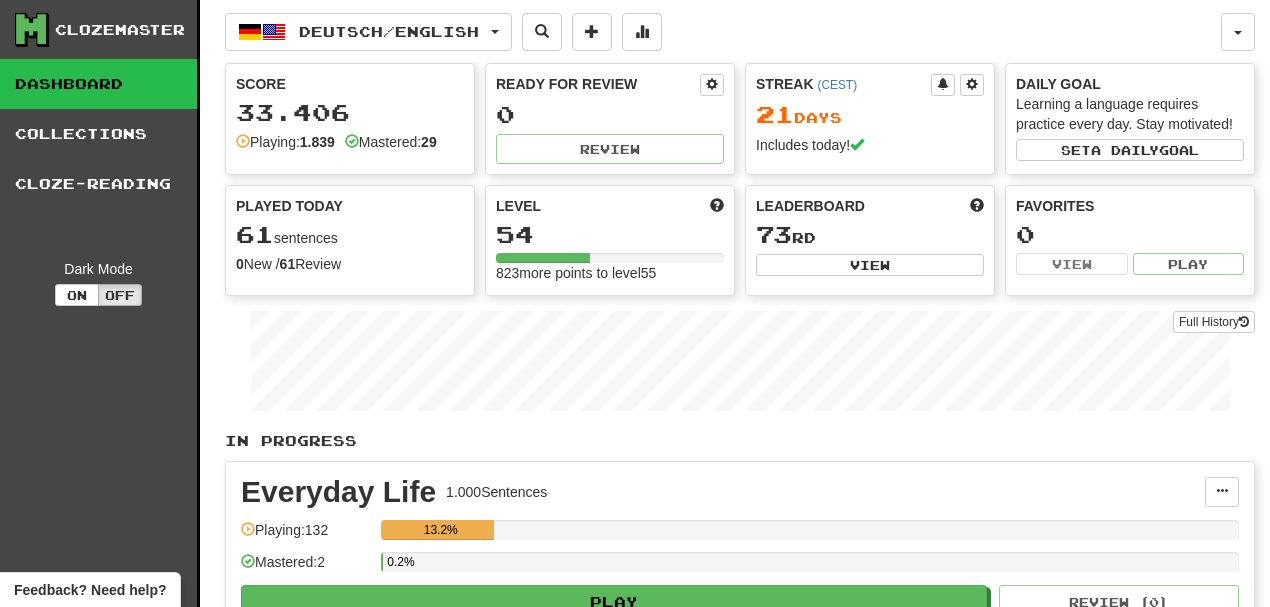 scroll, scrollTop: 0, scrollLeft: 0, axis: both 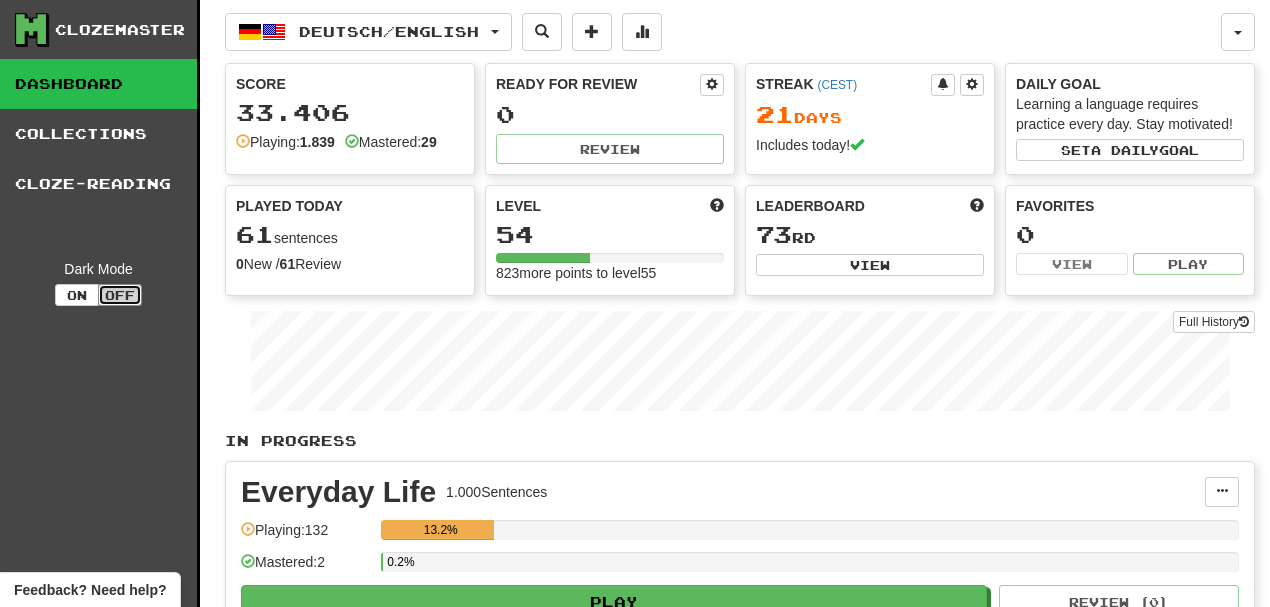 click on "Off" at bounding box center [120, 295] 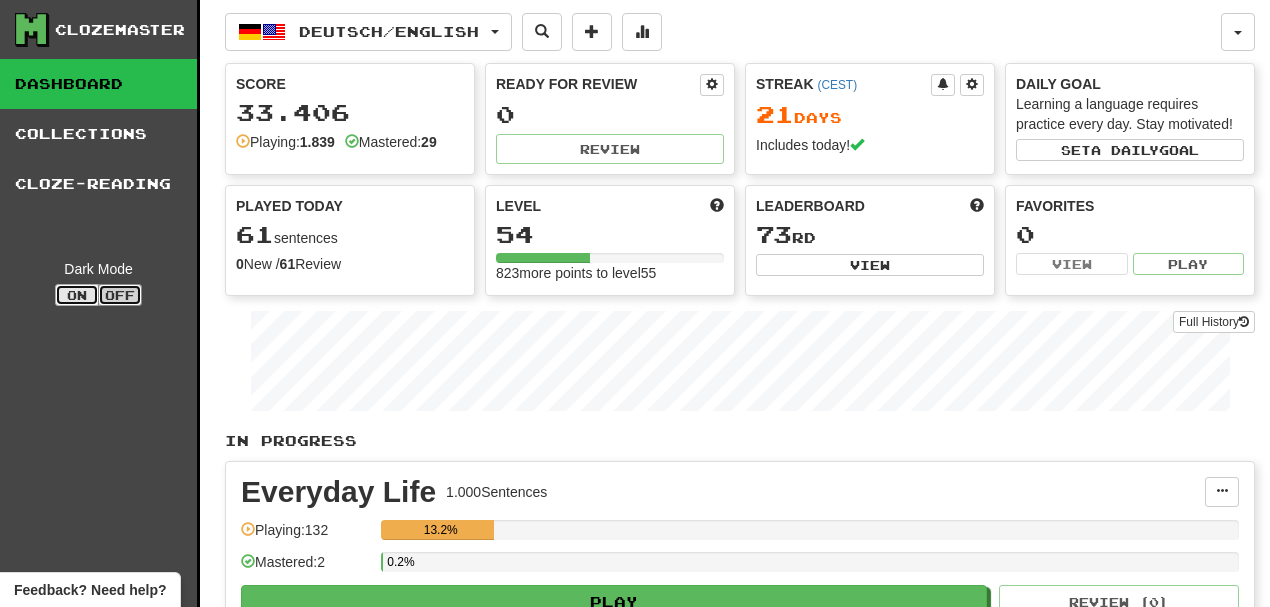 click on "On" at bounding box center [77, 295] 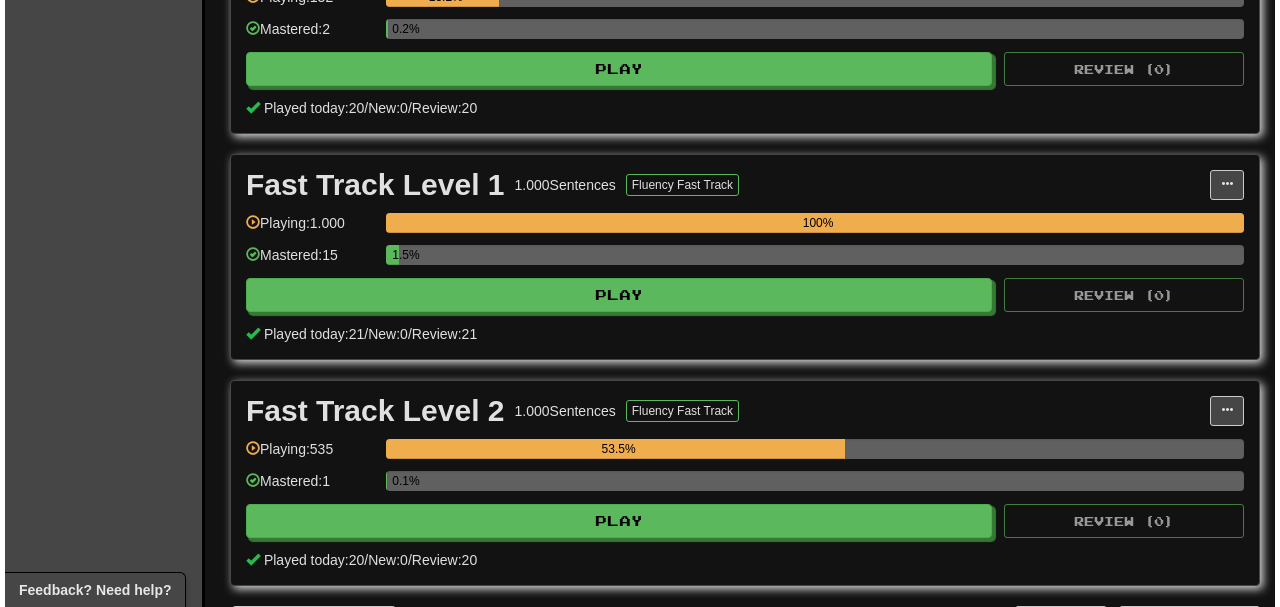 scroll, scrollTop: 866, scrollLeft: 0, axis: vertical 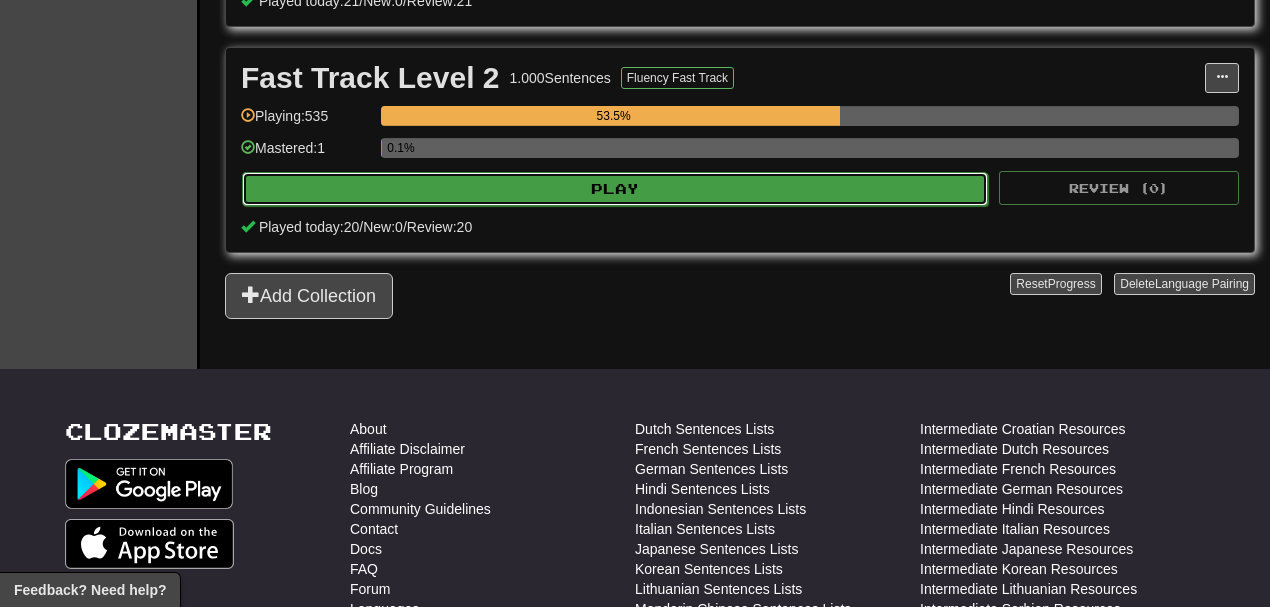 click on "Play" at bounding box center (615, 189) 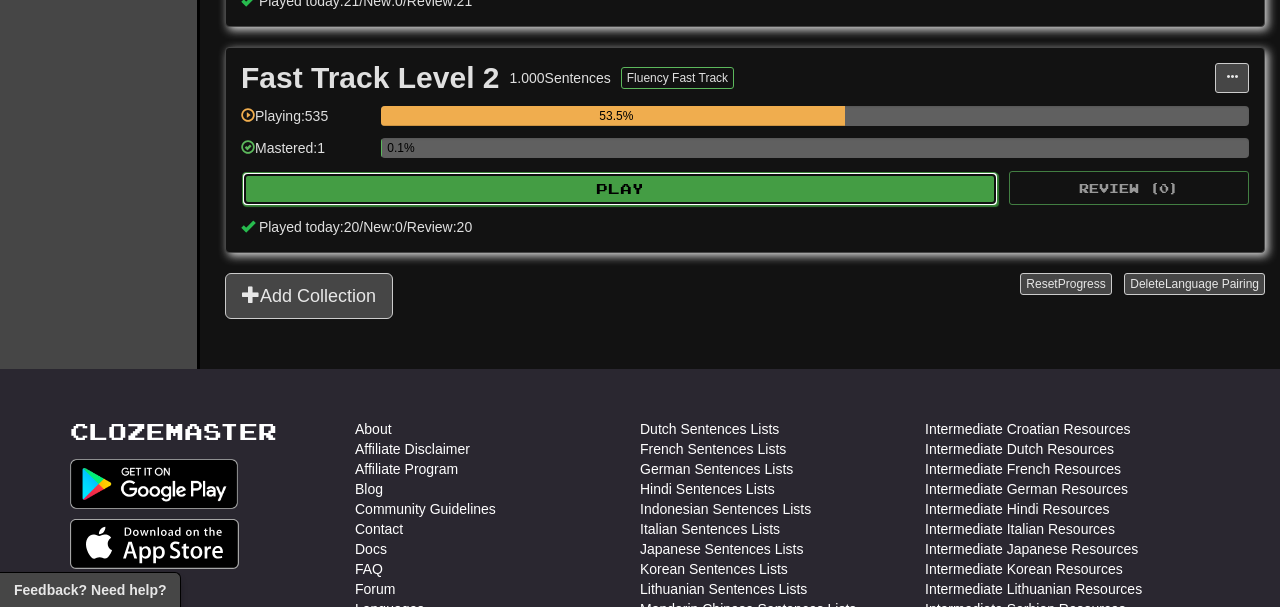 select on "**" 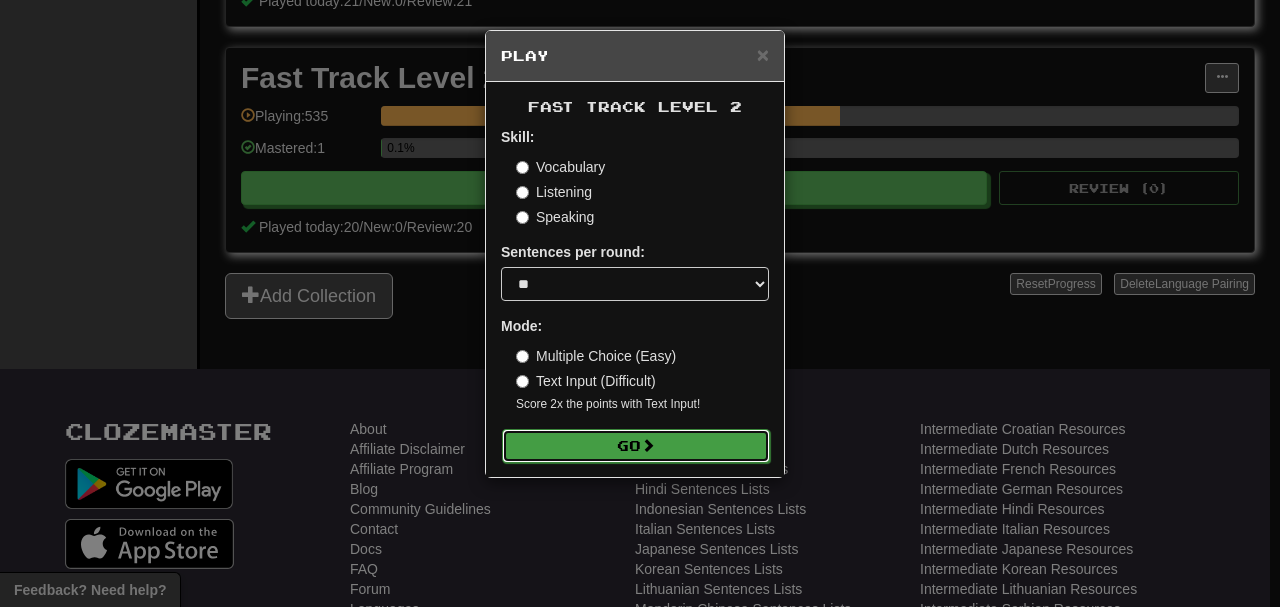 click on "Go" at bounding box center (636, 446) 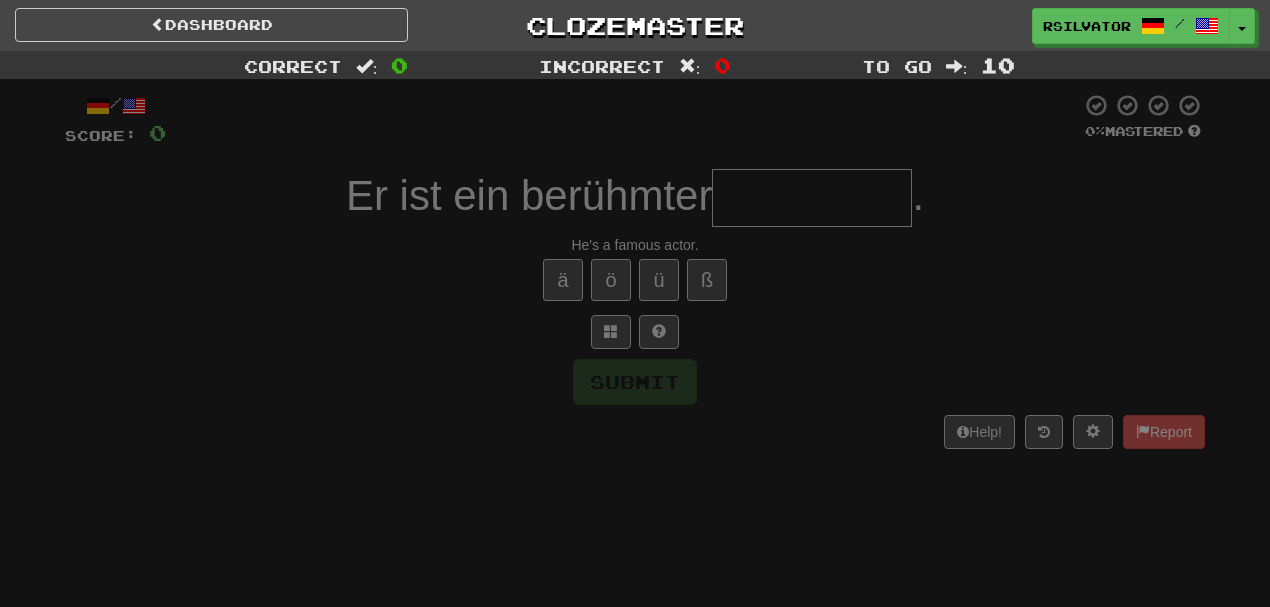 scroll, scrollTop: 0, scrollLeft: 0, axis: both 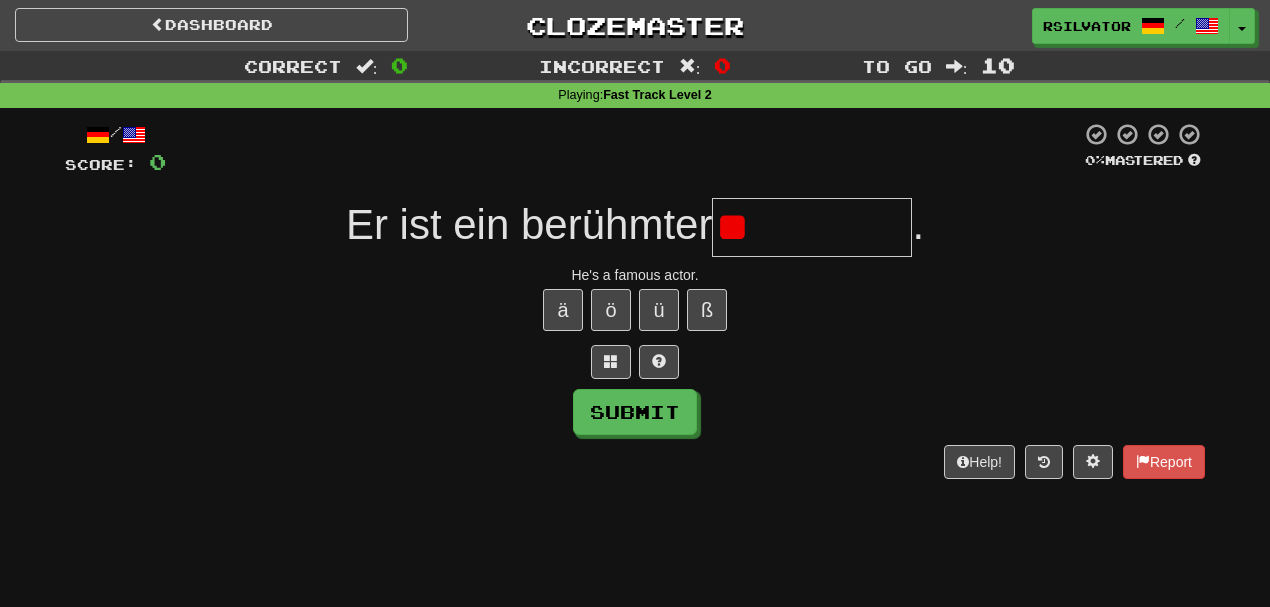 type on "*" 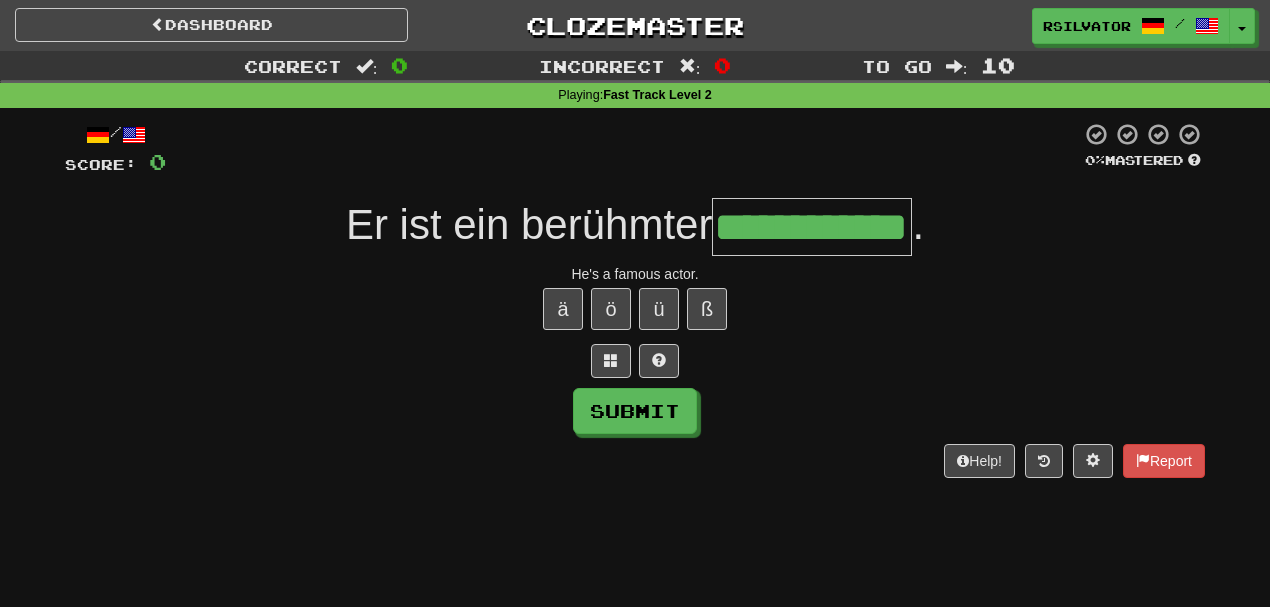 scroll, scrollTop: 0, scrollLeft: 50, axis: horizontal 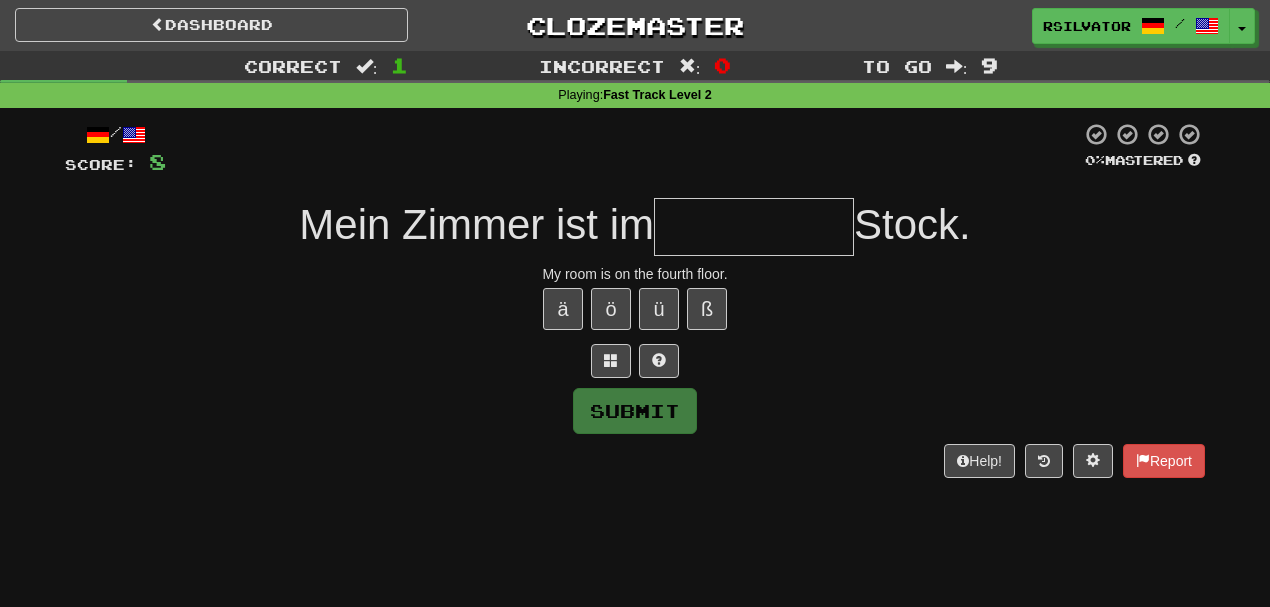type on "*" 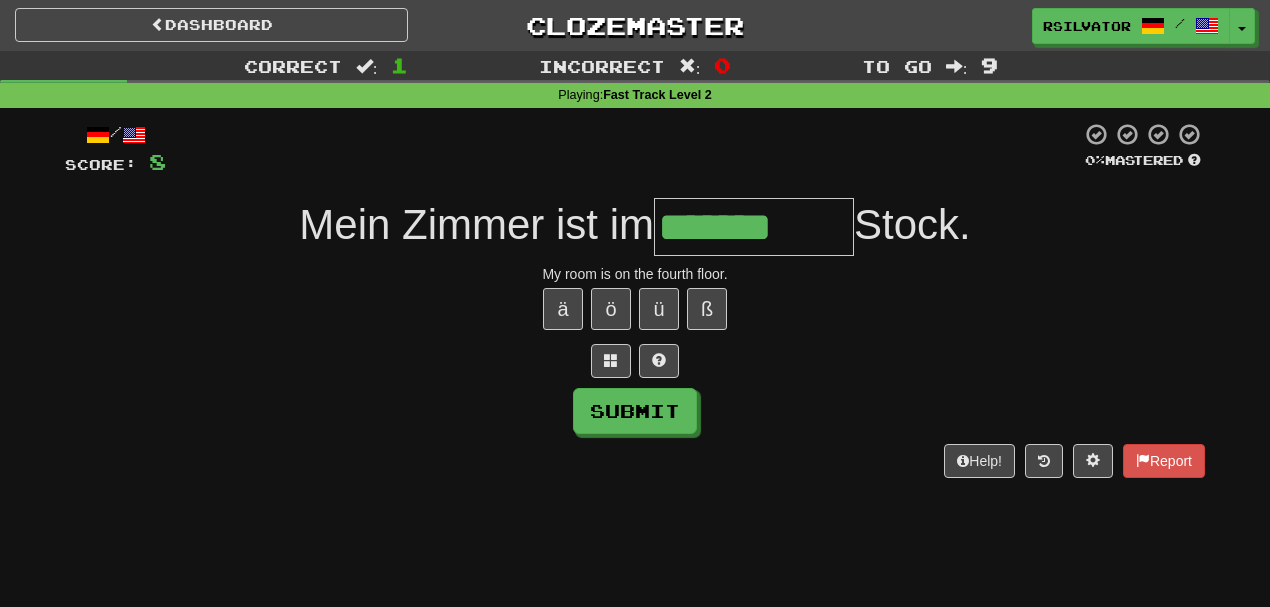 type on "*******" 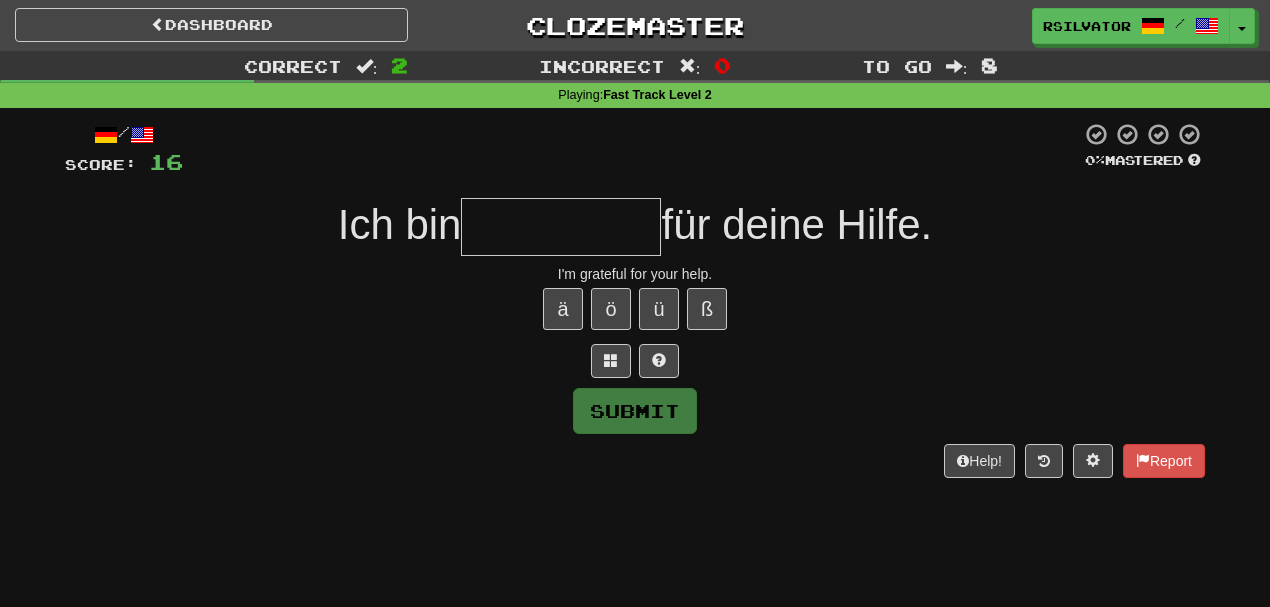 type on "*" 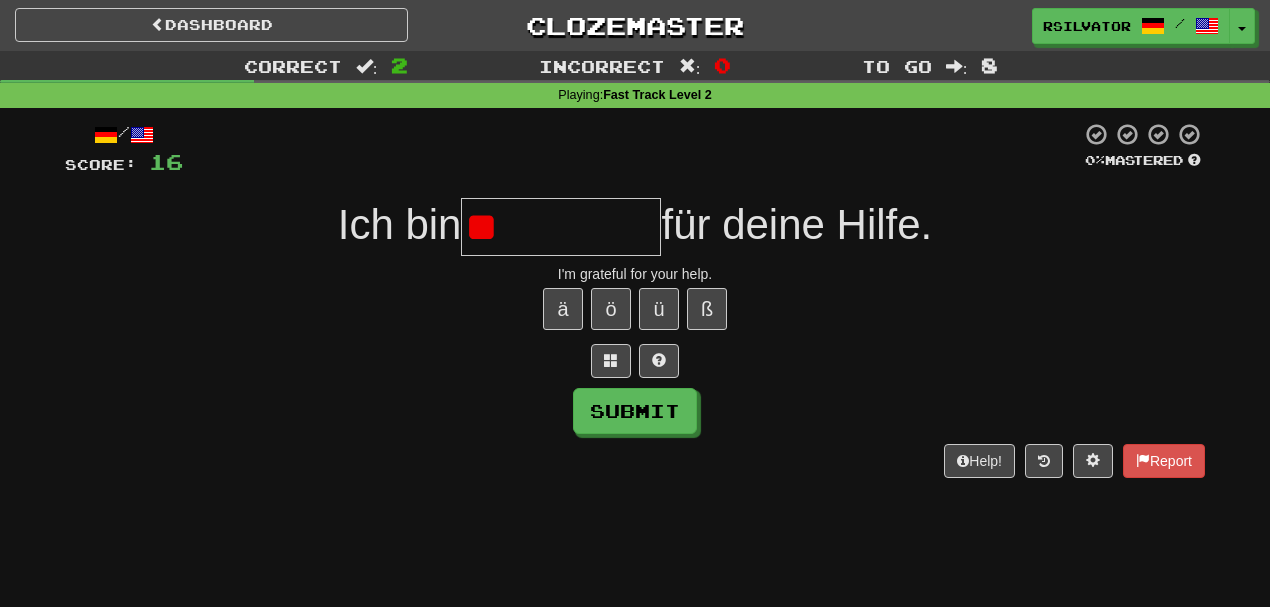 type on "*" 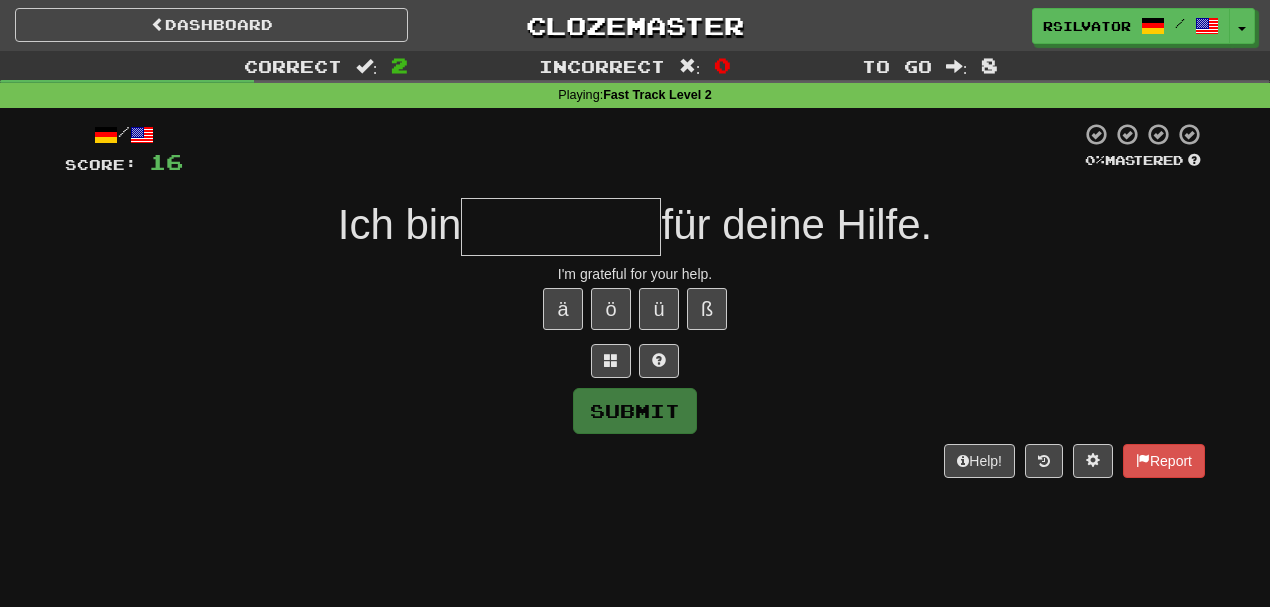 type on "*" 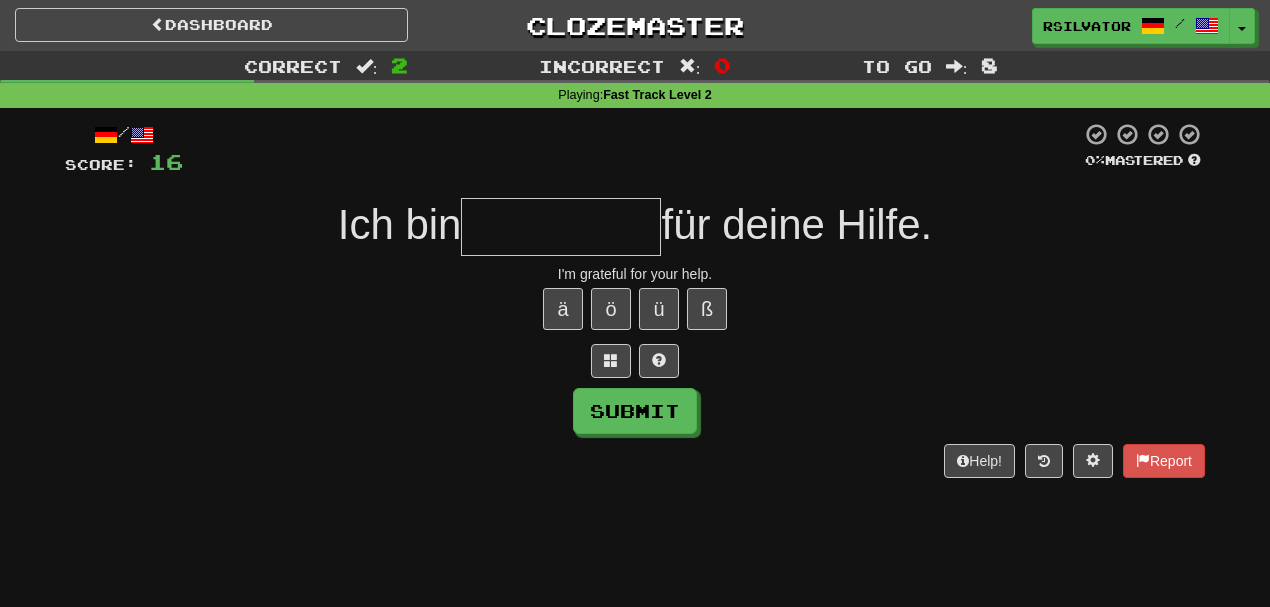 type on "*" 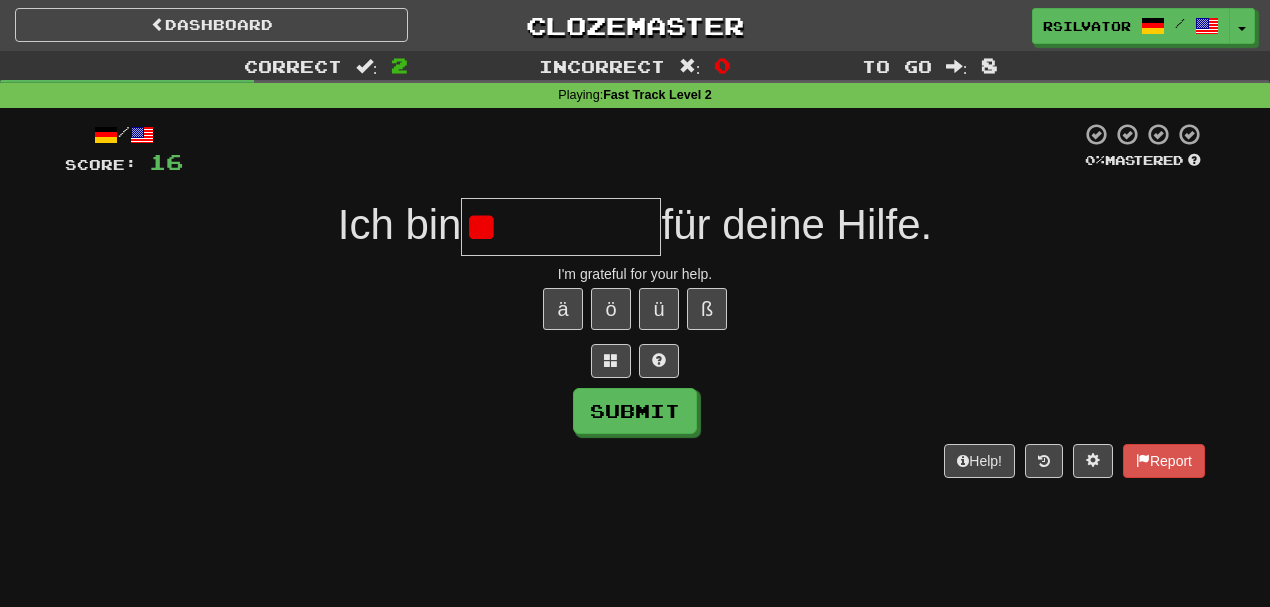 type on "*" 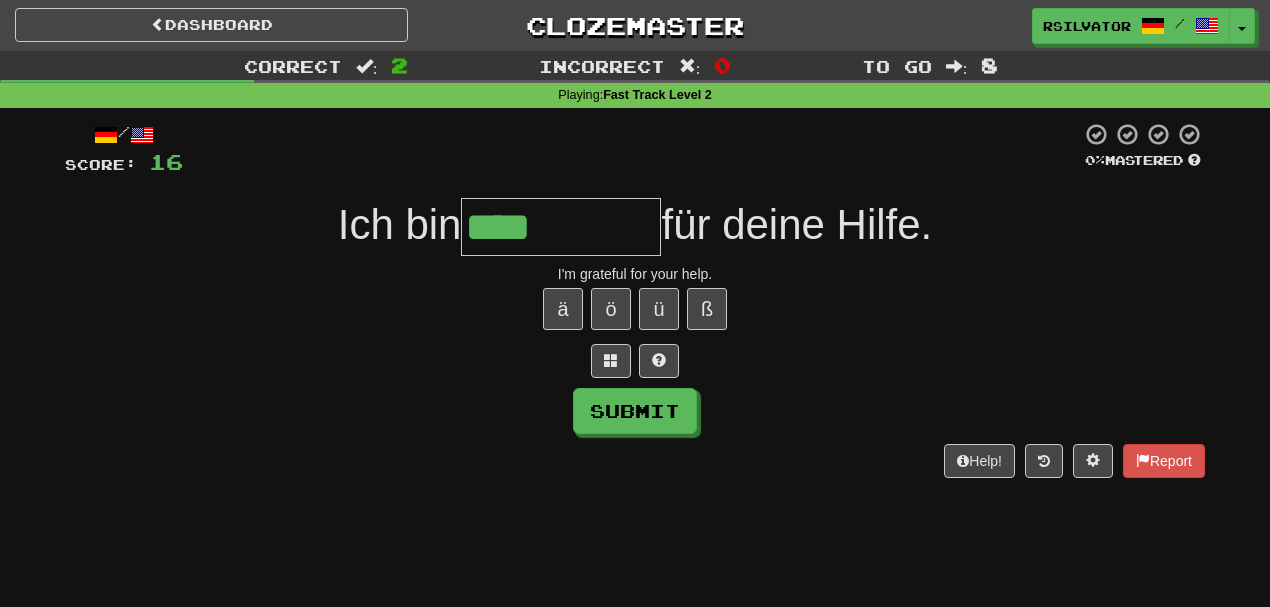 type on "*******" 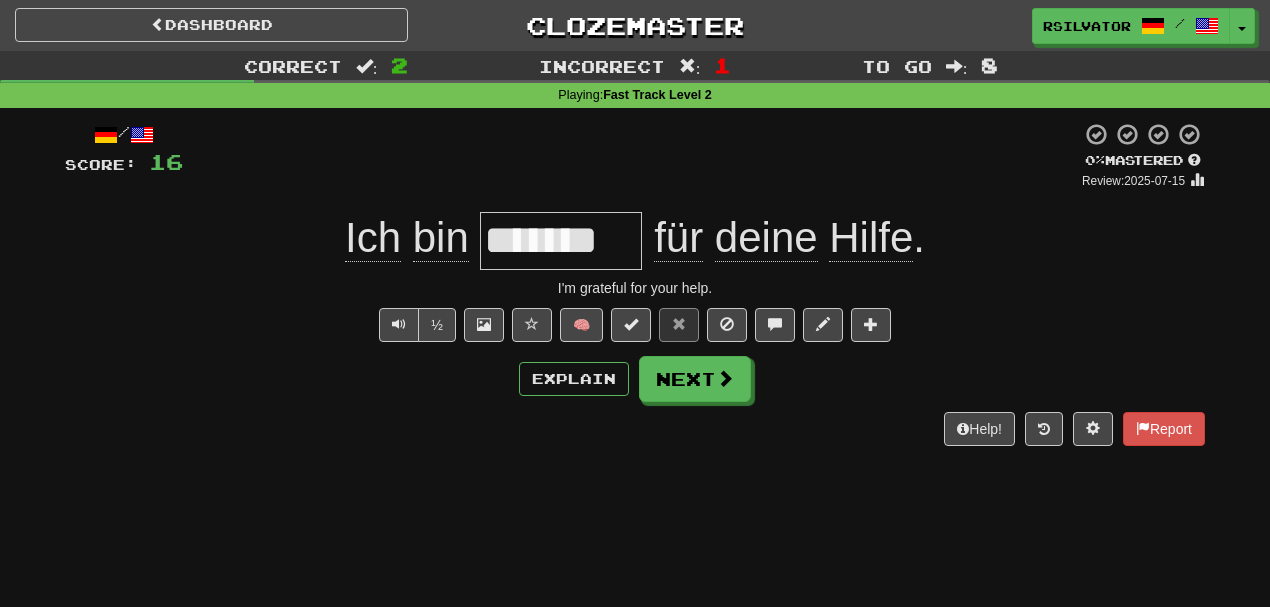 click on "*******" at bounding box center [561, 241] 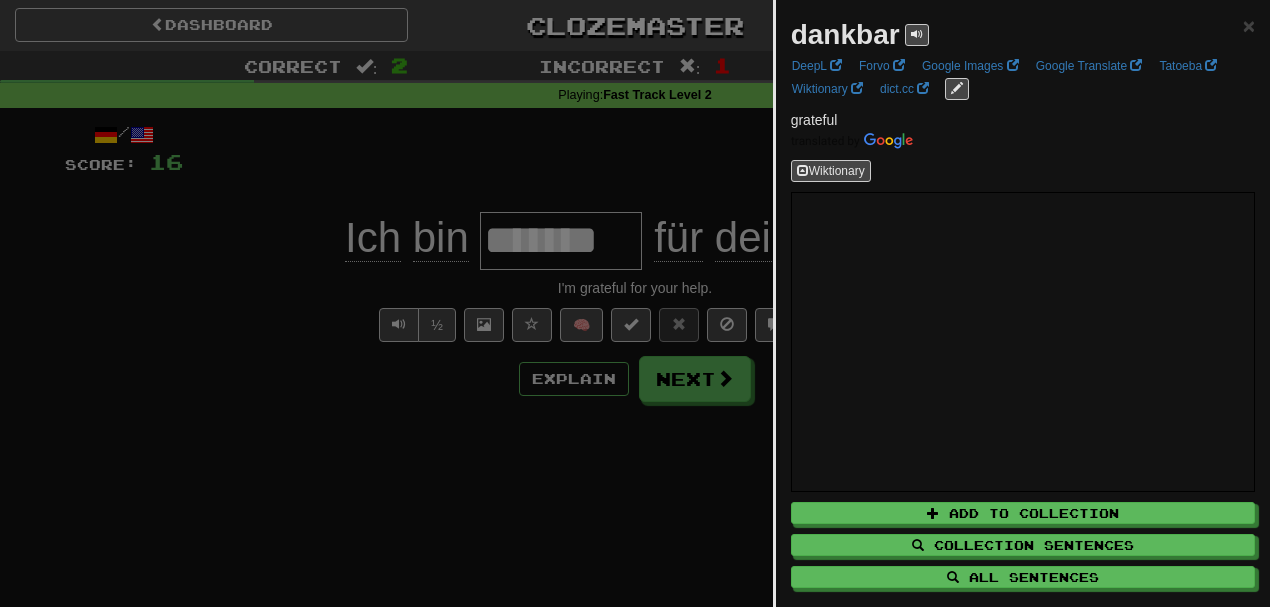 click at bounding box center (635, 303) 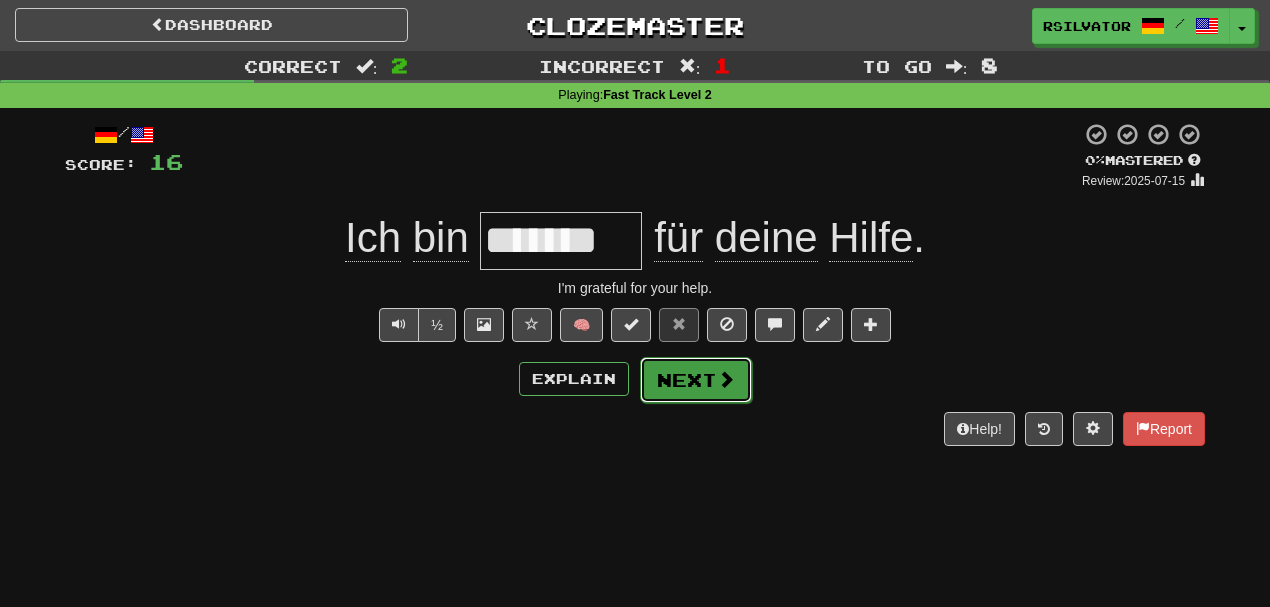 click on "Next" at bounding box center (696, 380) 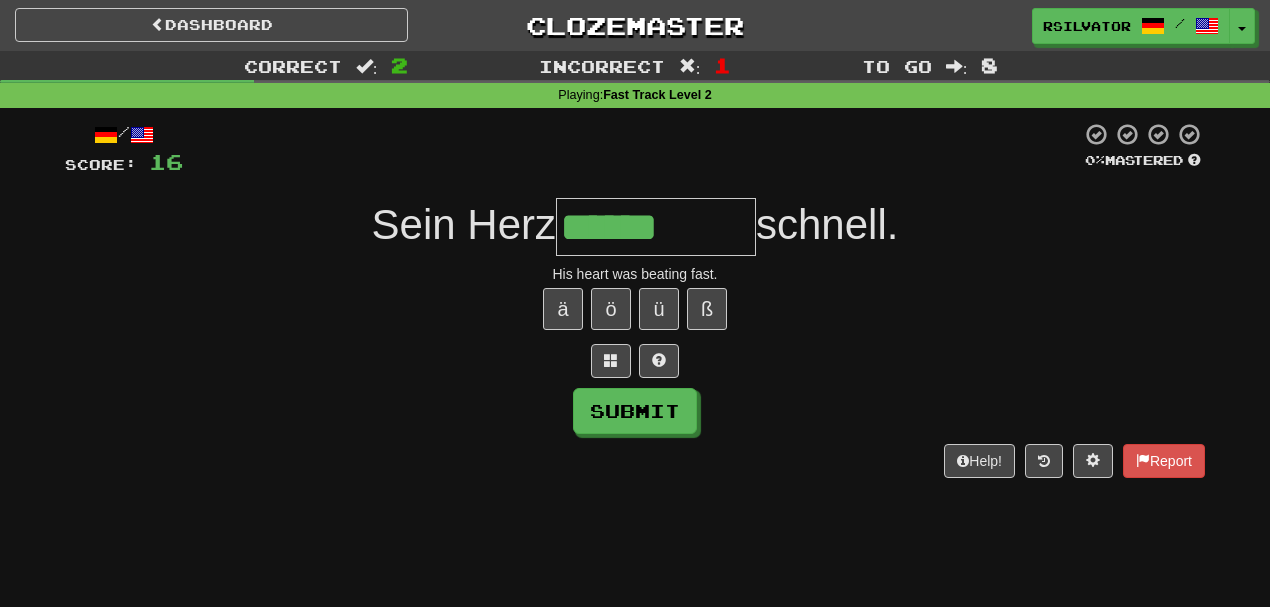 type on "******" 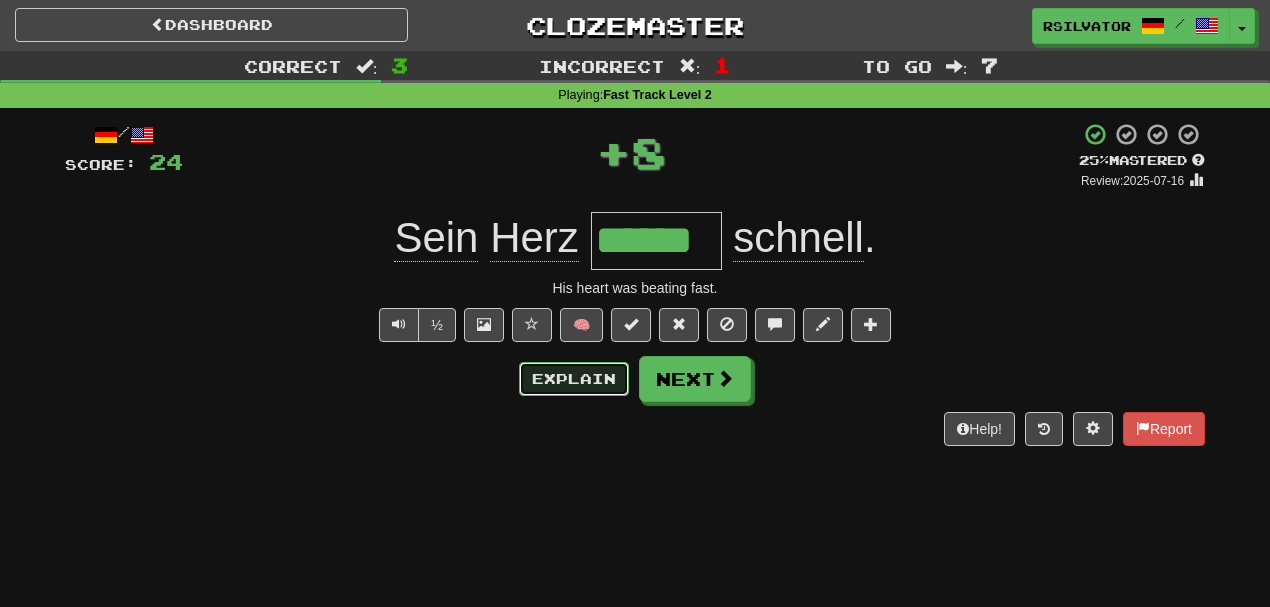 click on "Explain" at bounding box center [574, 379] 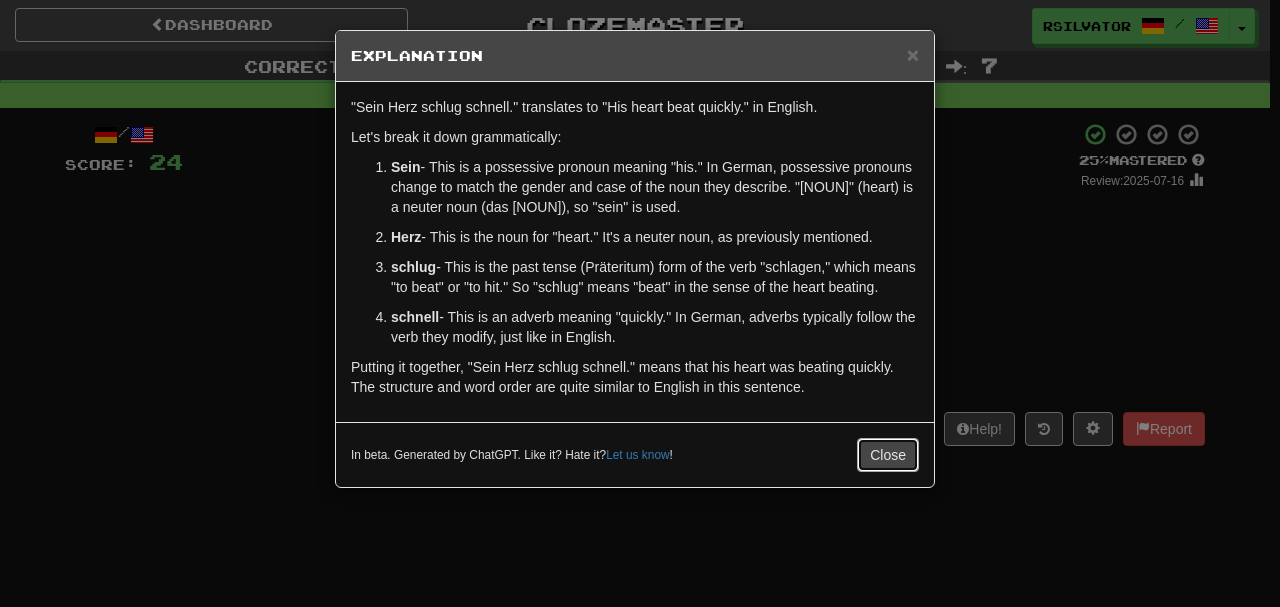 click on "Close" at bounding box center [888, 455] 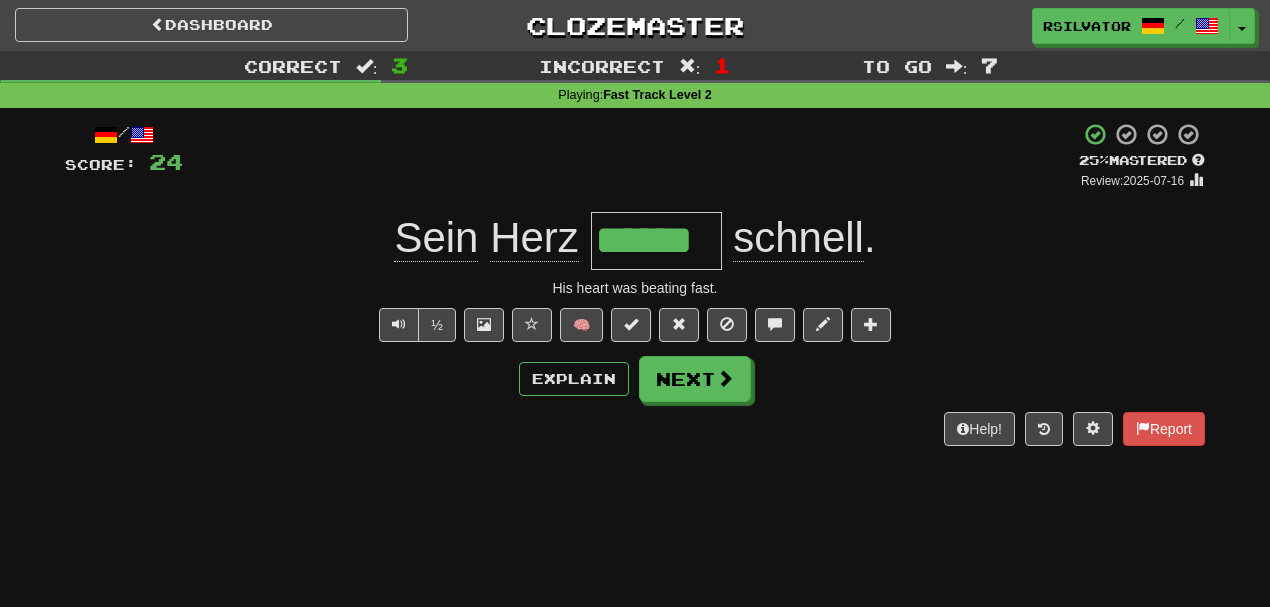 click on "Dashboard
Clozemaster
[USERNAME]
/
Toggle Dropdown
Dashboard
Leaderboard
Activity Feed
Notifications
Profile
Discussions
Deutsch
/
English
Streak:
[NUMBER]
Review:
[NUMBER]
Points Today: [NUMBER]
Español
/
Português
Streak:
[NUMBER]
Review:
[NUMBER]
Points Today: [NUMBER]
Italiano
/
Português
Streak:
[NUMBER]
Review:
[NUMBER]
Points Today: [NUMBER]
Languages
Account
Logout
[USERNAME]
/
Toggle Dropdown
Dashboard
Leaderboard
Activity Feed
Notifications
Profile
Discussions
Deutsch
/
English
Streak:
[NUMBER]
Review:
[NUMBER]
Points Today: [NUMBER]
Español
/
Português
Streak:
[NUMBER]
Review:
[NUMBER]
Points Today: [NUMBER]" at bounding box center (635, 303) 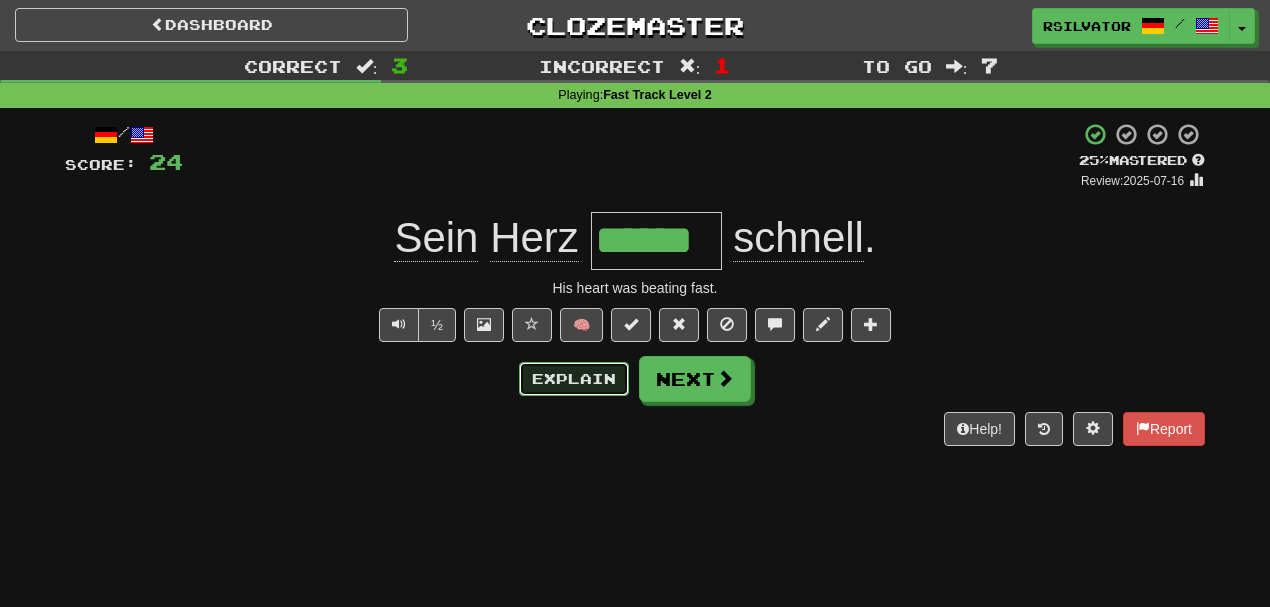 click on "Explain" at bounding box center [574, 379] 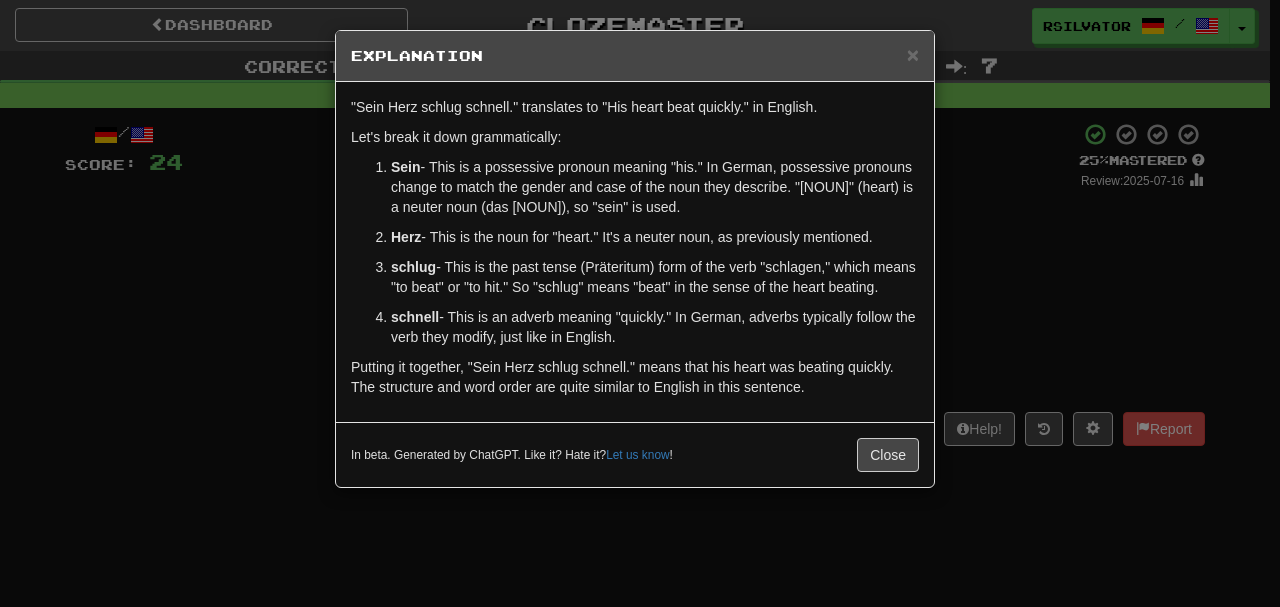 click on "× Explanation "Sein Herz schlug schnell." translates to "His heart beat quickly." in English.
Let's break it down grammatically:
Sein  - This is a possessive pronoun meaning "his." In German, possessive pronouns change to match the gender and case of the noun they describe. "Herz" (heart) is a neuter noun (das Herz), so "sein" is used.
Herz  - This is the noun for "heart." It's a neuter noun, as previously mentioned.
schlug  - This is the past tense (Präteritum) form of the verb "schlagen," which means "to beat" or "to hit." So "schlug" means "beat" in the sense of the heart beating.
schnell  - This is an adverb meaning "quickly." In German, adverbs typically follow the verb they modify, just like in English.
Putting it together, "Sein Herz schlug schnell." means that his heart was beating quickly. The structure and word order are quite similar to English in this sentence. In beta. Generated by ChatGPT. Like it? Hate it?  Let us know ! Close" at bounding box center [640, 303] 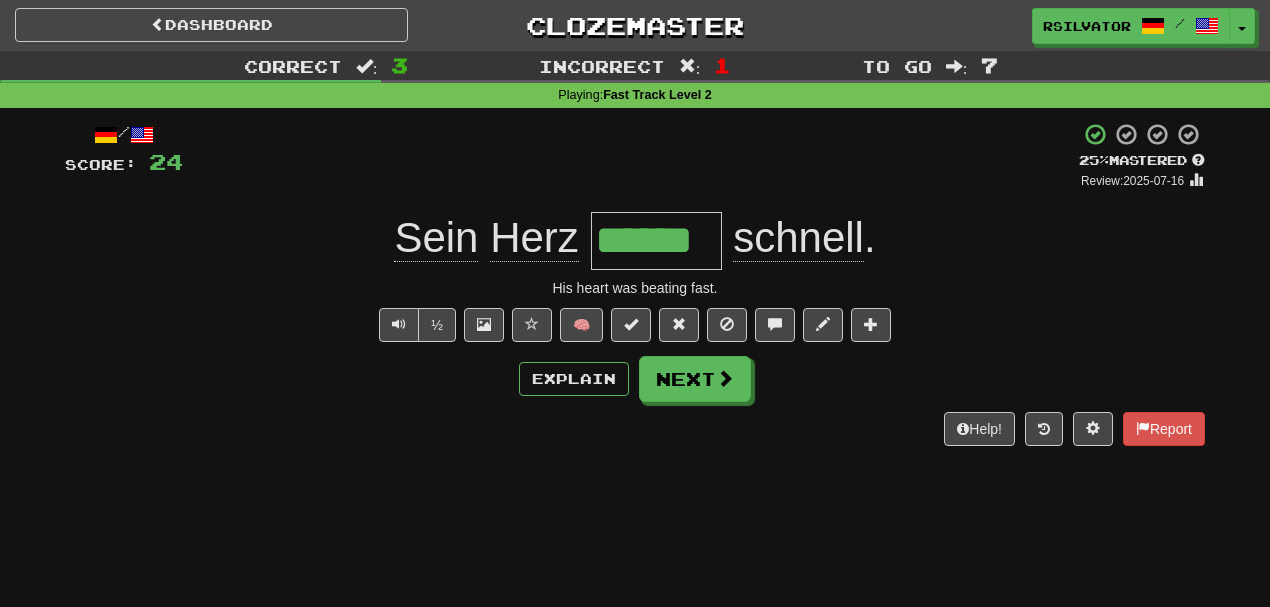 click on "Help!  Report" at bounding box center [635, 429] 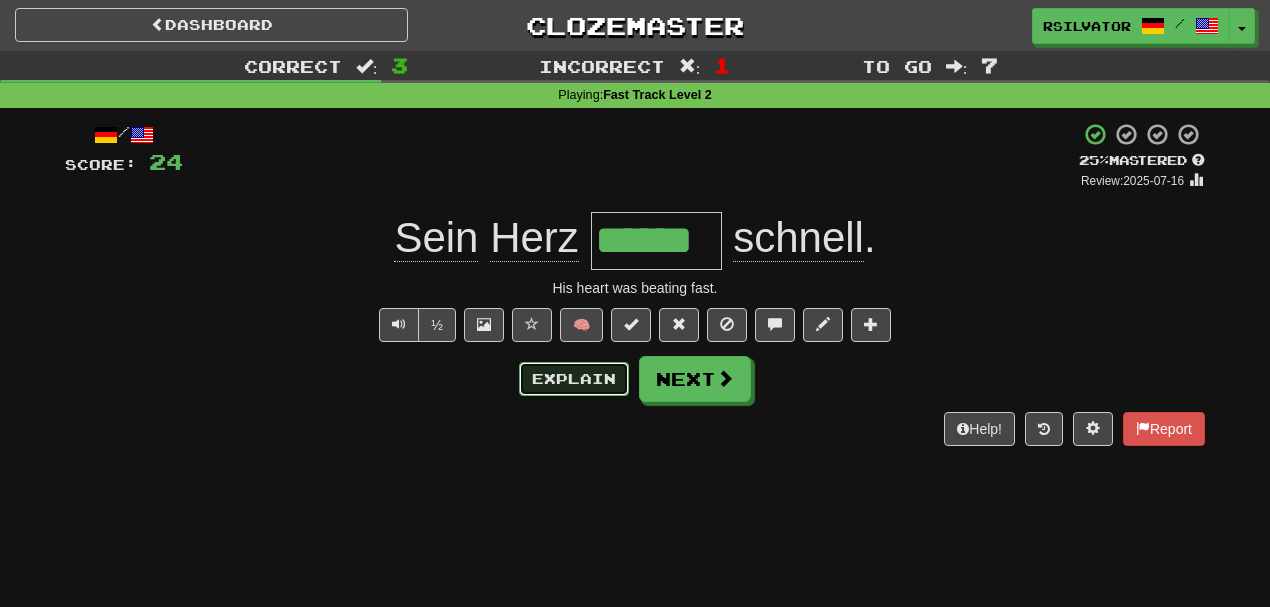 click on "Explain" at bounding box center [574, 379] 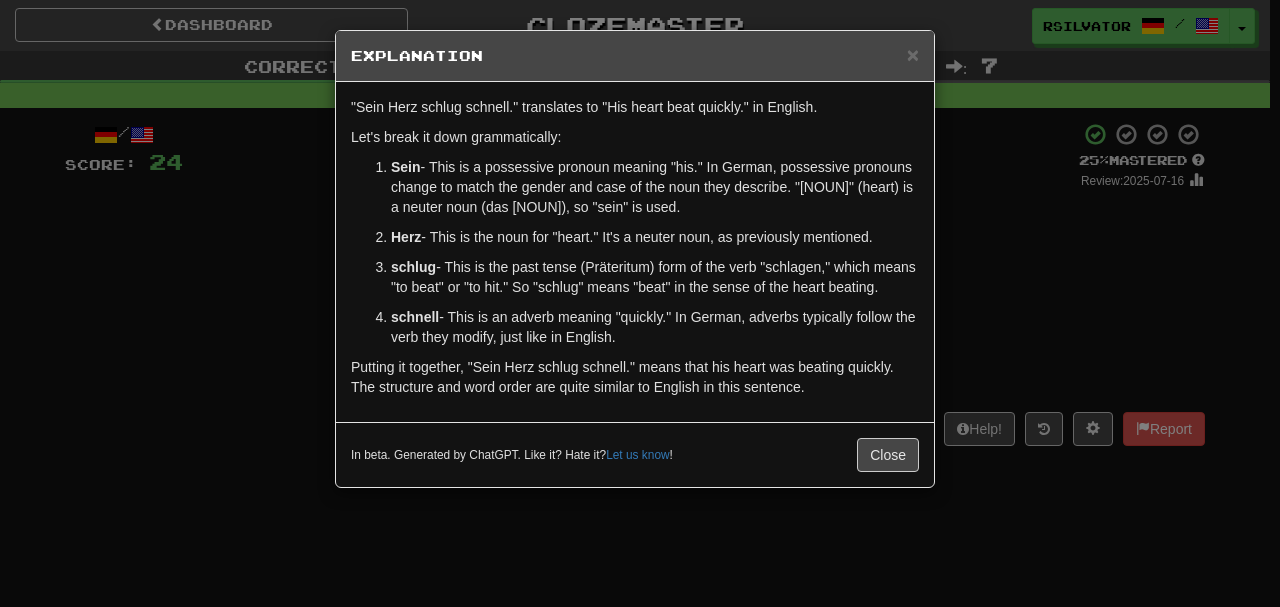click on "schlug" at bounding box center (413, 267) 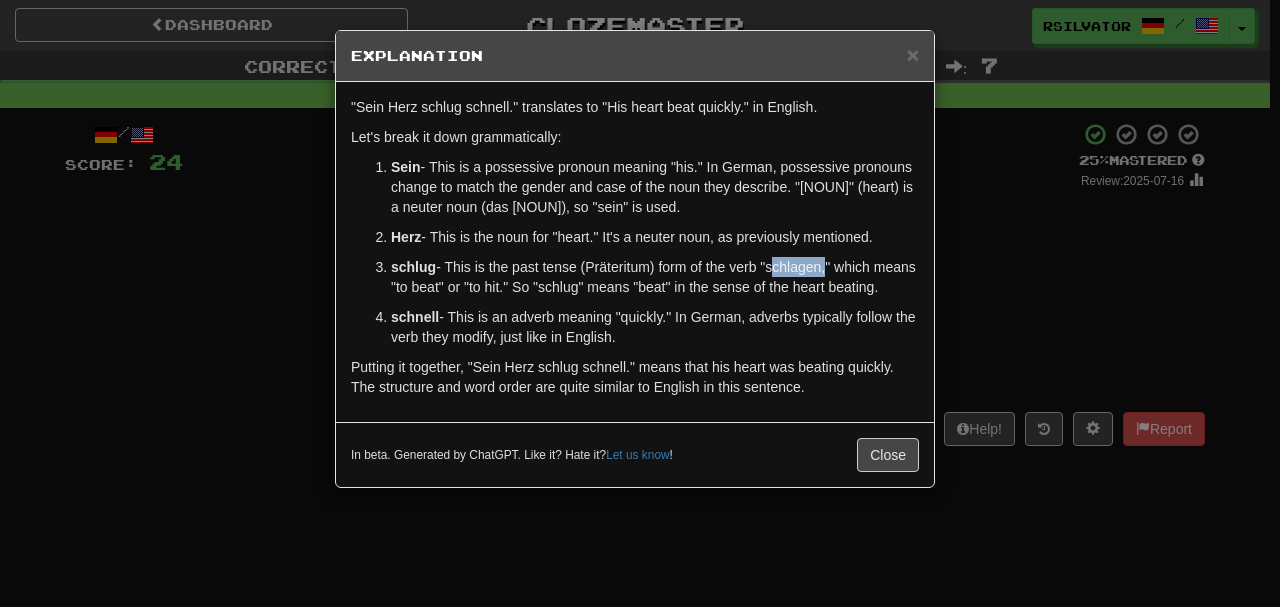 click on "schlug  - This is the past tense (Präteritum) form of the verb "schlagen," which means "to beat" or "to hit." So "schlug" means "beat" in the sense of the heart beating." at bounding box center [655, 277] 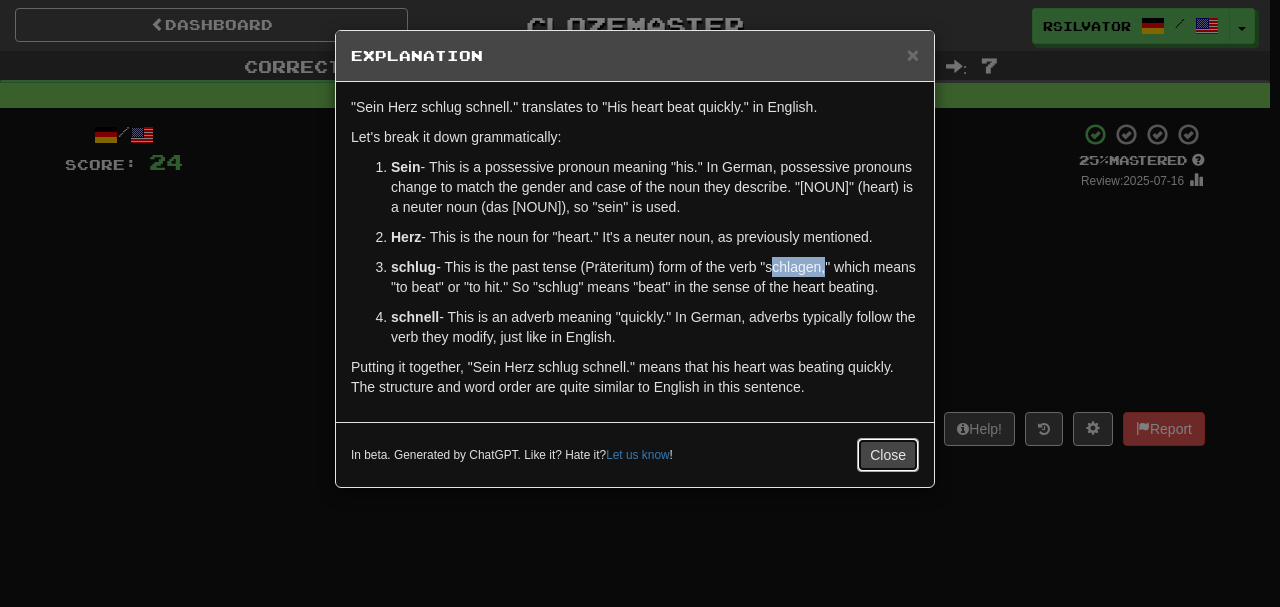 click on "Close" at bounding box center (888, 455) 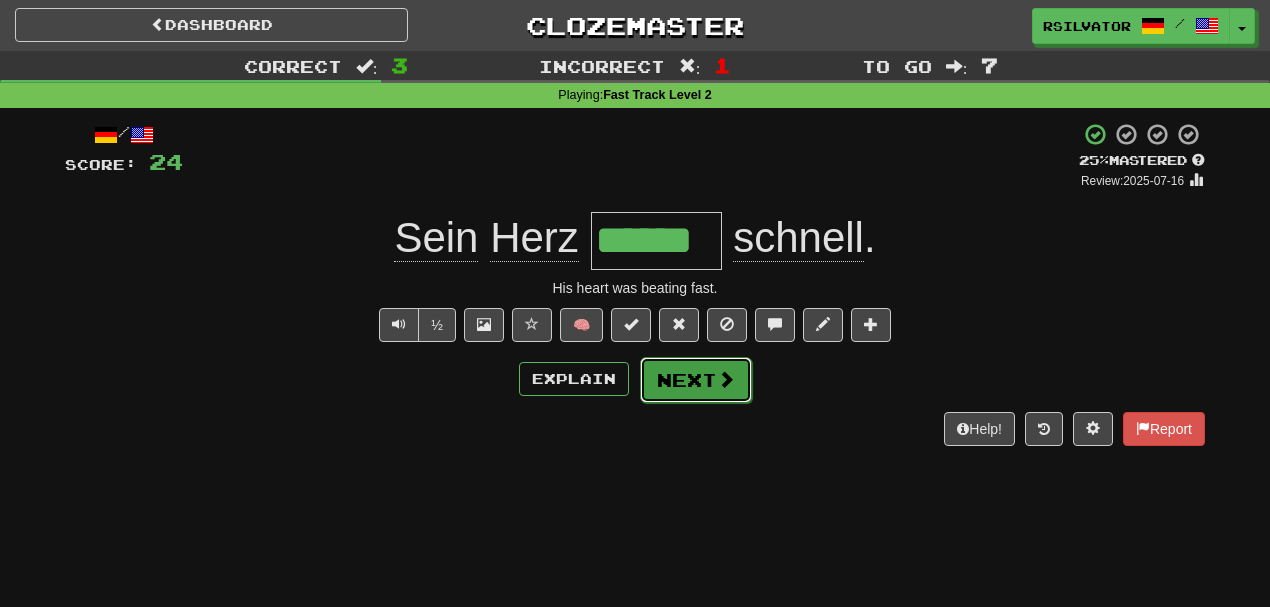 click on "Next" at bounding box center [696, 380] 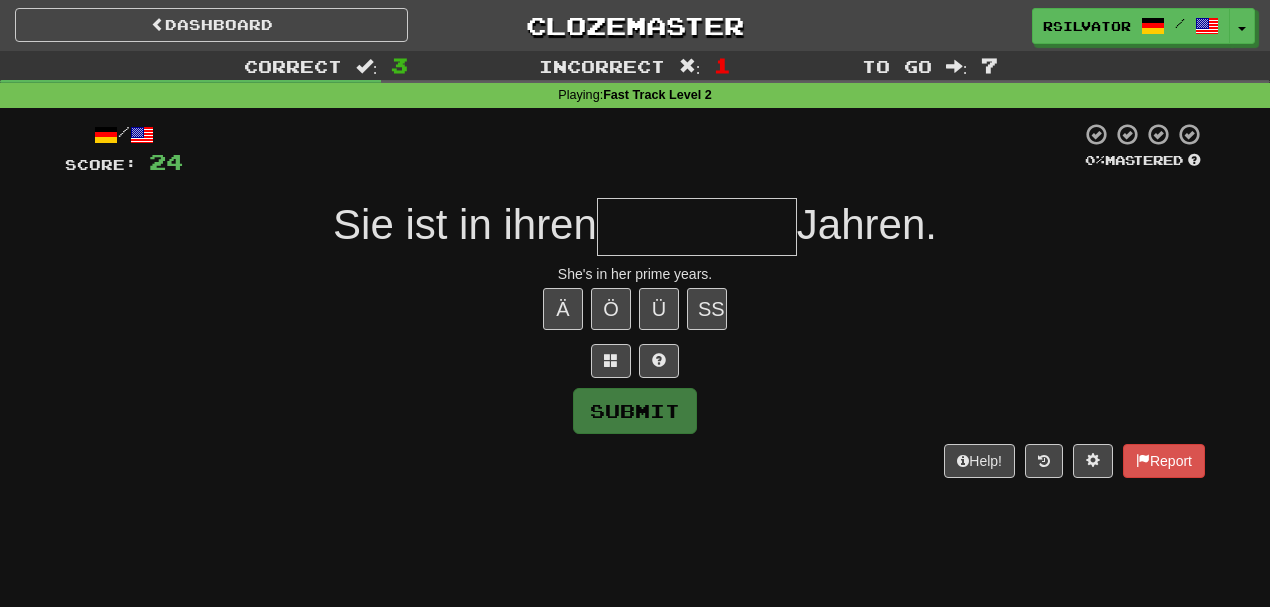 type on "*" 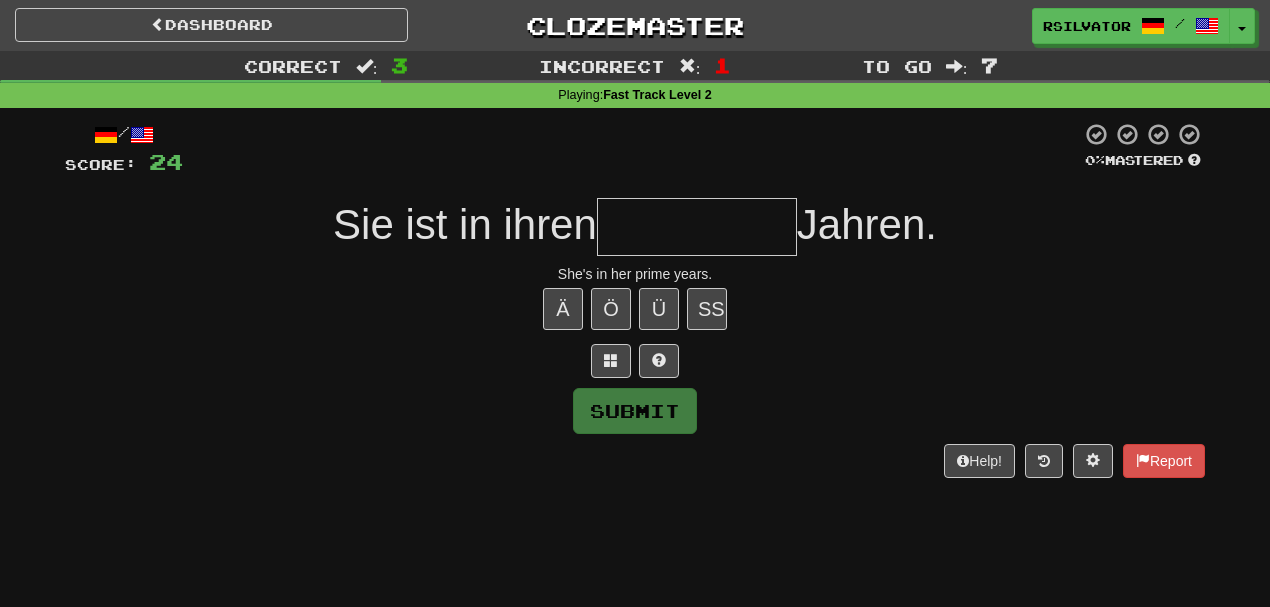 type on "*" 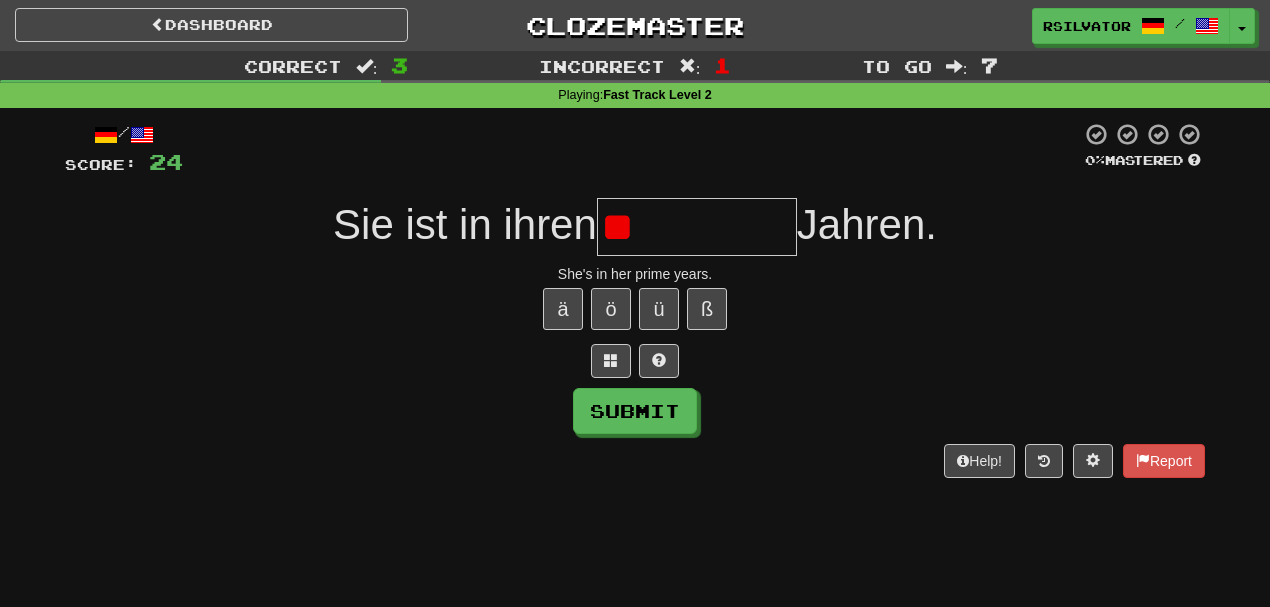 type on "*" 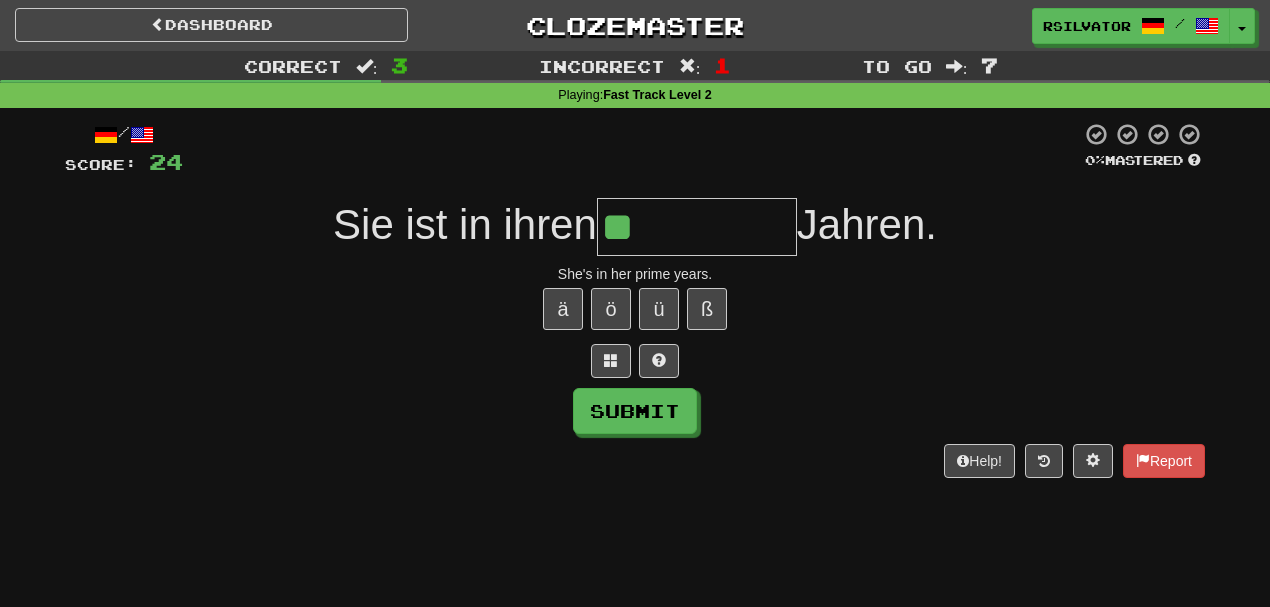 type on "******" 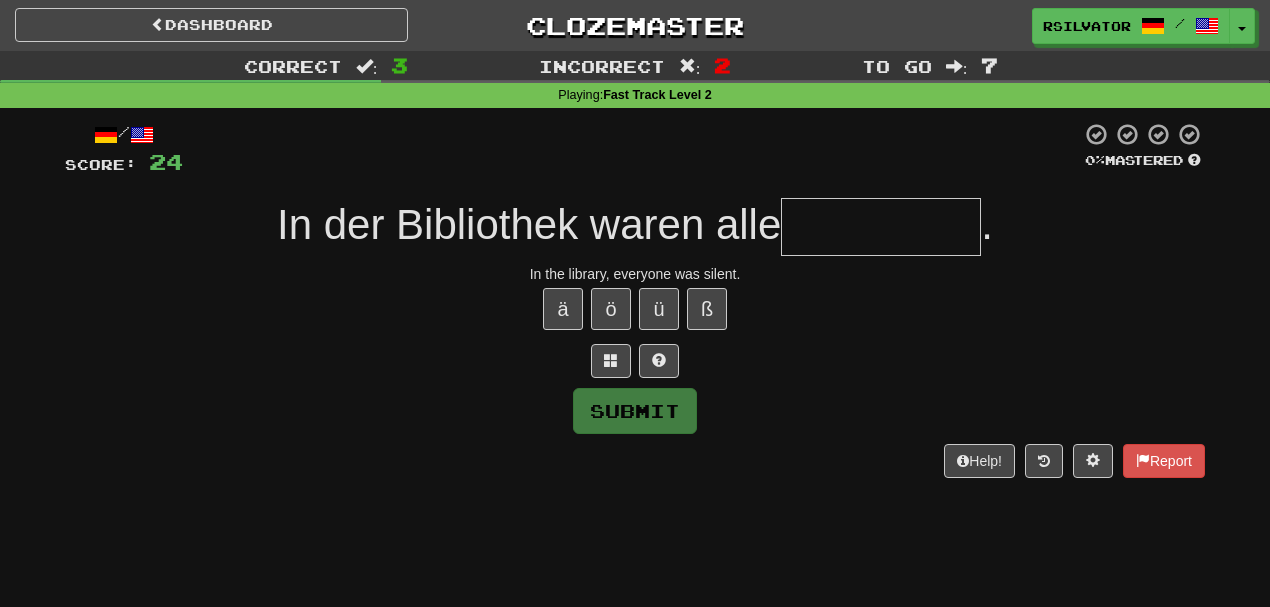 click at bounding box center (881, 227) 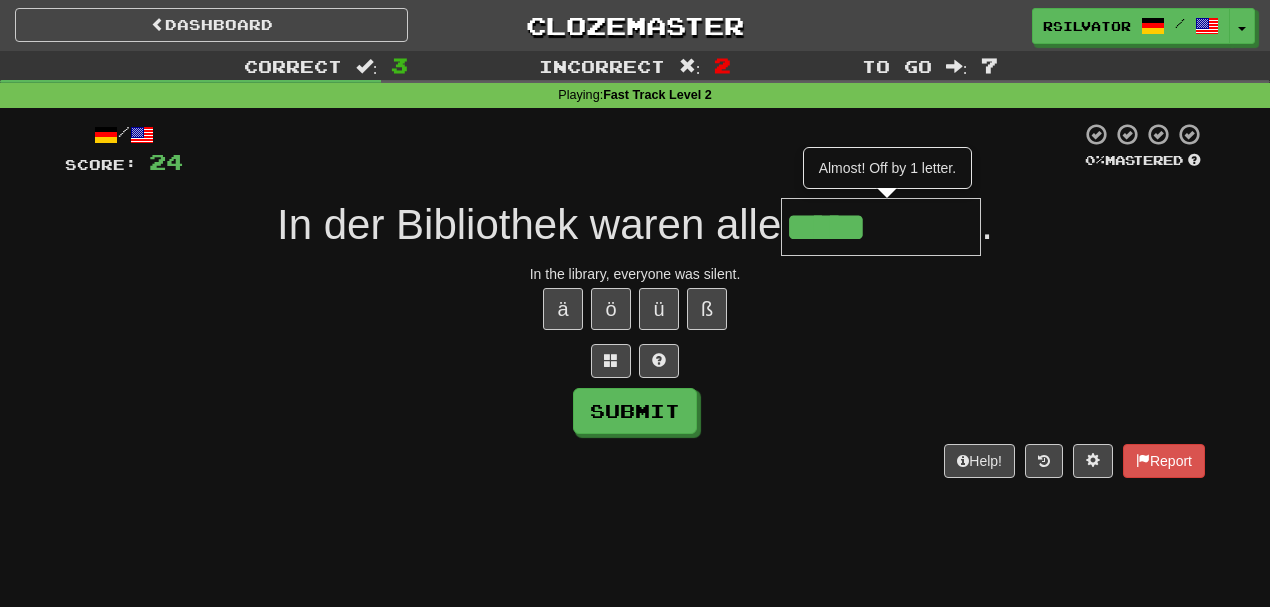 type on "*****" 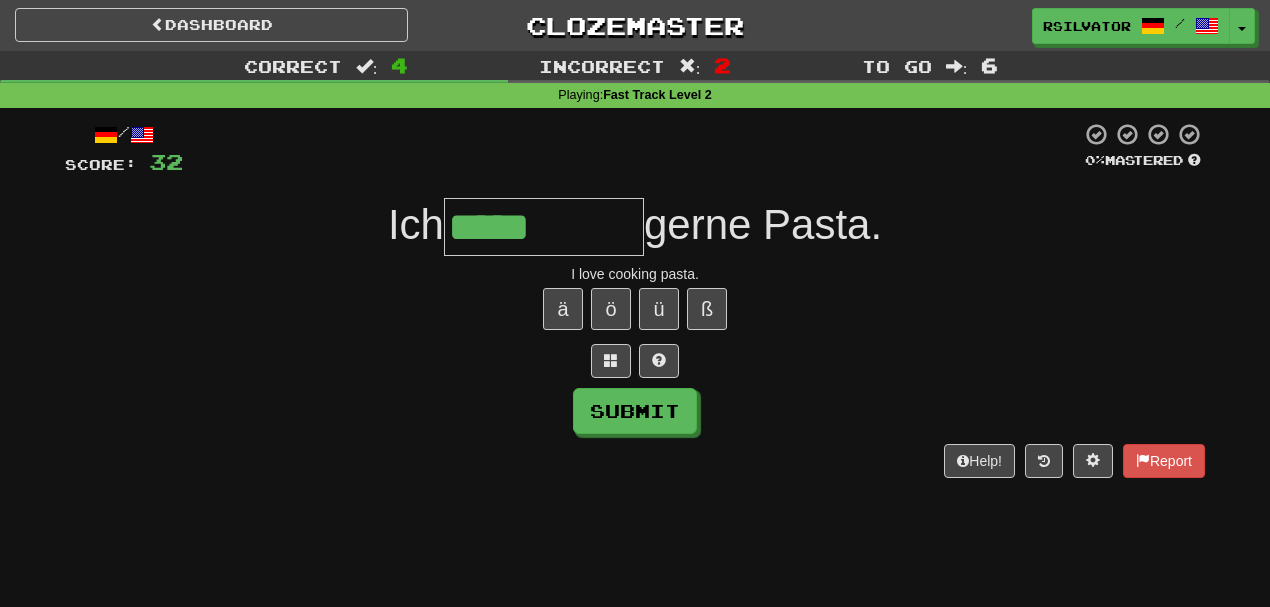 type on "*****" 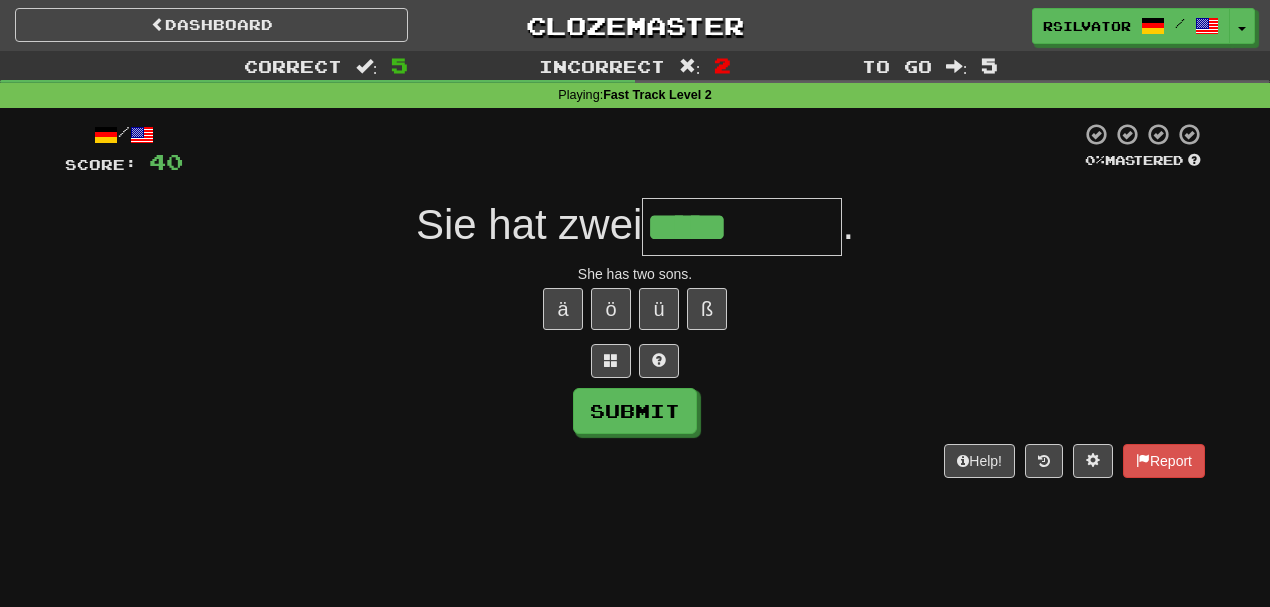 type on "*****" 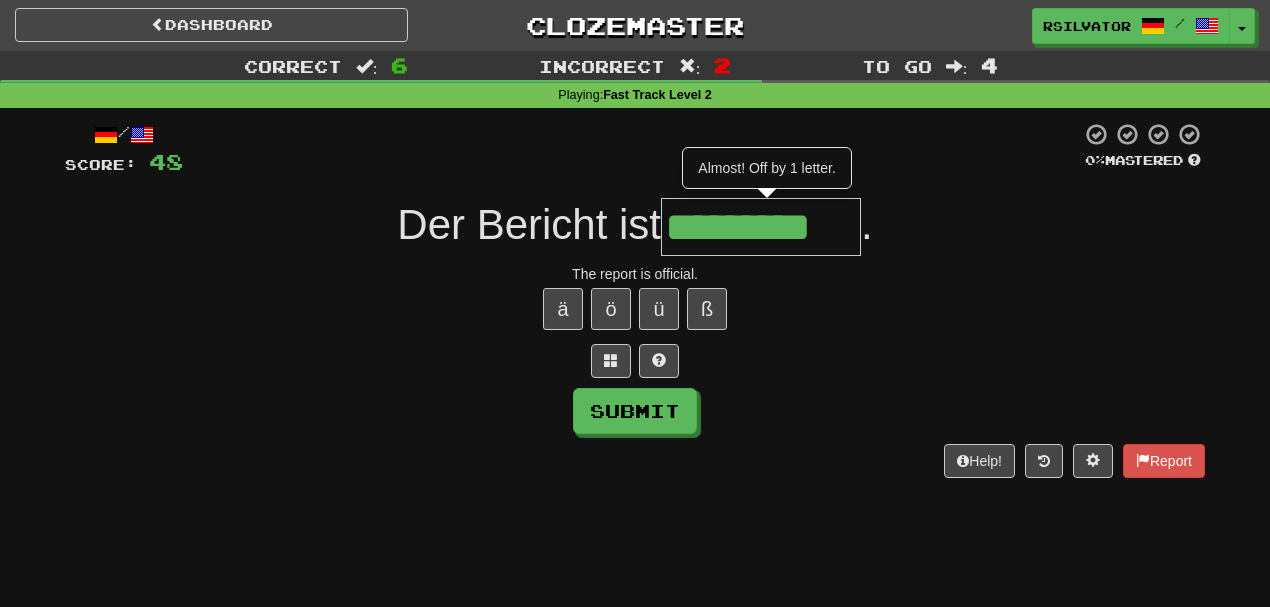 type on "*********" 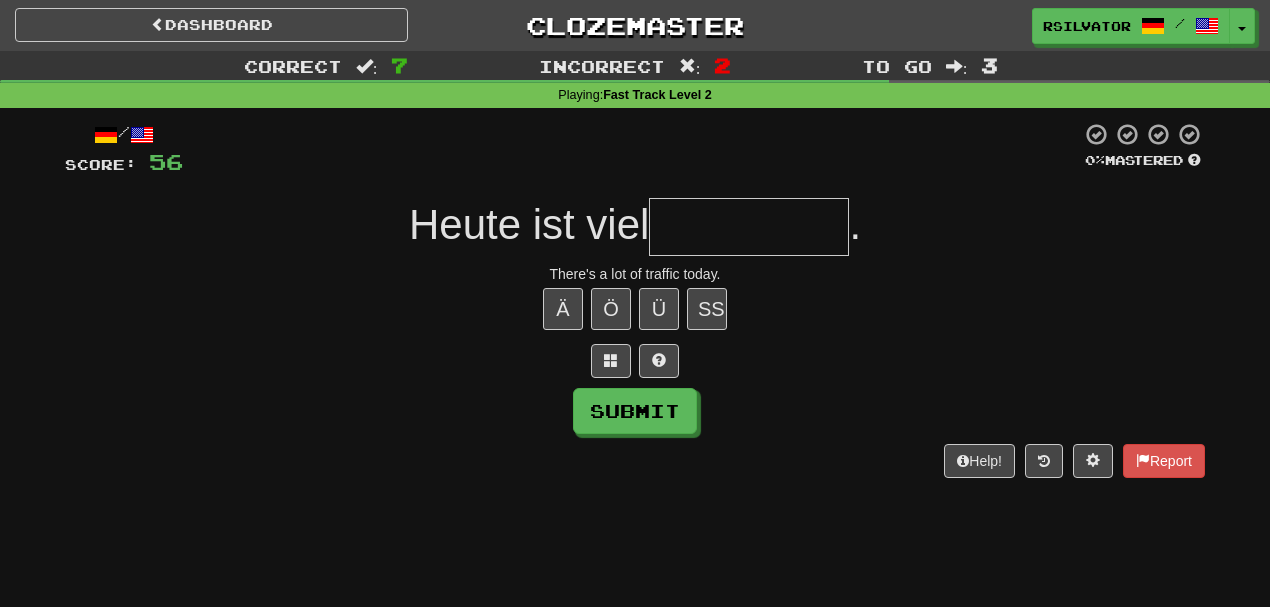 type on "*" 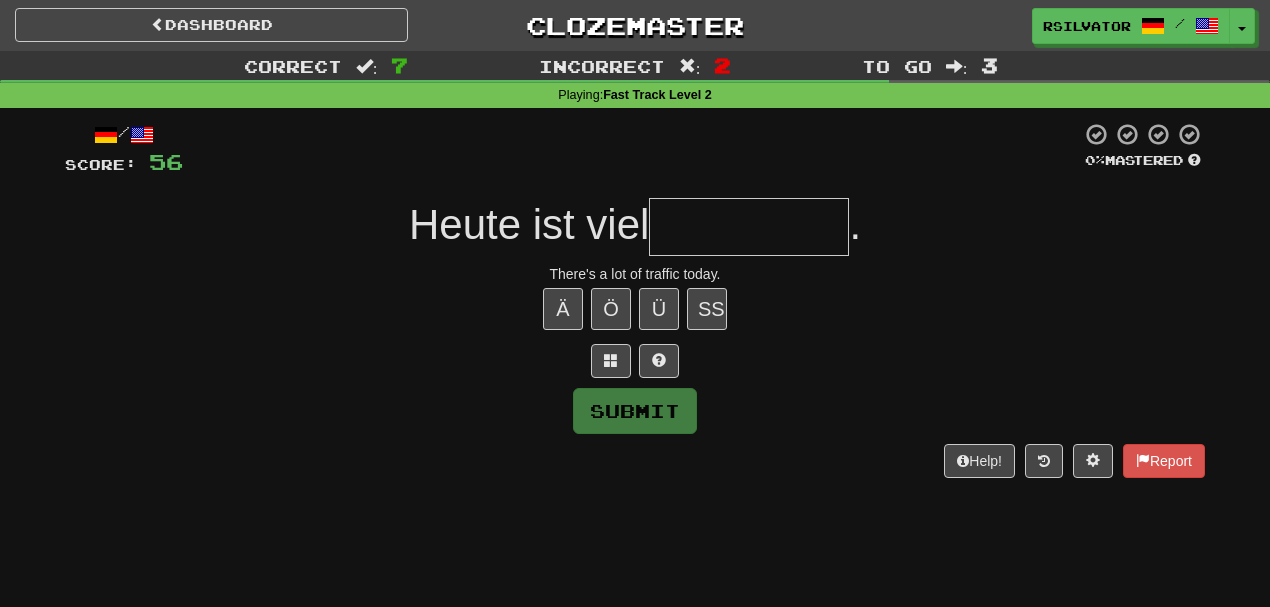 type on "*" 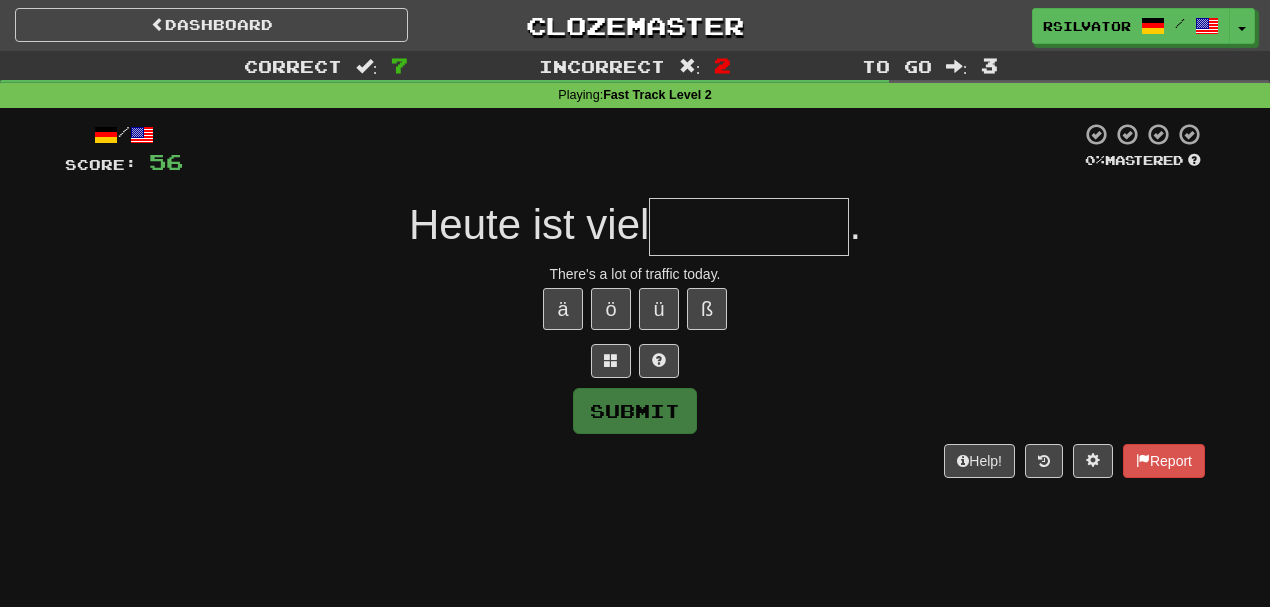 type on "*" 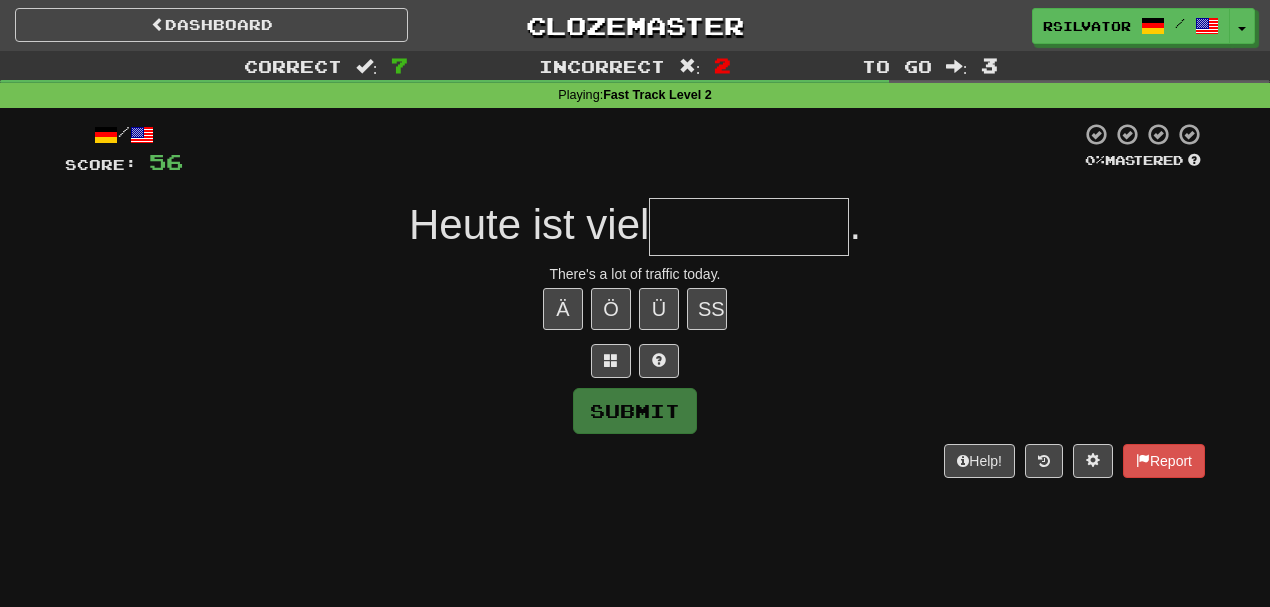type on "*" 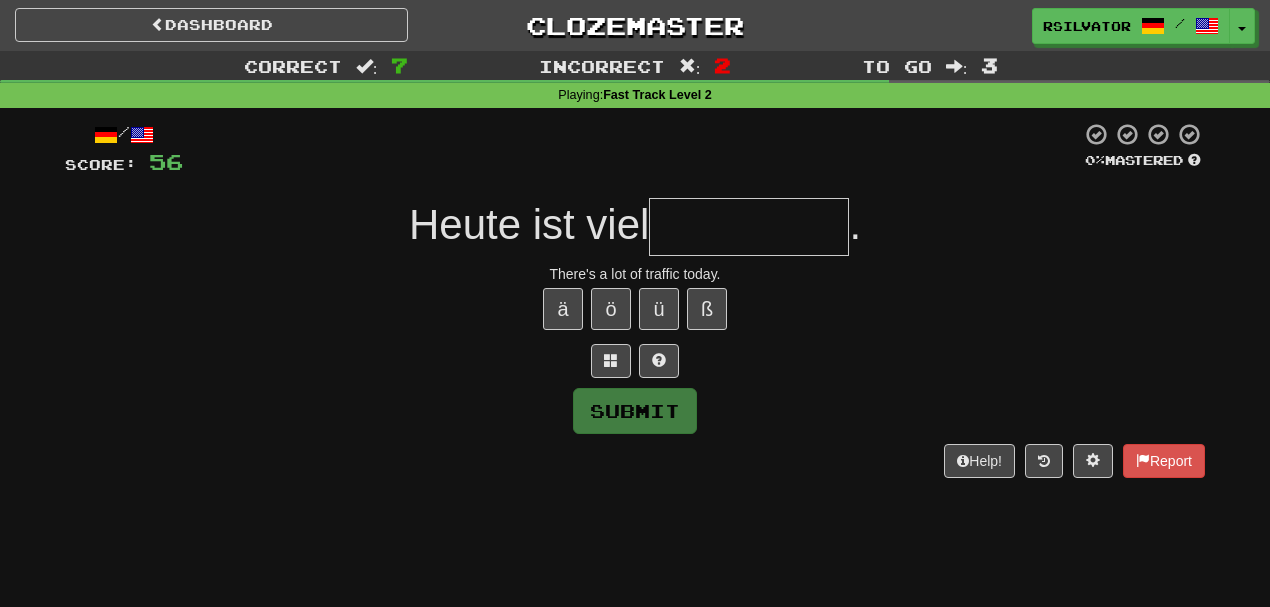 type on "*******" 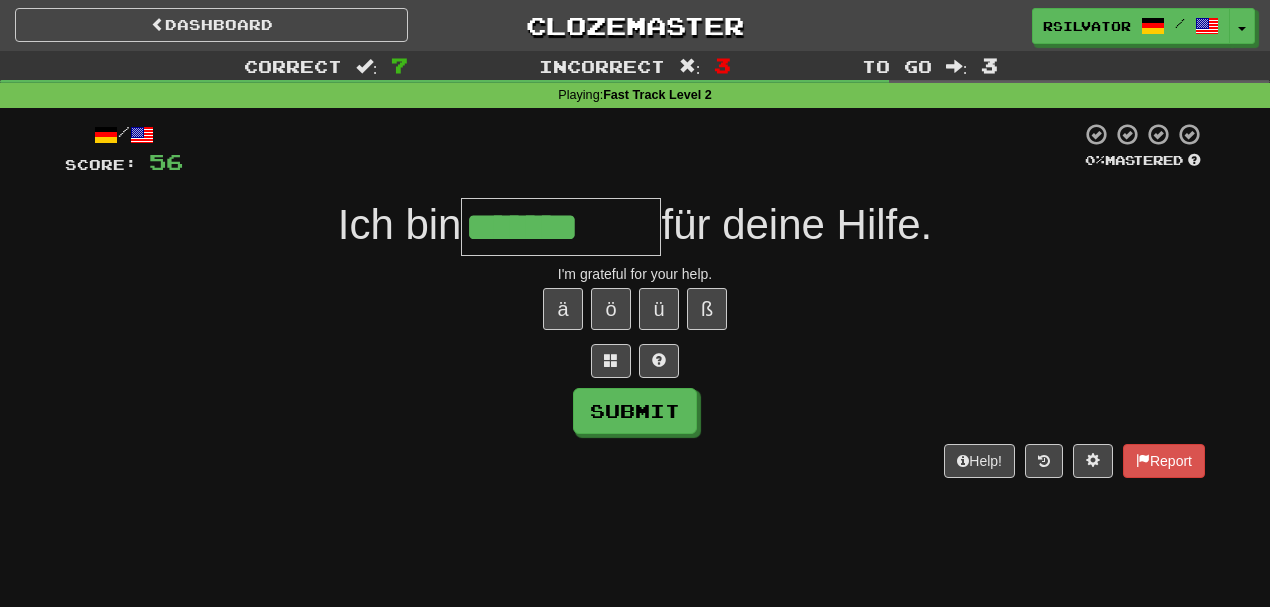 type on "*******" 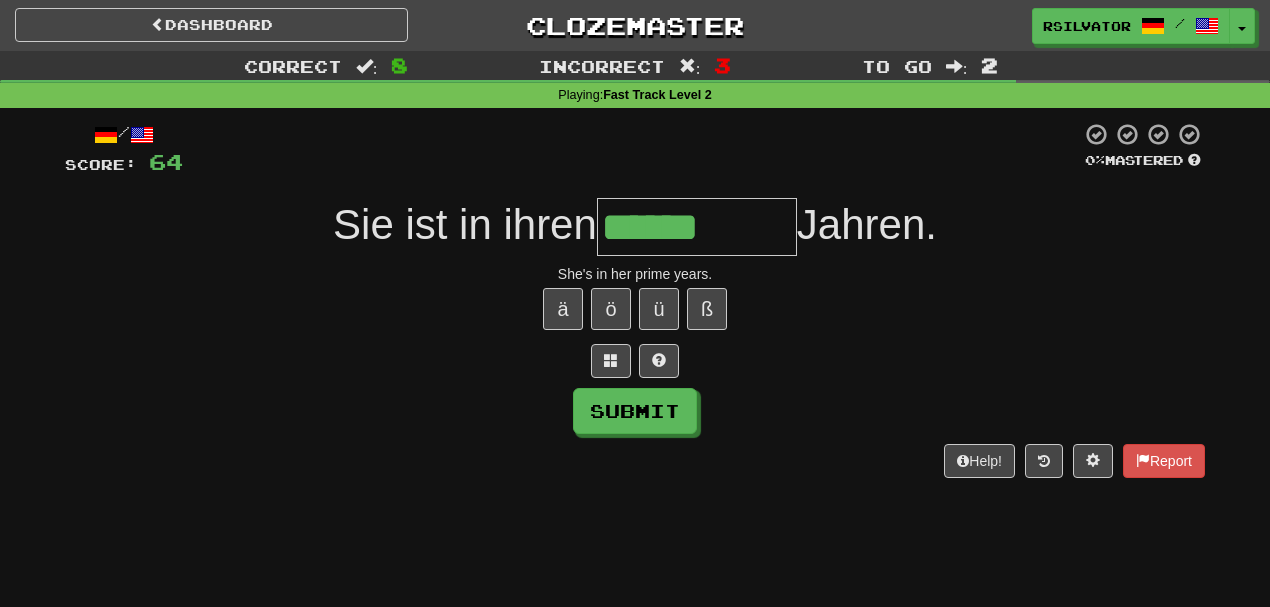 type on "******" 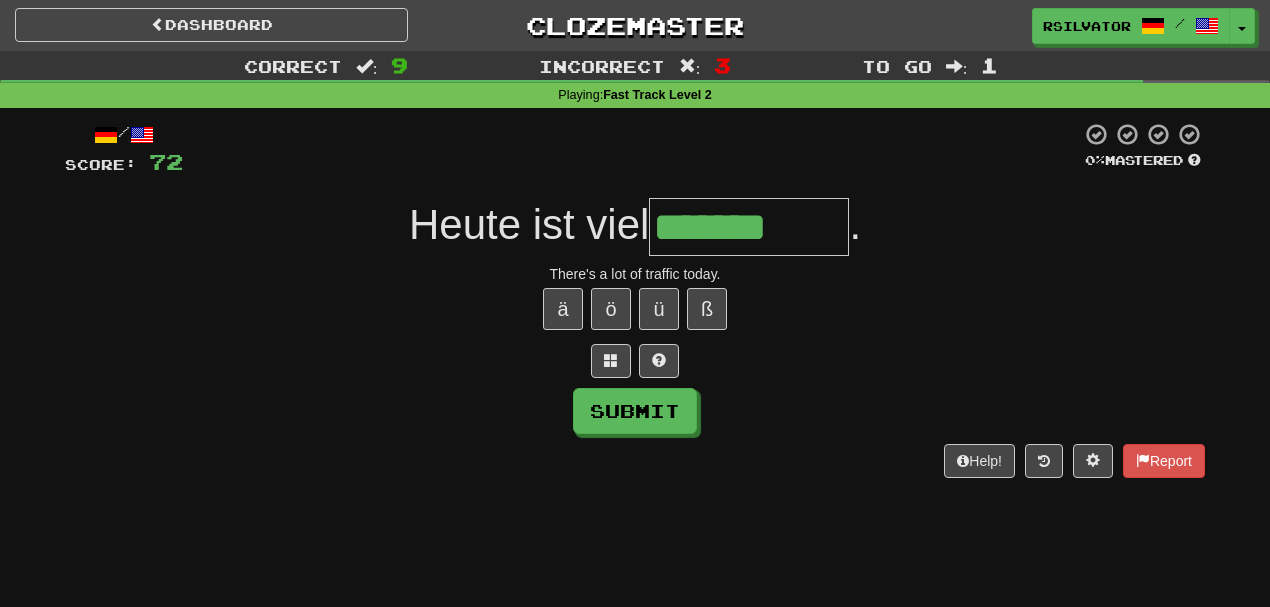 type on "*******" 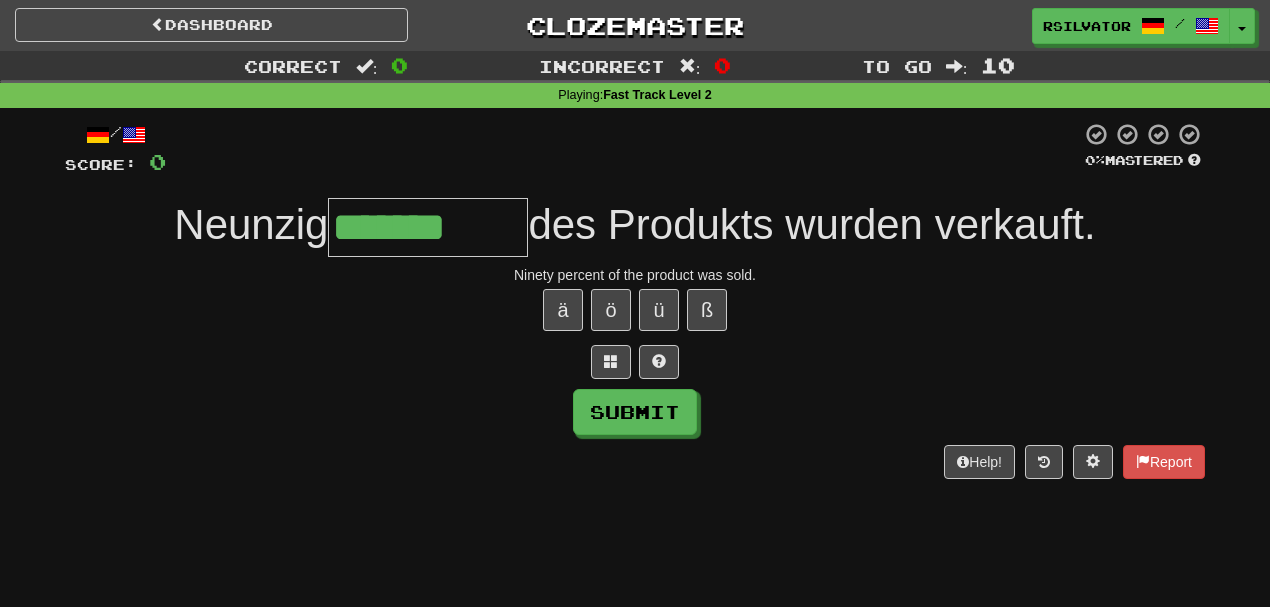 type on "*******" 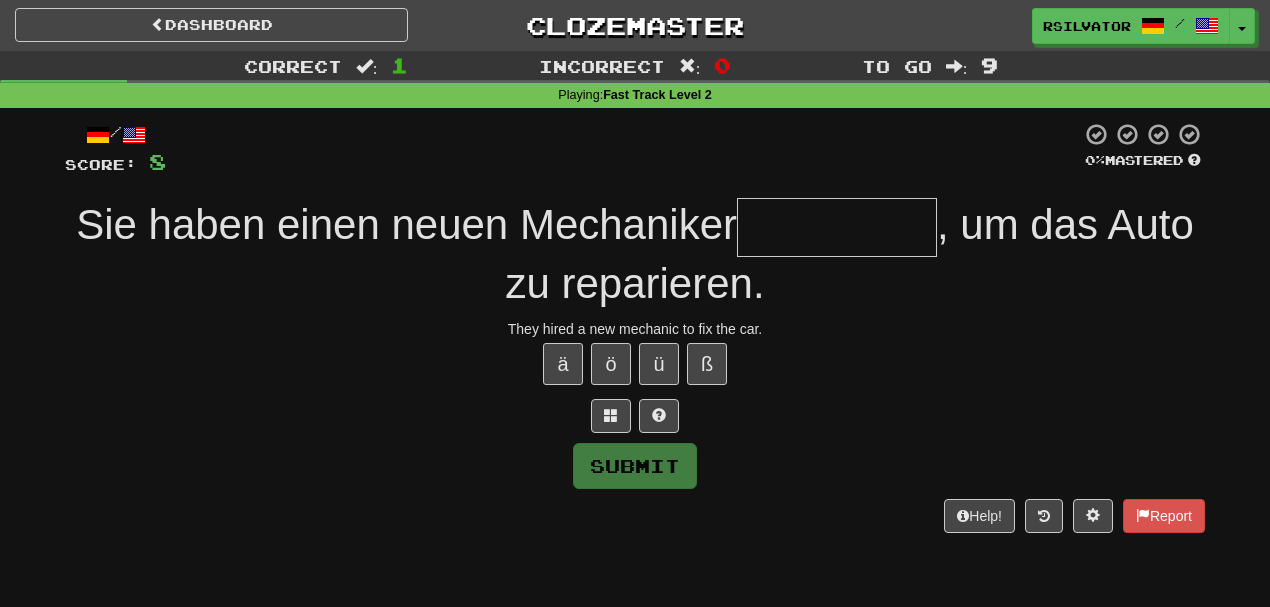 type on "*" 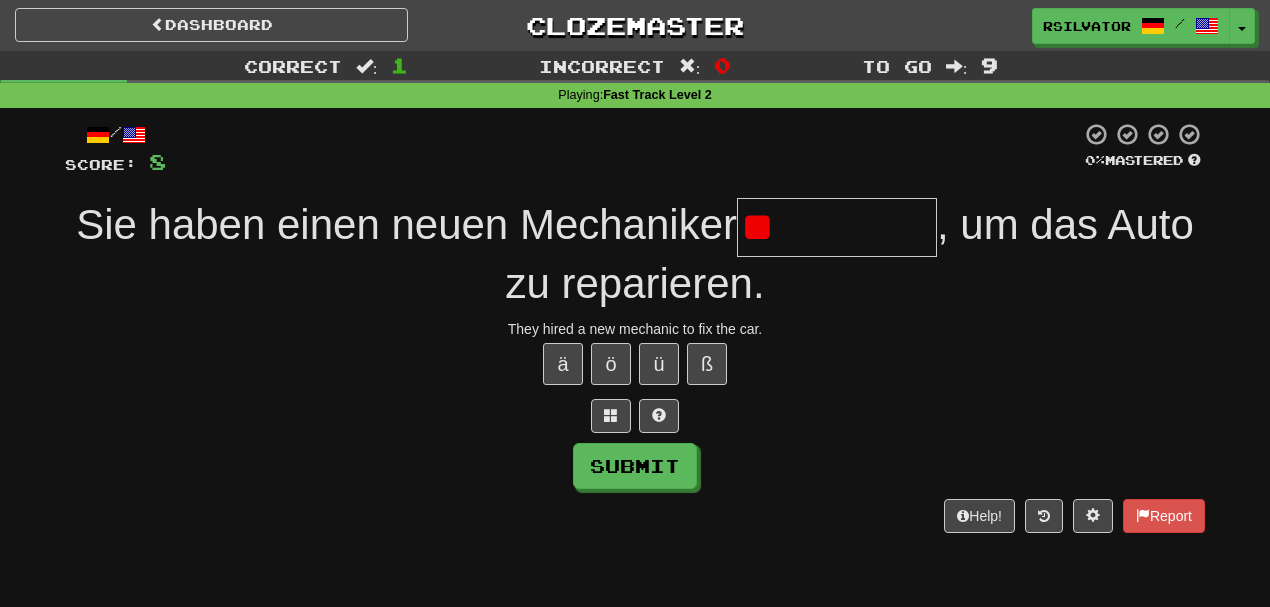 type on "*" 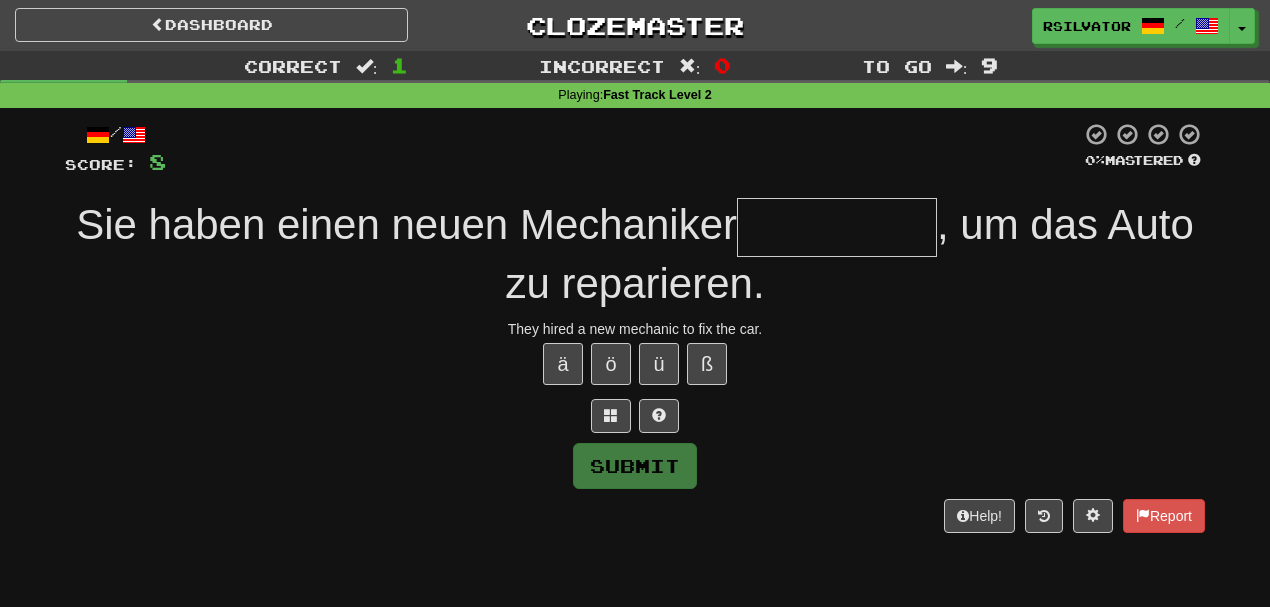 type on "*" 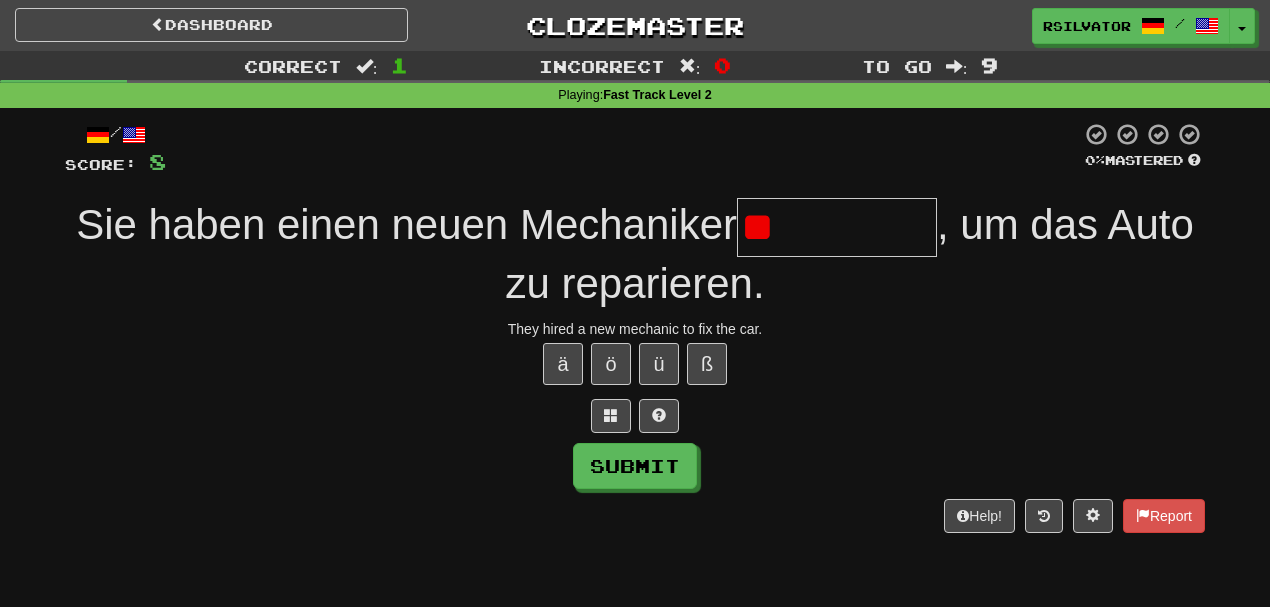 type on "*" 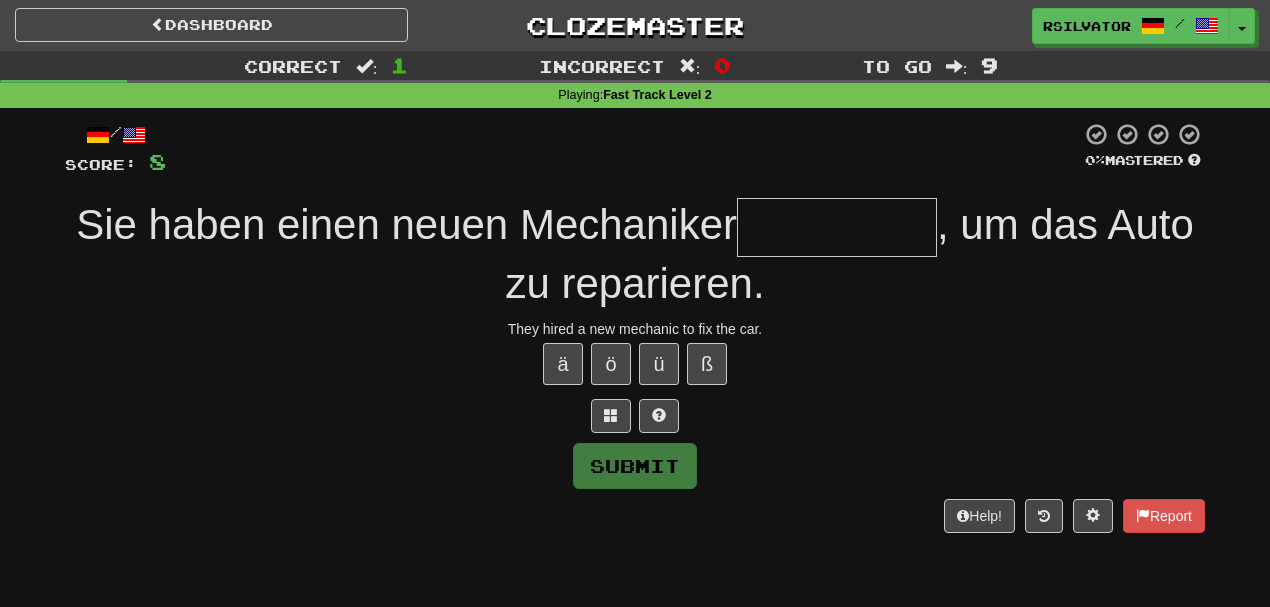 type on "**********" 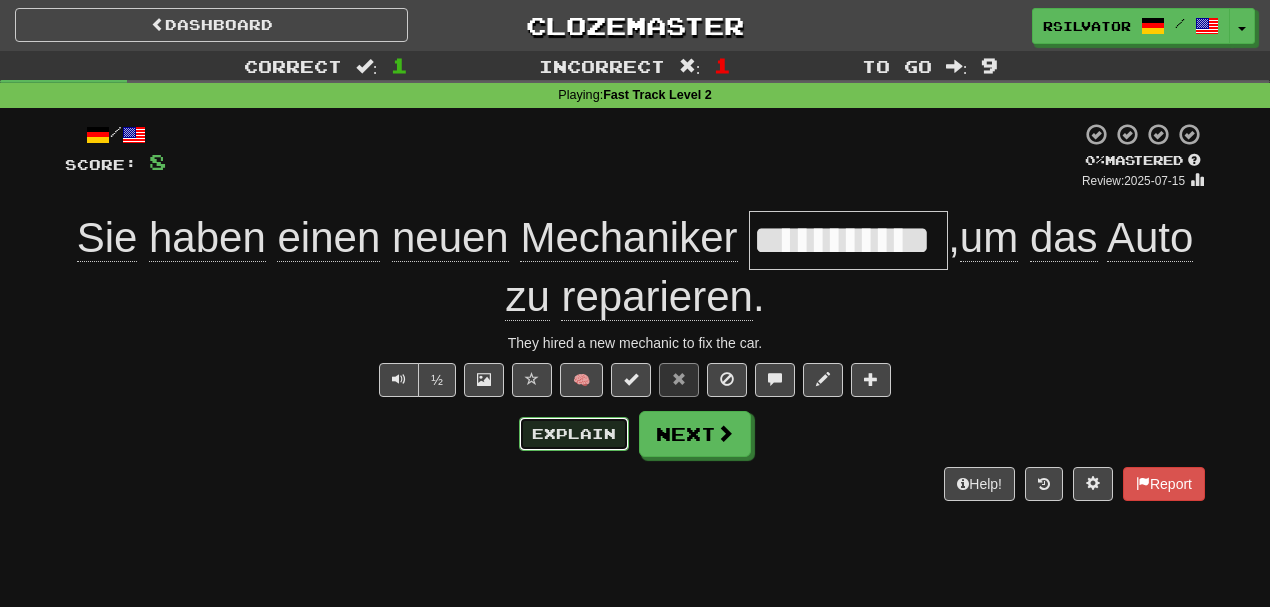 click on "Explain" at bounding box center [574, 434] 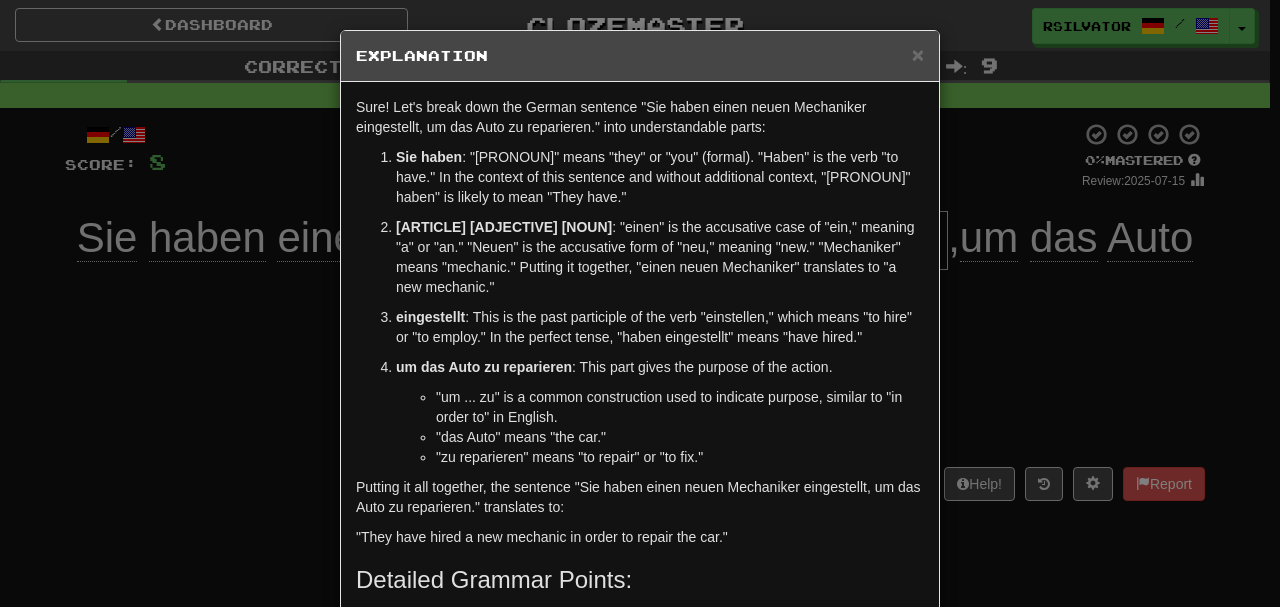 click on "× Explanation Sure! Let's break down the German sentence "[PRONOUN] haben [ARTICLE] [ADJECTIVE] [NOUN] eingestellt, um das Auto zu reparieren." into understandable parts:
"[PRONOUN] haben" : "[PRONOUN]" means "they" or "you" (formal). "Haben" is the verb "to have." In the context of this sentence and without additional context, "[PRONOUN] haben" is likely to mean "They have."
"[ARTICLE] [ADJECTIVE] [NOUN]" : "[ARTICLE]" is the accusative case of "[ARTICLE]", meaning "a" or "an." "[ADJECTIVE]" is the accusative form of "[ADJECTIVE]", meaning "new." "[NOUN]" means "mechanic." Putting it together, "[ARTICLE] [ADJECTIVE] [NOUN]" translates to "a new mechanic."
"eingestellt" : This is the past participle of the verb "einstellen," which means "to hire" or "to employ." In the perfect tense, "haben eingestellt" means "have hired."
"um das Auto zu reparieren" : This part gives the purpose of the action.
"um ... zu" is a common construction used to indicate purpose, similar to "in order to" in English.
"das Auto" means "the car."
!" at bounding box center (640, 303) 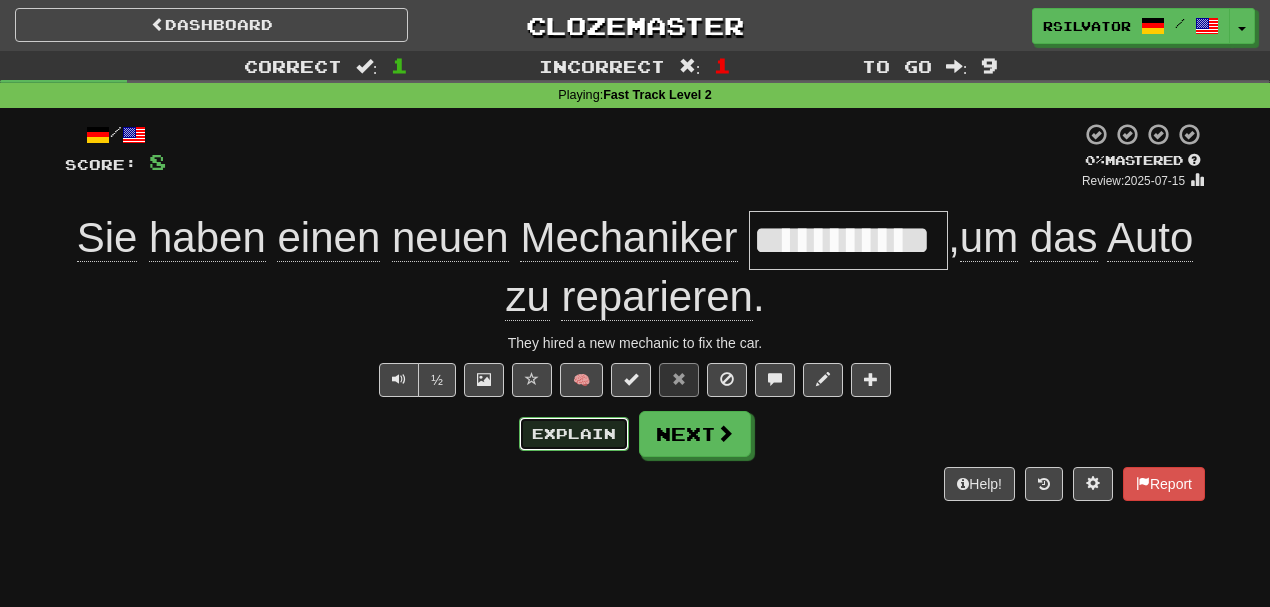 click on "Explain" at bounding box center (574, 434) 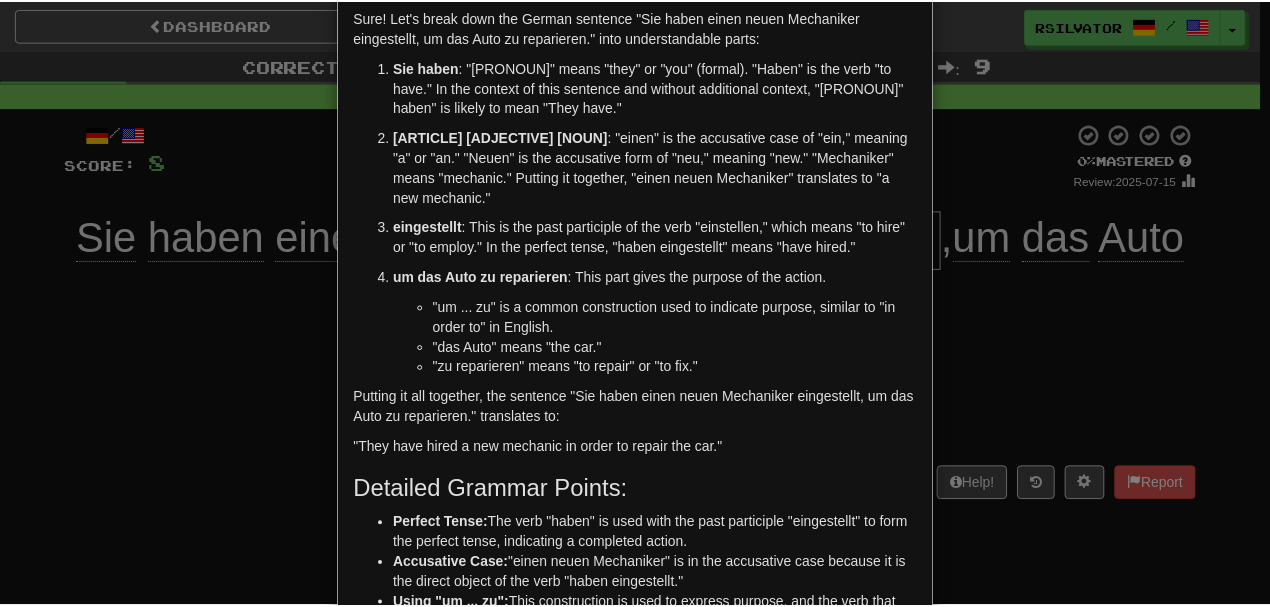 scroll, scrollTop: 66, scrollLeft: 0, axis: vertical 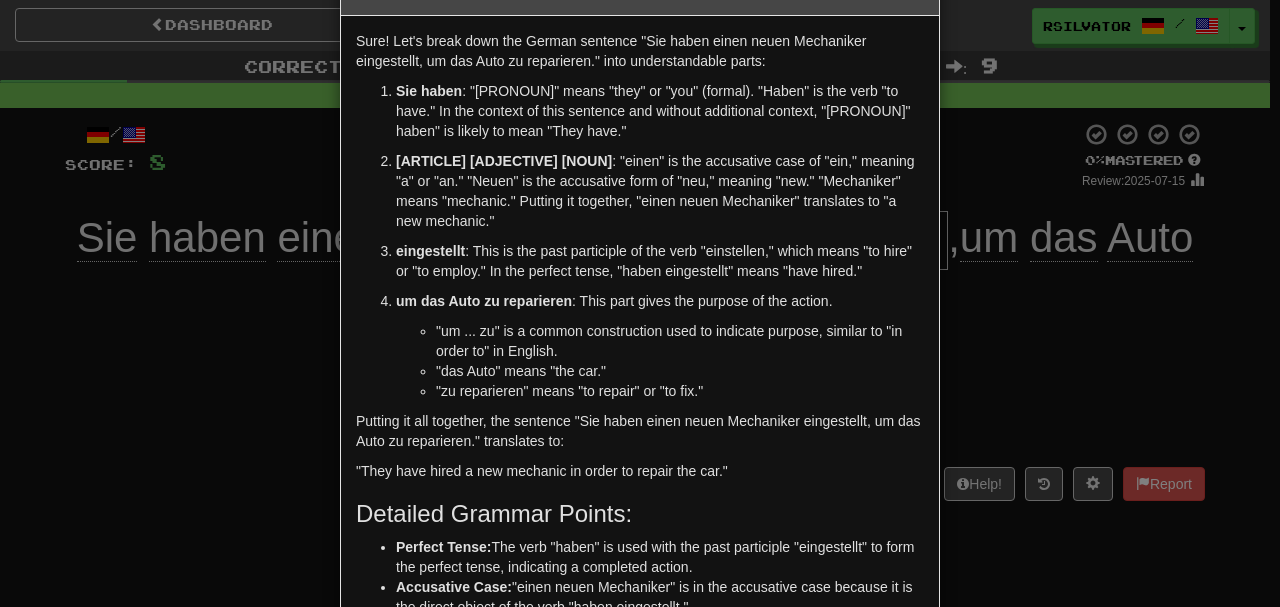click on "× Explanation Sure! Let's break down the German sentence "[PRONOUN] haben [ARTICLE] [ADJECTIVE] [NOUN] eingestellt, um das Auto zu reparieren." into understandable parts:
"[PRONOUN] haben" : "[PRONOUN]" means "they" or "you" (formal). "Haben" is the verb "to have." In the context of this sentence and without additional context, "[PRONOUN] haben" is likely to mean "They have."
"[ARTICLE] [ADJECTIVE] [NOUN]" : "[ARTICLE]" is the accusative case of "[ARTICLE]", meaning "a" or "an." "[ADJECTIVE]" is the accusative form of "[ADJECTIVE]", meaning "new." "[NOUN]" means "mechanic." Putting it together, "[ARTICLE] [ADJECTIVE] [NOUN]" translates to "a new mechanic."
"eingestellt" : This is the past participle of the verb "einstellen," which means "to hire" or "to employ." In the perfect tense, "haben eingestellt" means "have hired."
"um das Auto zu reparieren" : This part gives the purpose of the action.
"um ... zu" is a common construction used to indicate purpose, similar to "in order to" in English.
"das Auto" means "the car."
!" at bounding box center (640, 303) 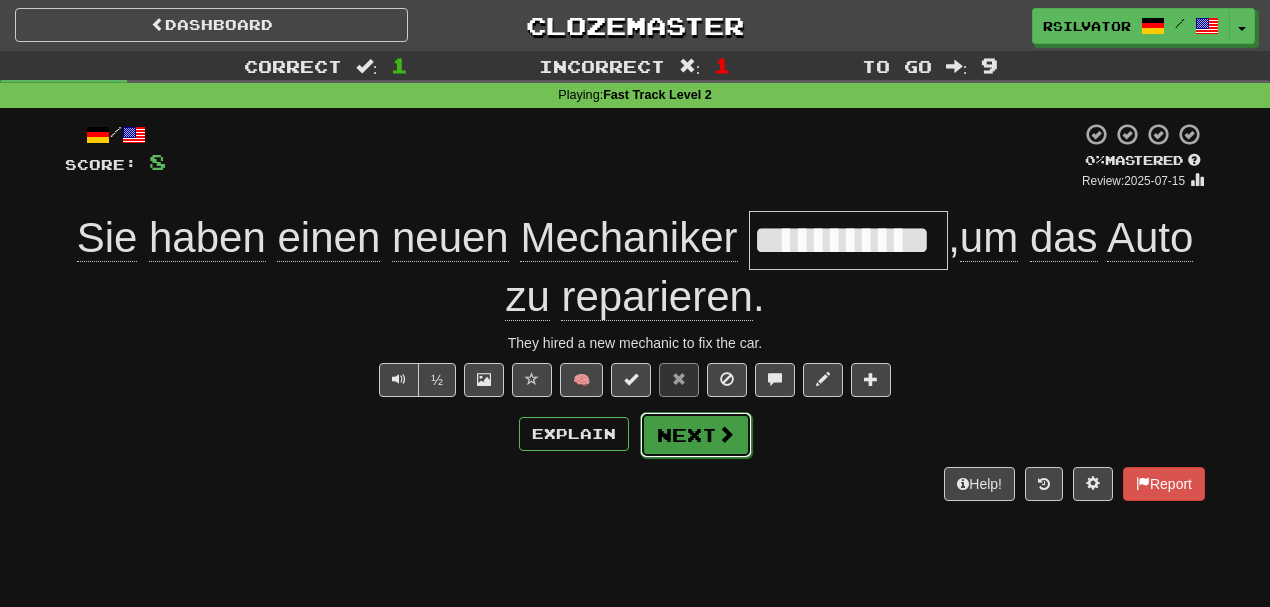 click on "Next" at bounding box center [696, 435] 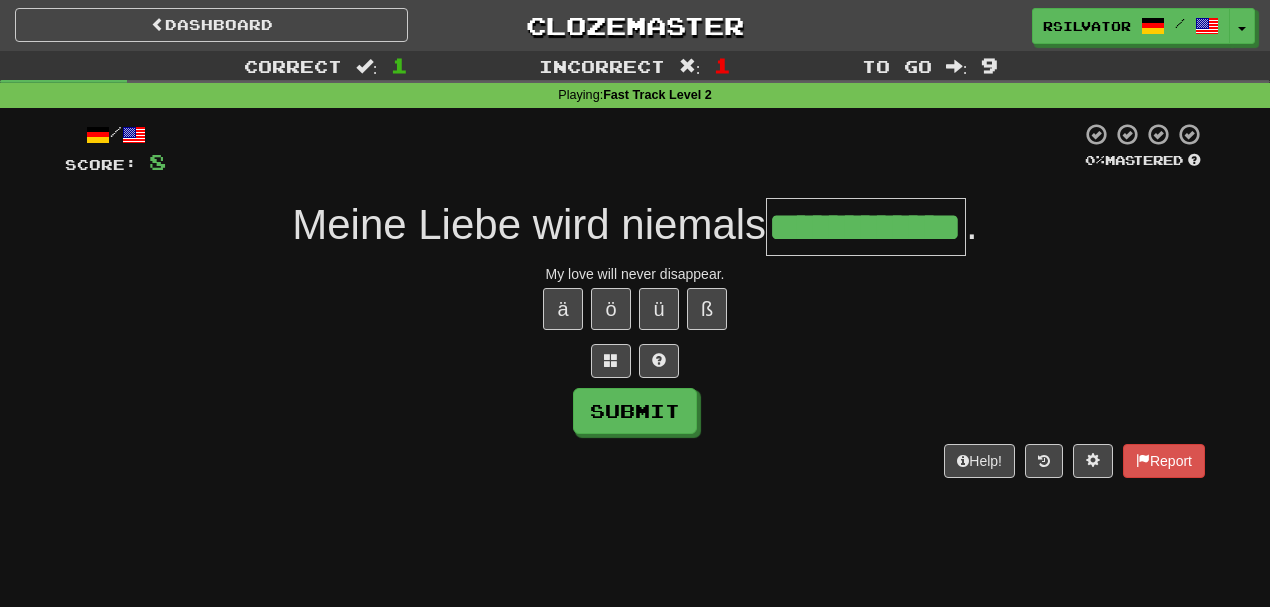 scroll, scrollTop: 0, scrollLeft: 64, axis: horizontal 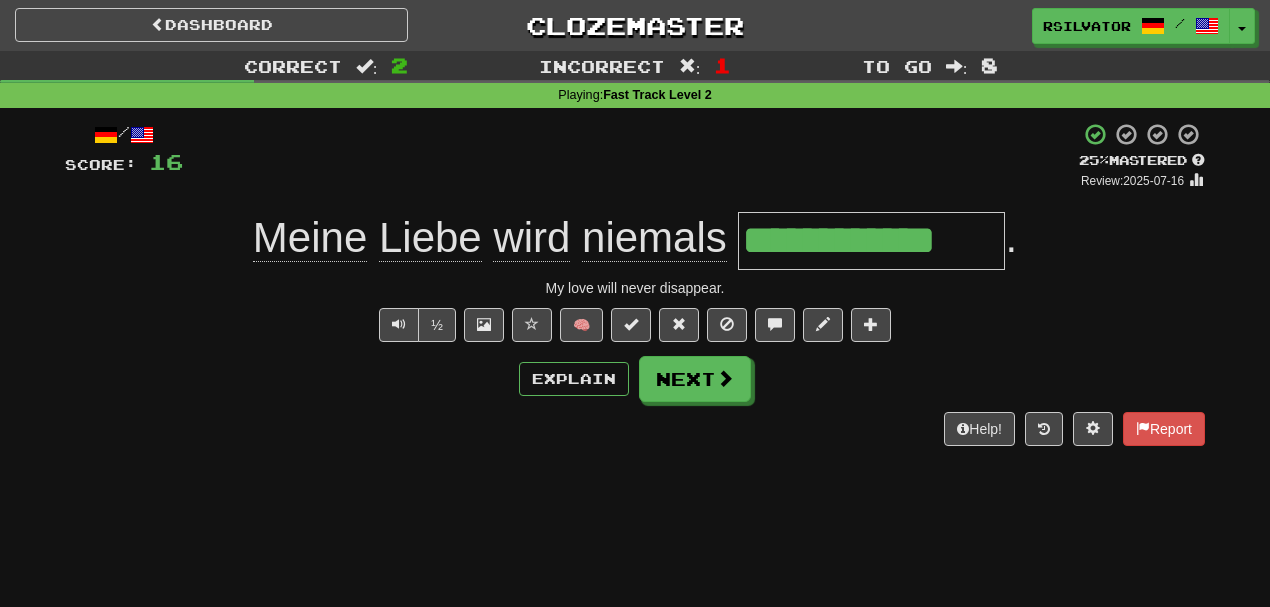 click on "Explain Next" at bounding box center (635, 379) 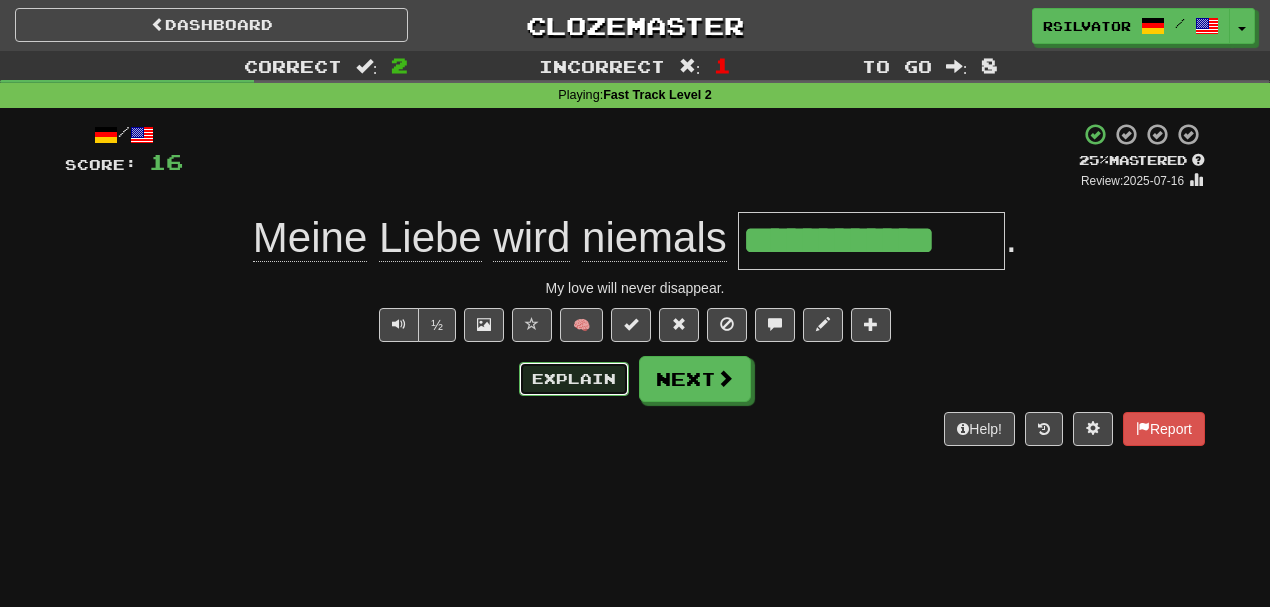 click on "Explain" at bounding box center (574, 379) 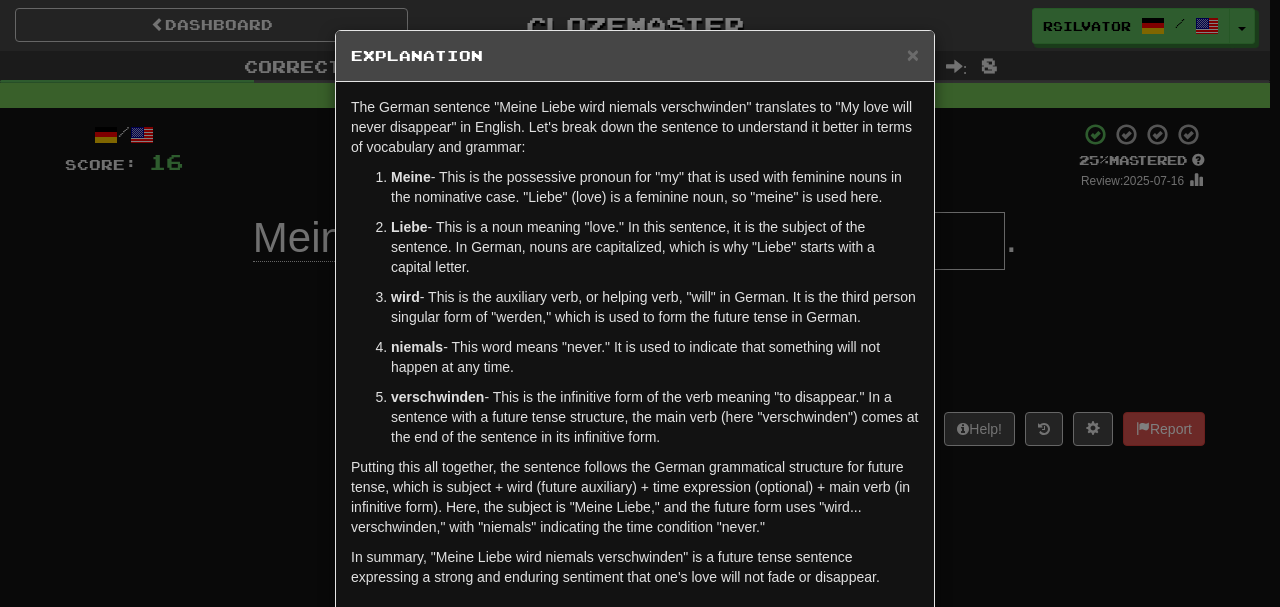 click on "× Explanation The German sentence "Meine Liebe wird niemals verschwinden" translates to "My love will never disappear" in English. Let's break down the sentence to understand it better in terms of vocabulary and grammar:
Meine  - This is the possessive pronoun for "my" that is used with feminine nouns in the nominative case. "Liebe" (love) is a feminine noun, so "meine" is used here.
Liebe  - This is a noun meaning "love." In this sentence, it is the subject of the sentence. In German, nouns are capitalized, which is why "Liebe" starts with a capital letter.
wird  - This is the auxiliary verb, or helping verb, "will" in German. It is the third person singular form of "werden," which is used to form the future tense in German.
niemals  - This word means "never." It is used to indicate that something will not happen at any time.
verschwinden
In beta. Generated by ChatGPT. Like it? Hate it?  Let us know ! Close" at bounding box center [640, 303] 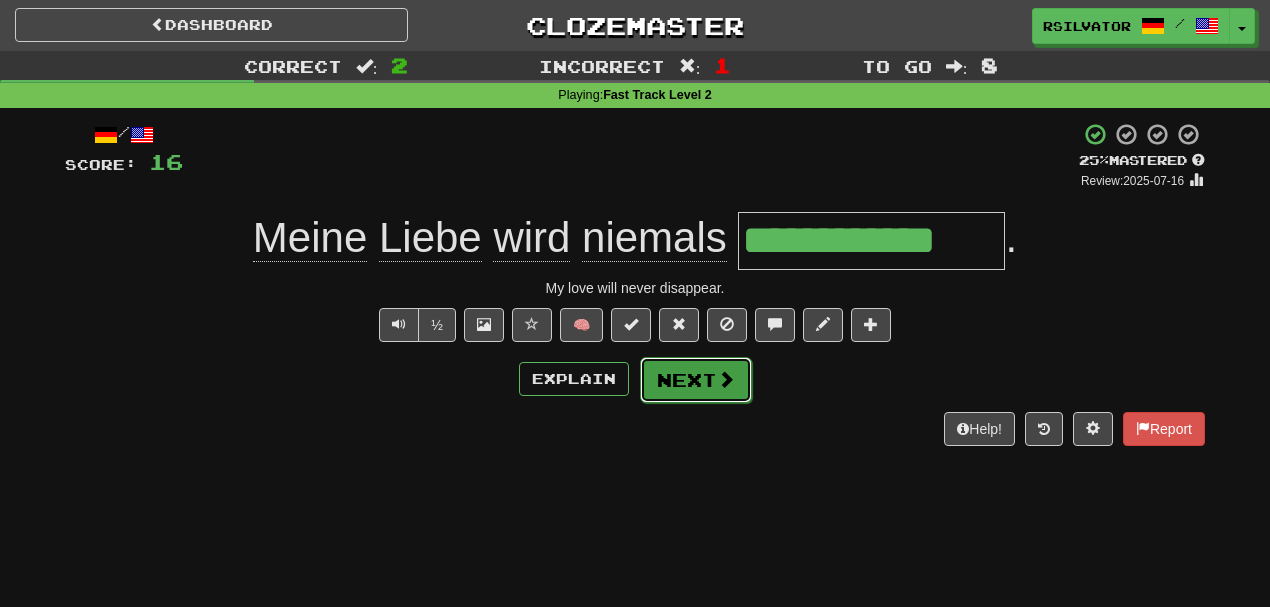 click on "Next" at bounding box center (696, 380) 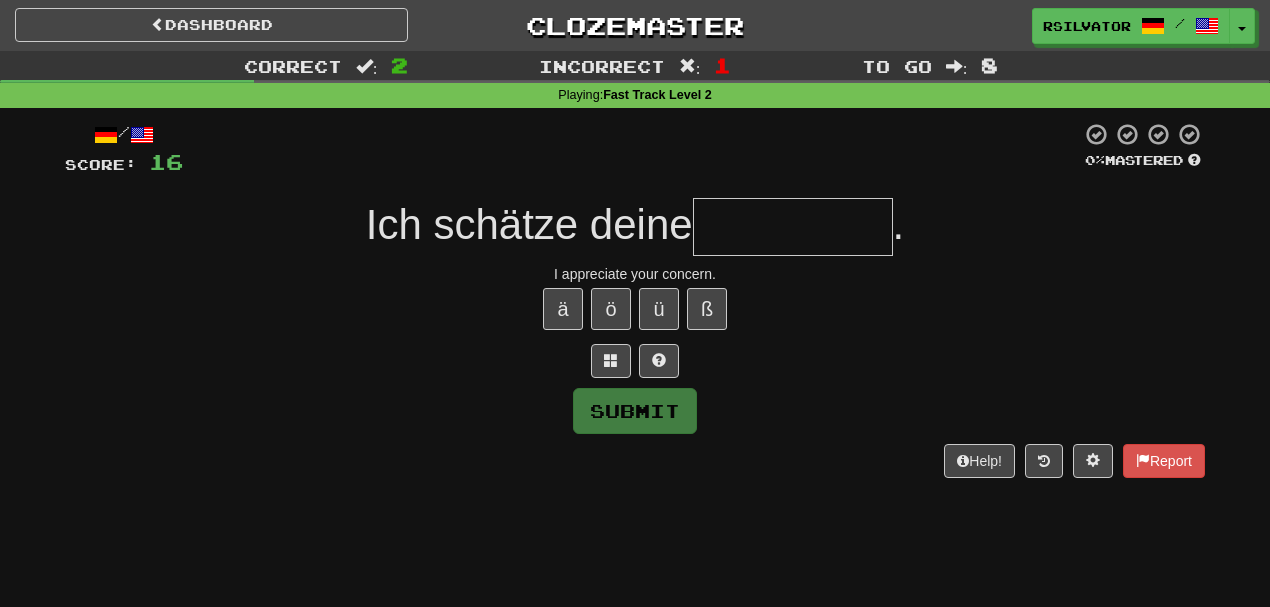 click at bounding box center [793, 227] 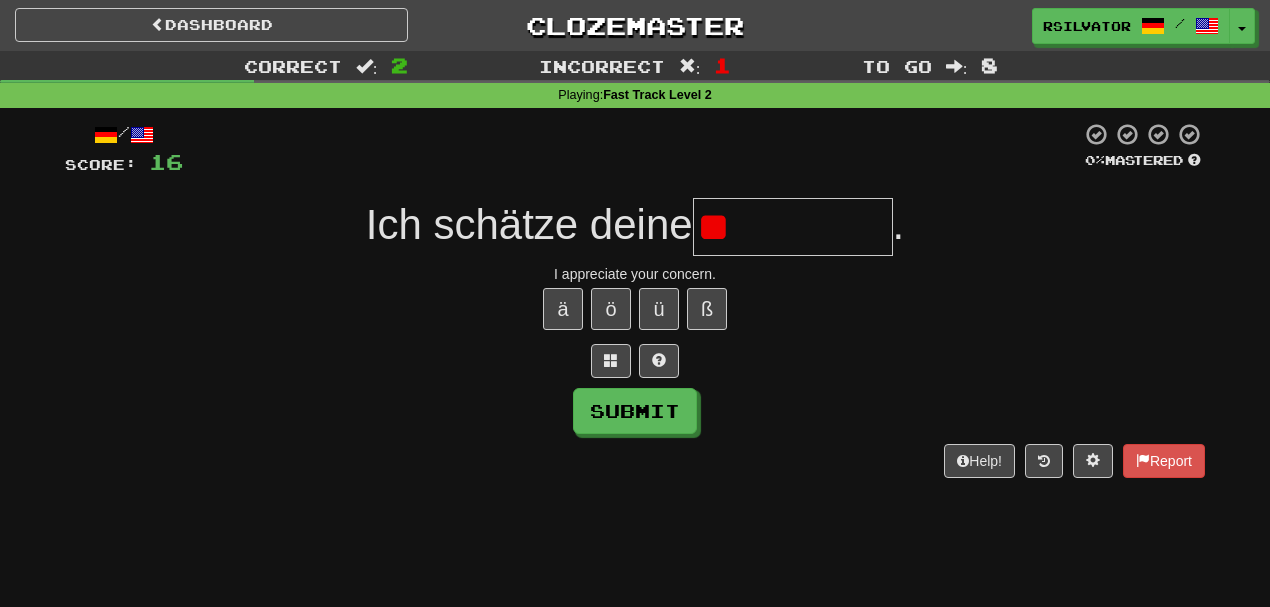 type on "*" 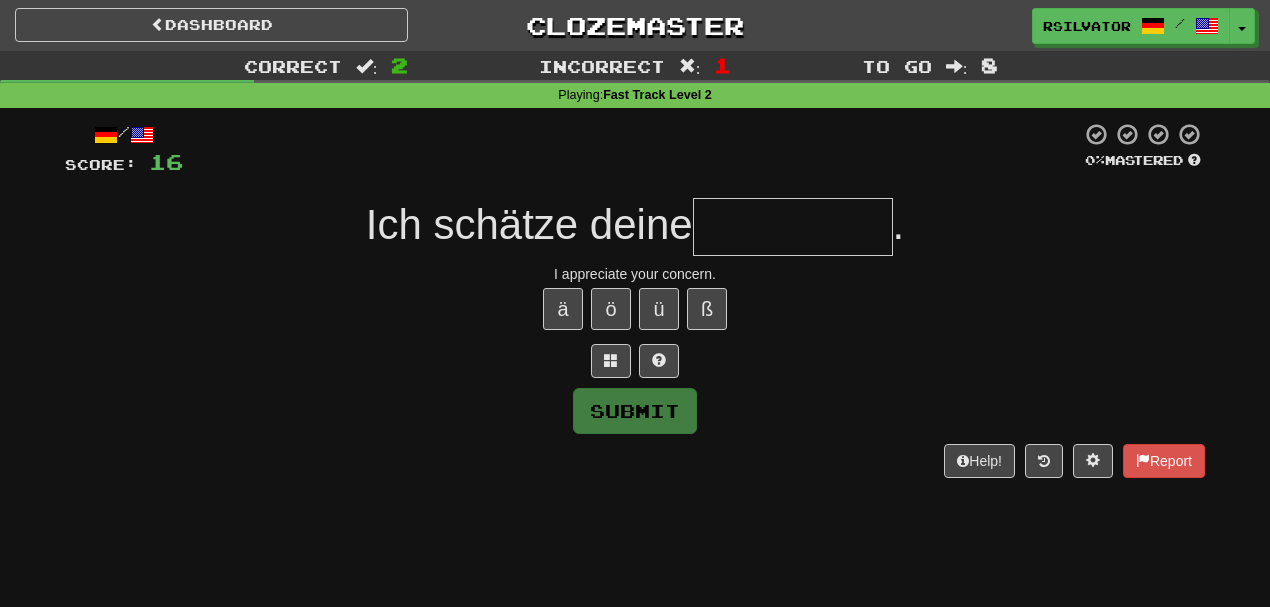 type on "*" 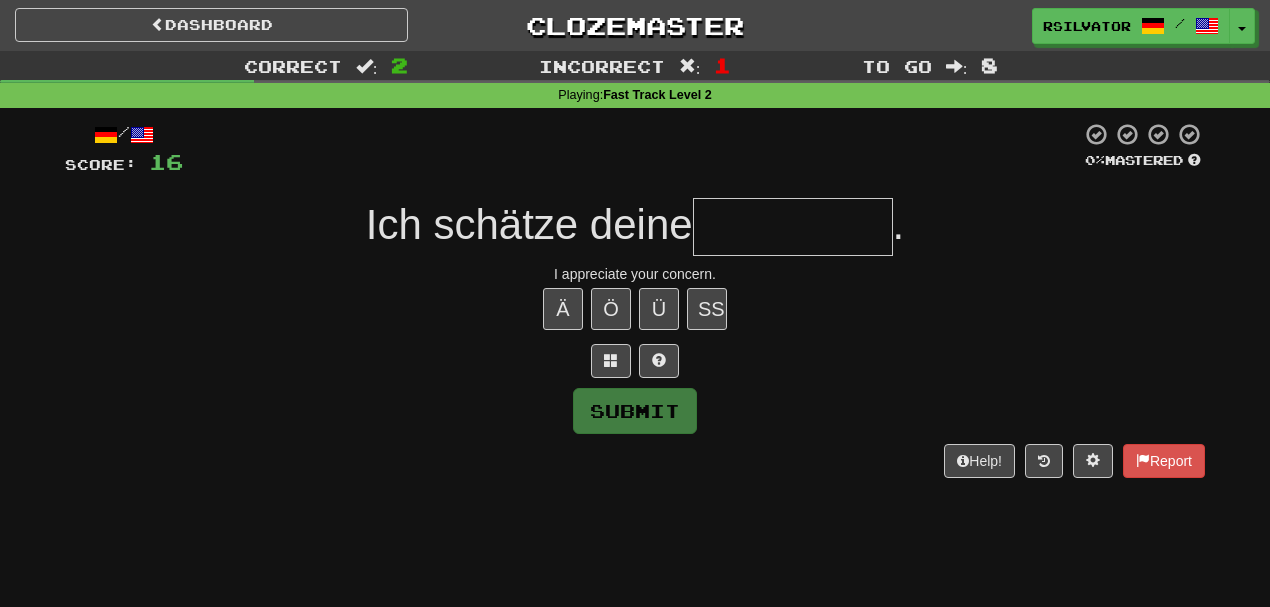 type on "*" 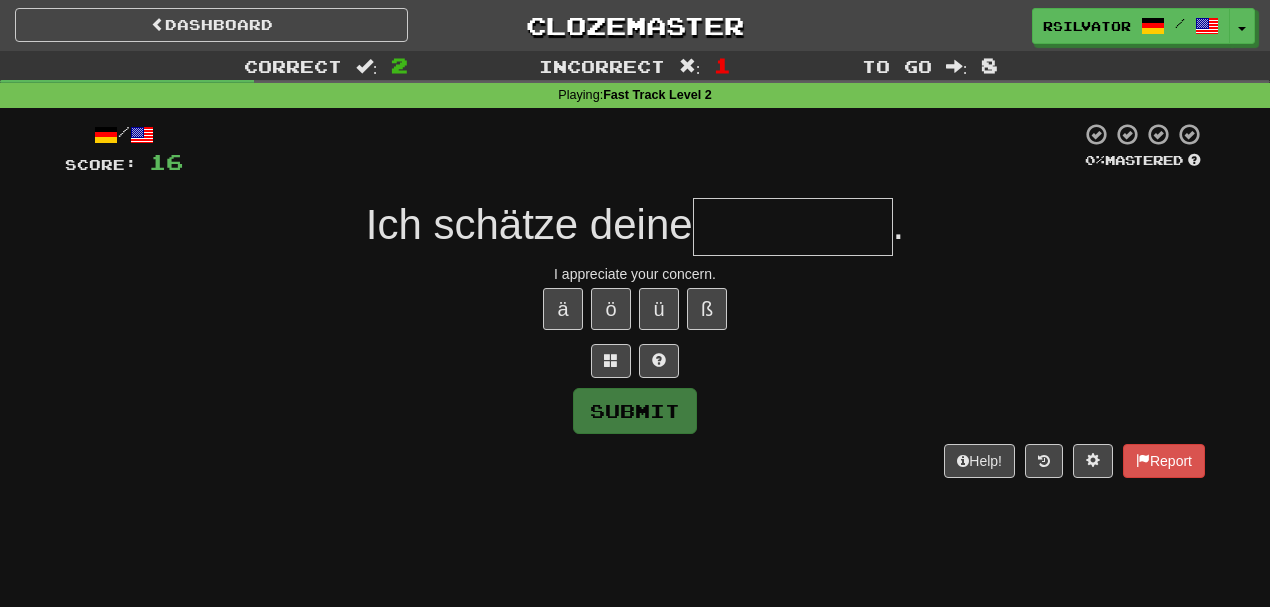 type on "*" 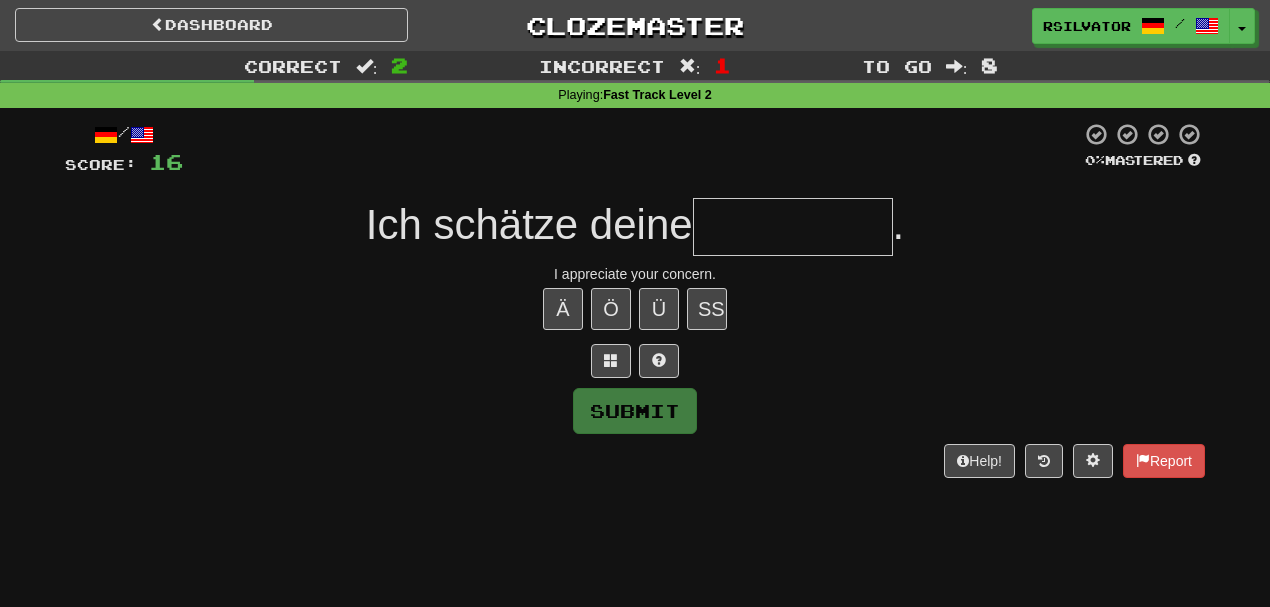 type on "*" 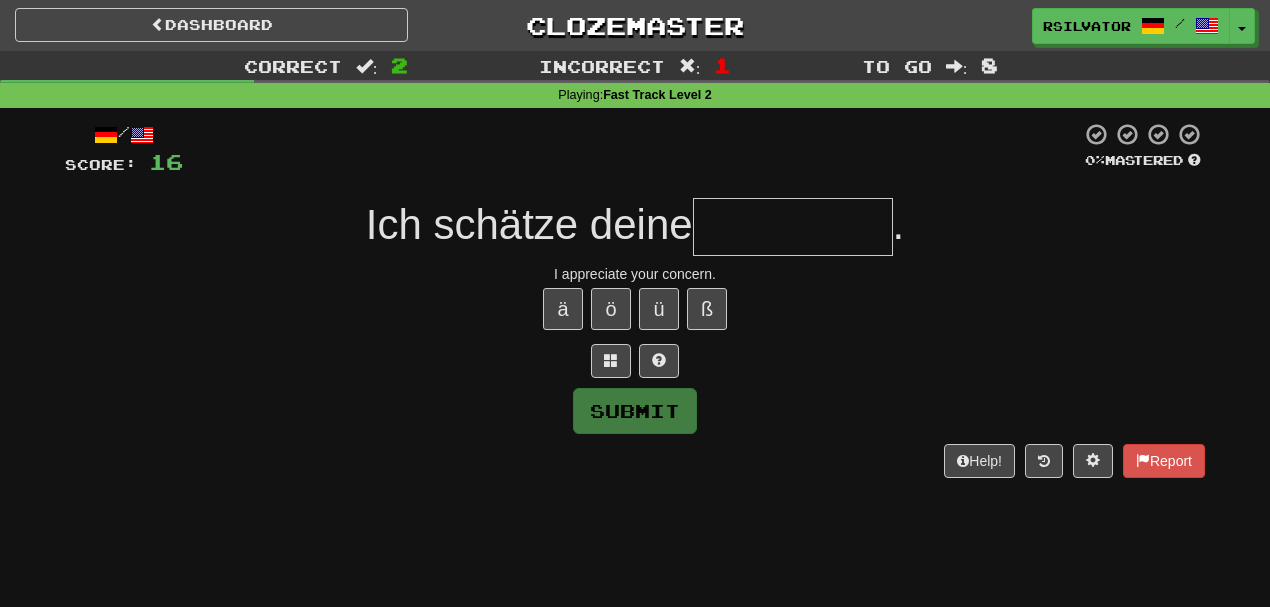 type on "********" 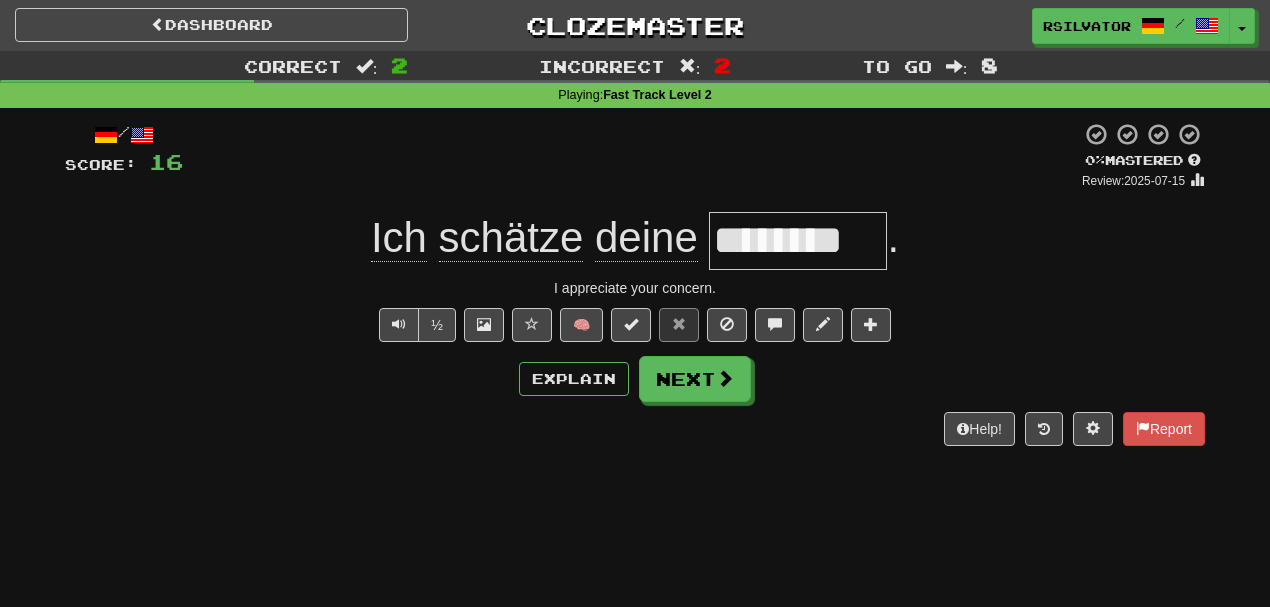 click on "/  Score:   16 0 %  Mastered Review:  2025-07-15 Ich   schätze   deine   ******** . I appreciate your concern. ½ 🧠 Explain Next  Help!  Report" at bounding box center (635, 290) 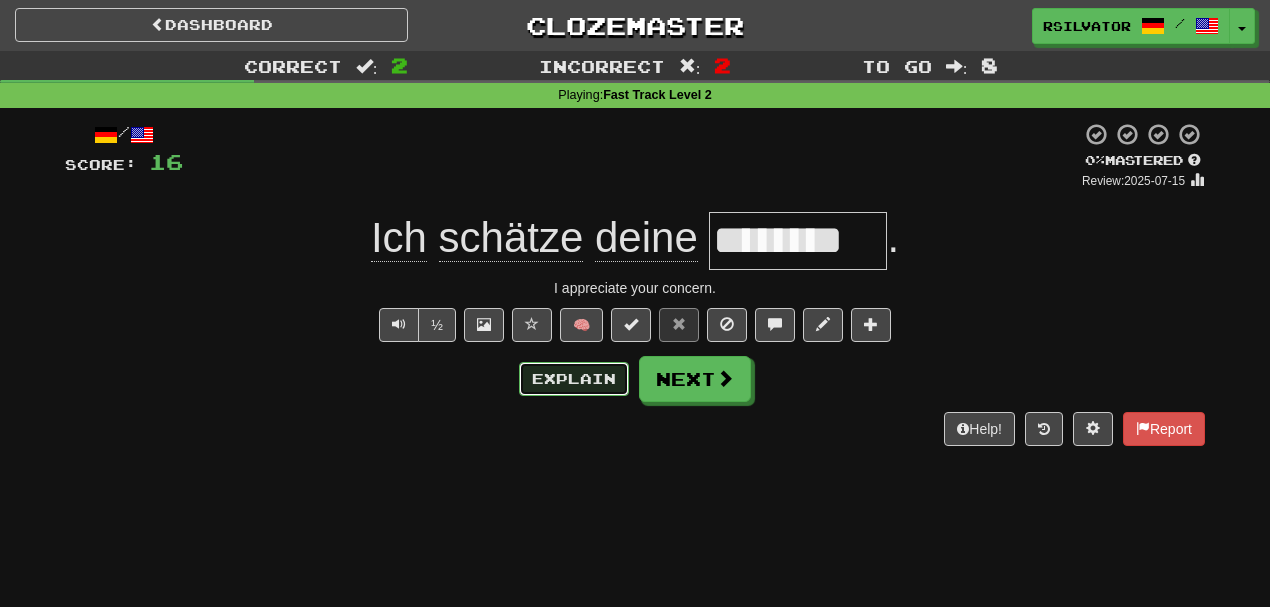 click on "Explain" at bounding box center [574, 379] 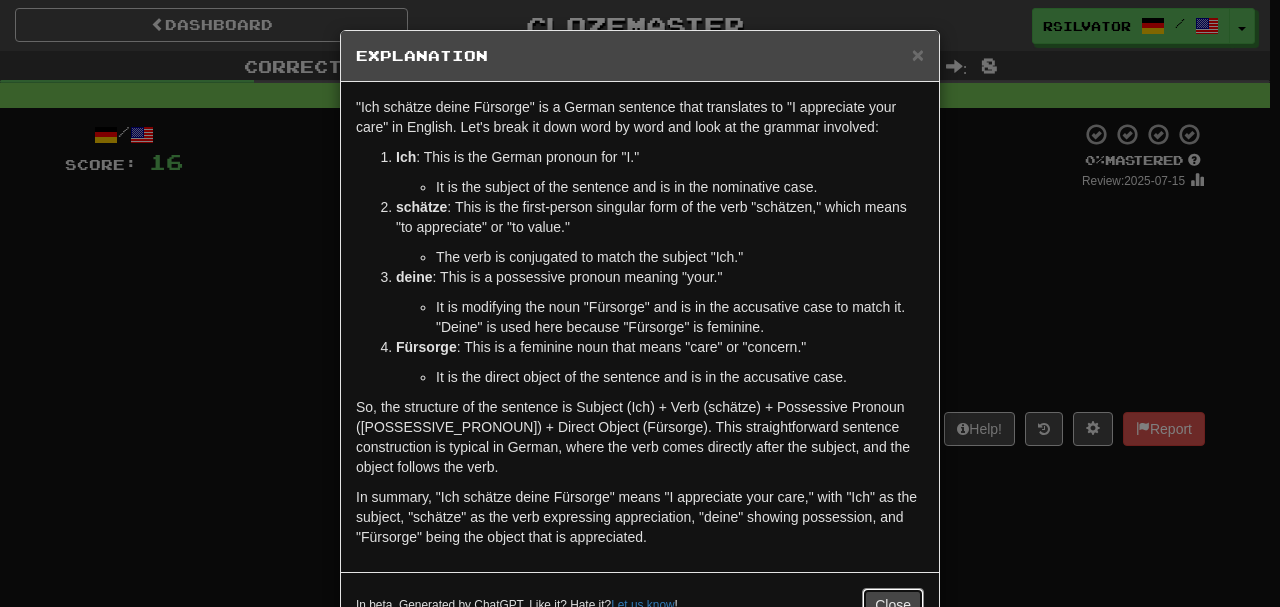 click on "Close" at bounding box center (893, 605) 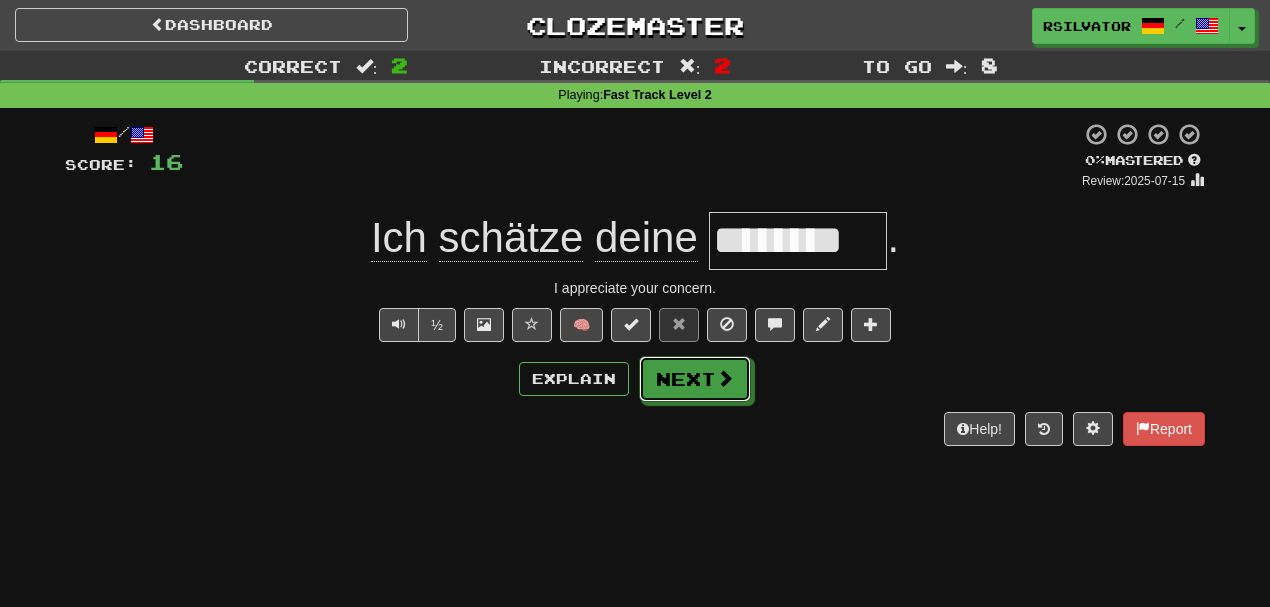 click on "Next" at bounding box center [695, 379] 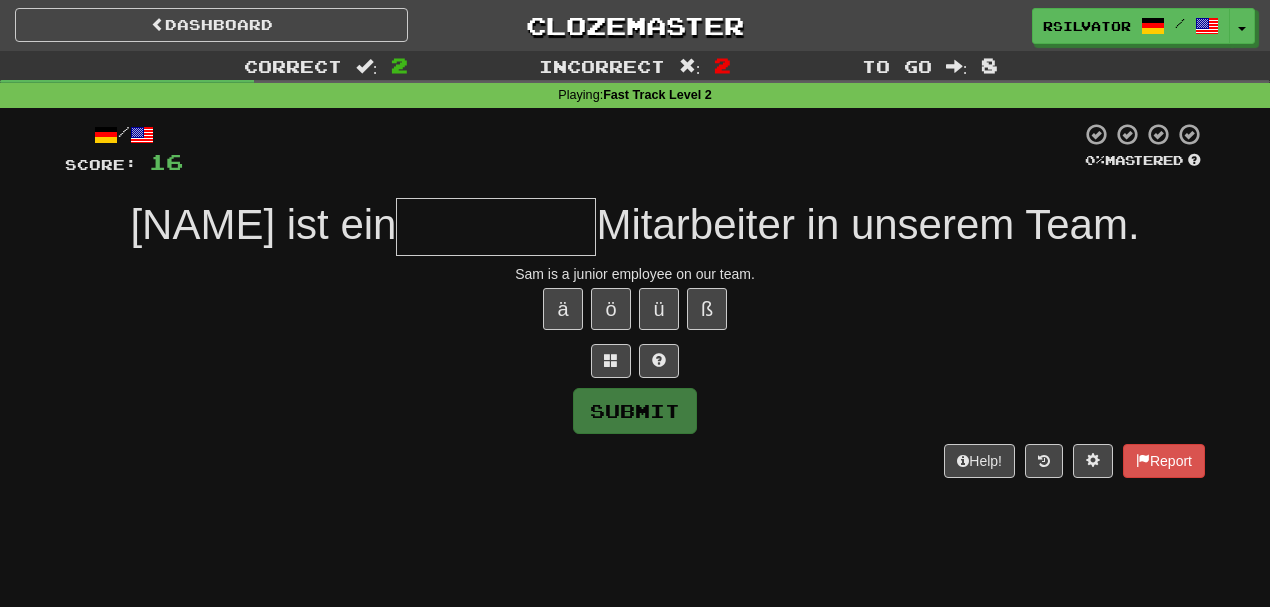 type on "*" 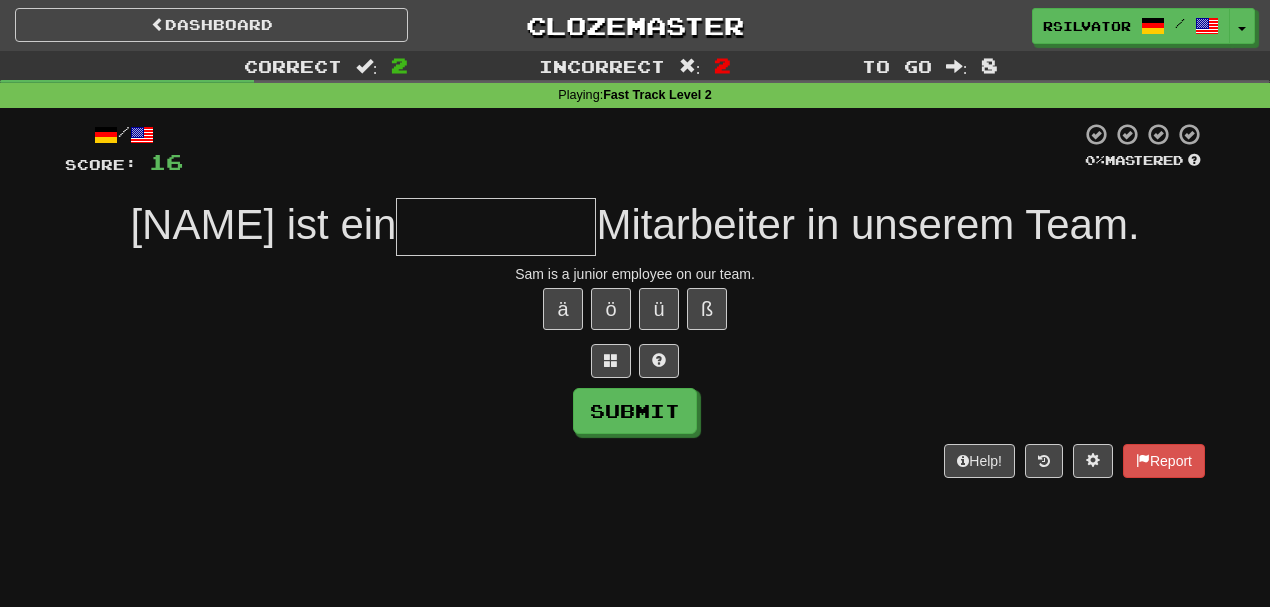 type on "*" 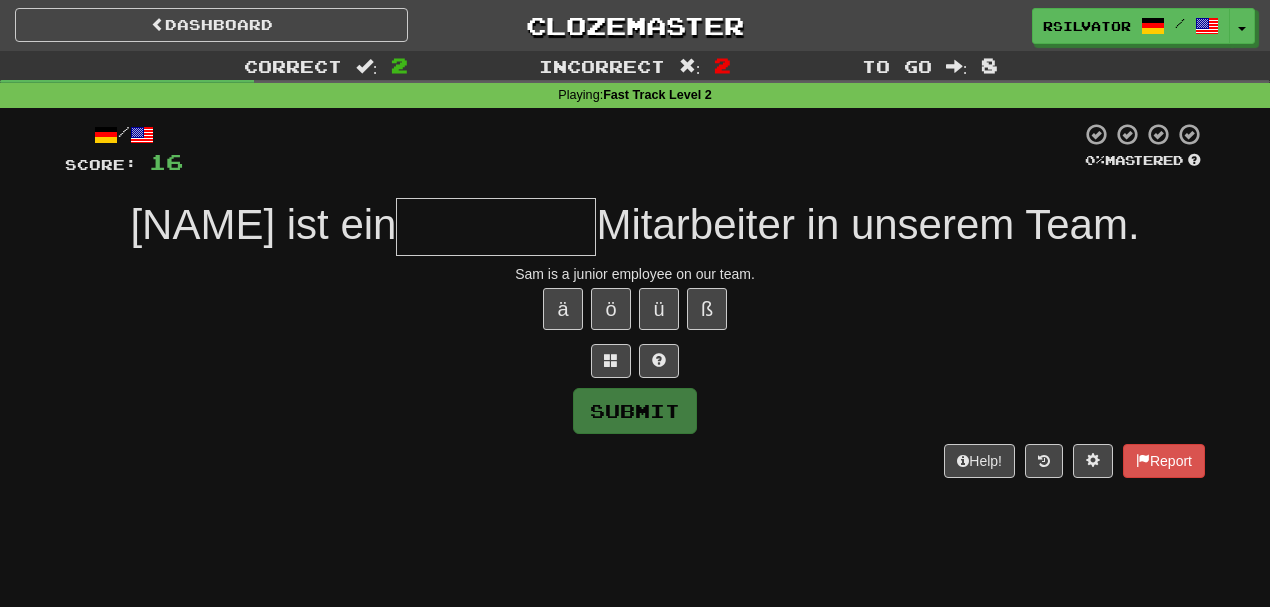 type on "*" 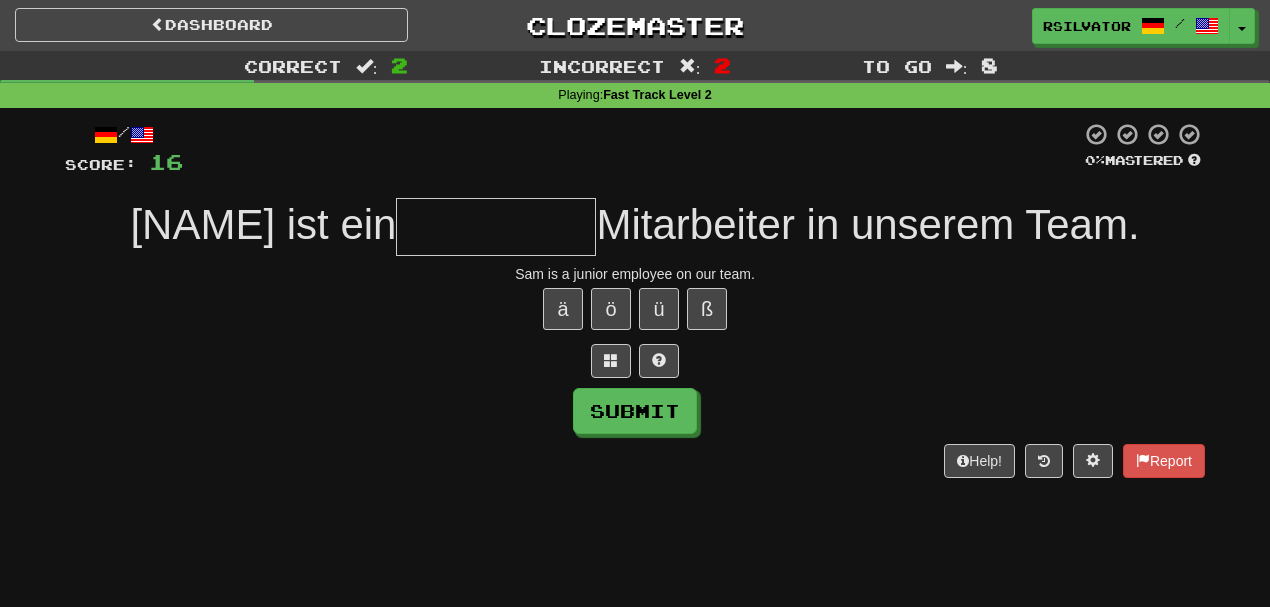 type on "*" 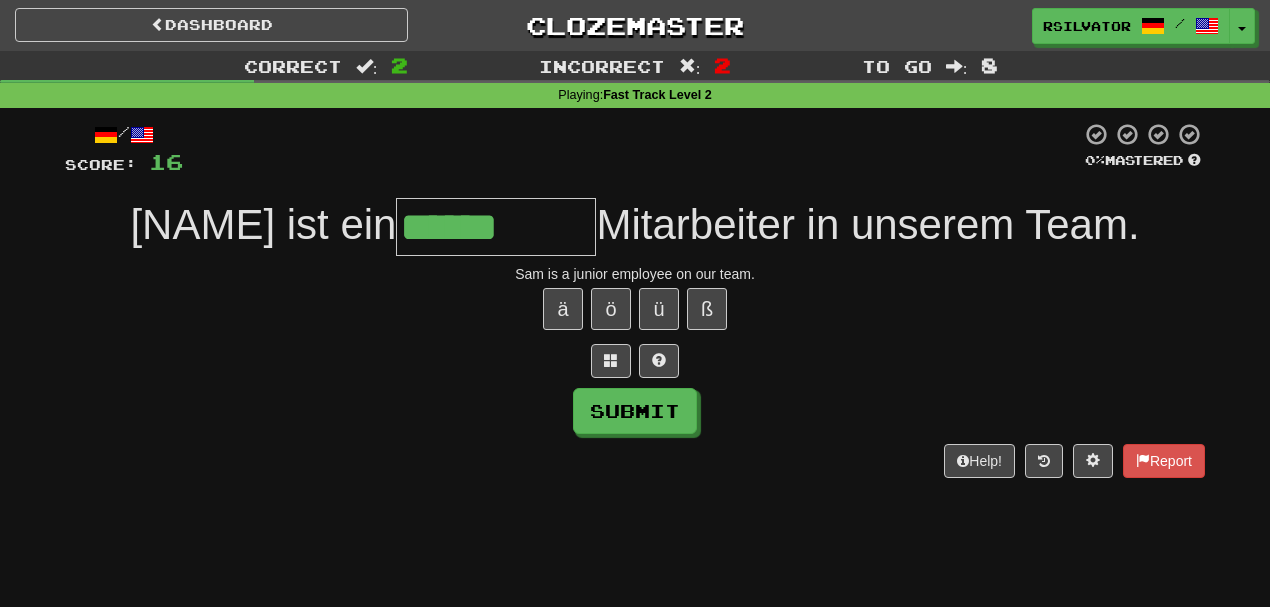 type on "******" 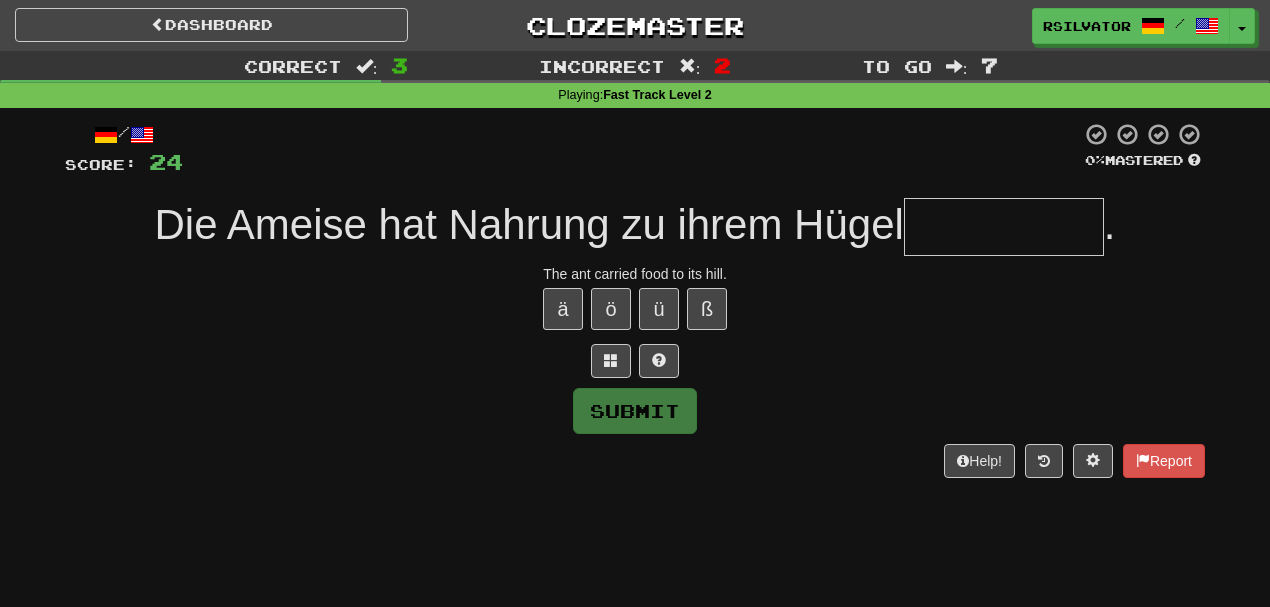 click on "Help!  Report" at bounding box center (635, 461) 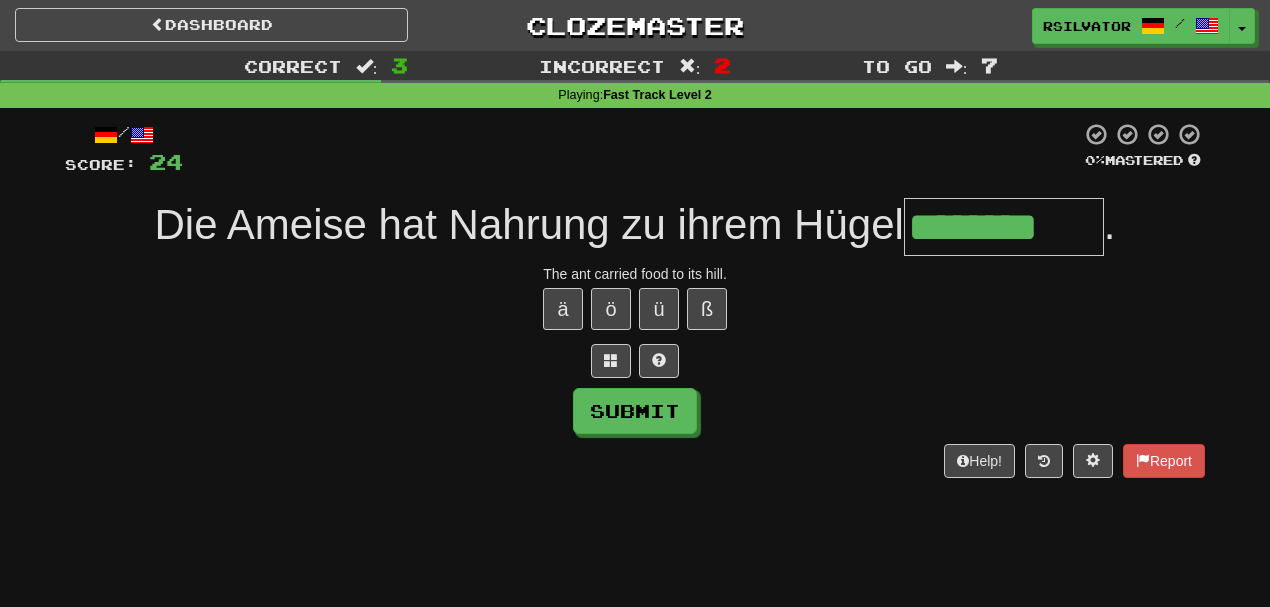 type on "********" 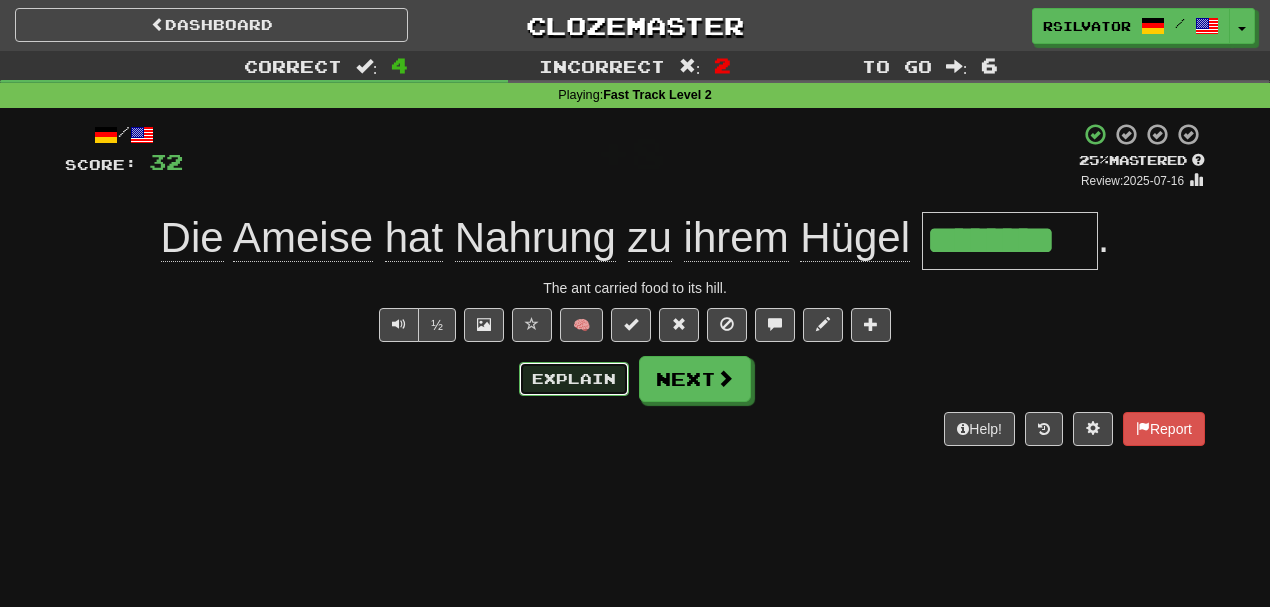 click on "Explain" at bounding box center (574, 379) 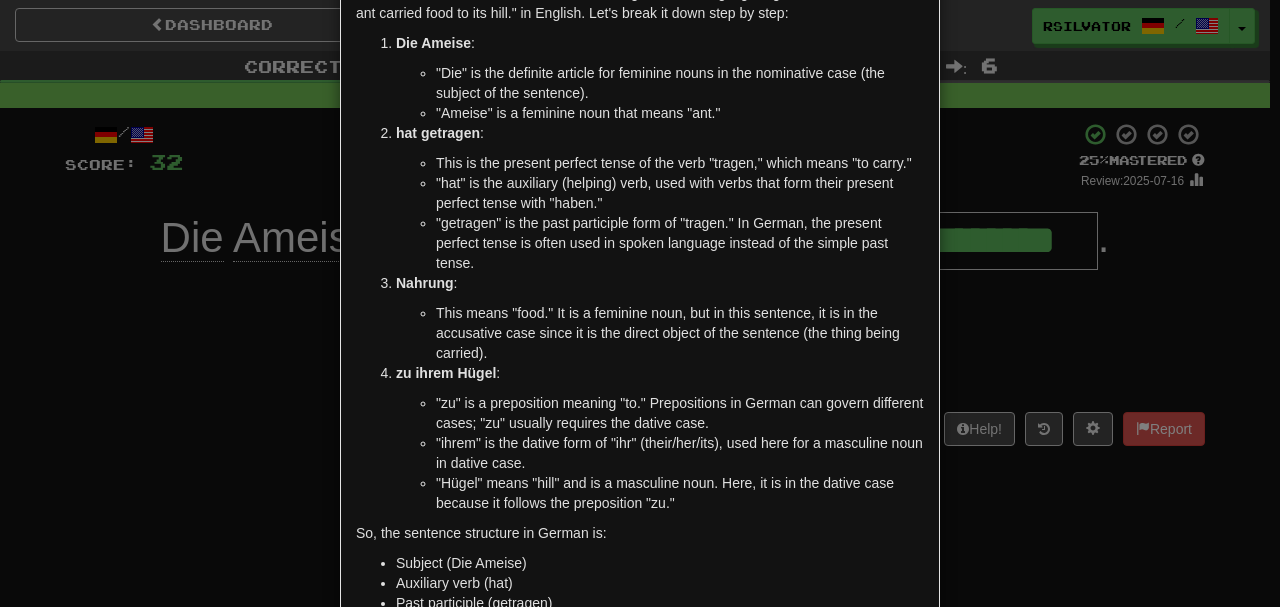 scroll, scrollTop: 133, scrollLeft: 0, axis: vertical 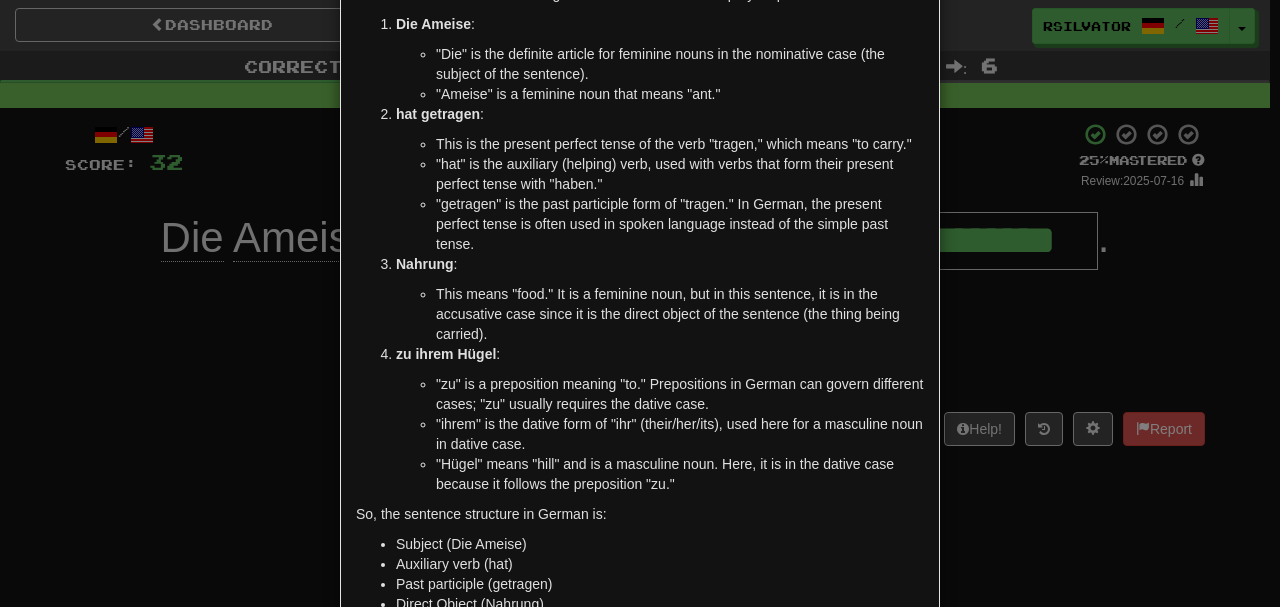 click on ""hat" is the auxiliary (helping) verb, used with verbs that form their present perfect tense with "haben."" at bounding box center (680, 174) 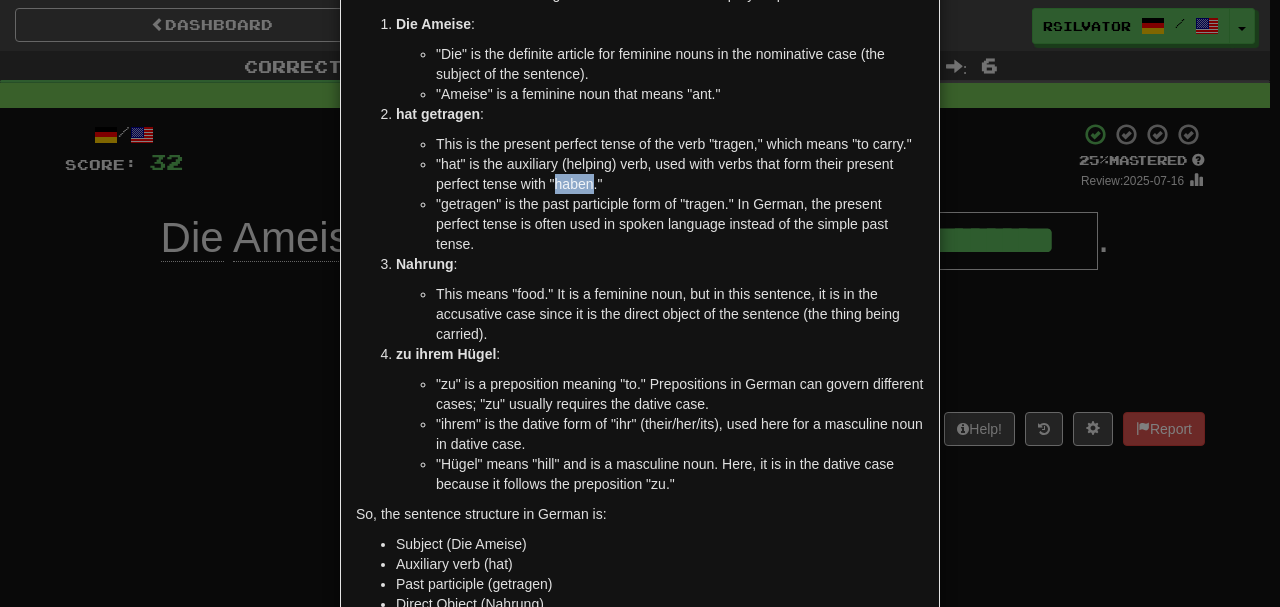 click on ""hat" is the auxiliary (helping) verb, used with verbs that form their present perfect tense with "haben."" at bounding box center (680, 174) 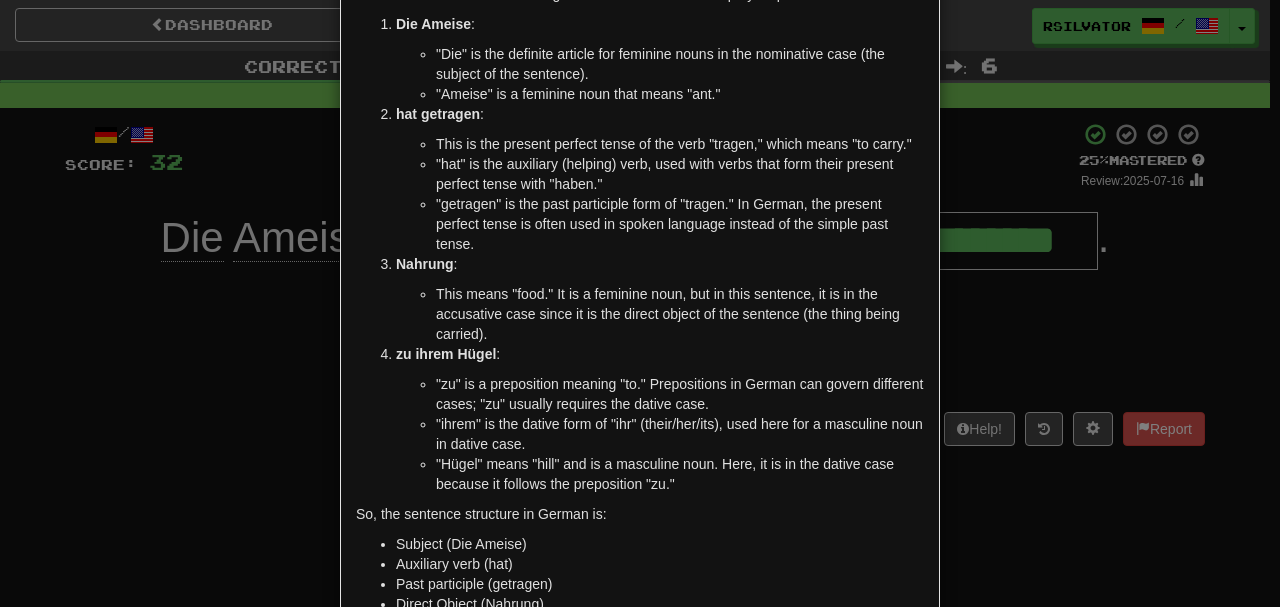 click on ""getragen" is the past participle form of "tragen." In German, the present perfect tense is often used in spoken language instead of the simple past tense." at bounding box center [680, 224] 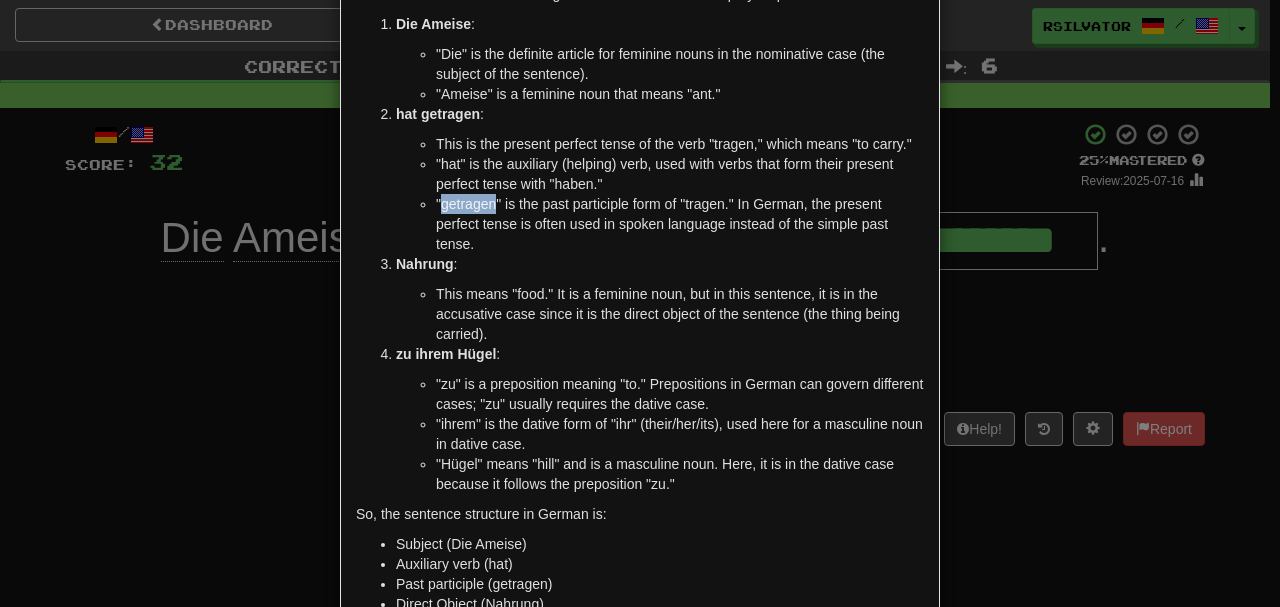 click on ""getragen" is the past participle form of "tragen." In German, the present perfect tense is often used in spoken language instead of the simple past tense." at bounding box center (680, 224) 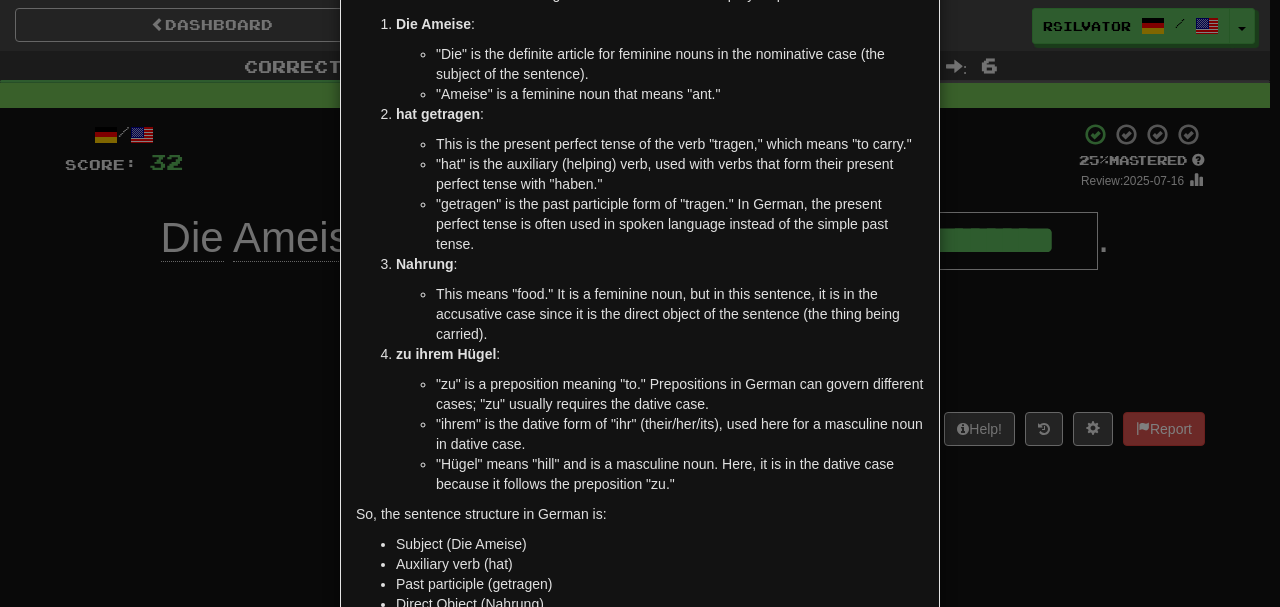 click on ""getragen" is the past participle form of "tragen." In German, the present perfect tense is often used in spoken language instead of the simple past tense." at bounding box center [680, 224] 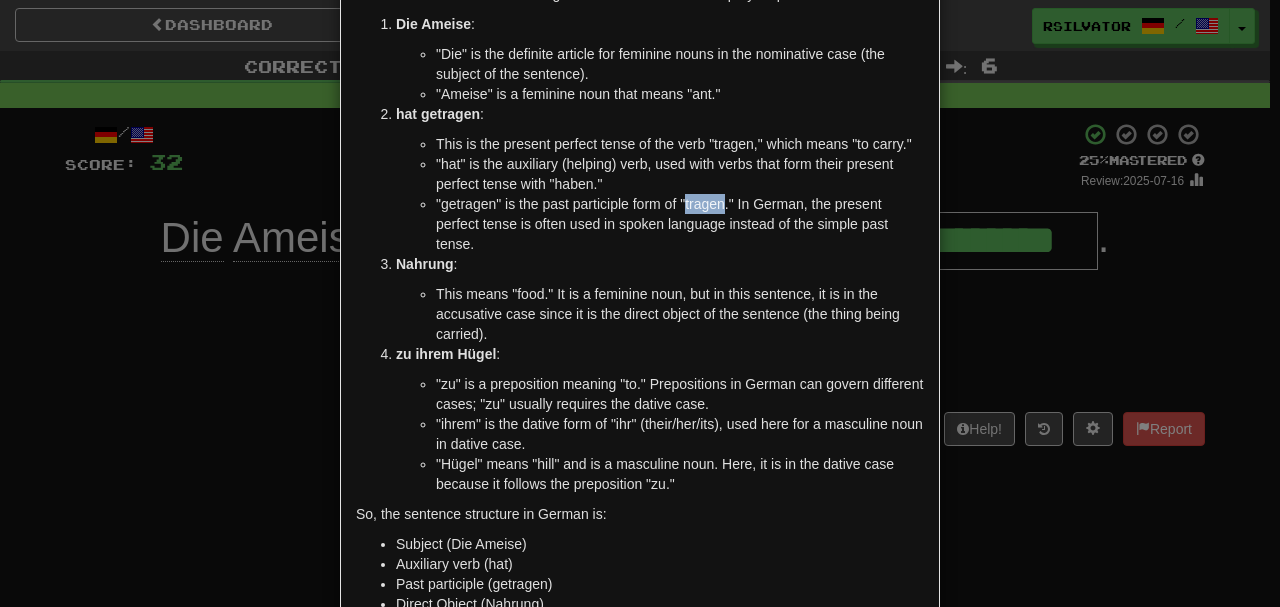 click on ""getragen" is the past participle form of "tragen." In German, the present perfect tense is often used in spoken language instead of the simple past tense." at bounding box center (680, 224) 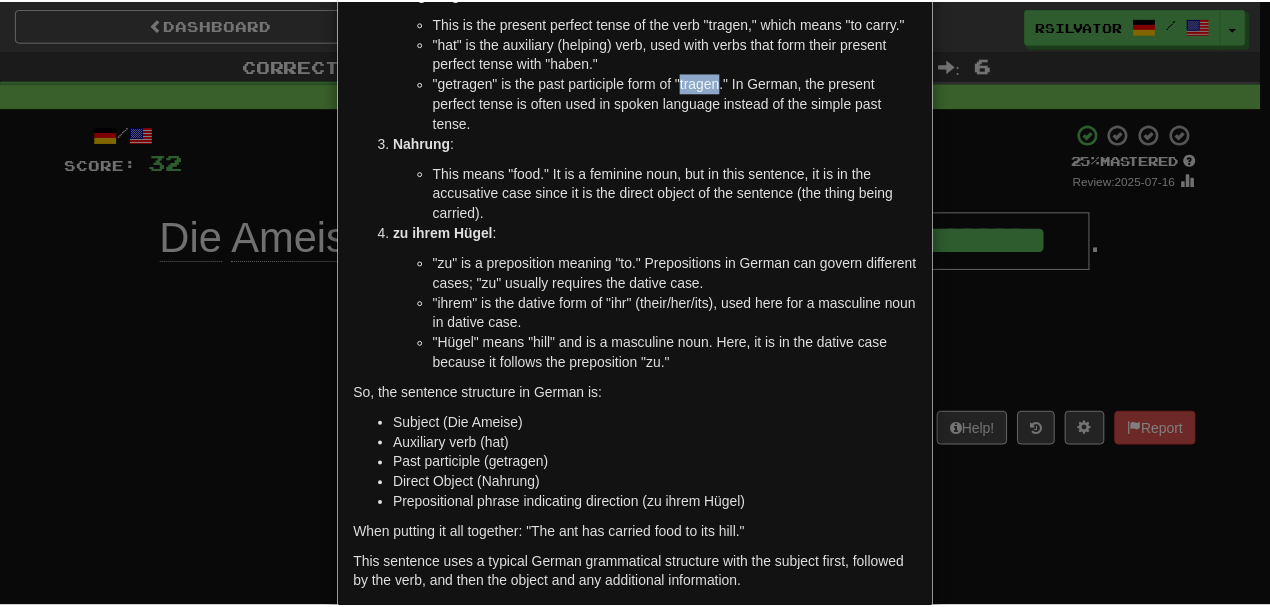scroll, scrollTop: 266, scrollLeft: 0, axis: vertical 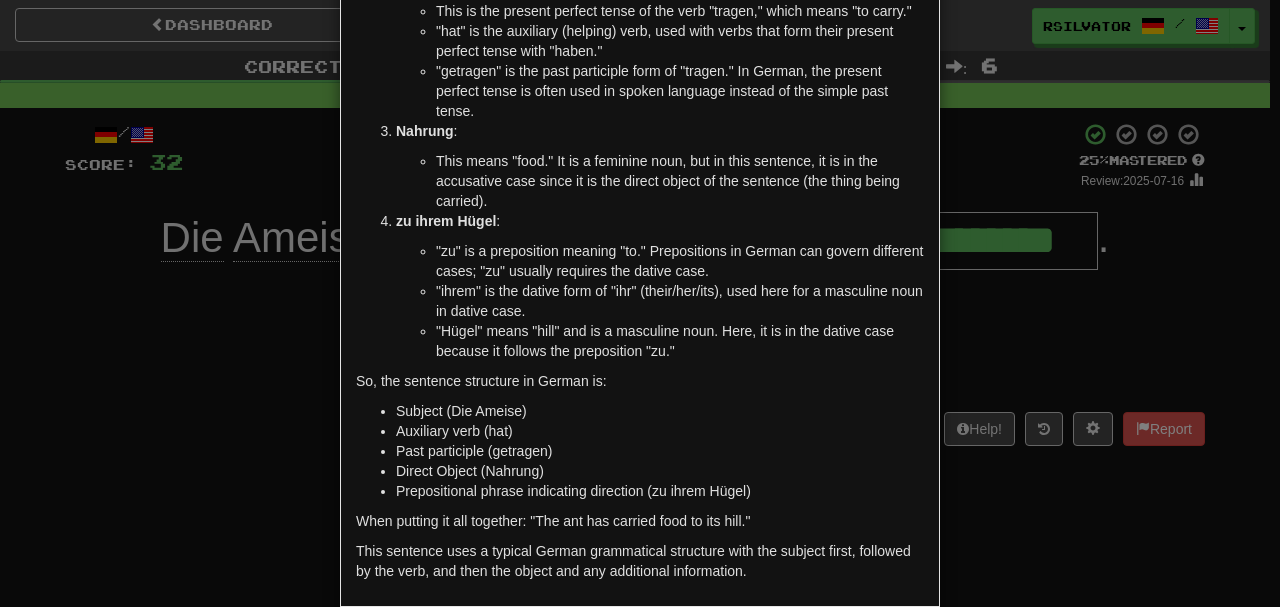 click on "× Explanation Sure! The sentence "Die Ameise hat Nahrung zu ihrem Hügel getragen." translates to "The ant carried food to its hill." in English. Let's break it down step by step:
Die Ameise :
"Die" is the definite article for feminine nouns in the nominative case (the subject of the sentence).
"Ameise" is a feminine noun that means "ant."
hat getragen :
This is the present perfect tense of the verb "tragen," which means "to carry."
"hat" is the auxiliary (helping) verb, used with verbs that form their present perfect tense with "haben."
"getragen" is the past participle form of "tragen." In German, the present perfect tense is often used in spoken language instead of the simple past tense.
Nahrung :
This means "food." It is a feminine noun, but in this sentence, it is in the accusative case since it is the direct object of the sentence (the thing being carried).
zu ihrem Hügel :
So, the sentence structure in German is:
Subject (Die Ameise)" at bounding box center [640, 303] 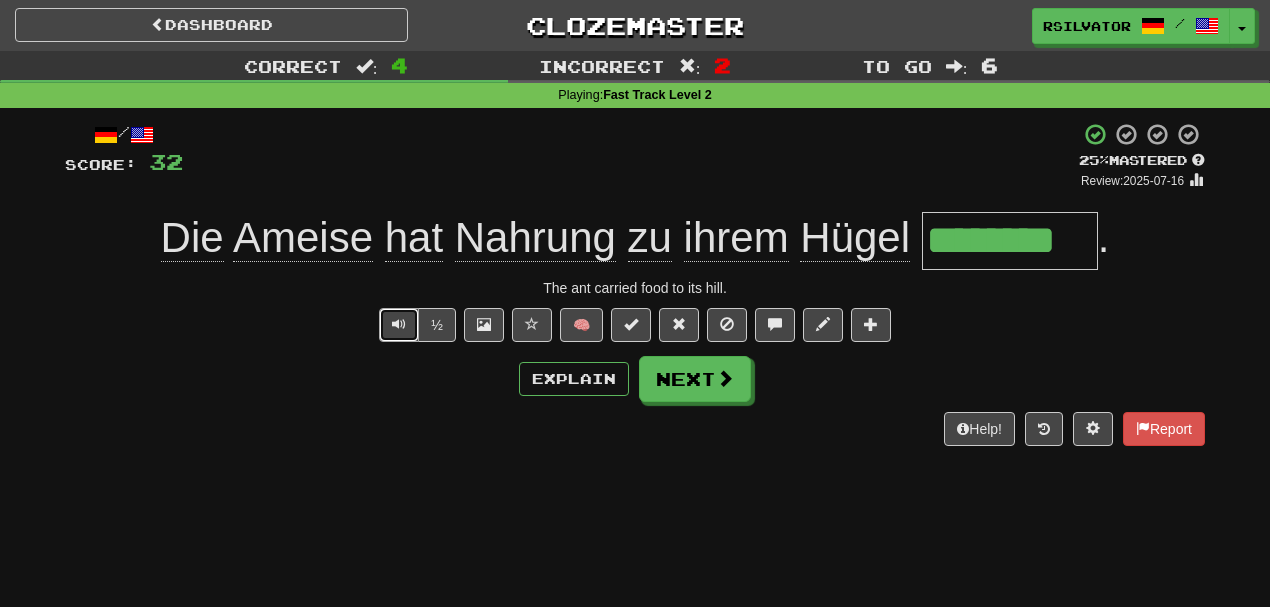 click at bounding box center (399, 325) 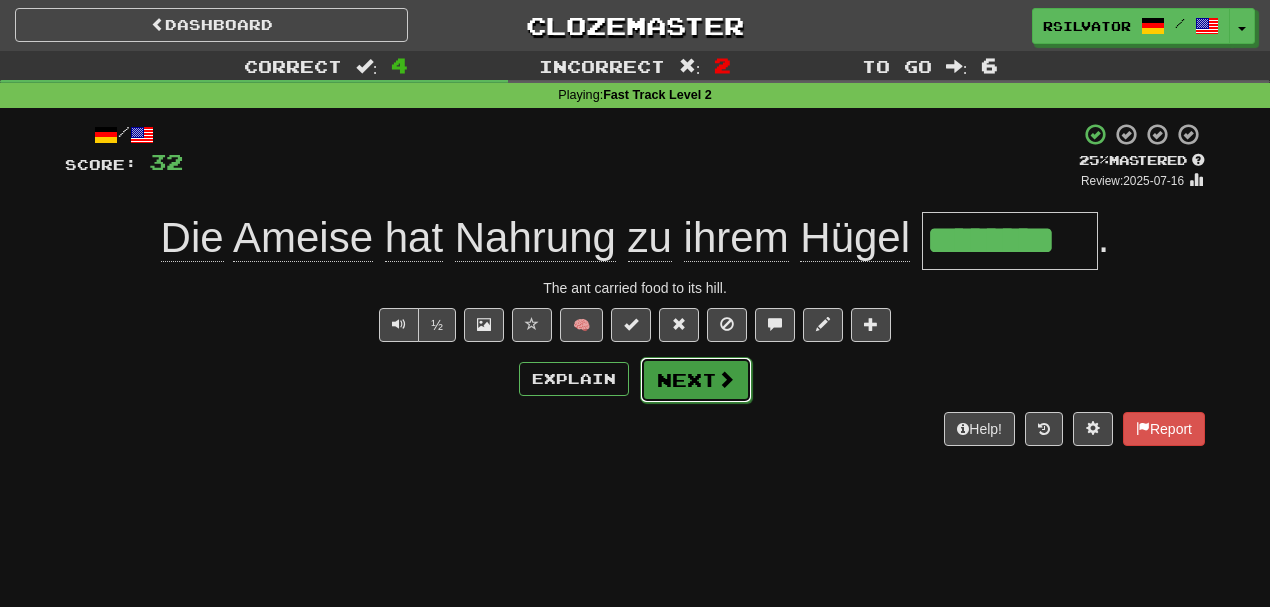 click on "Next" at bounding box center [696, 380] 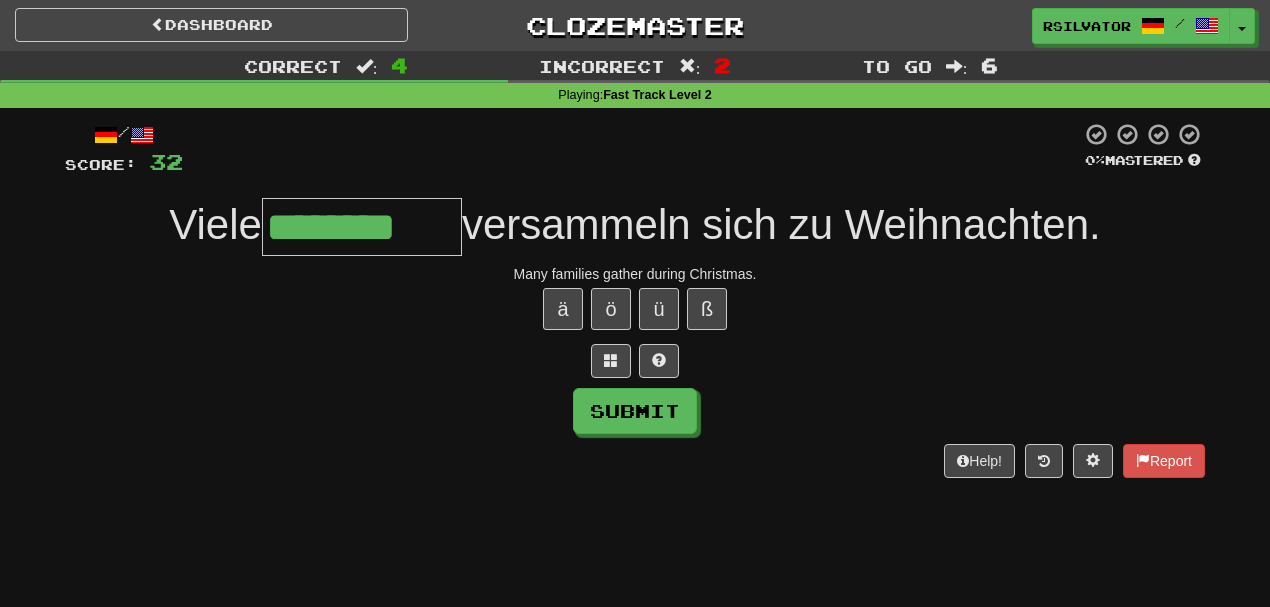 type on "********" 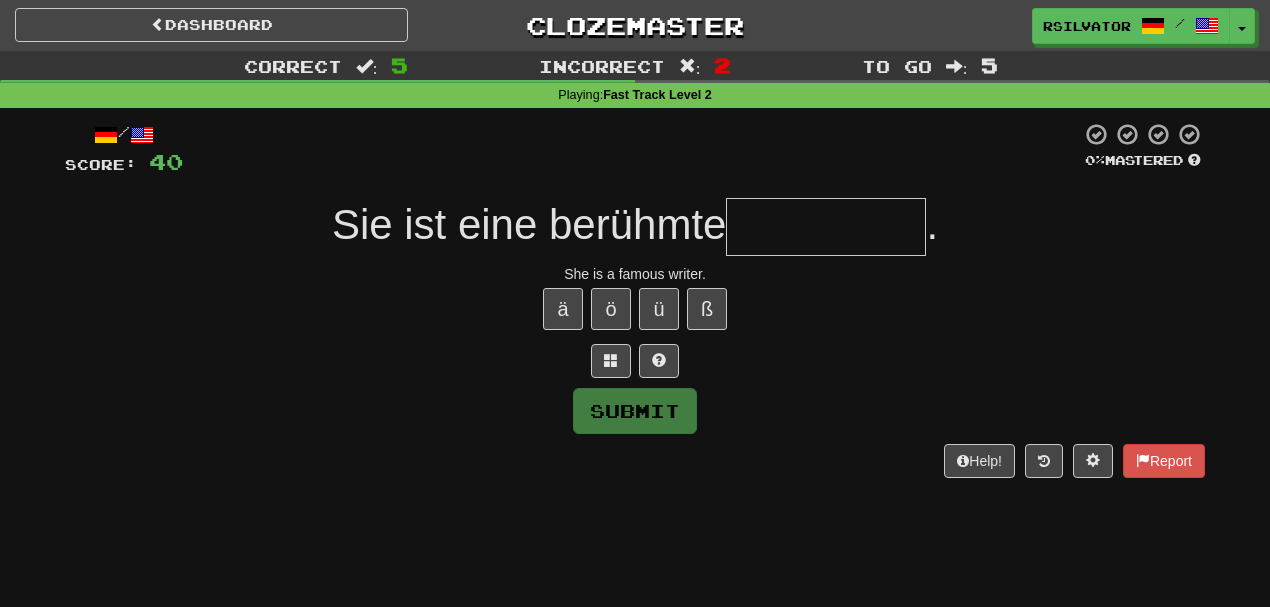 type on "*" 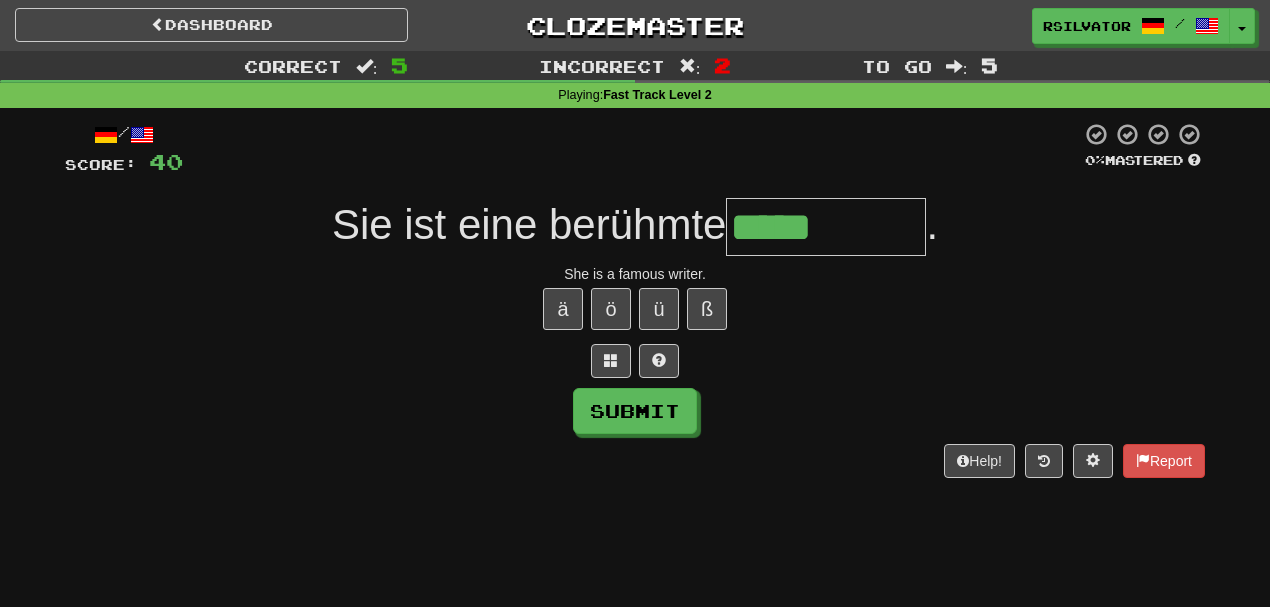 type on "**********" 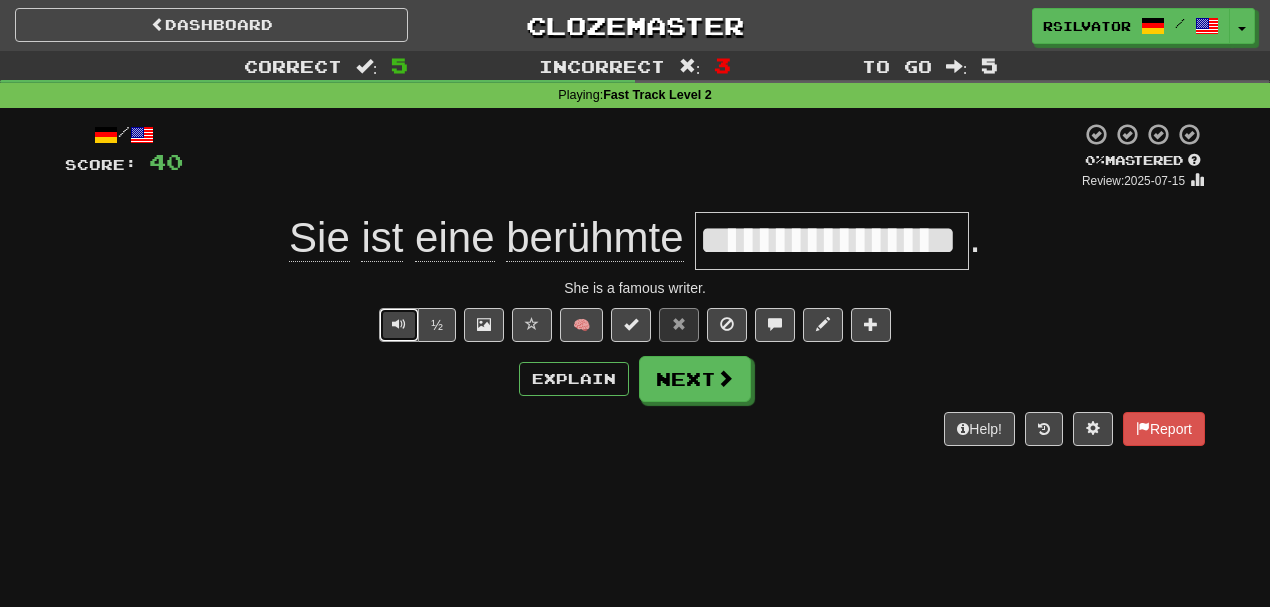 click at bounding box center [399, 325] 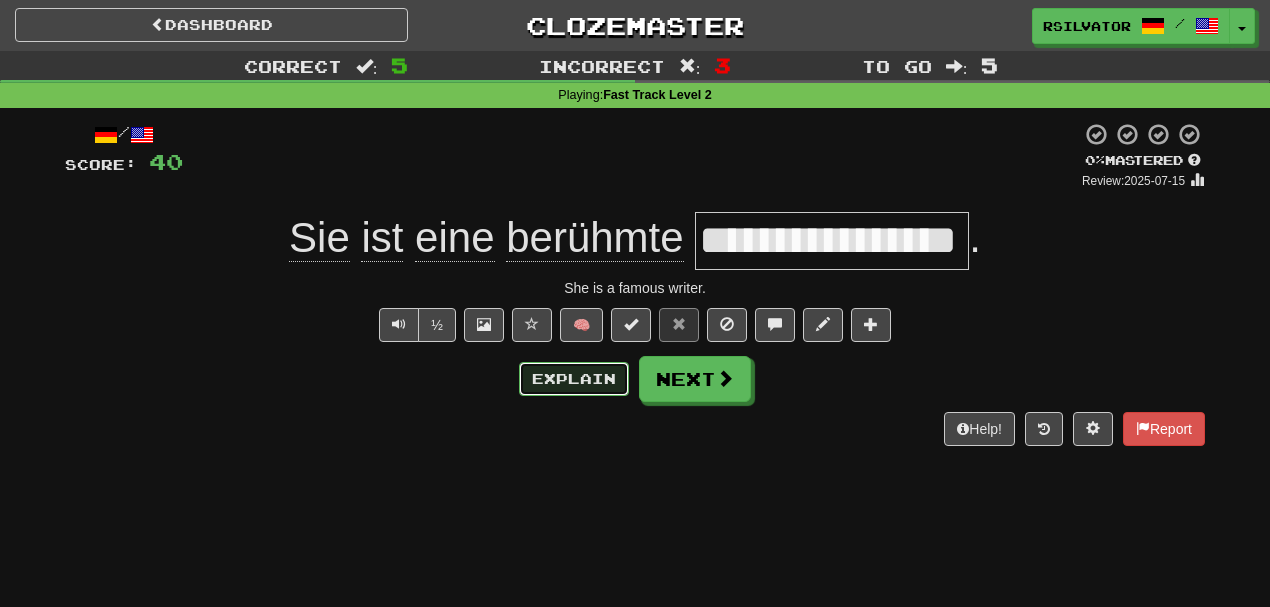 click on "Explain" at bounding box center [574, 379] 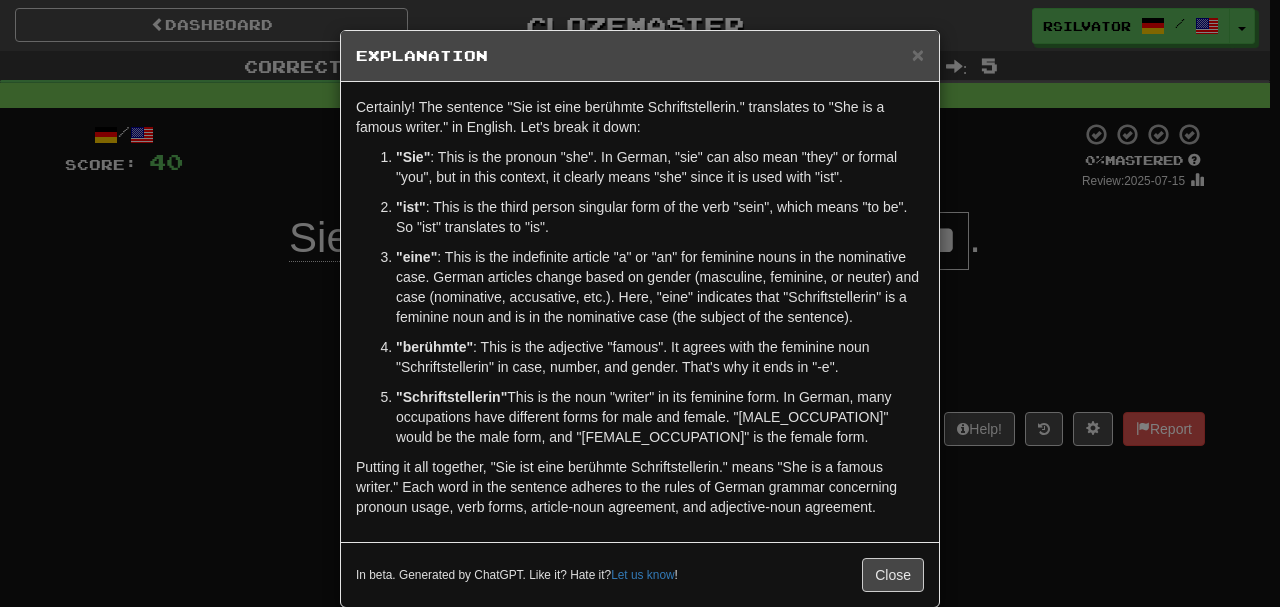 click on "× Explanation Certainly! The sentence "[PRONOUN] ist eine berühmte [OCCUPATION]." translates to "She is a famous writer." in English. Let's break it down:
"[PRONOUN]" : This is the pronoun "she". In German, "[PRONOUN]" can also mean "they" or formal "you", but in this context, it clearly means "she" since it is used with "ist".
"ist" : This is the third person singular form of the verb "sein", which means "to be". So "ist" translates to "is".
"eine" : This is the indefinite article "a" or "an" for feminine nouns in the nominative case. German articles change based on gender (masculine, feminine, or neuter) and case (nominative, accusative, etc.). Here, "eine" indicates that "[OCCUPATION]" is a feminine noun and is in the nominative case (the subject of the sentence).
"berühmte" : This is the adjective "famous". It agrees with the feminine noun "[OCCUPATION]" in case, number, and gender. That's why it ends in "-e".
"[OCCUPATION]"
Let us know ! Close" at bounding box center (640, 303) 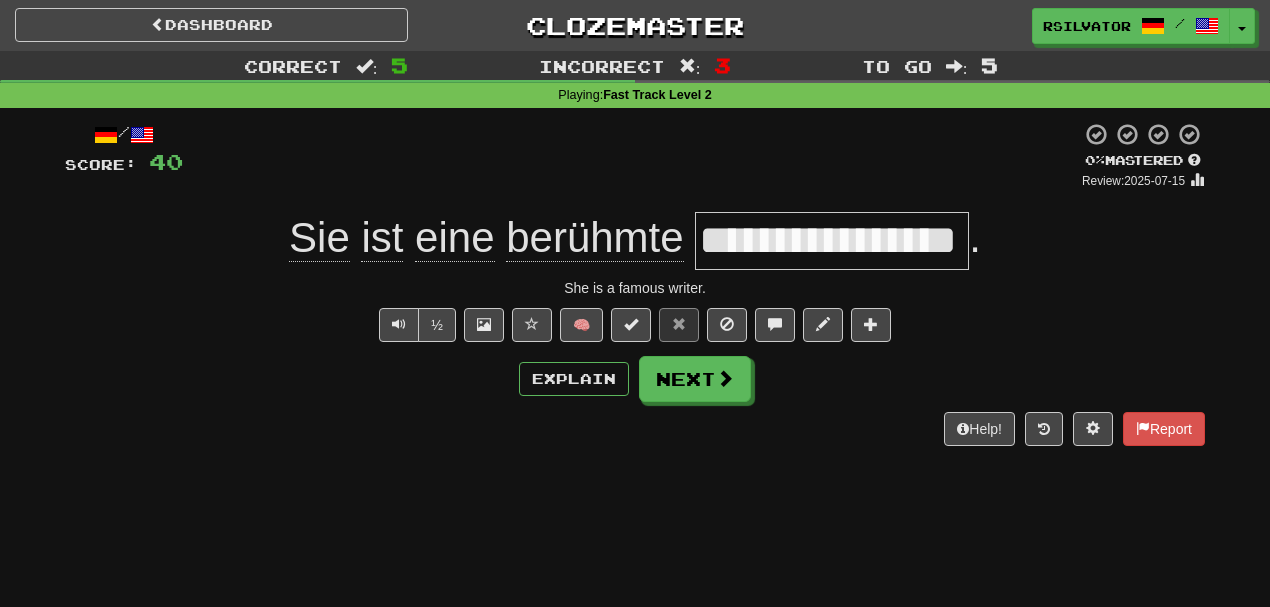 click on "Score:   40 0 %  Mastered Review:  2025-07-15 Sie   ist   eine   berühmte   [WRITER] . She is a famous writer. ½ 🧠 Explain Next  Help!  Report" at bounding box center [635, 283] 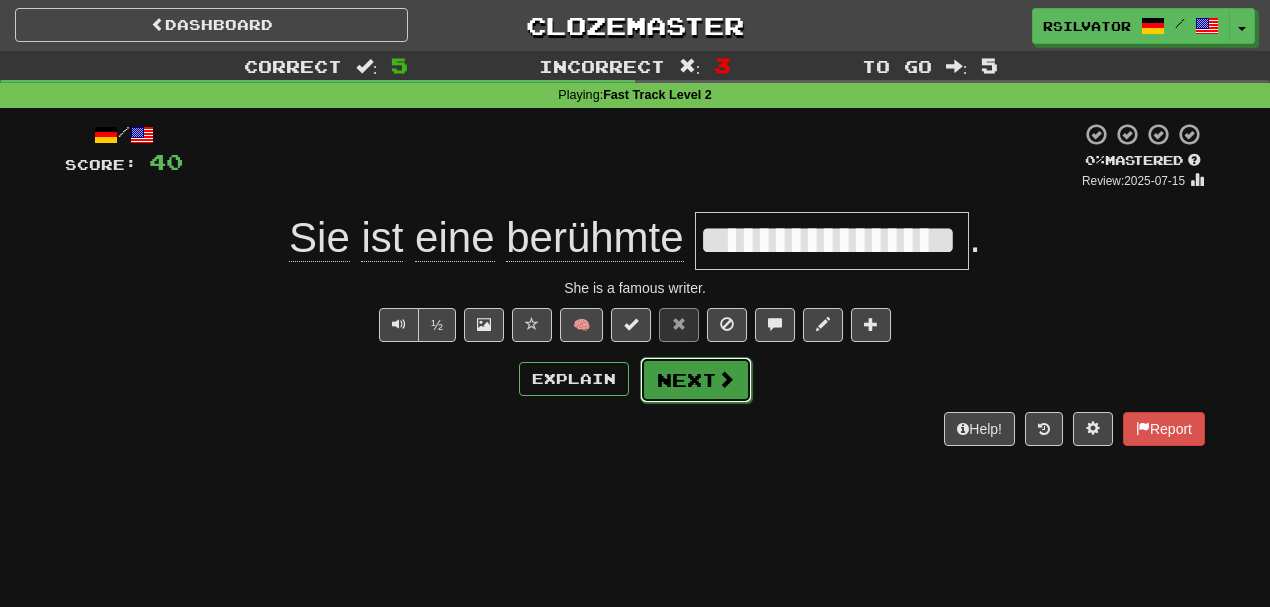 click on "Next" at bounding box center (696, 380) 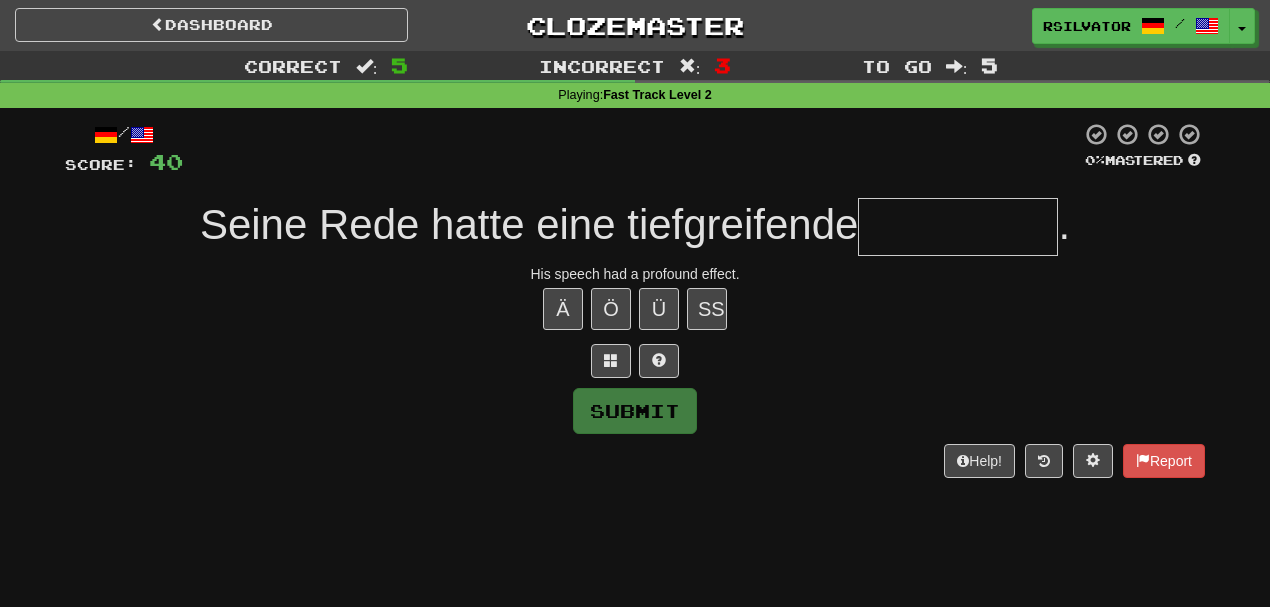 type on "*" 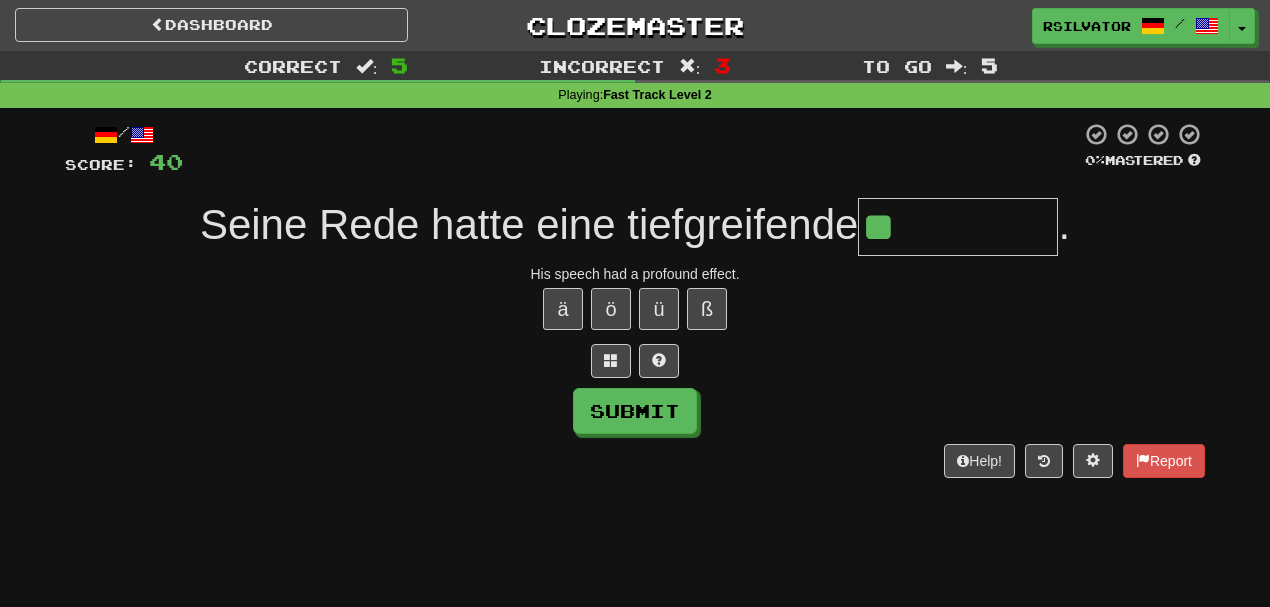 type on "*" 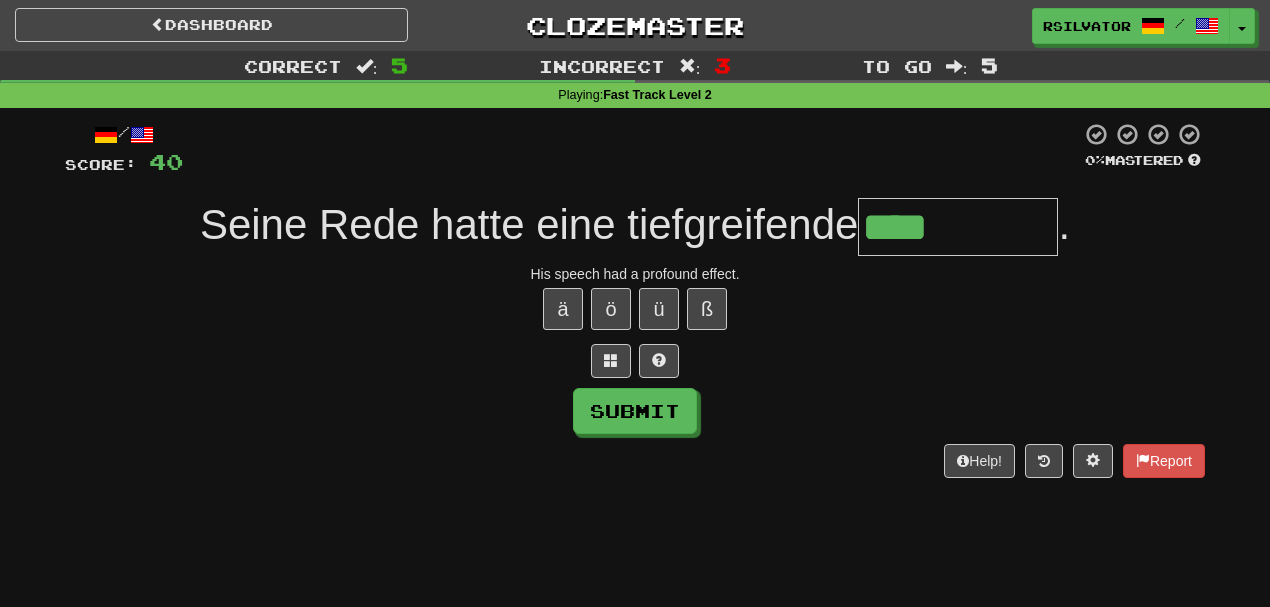 type on "*******" 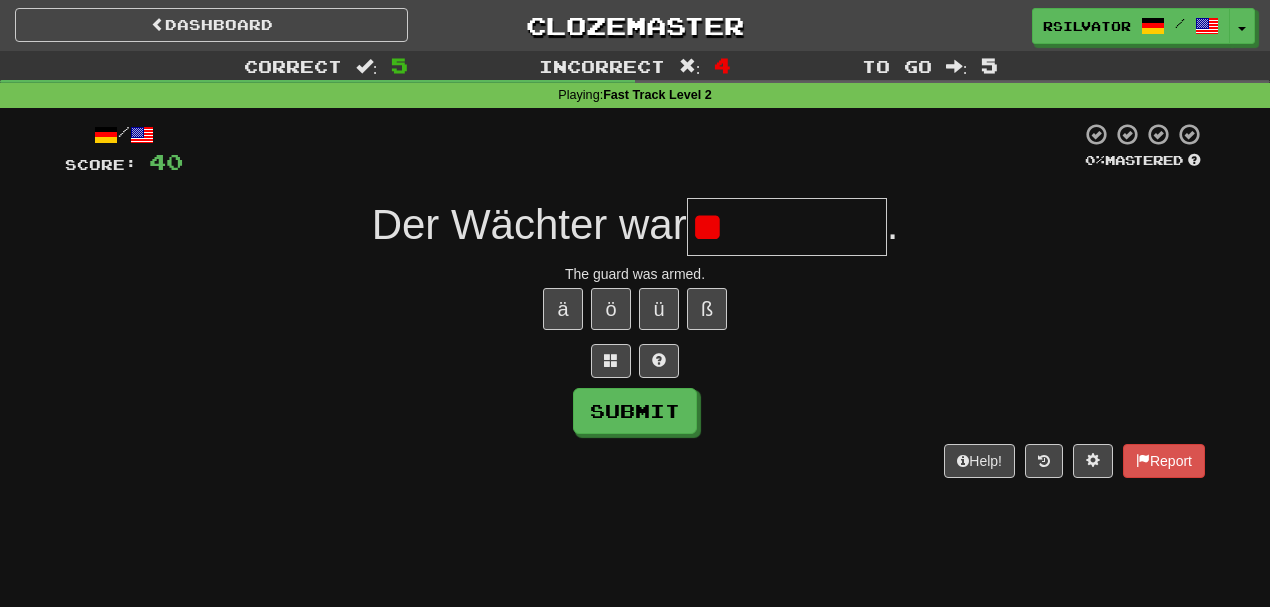 type on "*" 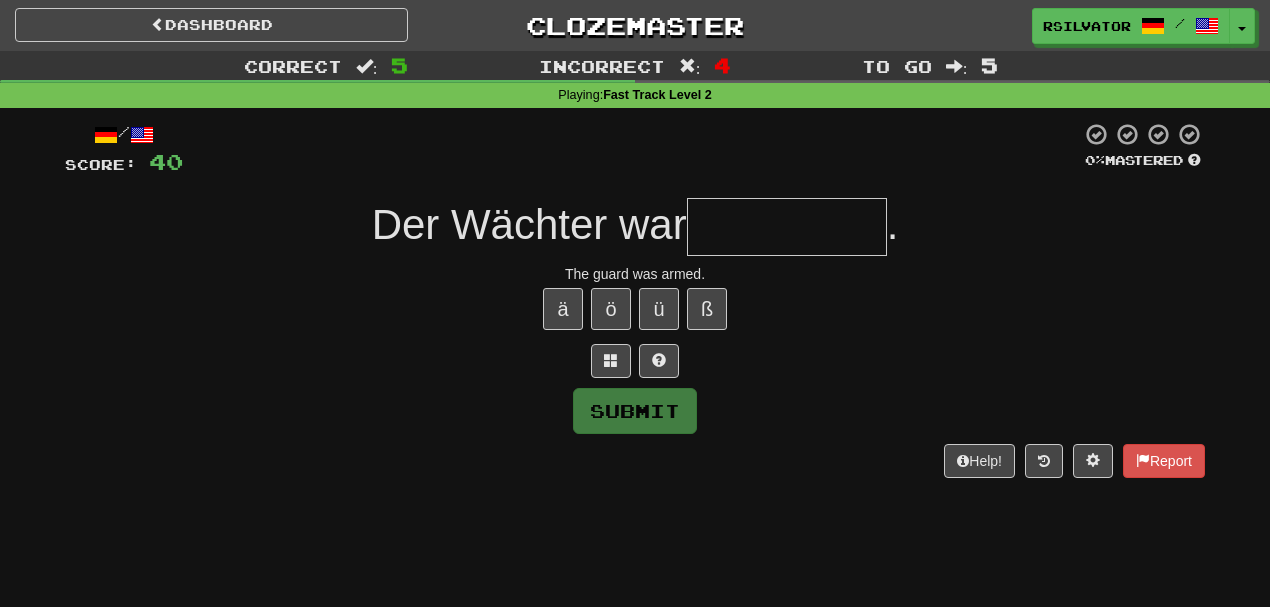 type on "*" 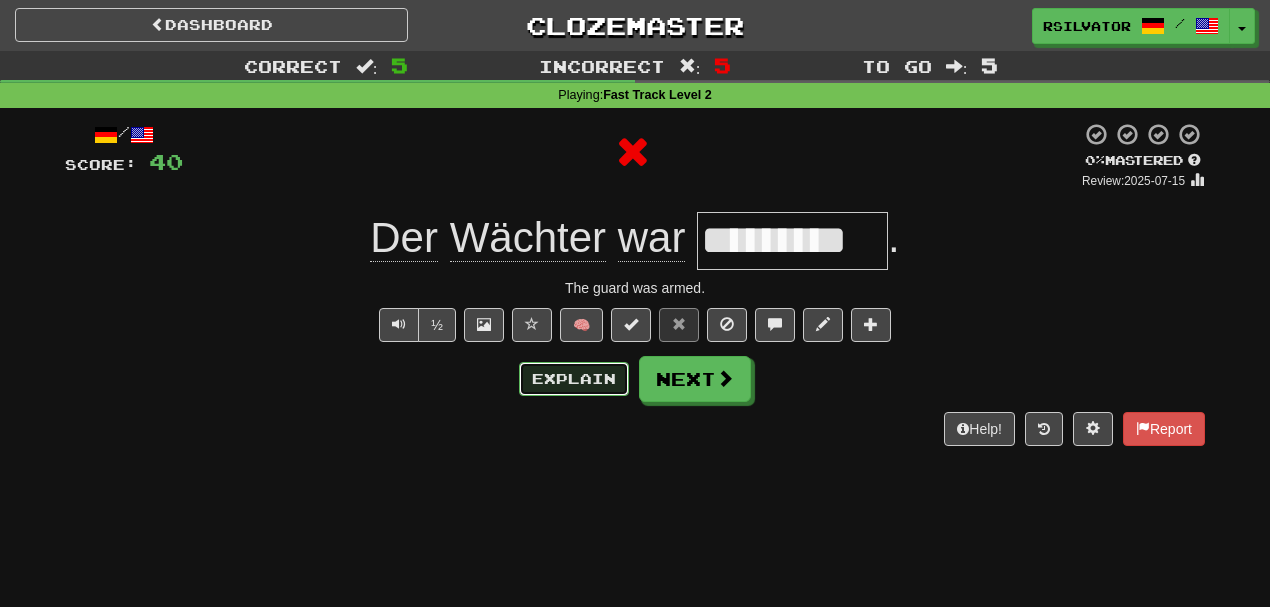 click on "Explain" at bounding box center [574, 379] 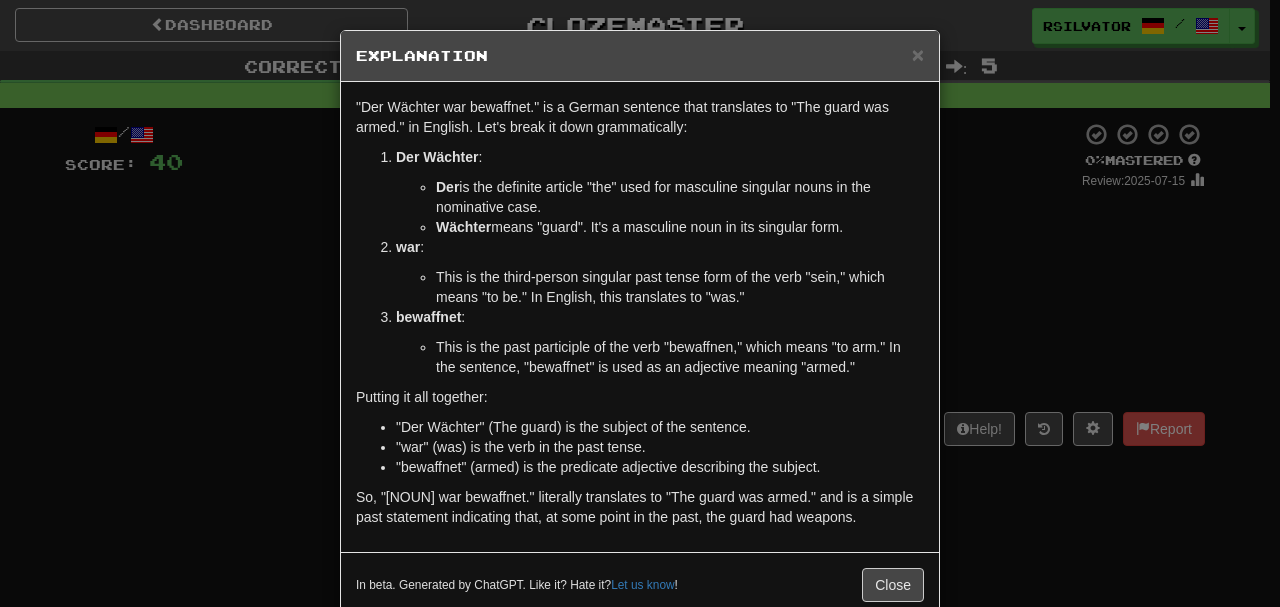 click on "This is the past participle of the verb "bewaffnen," which means "to arm." In the sentence, "bewaffnet" is used as an adjective meaning "armed."" at bounding box center (680, 357) 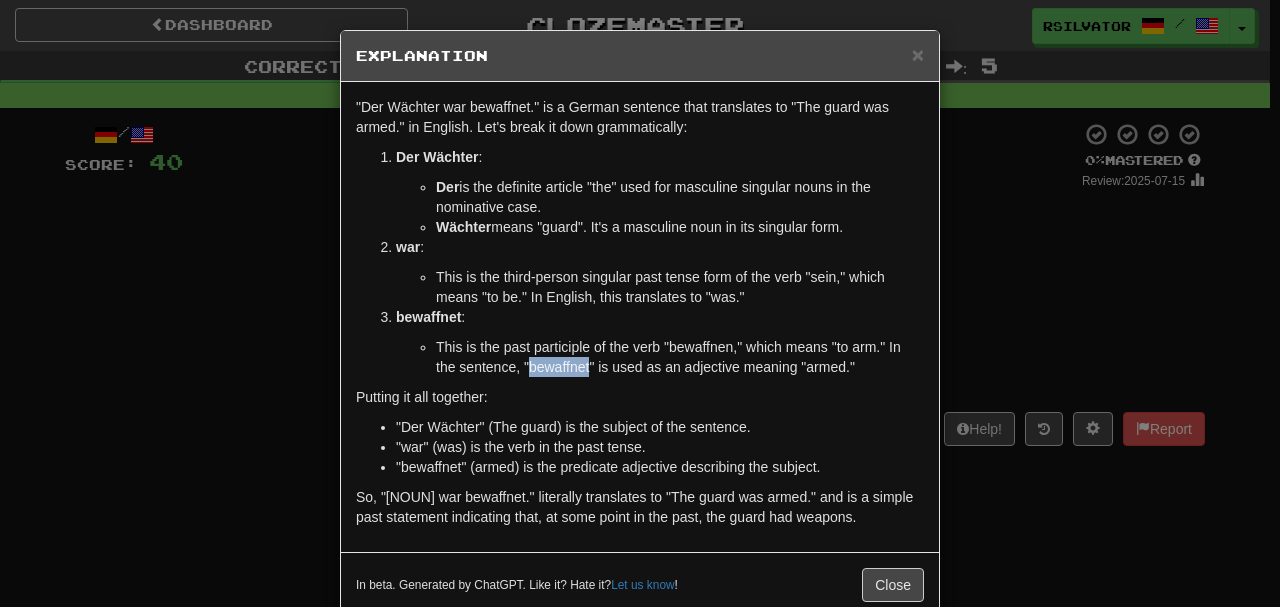 click on "This is the past participle of the verb "bewaffnen," which means "to arm." In the sentence, "bewaffnet" is used as an adjective meaning "armed."" at bounding box center (680, 357) 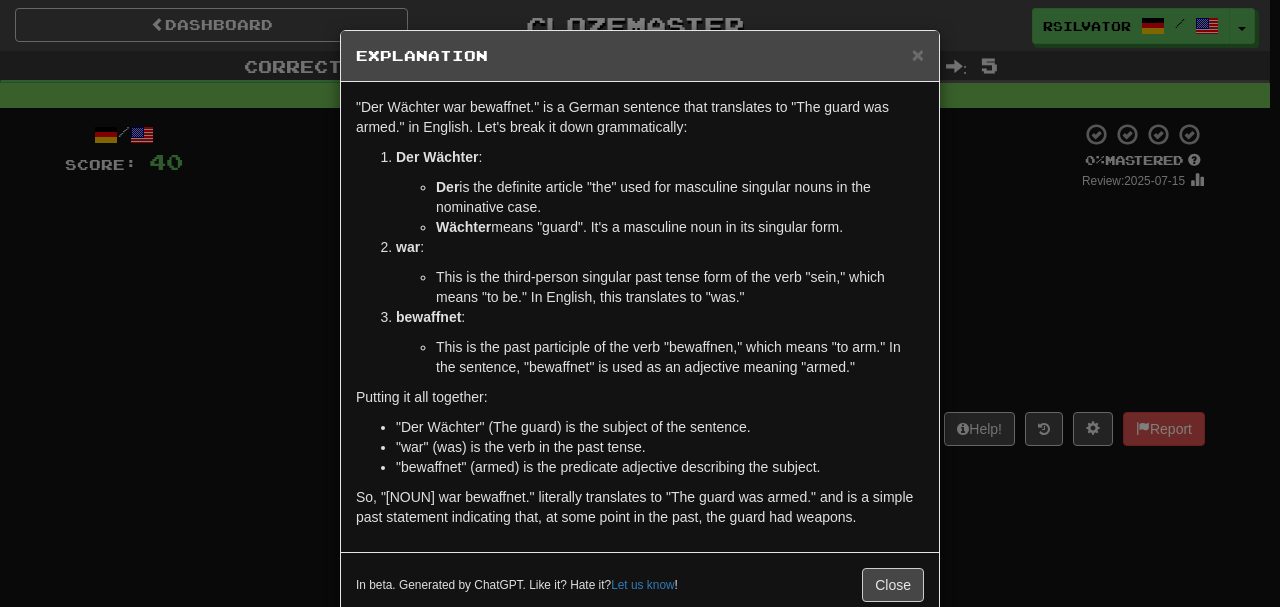 click on "This is the past participle of the verb "bewaffnen," which means "to arm." In the sentence, "bewaffnet" is used as an adjective meaning "armed."" at bounding box center (680, 357) 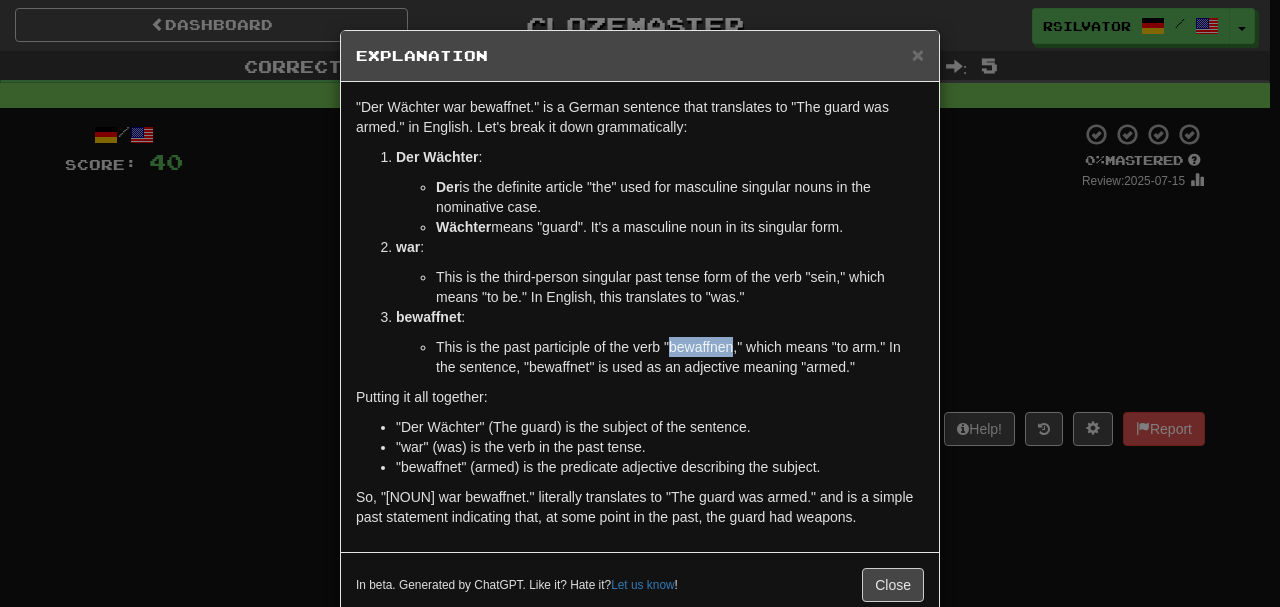 click on "This is the past participle of the verb "bewaffnen," which means "to arm." In the sentence, "bewaffnet" is used as an adjective meaning "armed."" at bounding box center [680, 357] 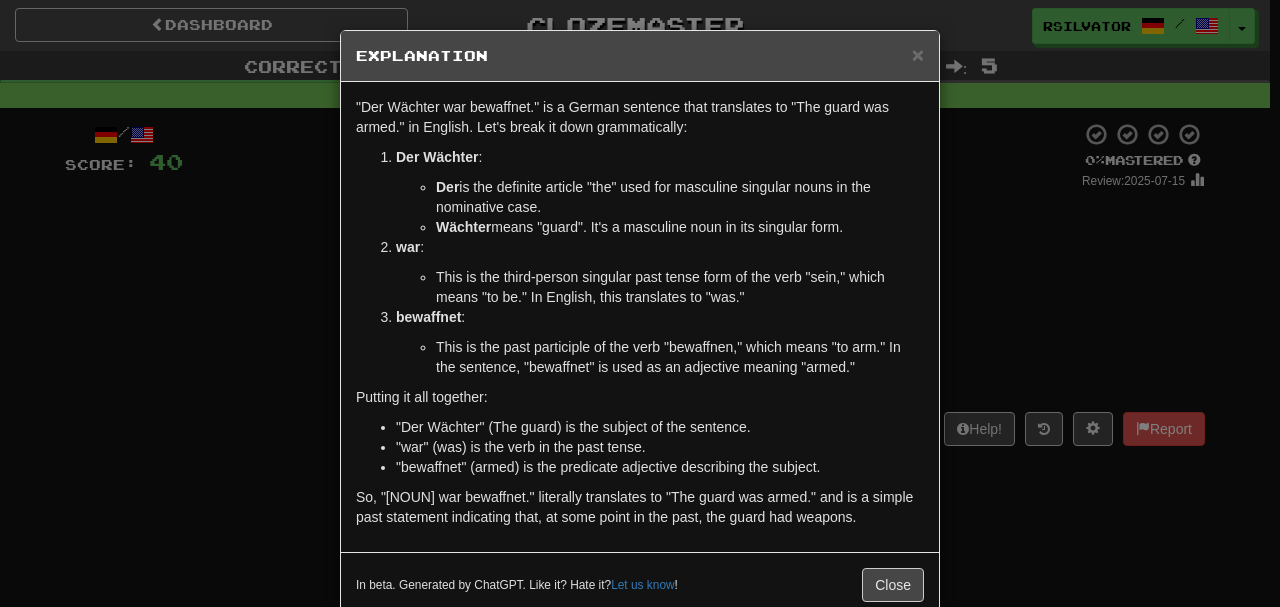 click on "× Explanation "Der Wächter war bewaffnet." is a German sentence that translates to "The guard was armed." in English. Let's break it down grammatically:
Der Wächter :
Der  is the definite article "the" used for masculine singular nouns in the nominative case.
Wächter  means "guard". It's a masculine noun in its singular form.
war :
This is the third-person singular past tense form of the verb "sein," which means "to be." In English, this translates to "was."
bewaffnet :
This is the past participle of the verb "bewaffnen," which means "to arm." In the sentence, "bewaffnet" is used as an adjective meaning "armed."
Putting it all together:
"Der Wächter" (The guard) is the subject of the sentence.
"war" (was) is the verb in the past tense.
"bewaffnet" (armed) is the predicate adjective describing the subject.
In beta. Generated by ChatGPT. Like it? Hate it?  Let us know ! Close" at bounding box center [640, 303] 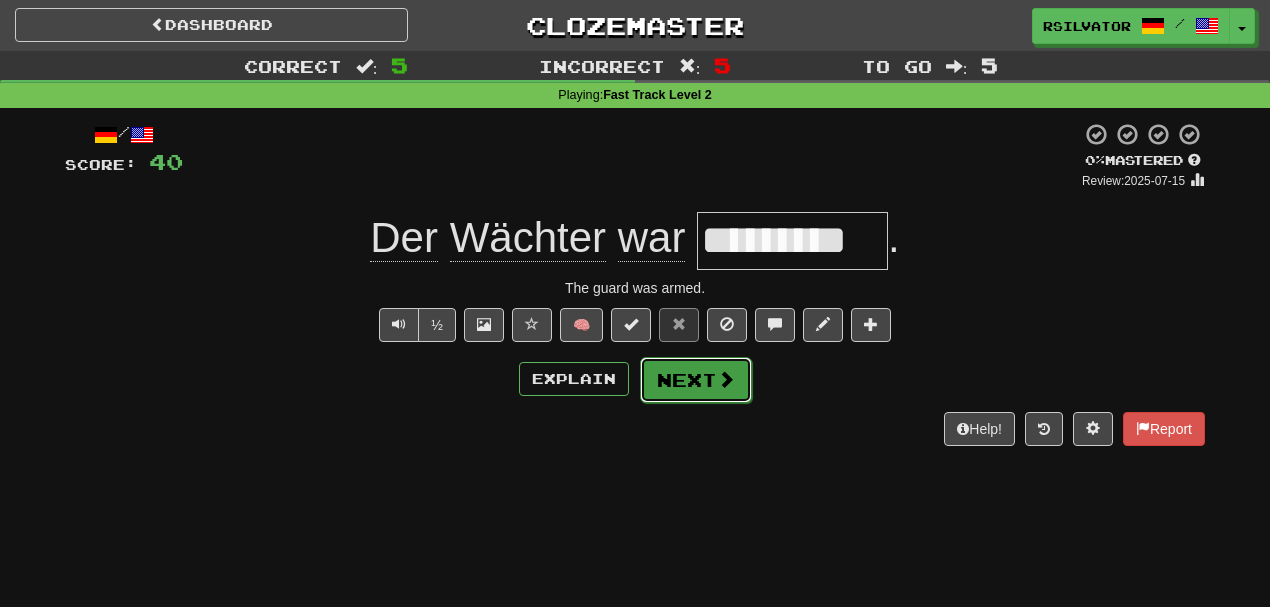 click on "Next" at bounding box center [696, 380] 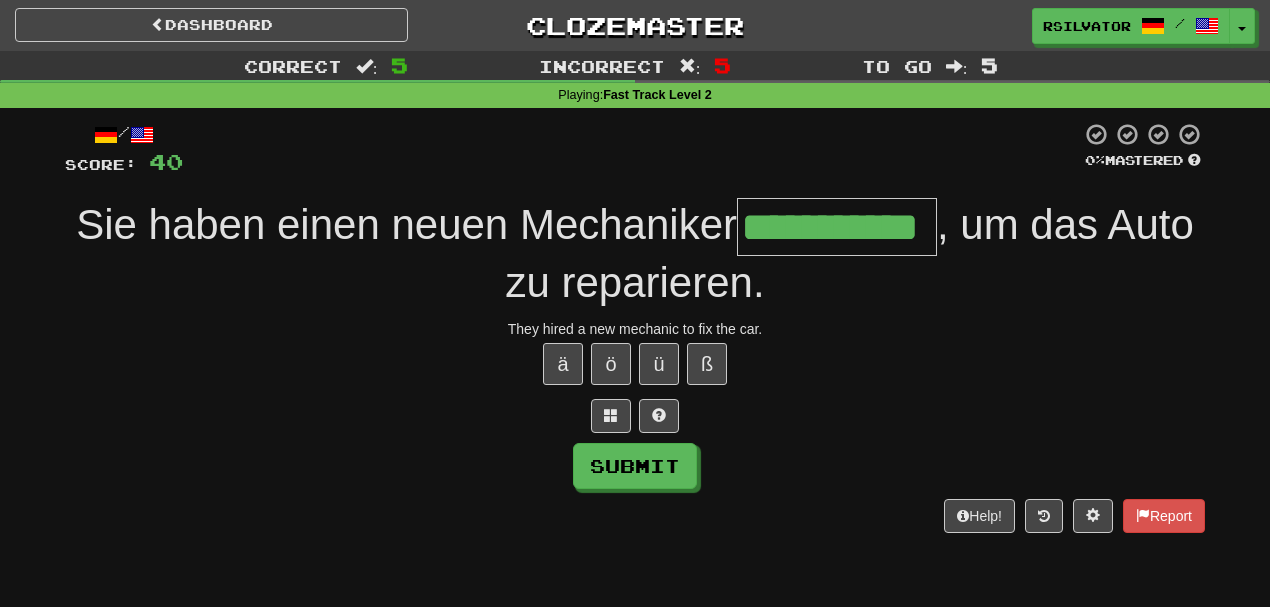 type on "**********" 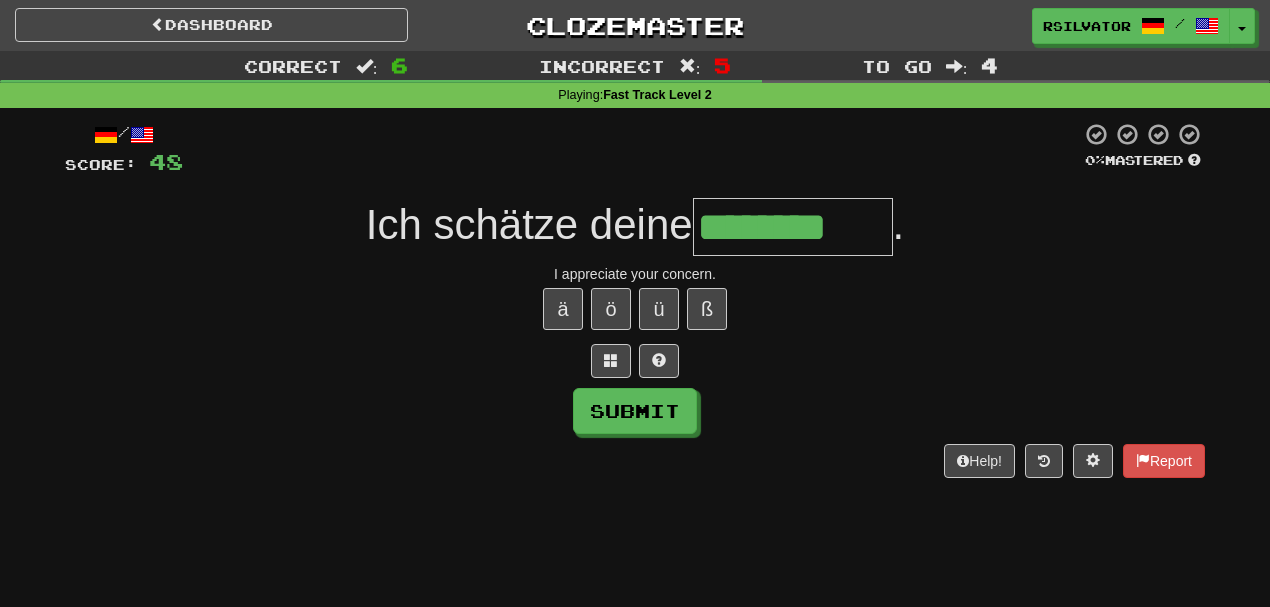 type on "********" 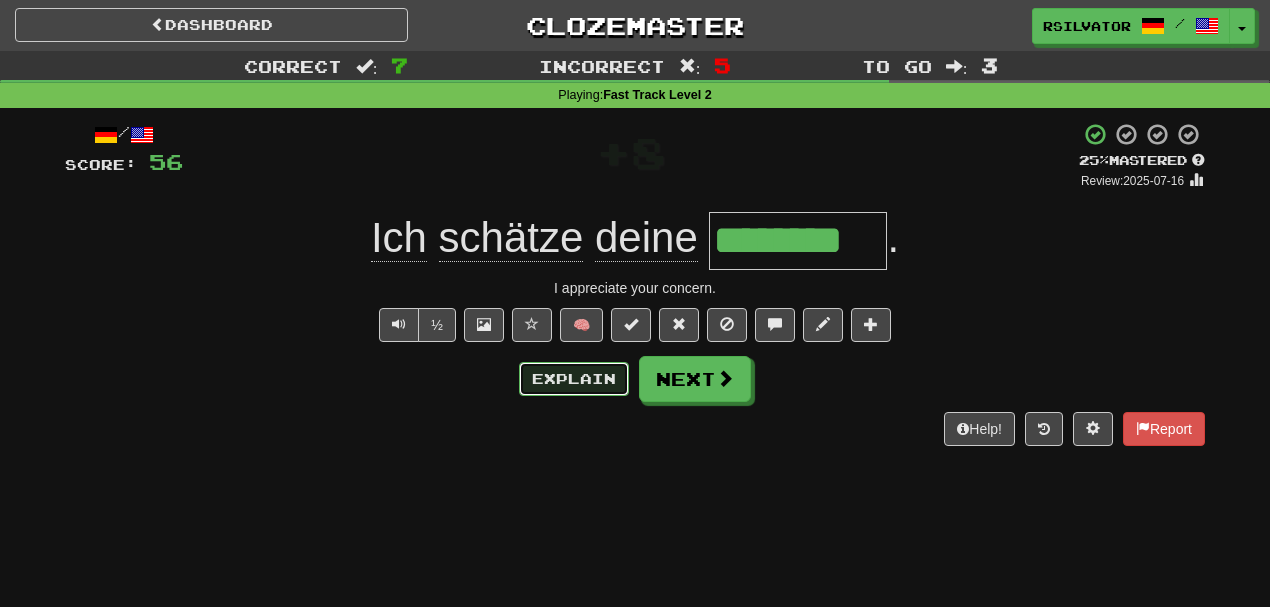 click on "Explain" at bounding box center (574, 379) 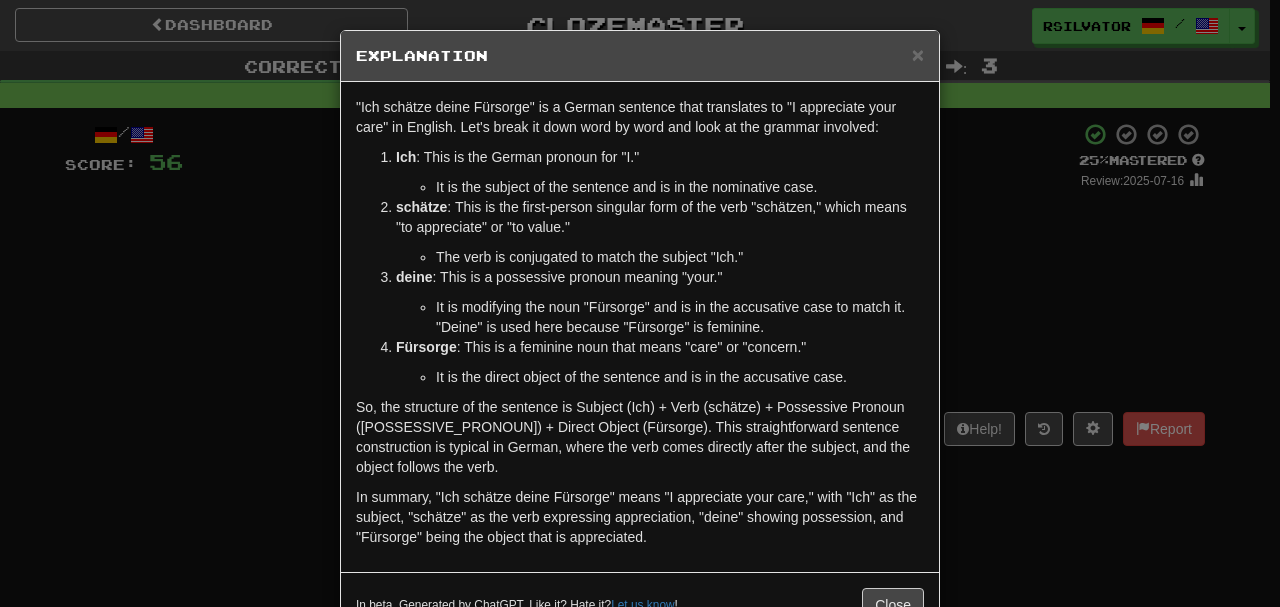 click on "Fürsorge" at bounding box center [426, 347] 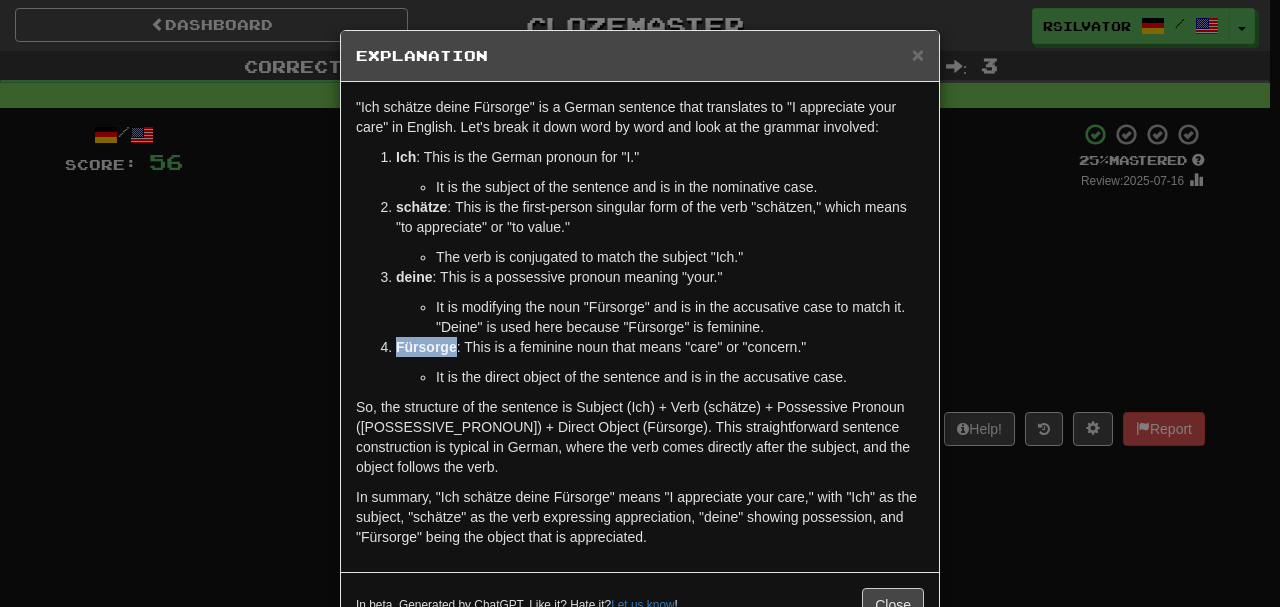 click on "Fürsorge" at bounding box center [426, 347] 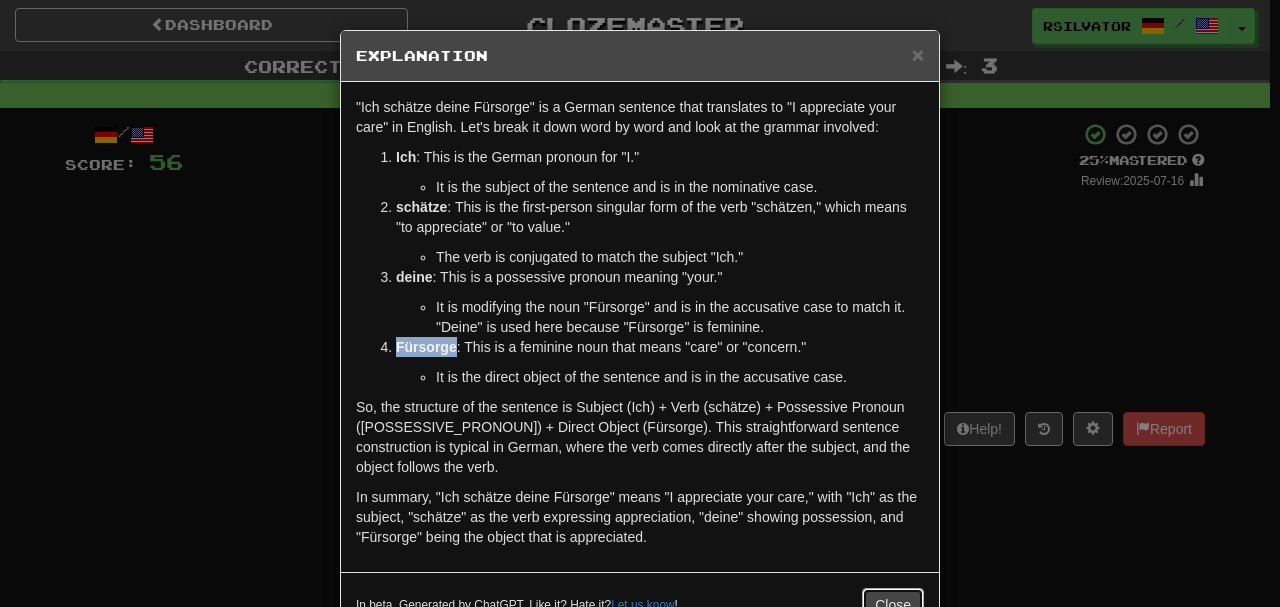 click on "Close" at bounding box center (893, 605) 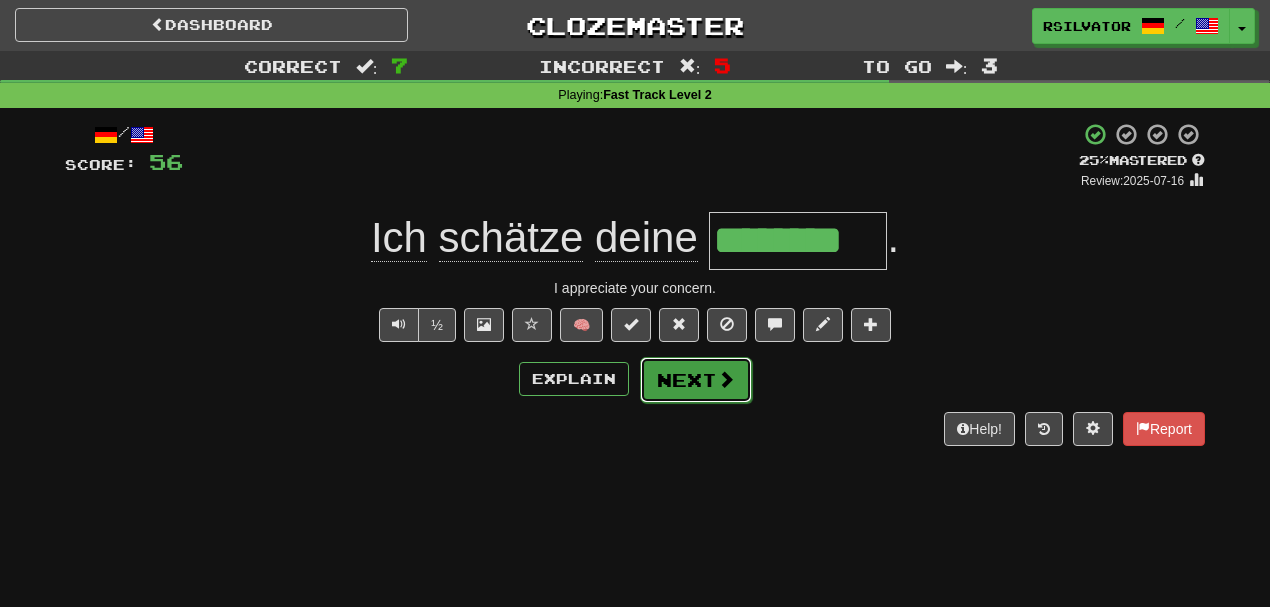 click on "Next" at bounding box center (696, 380) 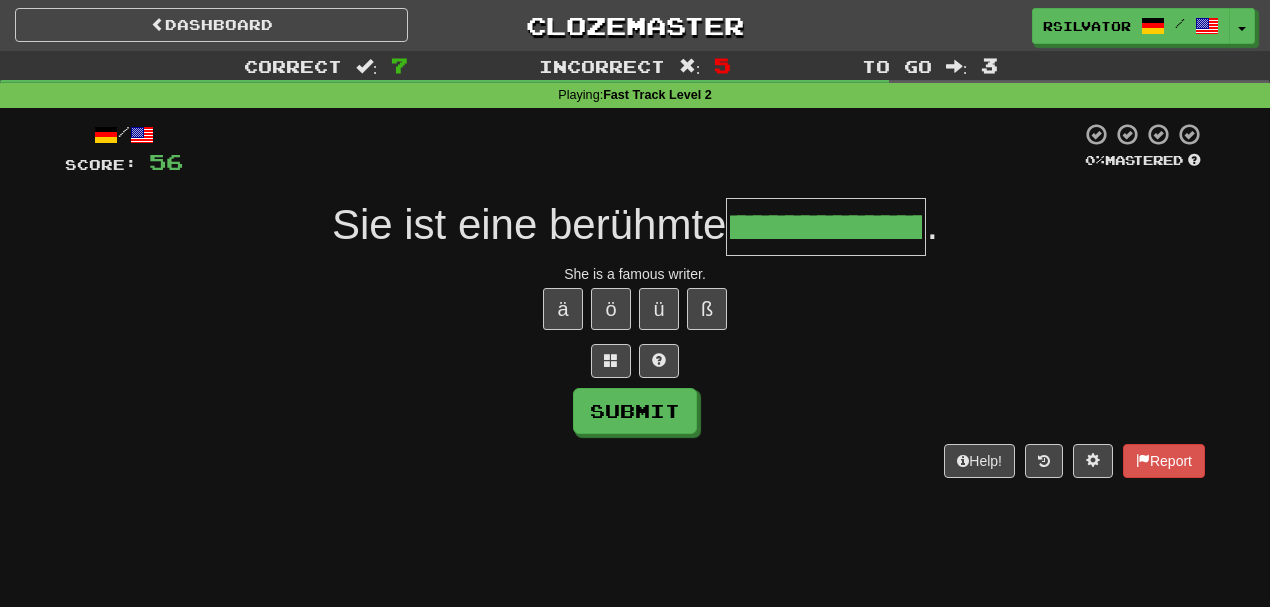 scroll, scrollTop: 0, scrollLeft: 70, axis: horizontal 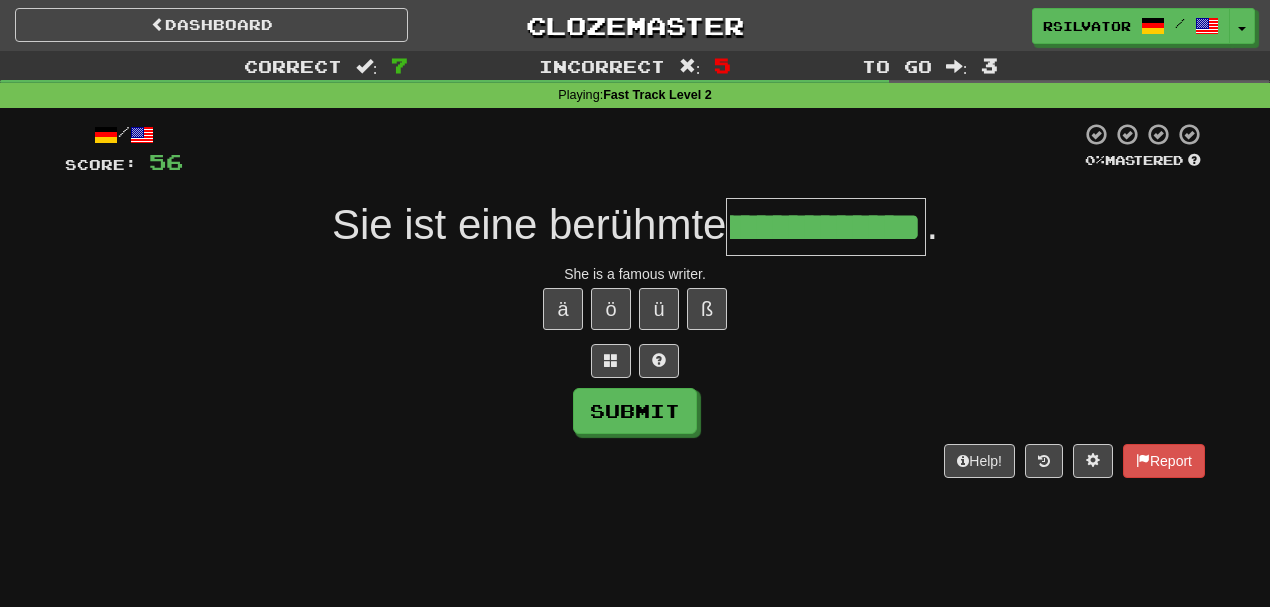 type on "**********" 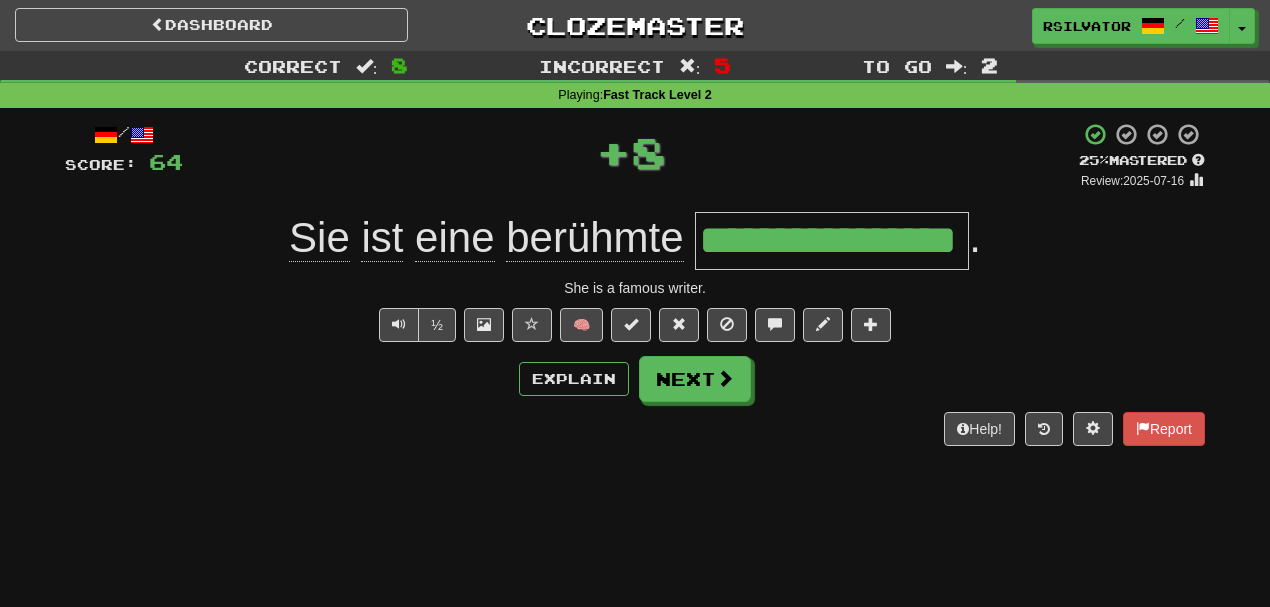 scroll, scrollTop: 0, scrollLeft: 0, axis: both 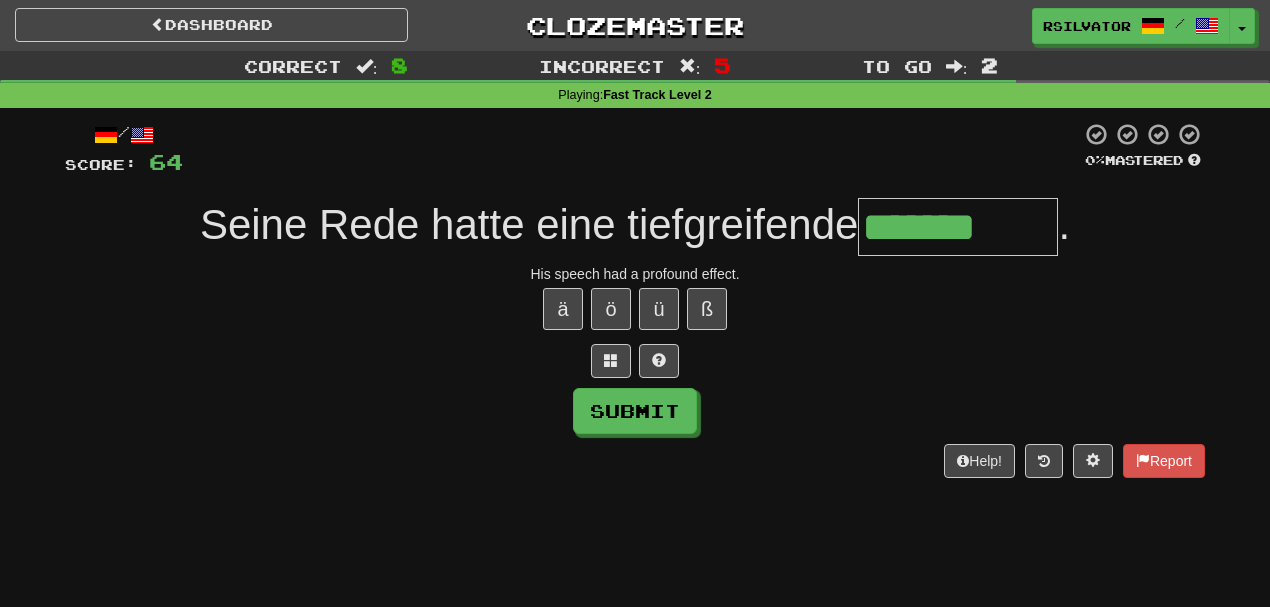 type on "*******" 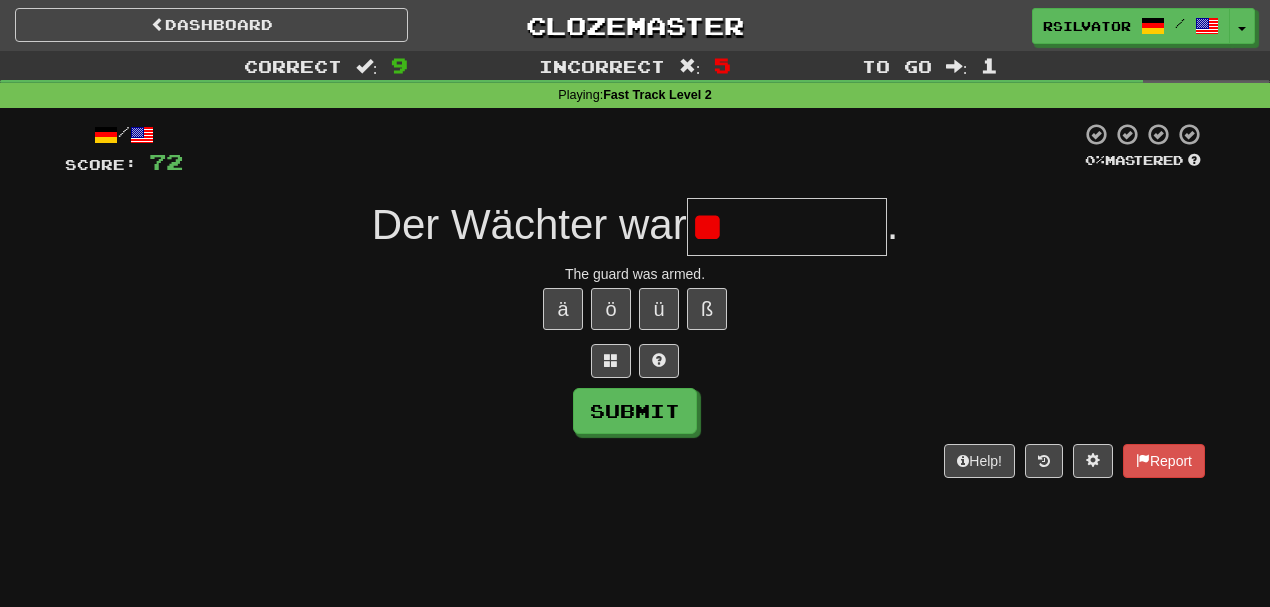 type on "*" 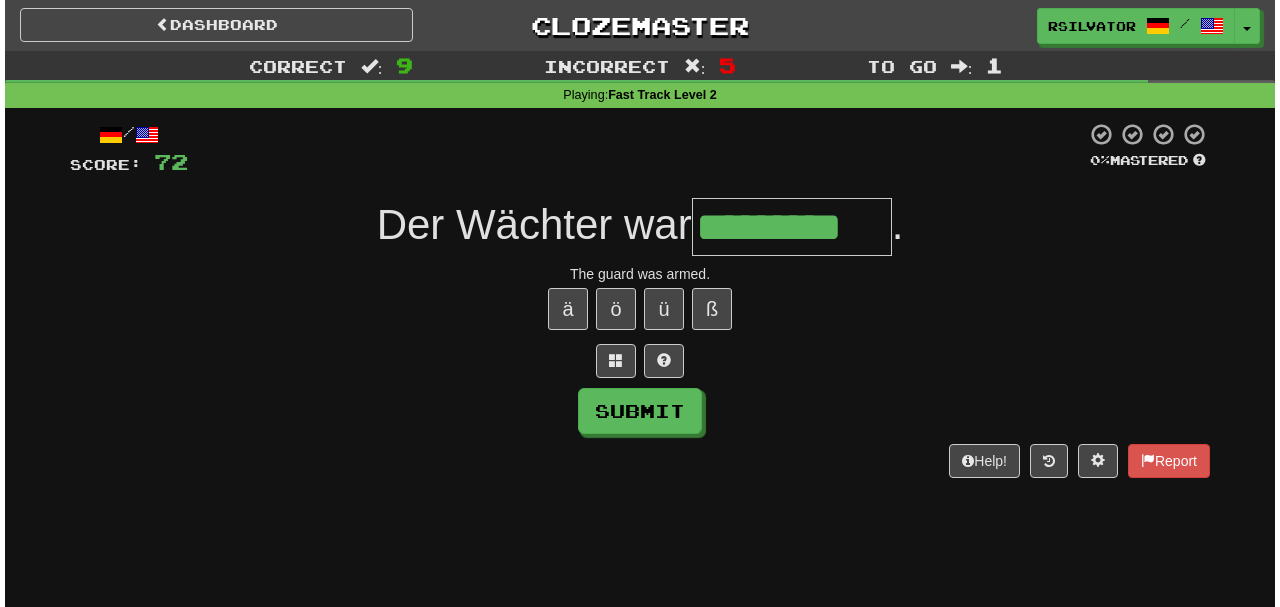 scroll, scrollTop: 0, scrollLeft: 0, axis: both 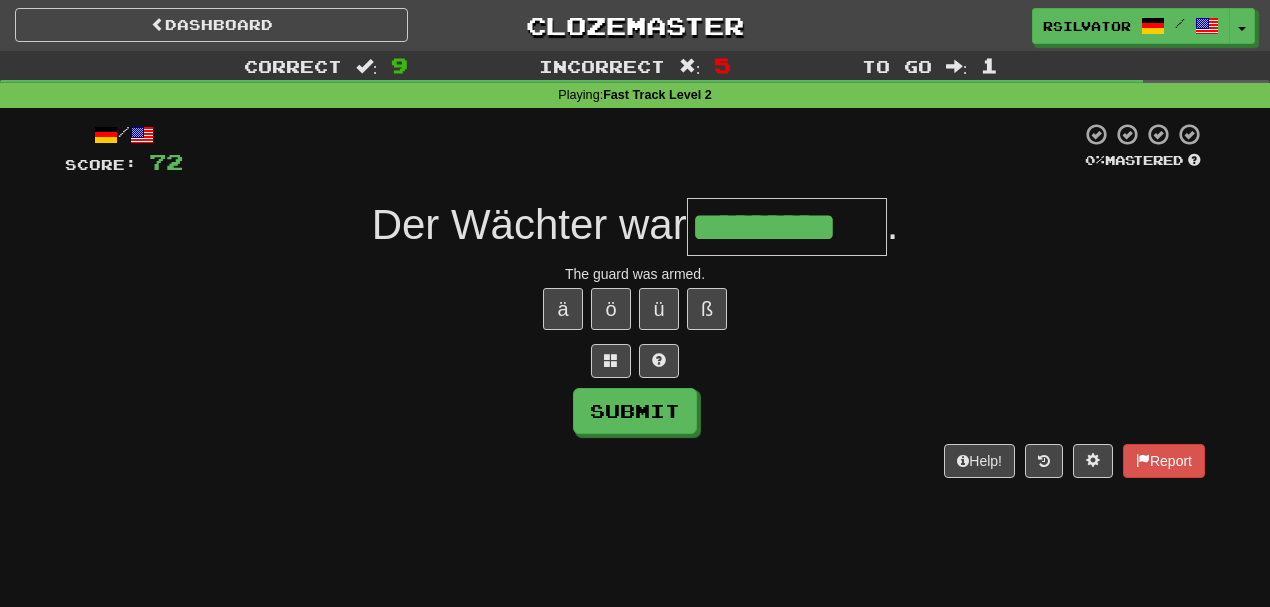 type on "*********" 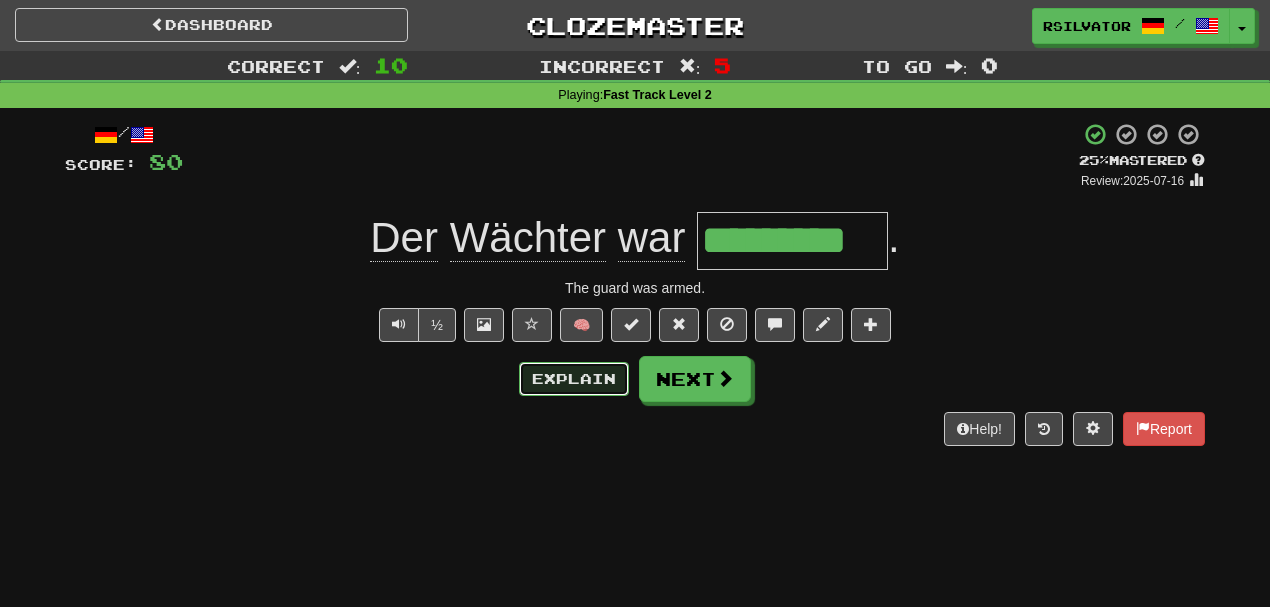 click on "Explain" at bounding box center (574, 379) 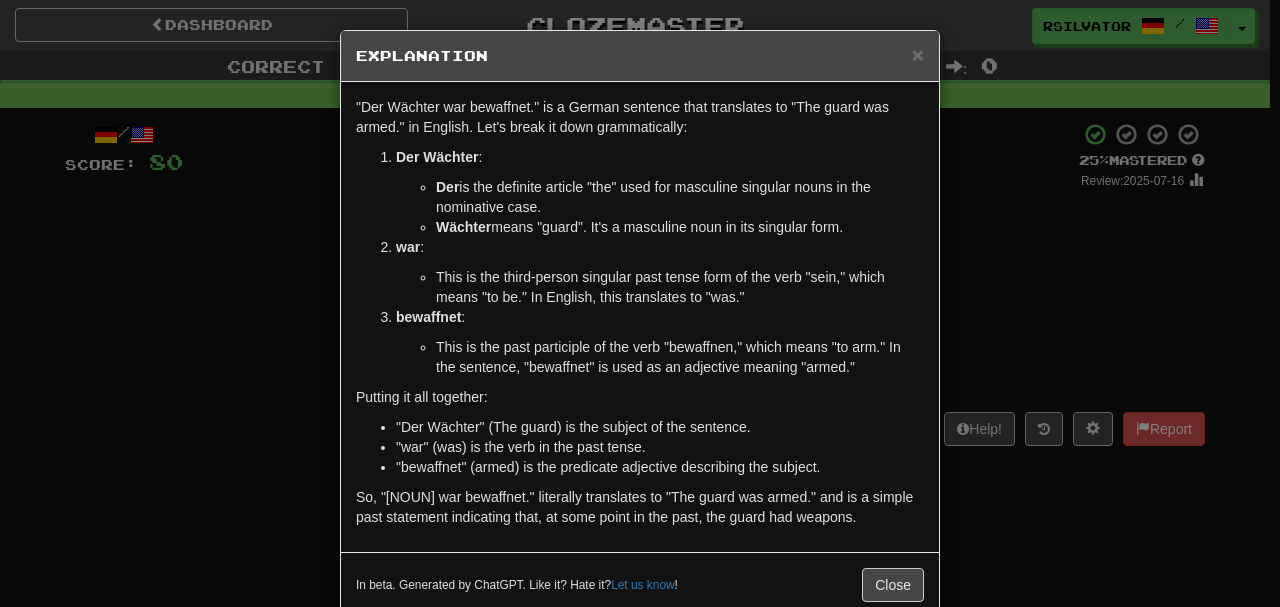 click on "× Explanation "Der Wächter war bewaffnet." is a German sentence that translates to "The guard was armed." in English. Let's break it down grammatically:
Der Wächter :
Der  is the definite article "the" used for masculine singular nouns in the nominative case.
Wächter  means "guard". It's a masculine noun in its singular form.
war :
This is the third-person singular past tense form of the verb "sein," which means "to be." In English, this translates to "was."
bewaffnet :
This is the past participle of the verb "bewaffnen," which means "to arm." In the sentence, "bewaffnet" is used as an adjective meaning "armed."
Putting it all together:
"Der Wächter" (The guard) is the subject of the sentence.
"war" (was) is the verb in the past tense.
"bewaffnet" (armed) is the predicate adjective describing the subject.
In beta. Generated by ChatGPT. Like it? Hate it?  Let us know ! Close" at bounding box center (640, 303) 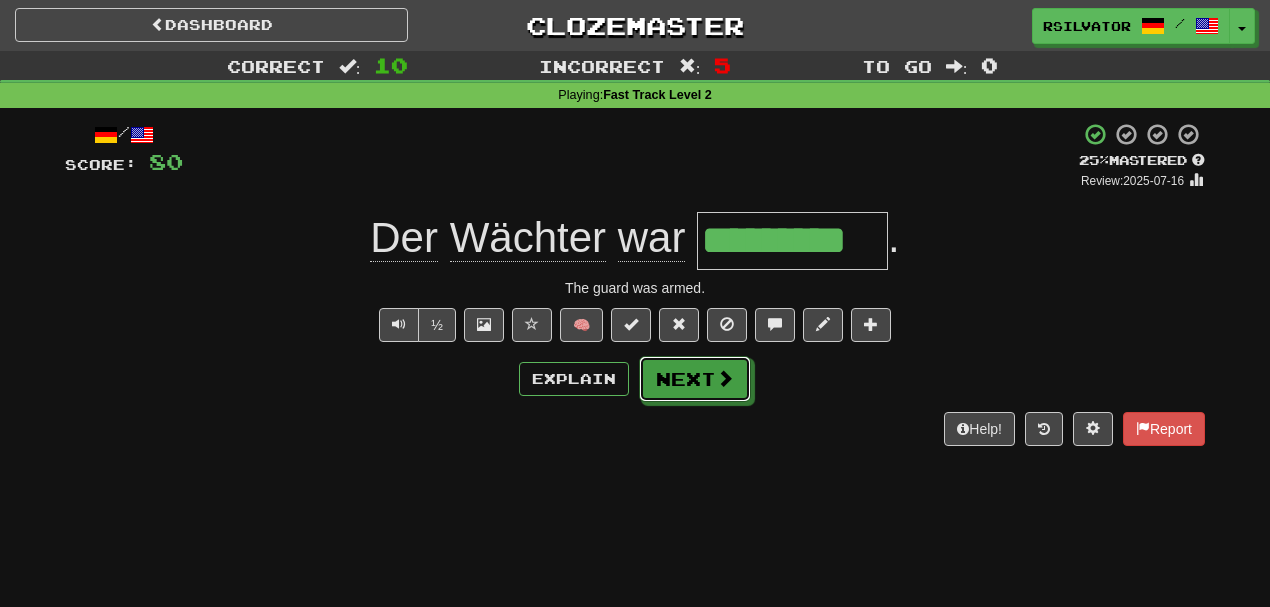 click on "Next" at bounding box center [695, 379] 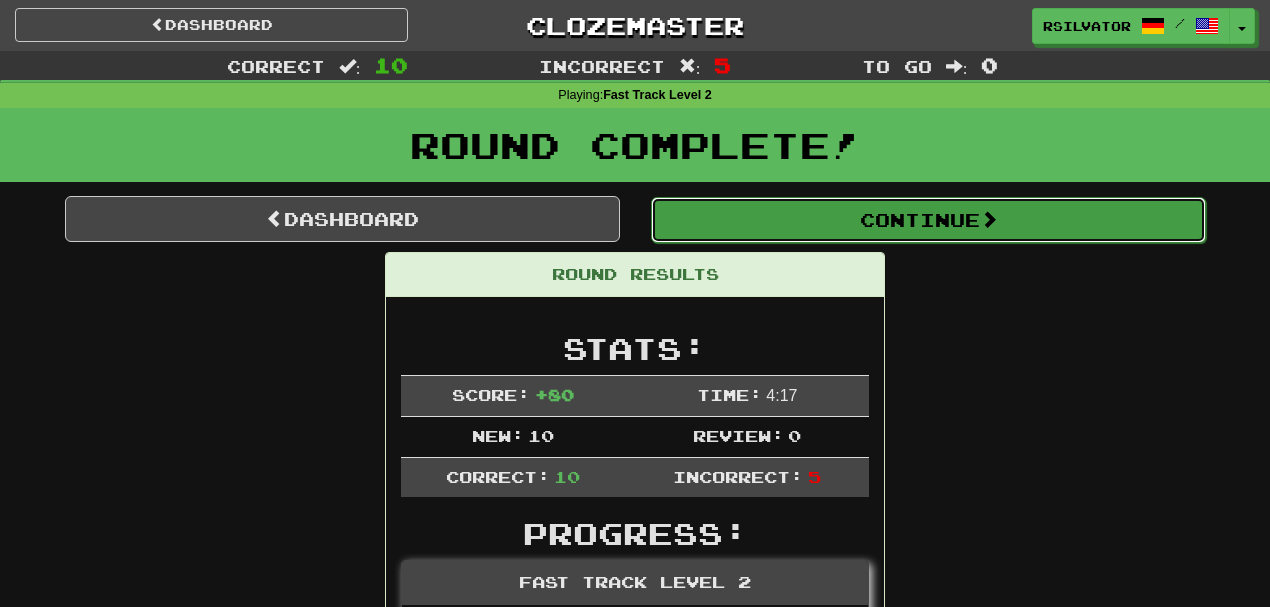 click on "Continue" at bounding box center [928, 220] 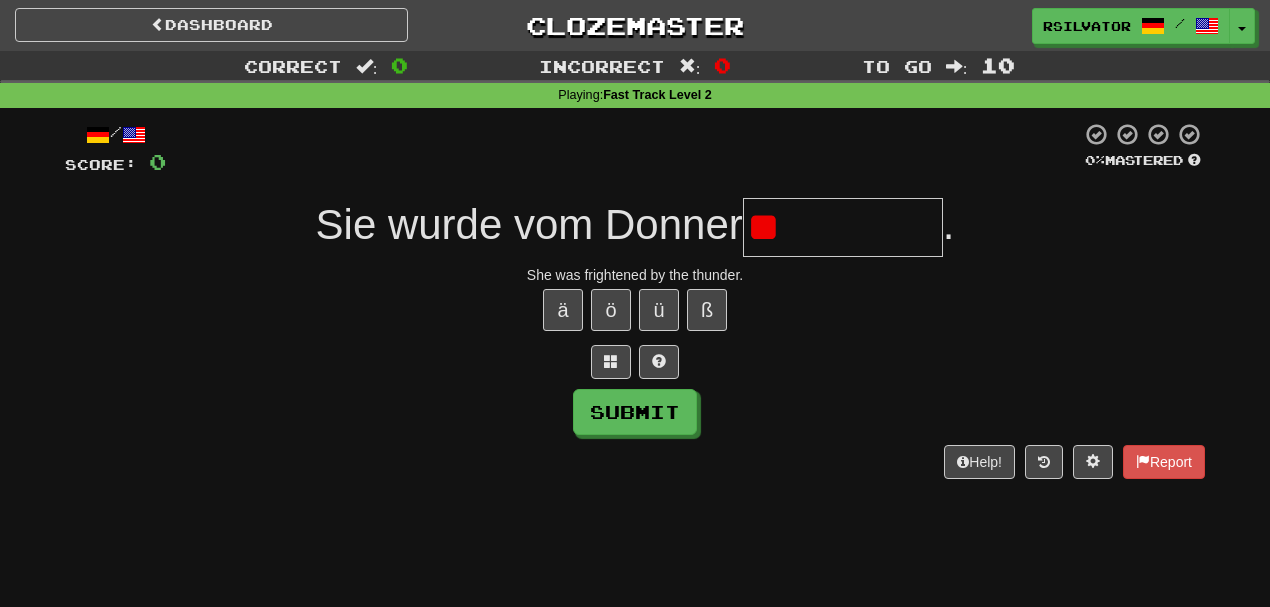 type on "*" 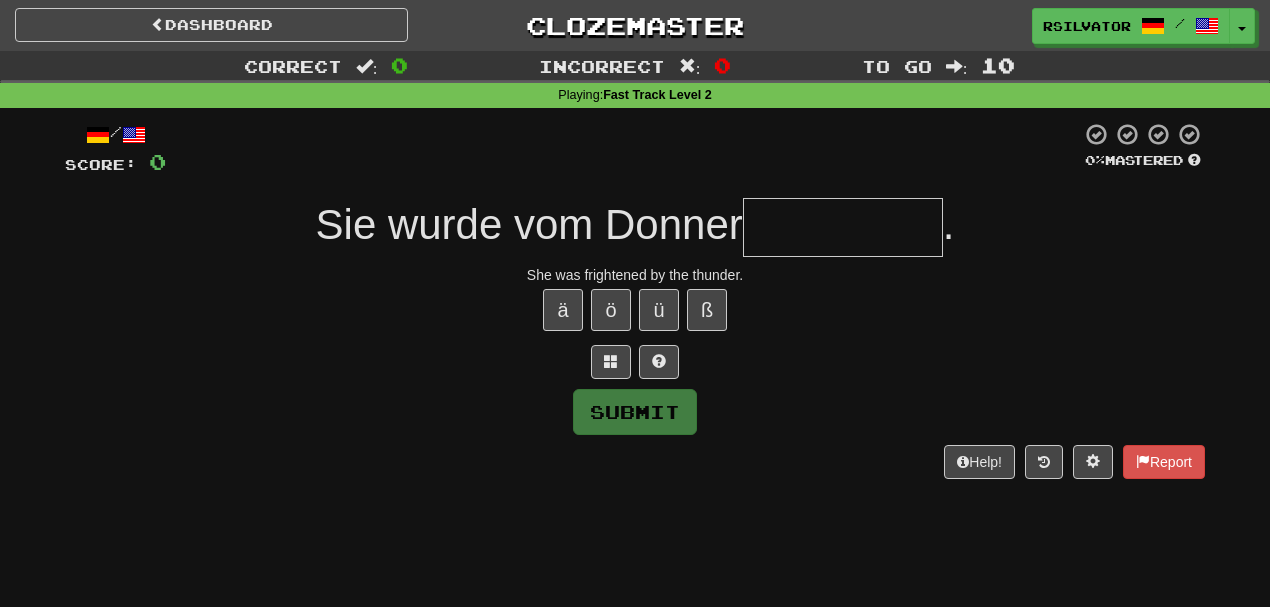 type on "*" 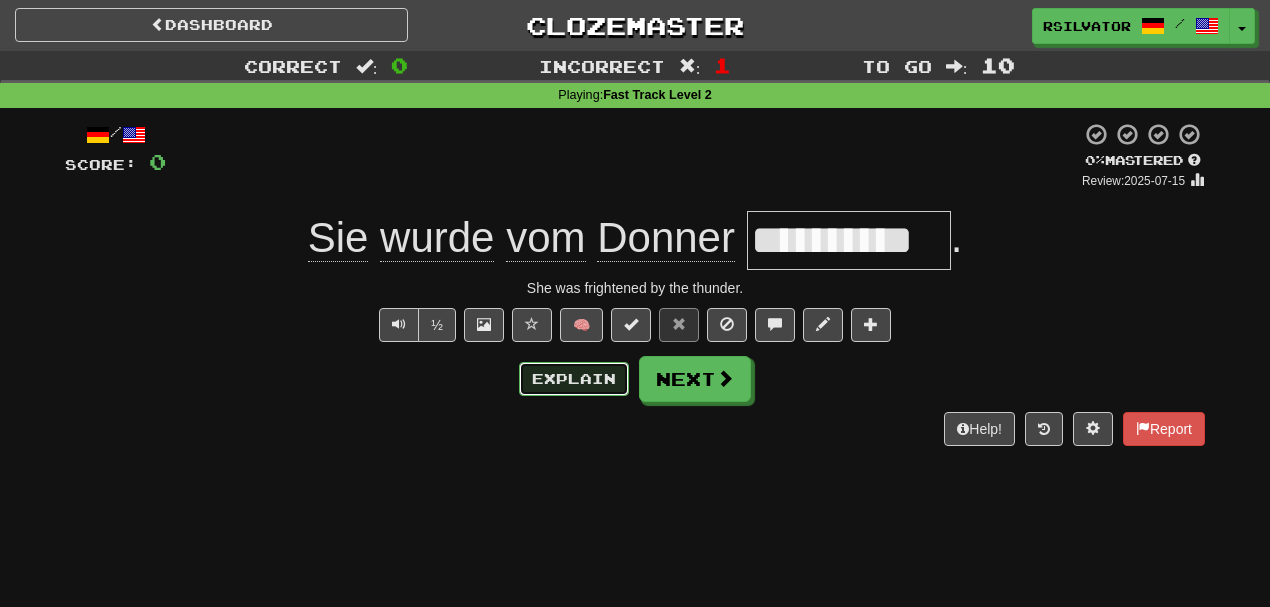 click on "Explain" at bounding box center [574, 379] 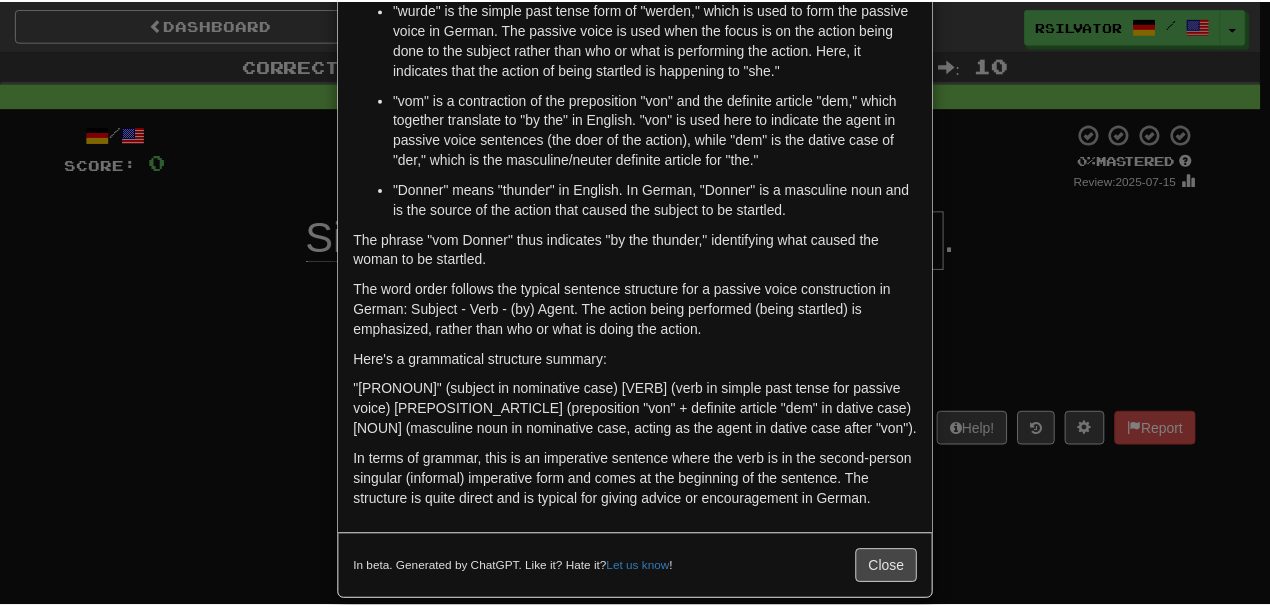 scroll, scrollTop: 0, scrollLeft: 0, axis: both 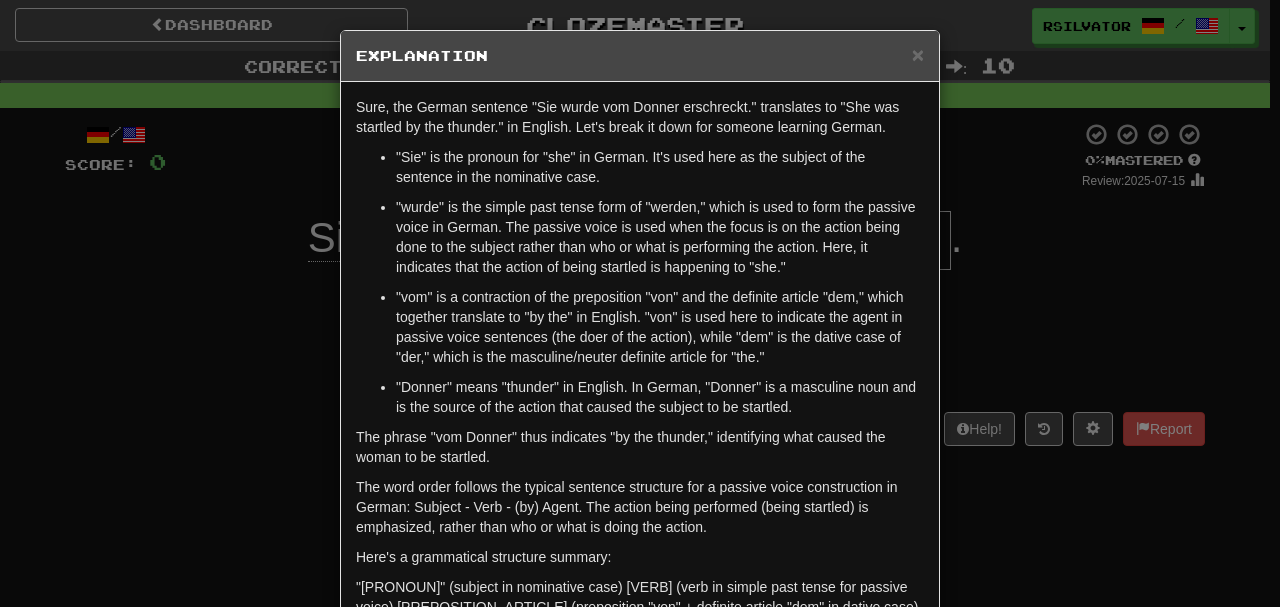 click on "× Explanation Sure, the German sentence "[PRONOUN] wurde vom Donner erschreckt." translates to "She was startled by the thunder." in English. Let's break it down for someone learning German.
"[PRONOUN]" is the pronoun for "she" in German. It's used here as the subject of the sentence in the nominative case.
"wurde" is the simple past tense form of "werden," which is used to form the passive voice in German. The passive voice is used when the focus is on the action being done to the subject rather than who or what is performing the action. Here, it indicates that the action of being startled is happening to "she."
"vom" is a contraction of the preposition "von" and the definite article "dem," which together translate to "by the" in English. "von" is used here to indicate the agent in passive voice sentences (the doer of the action), while "dem" is the dative case of "der," which is the masculine/neuter definite article for "the."
Here's a grammatical structure summary:
Let us know !" at bounding box center [640, 303] 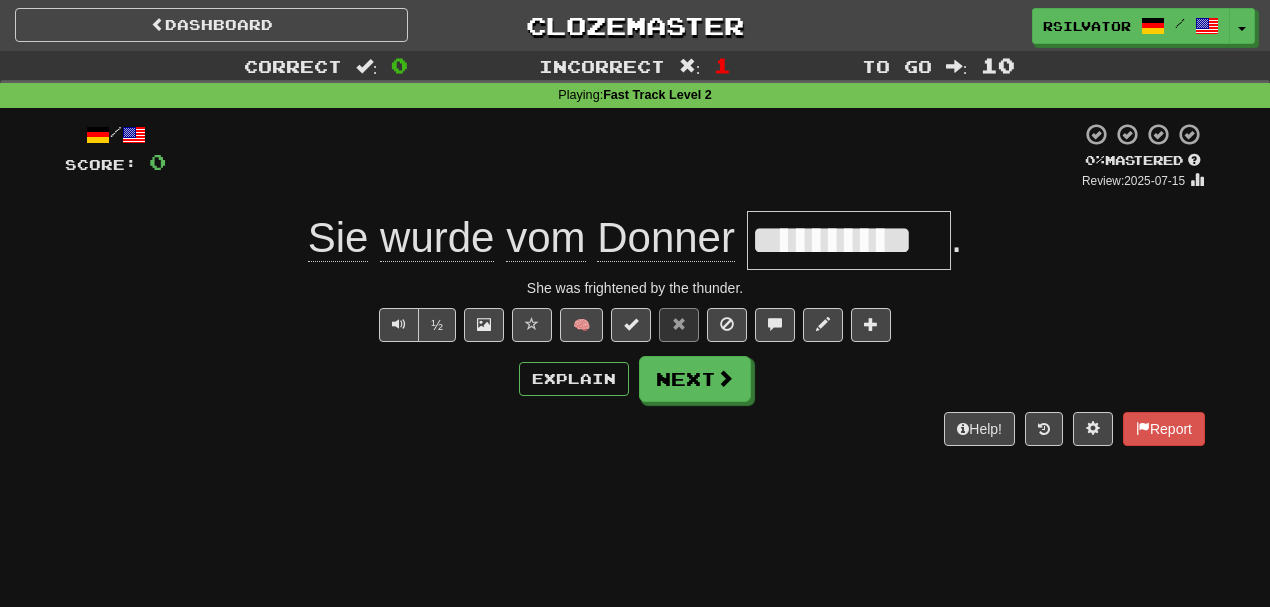 click on "**********" at bounding box center [849, 240] 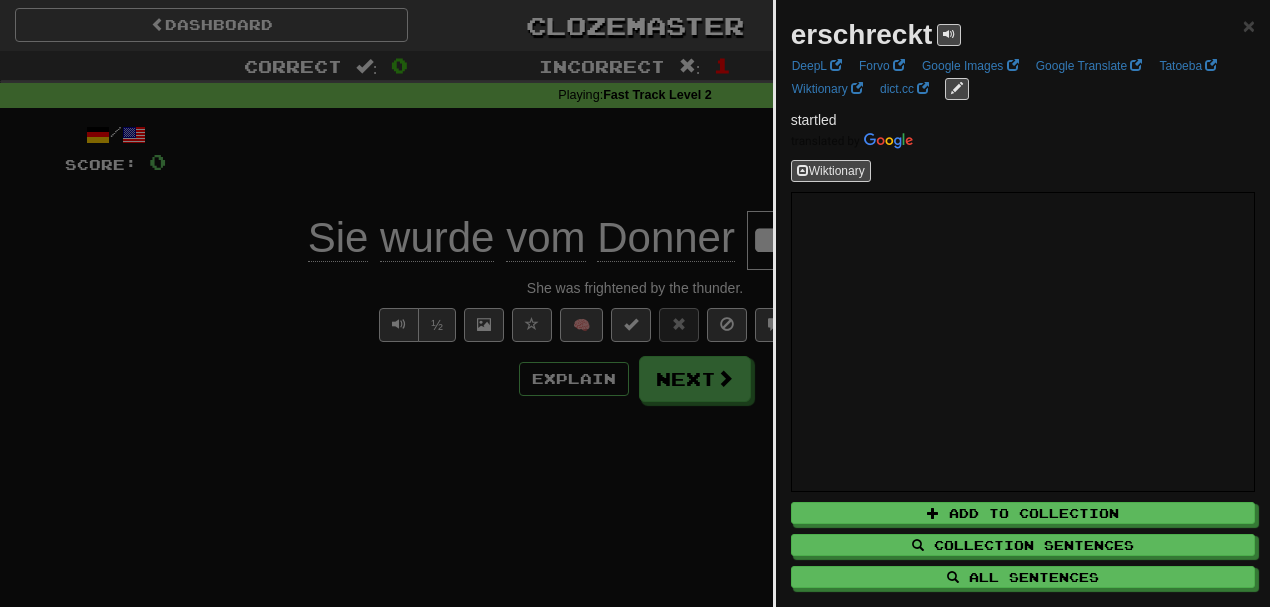 click at bounding box center (635, 303) 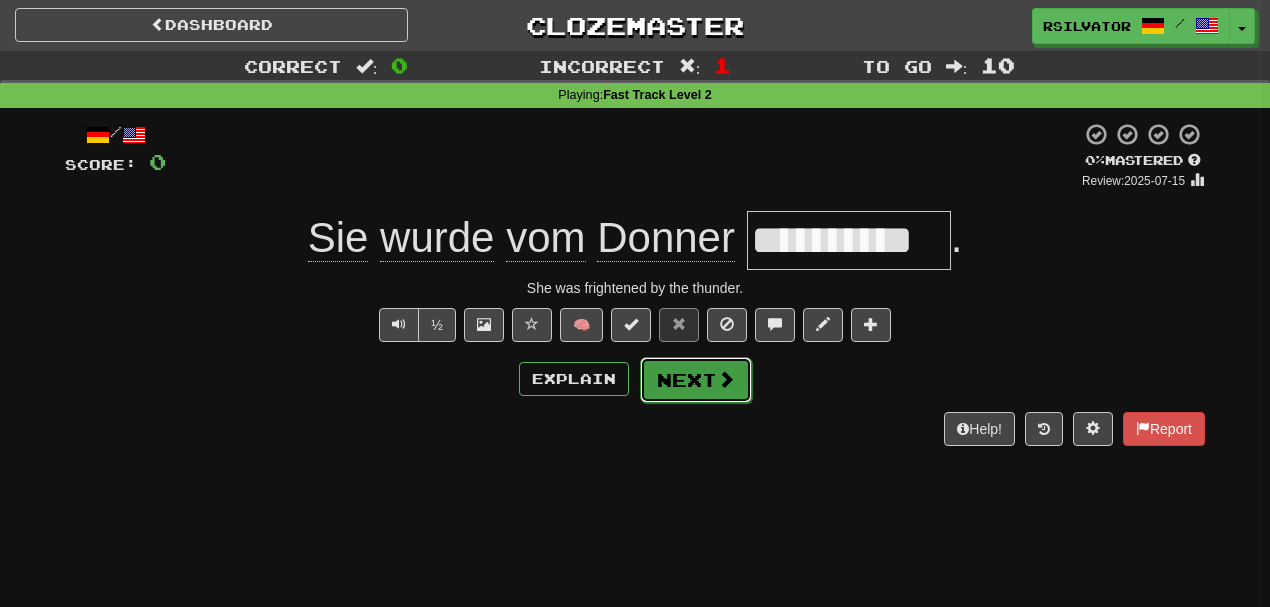 click on "Next" at bounding box center [696, 380] 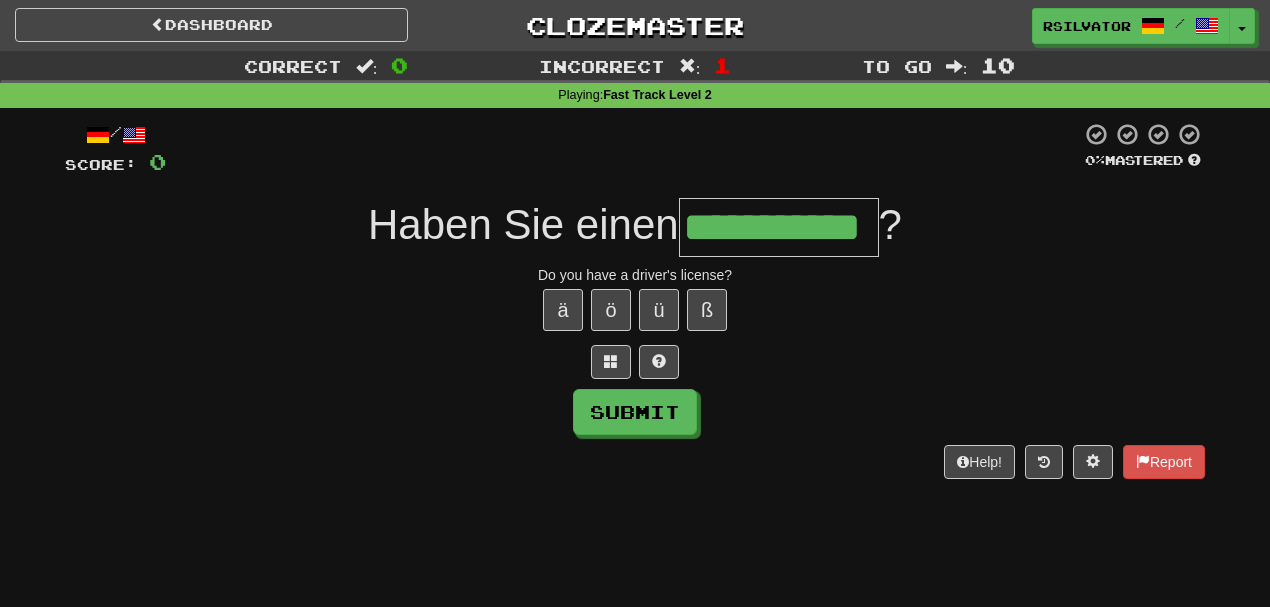 scroll, scrollTop: 0, scrollLeft: 52, axis: horizontal 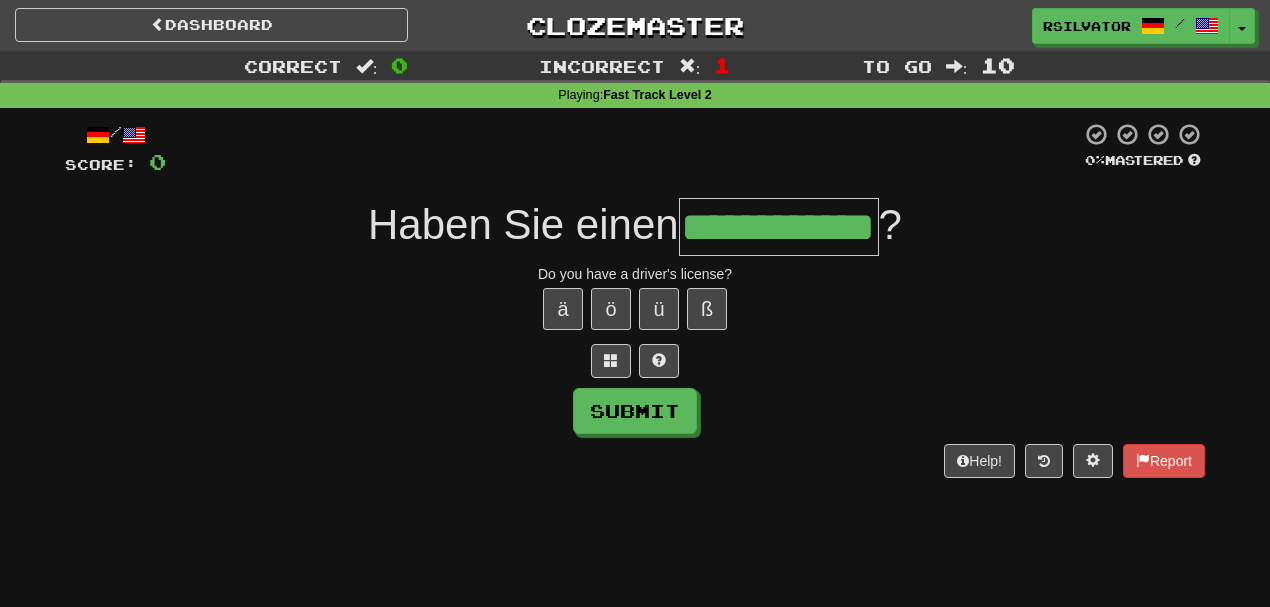 type on "**********" 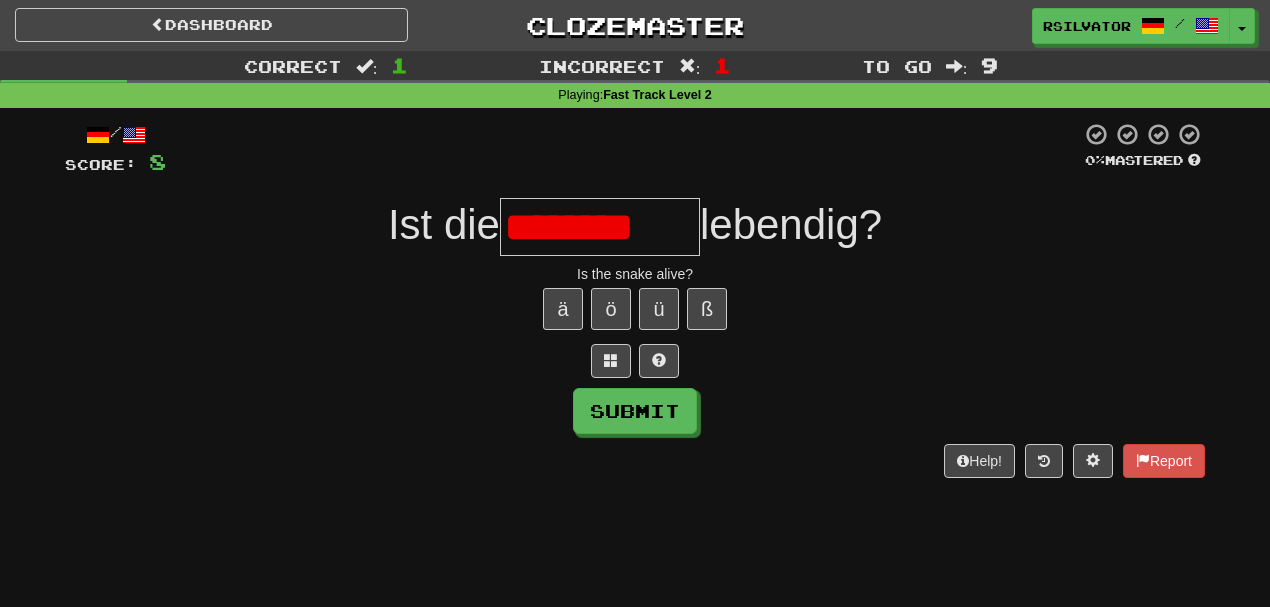 scroll, scrollTop: 0, scrollLeft: 0, axis: both 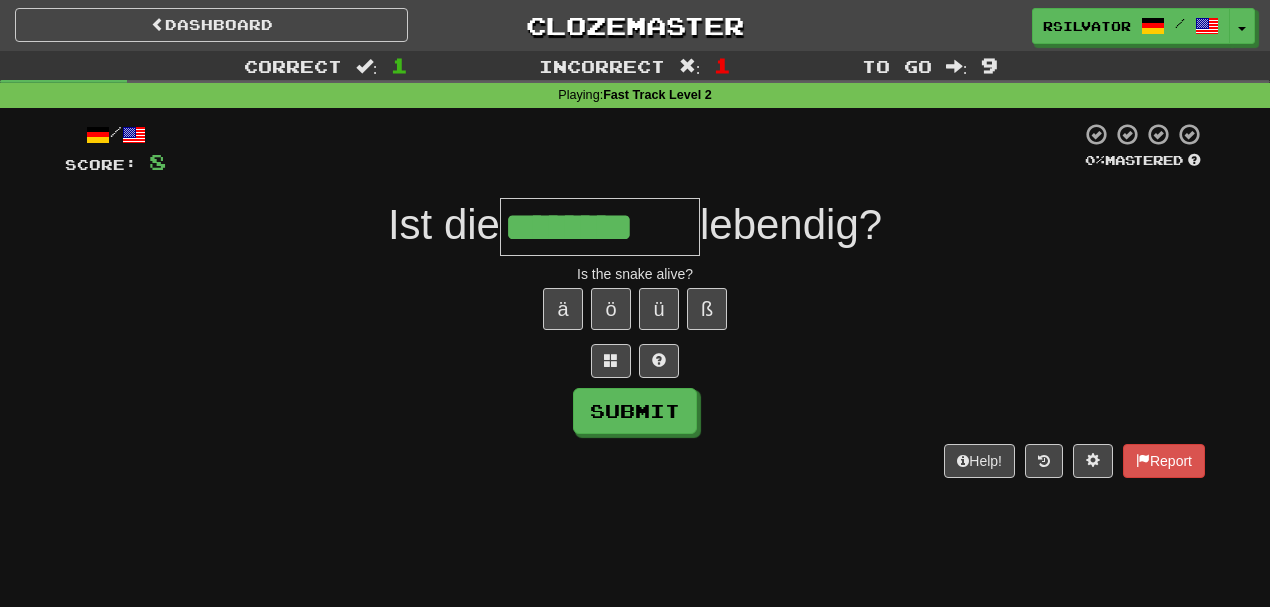type on "********" 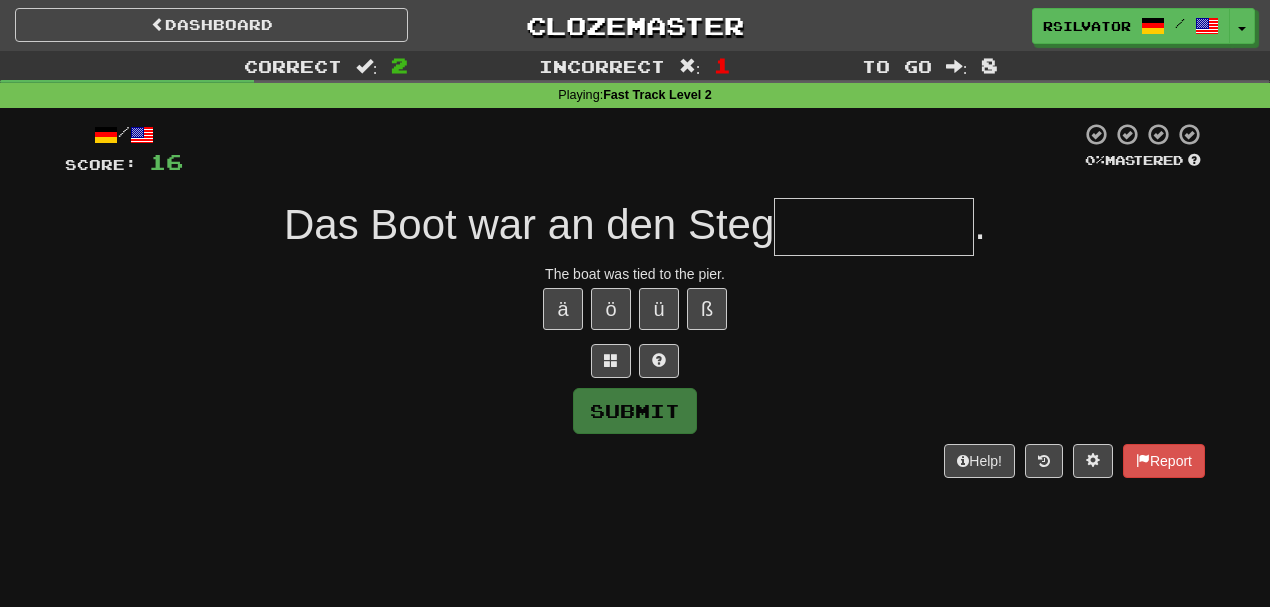type on "*" 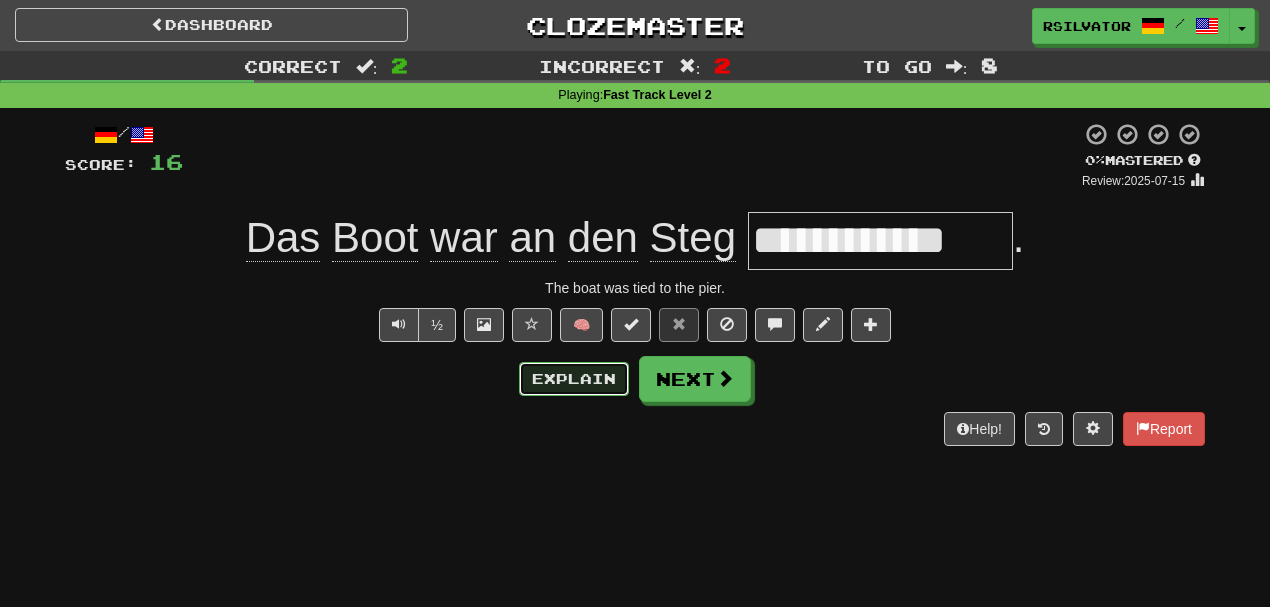 click on "Explain" at bounding box center (574, 379) 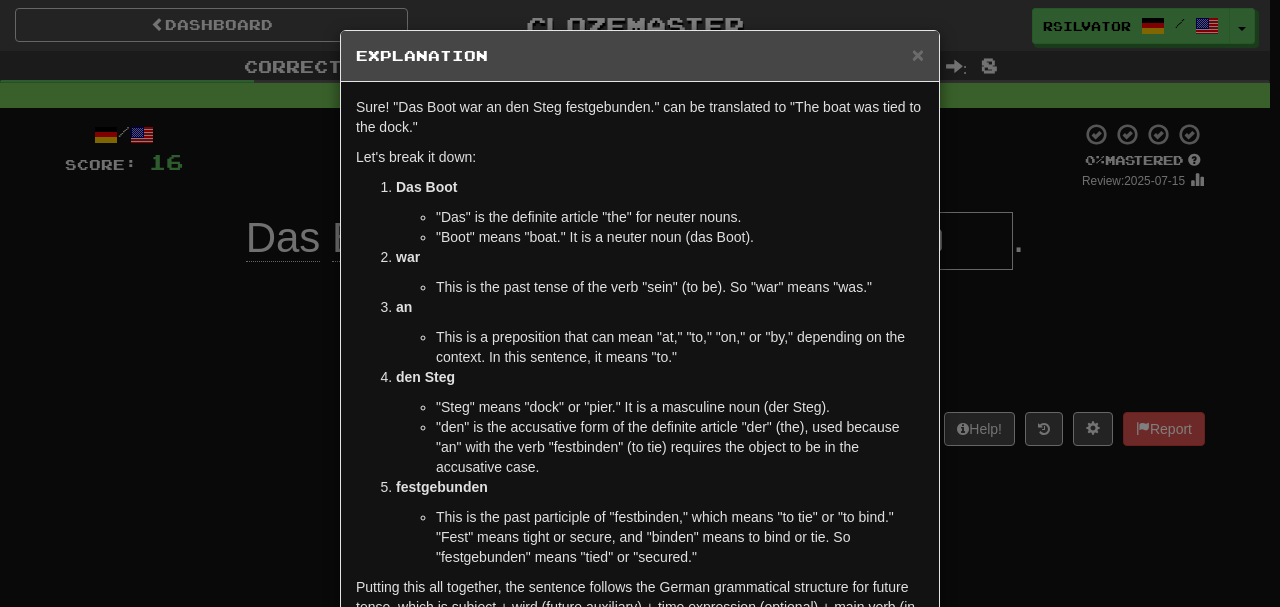 click on "This is the past participle of "festbinden," which means "to tie" or "to bind." "Fest" means tight or secure, and "binden" means to bind or tie. So "festgebunden" means "tied" or "secured."" at bounding box center [680, 537] 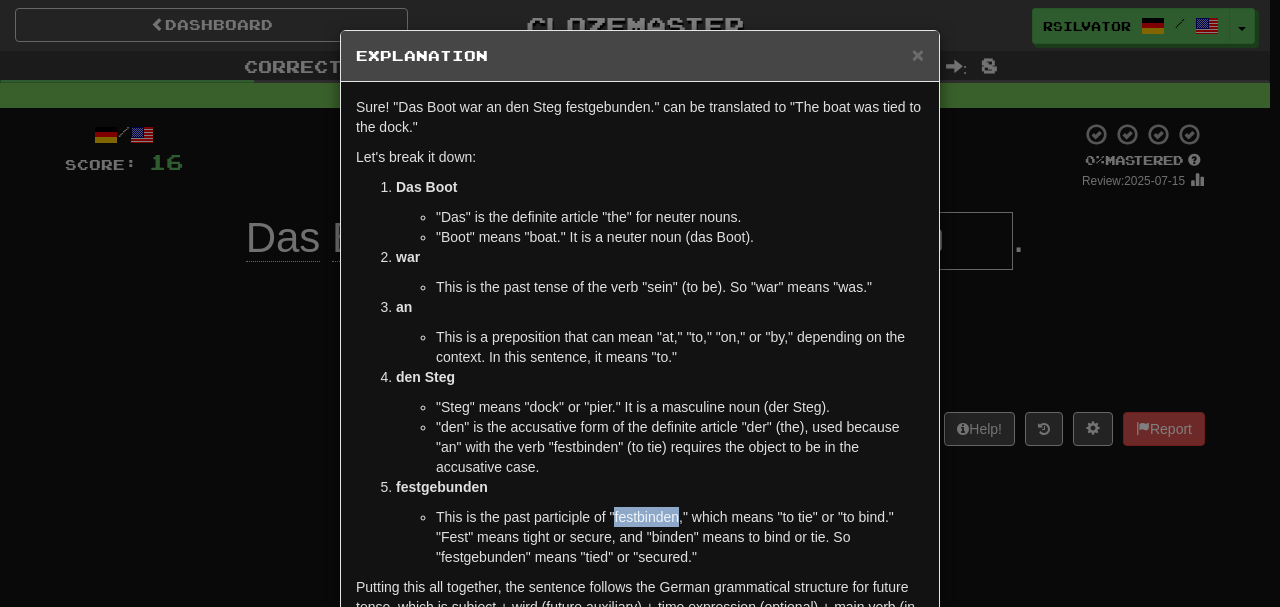 click on "This is the past participle of "festbinden," which means "to tie" or "to bind." "Fest" means tight or secure, and "binden" means to bind or tie. So "festgebunden" means "tied" or "secured."" at bounding box center (680, 537) 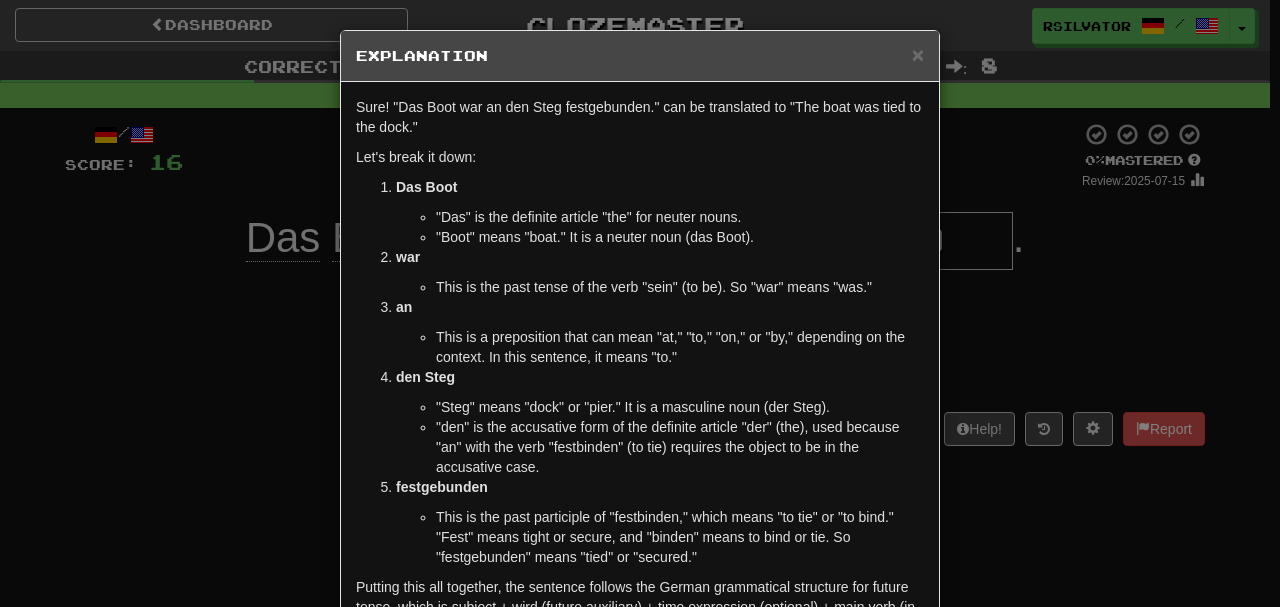 click on "This is the past participle of "festbinden," which means "to tie" or "to bind." "Fest" means tight or secure, and "binden" means to bind or tie. So "festgebunden" means "tied" or "secured."" at bounding box center [680, 537] 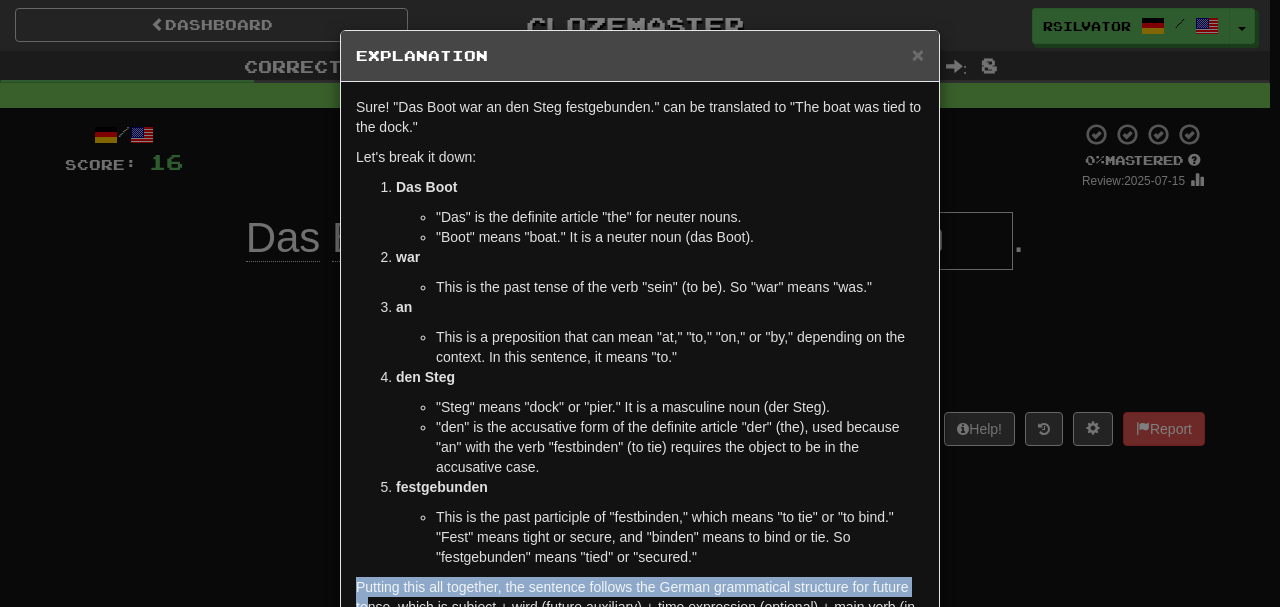 click on "× Explanation Sure! "Das Boot war an den Steg festgebunden." can be translated to "The boat was tied to the dock."
Let's break it down:
Das Boot
"Das" is the definite article "the" for neuter nouns.
"Boot" means "boat." It is a neuter noun (das Boot).
war
This is the past tense of the verb "sein" (to be). So "war" means "was."
an
This is a preposition that can mean "at," "to," "on," or "by," depending on the context. In this sentence, it means "to."
den Steg
"Steg" means "dock" or "pier." It is a masculine noun (der Steg).
"den" is the accusative form of the definite article "der" (the), used because "an" with the verb "festbinden" (to tie) requires the object to be in the accusative case.
festgebunden
This is the past participle of "festbinden," which means "to tie" or "to bind." "Fest" means tight or secure, and "binden" means to bind or tie. So "festgebunden" means "tied" or "secured."
Let us know ! Close" at bounding box center (640, 303) 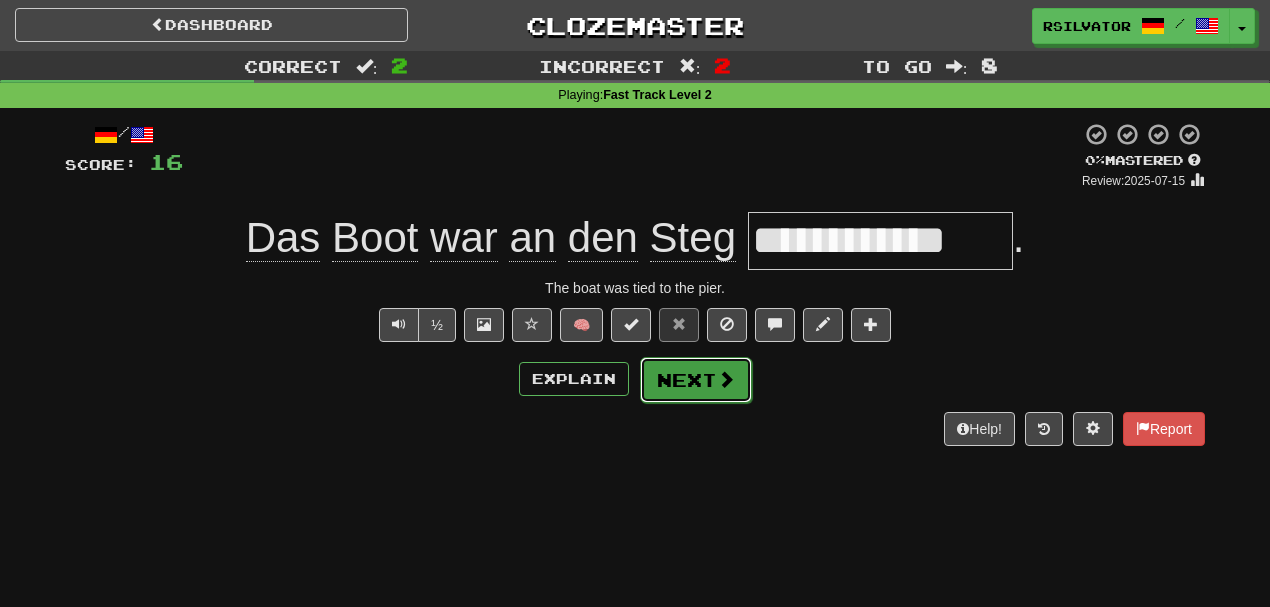 click on "Next" at bounding box center (696, 380) 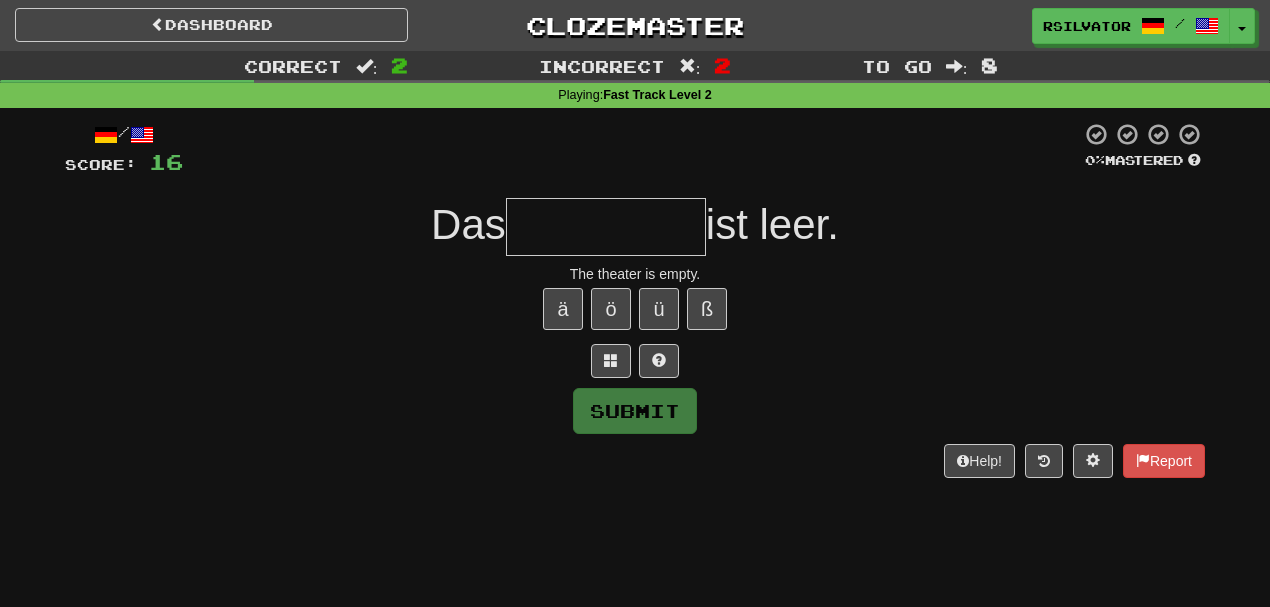 click at bounding box center (606, 227) 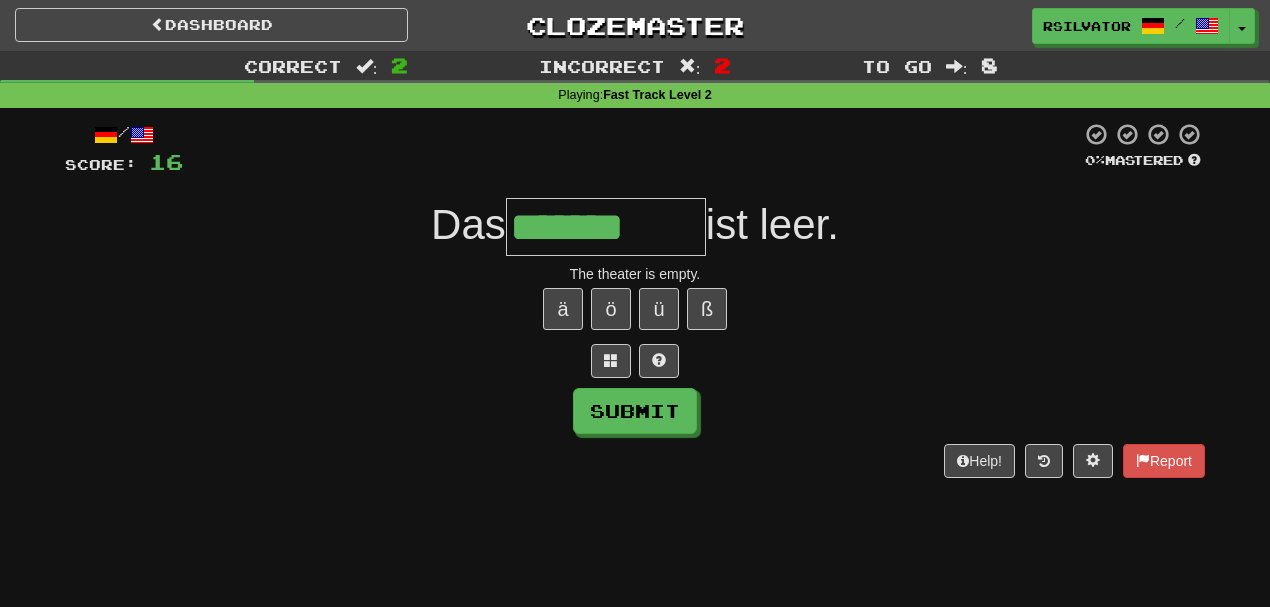 type on "*******" 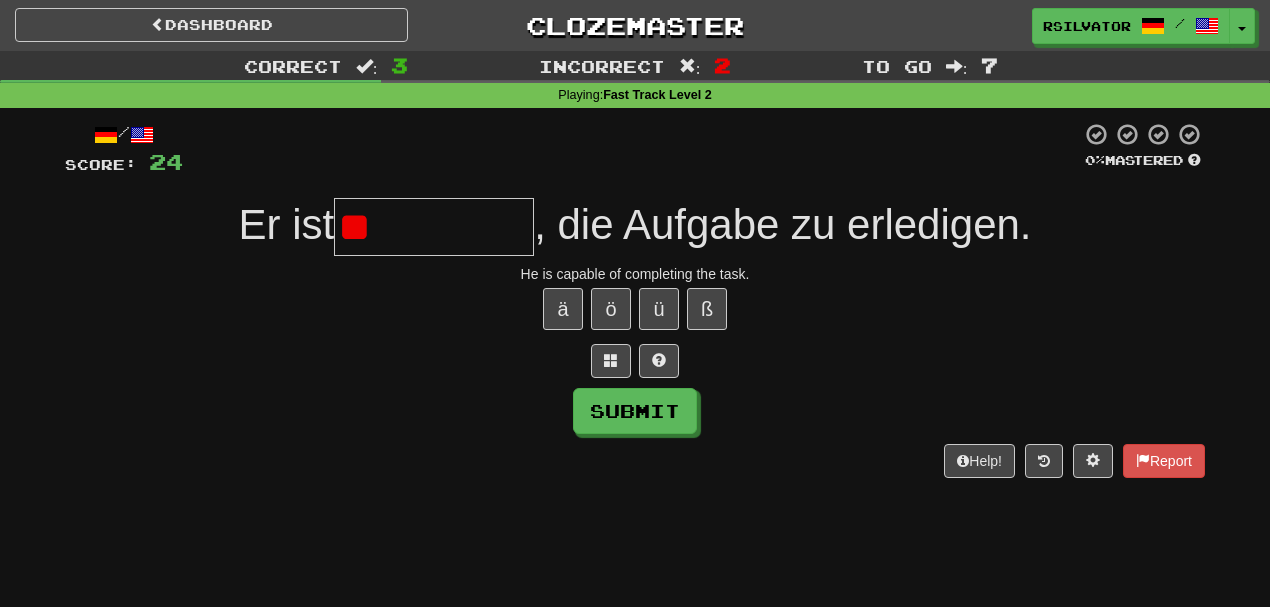 type on "*" 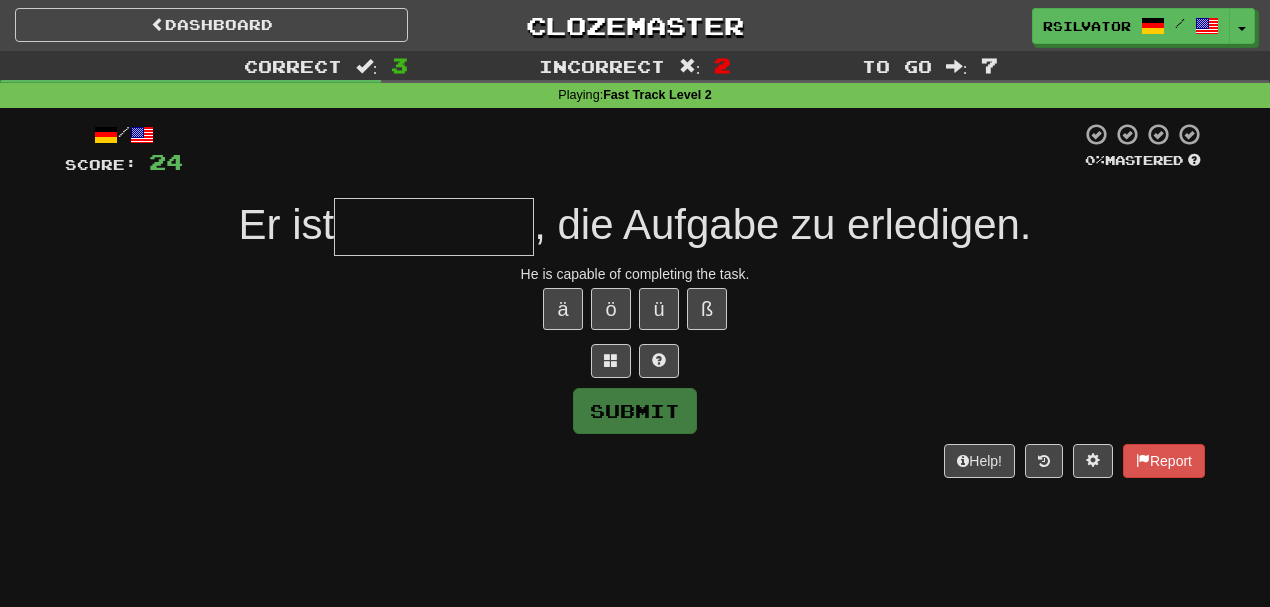 type on "*" 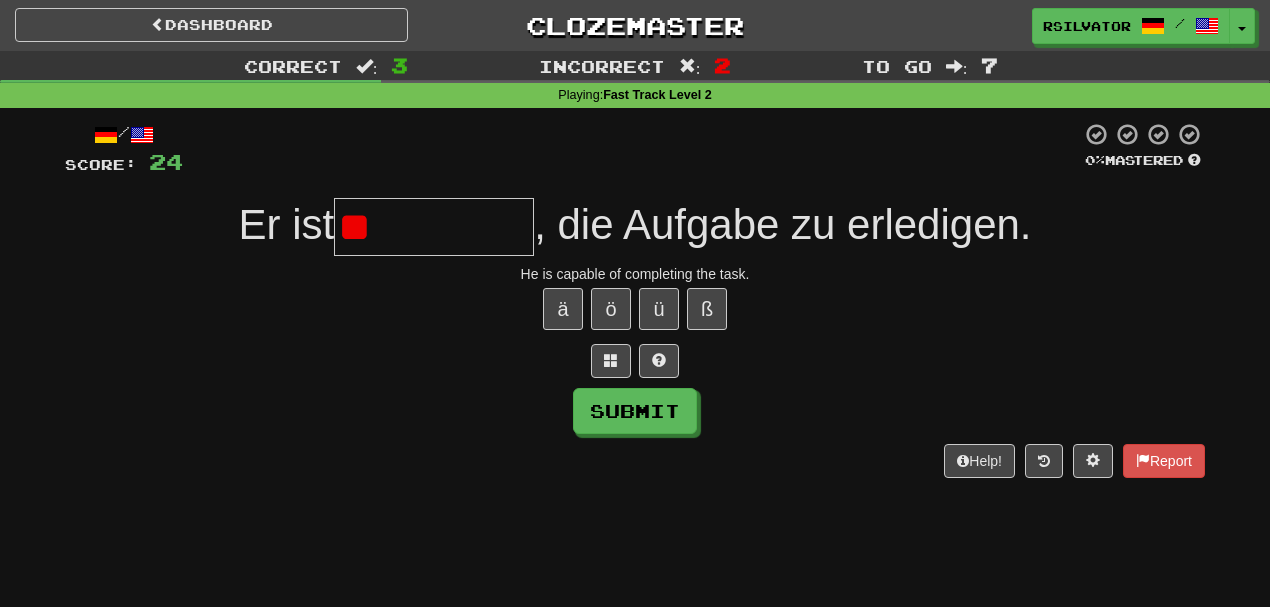 type on "*" 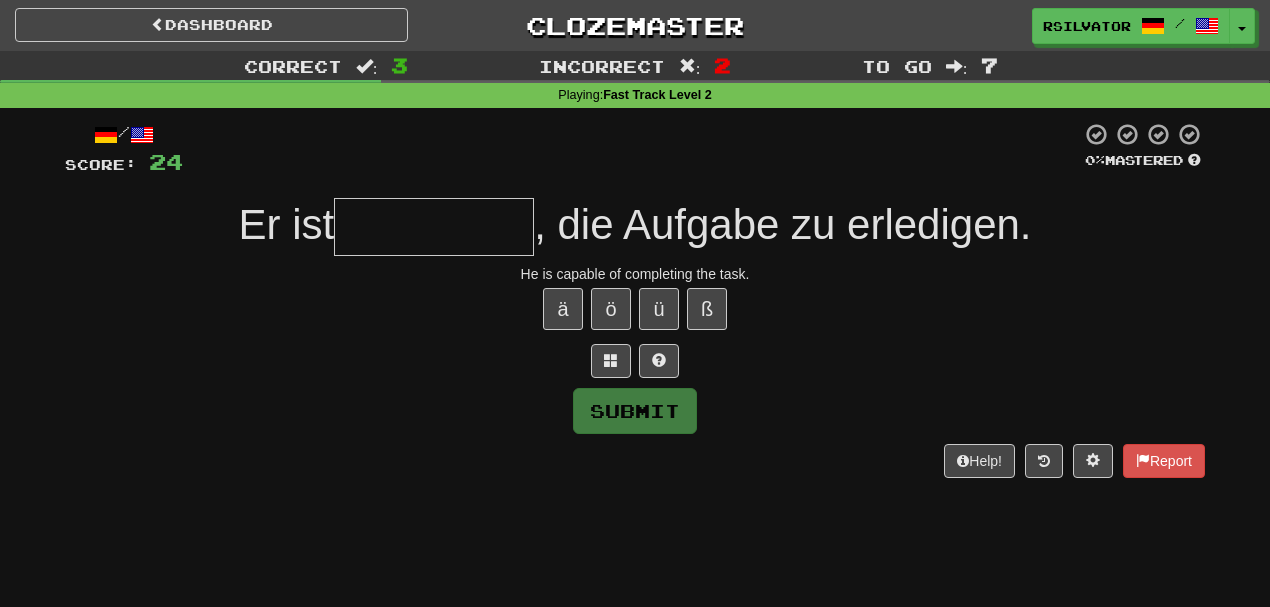 type on "*" 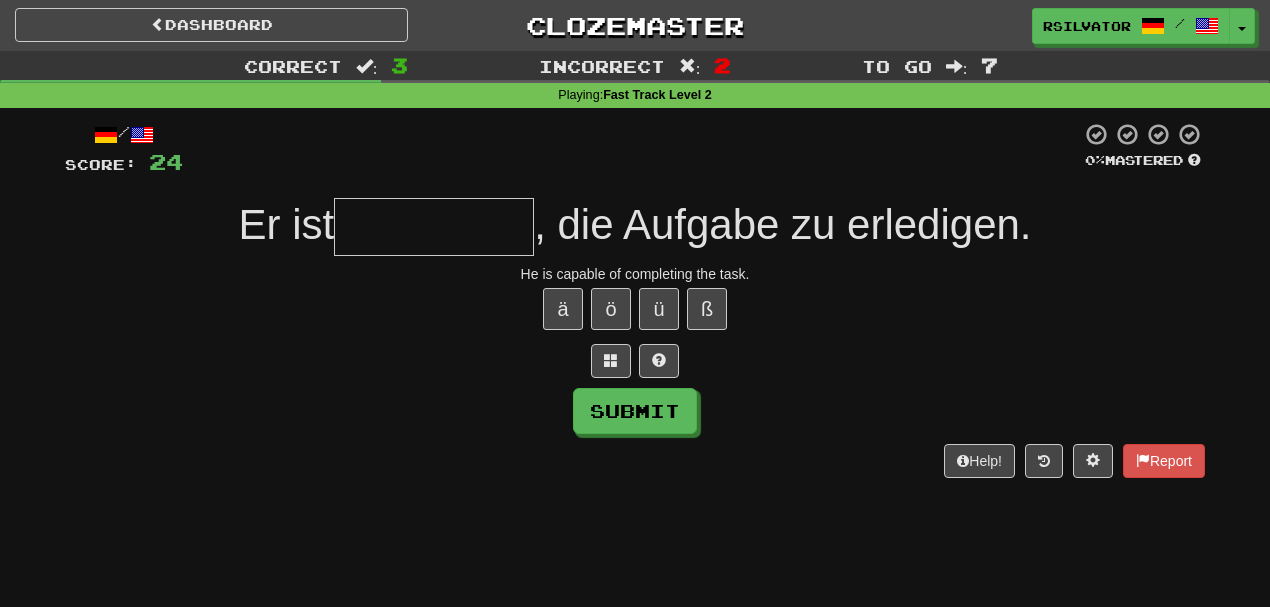 type on "*" 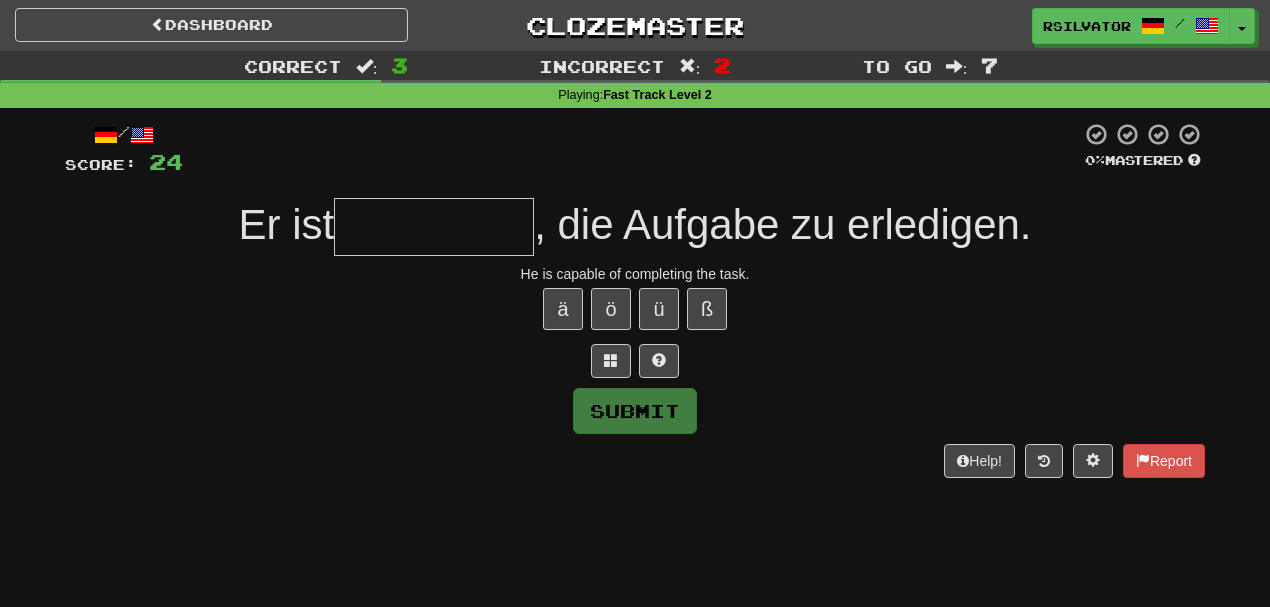 type on "*" 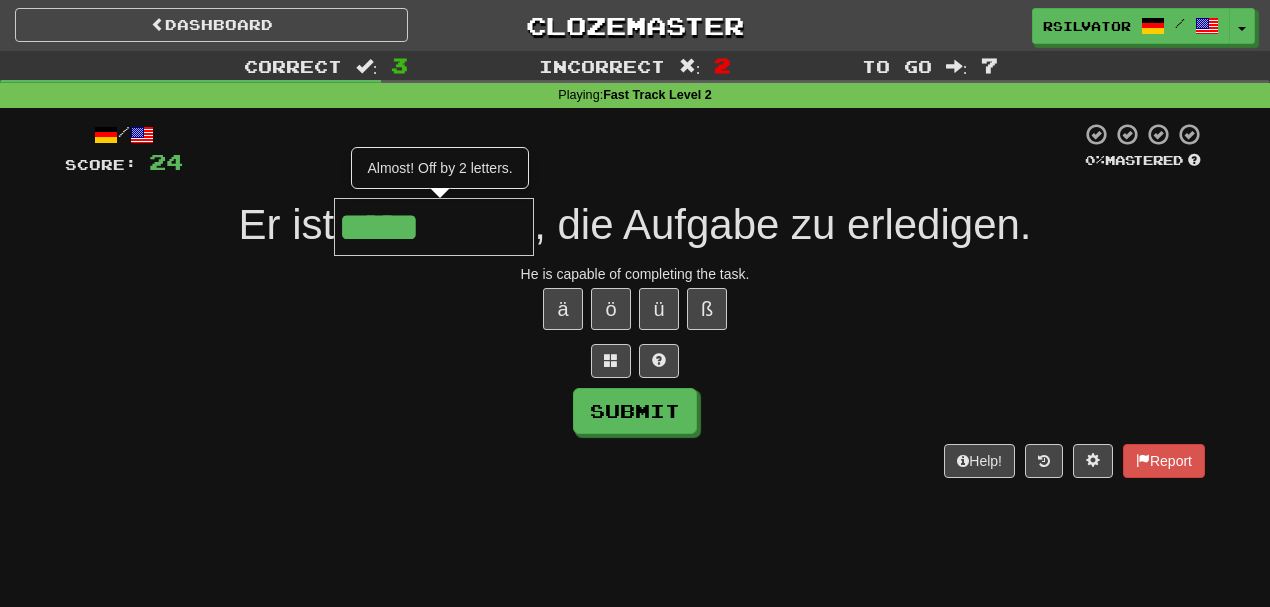 type on "*****" 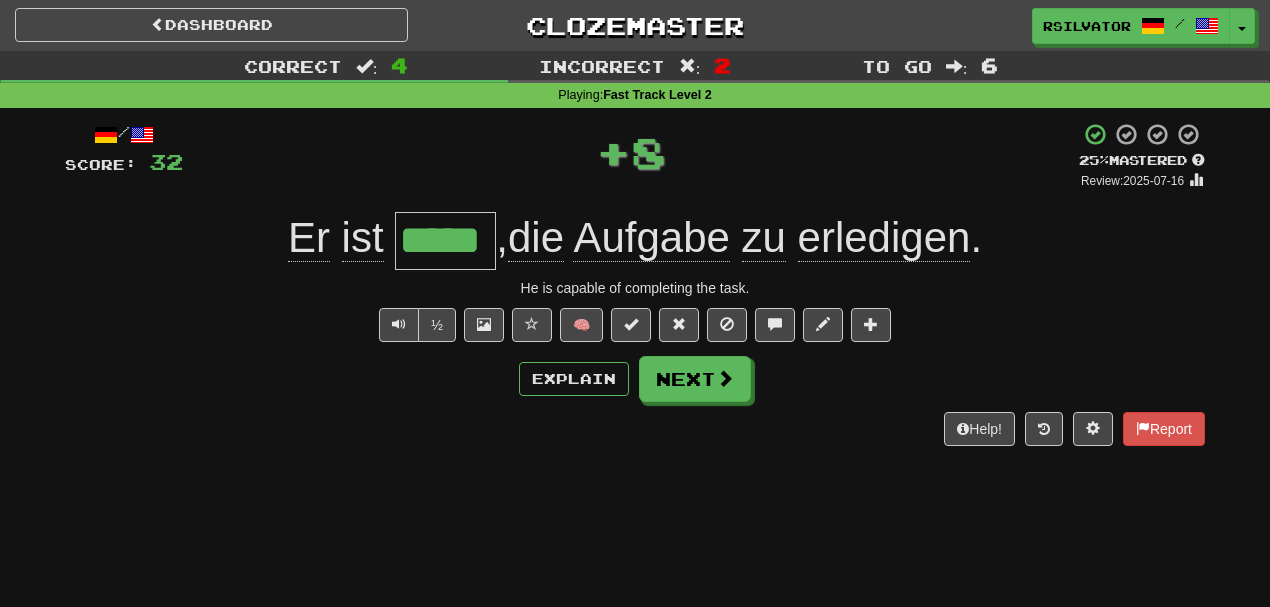 click on "*****" at bounding box center (445, 241) 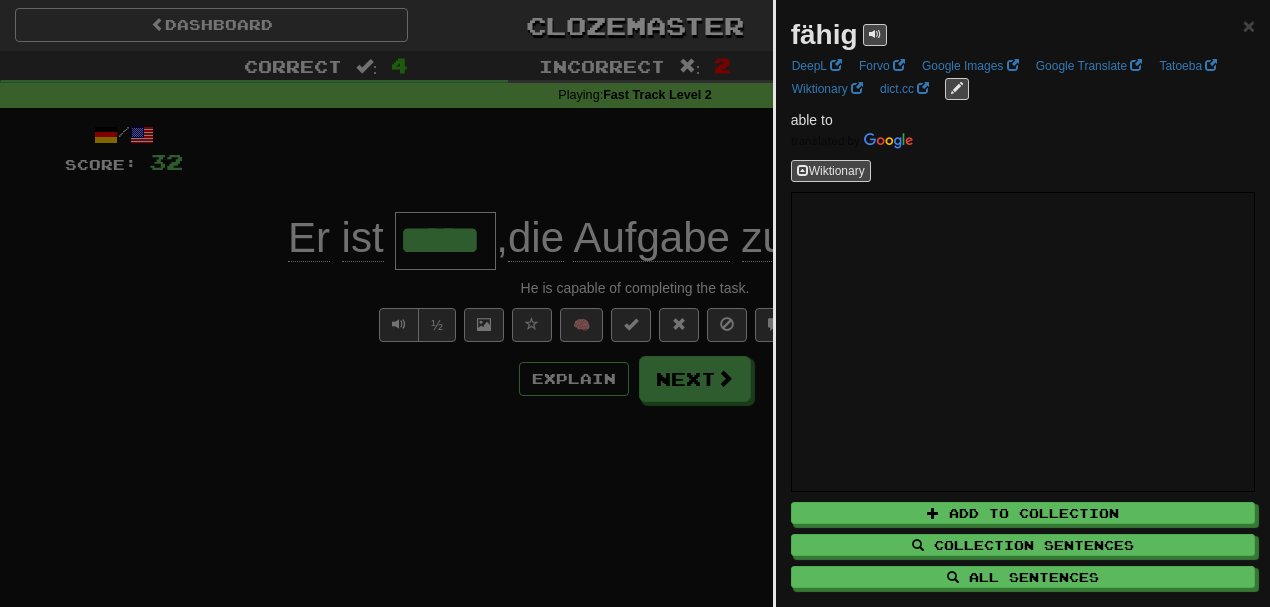 click at bounding box center [635, 303] 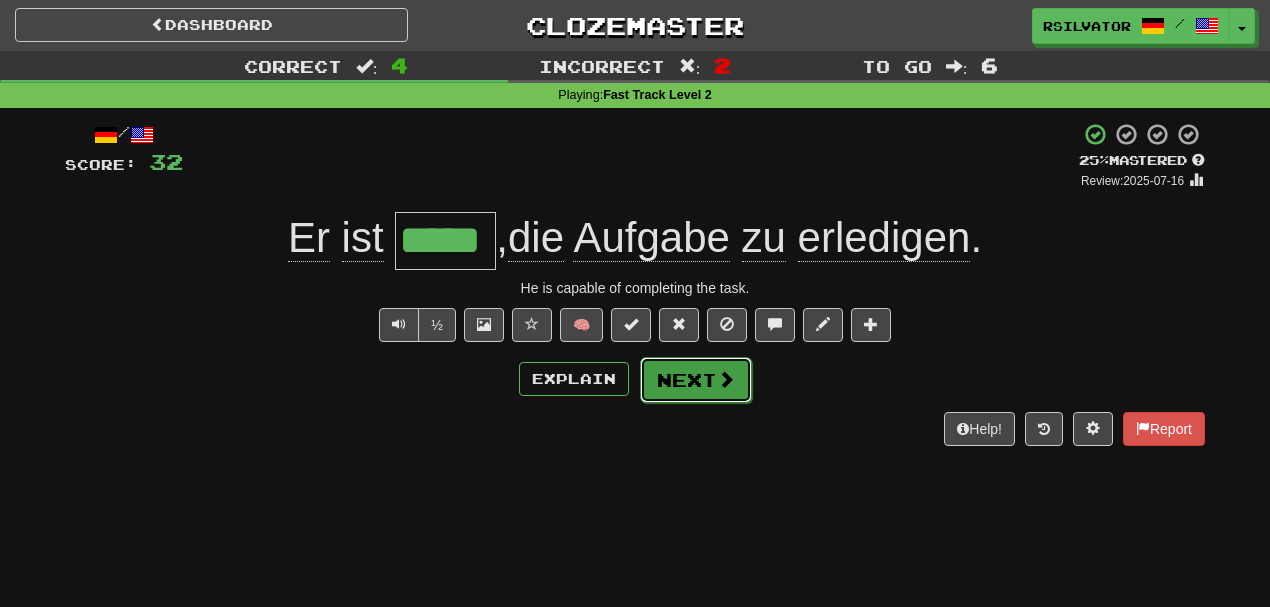 click on "Next" at bounding box center [696, 380] 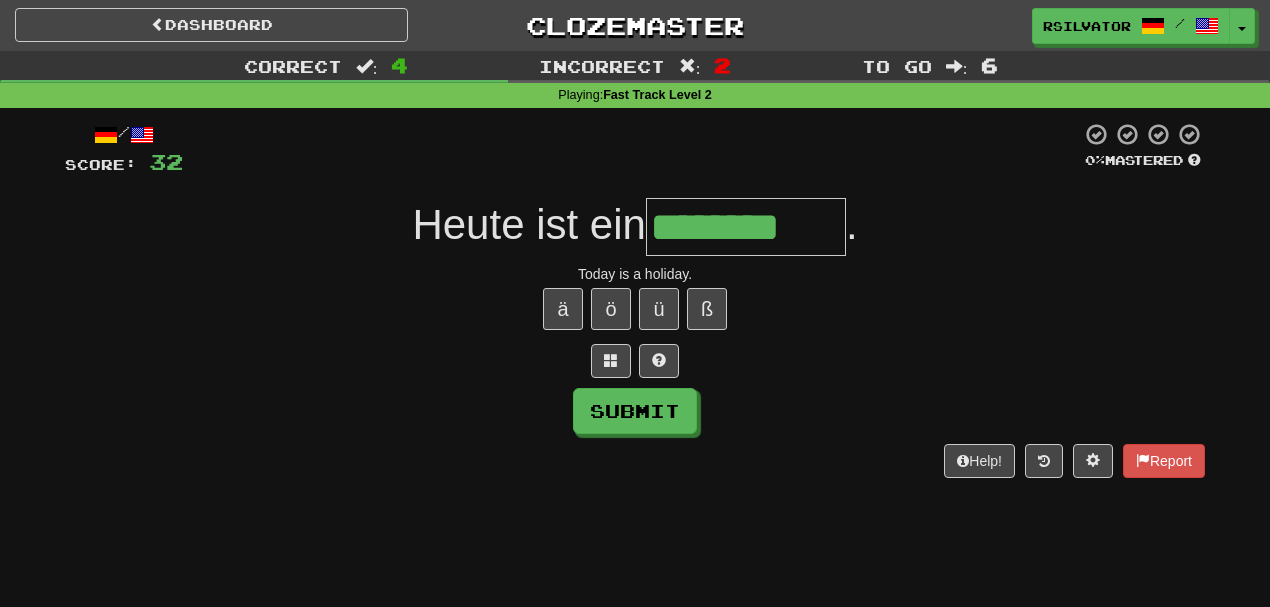 type on "********" 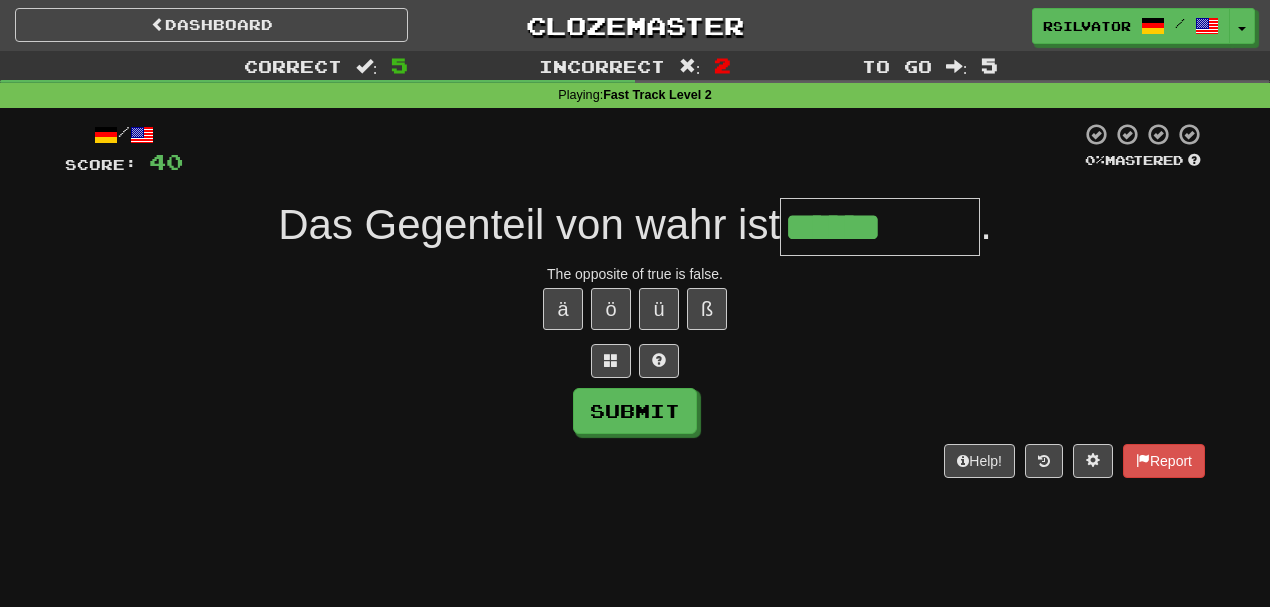 type on "******" 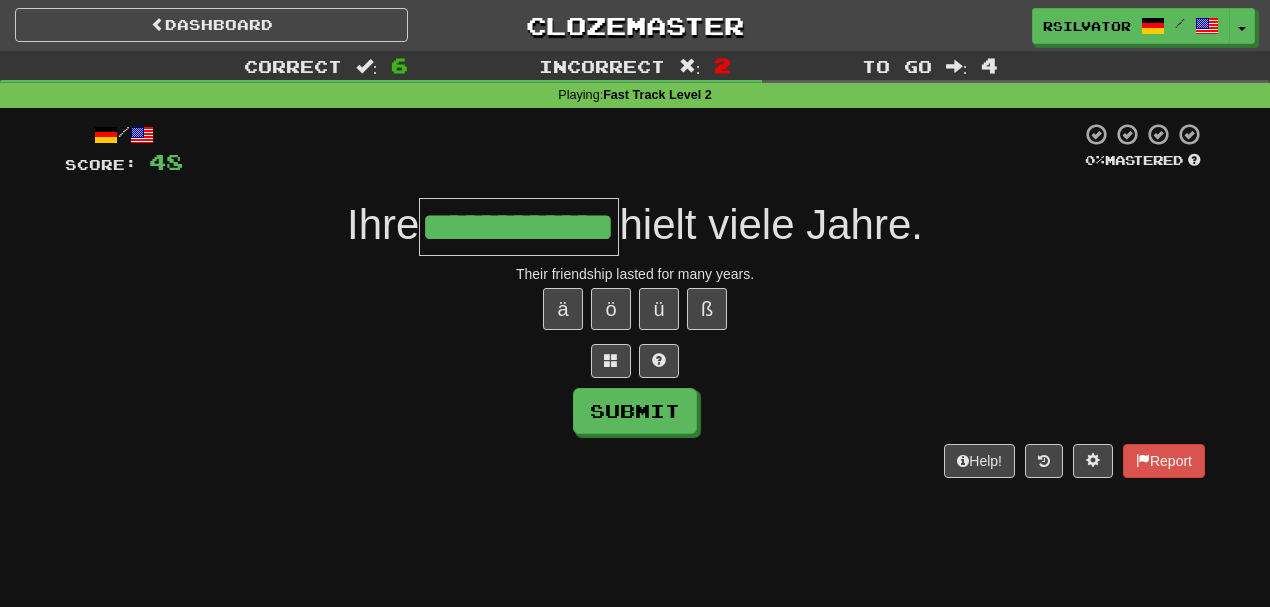 scroll, scrollTop: 0, scrollLeft: 52, axis: horizontal 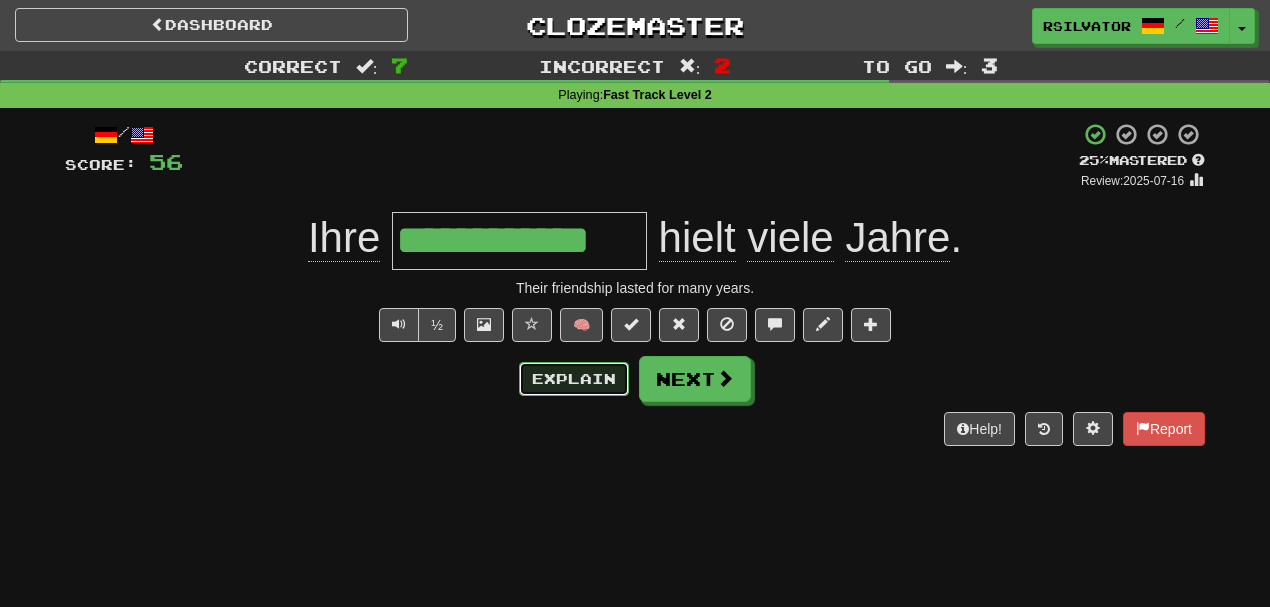 click on "Explain" at bounding box center (574, 379) 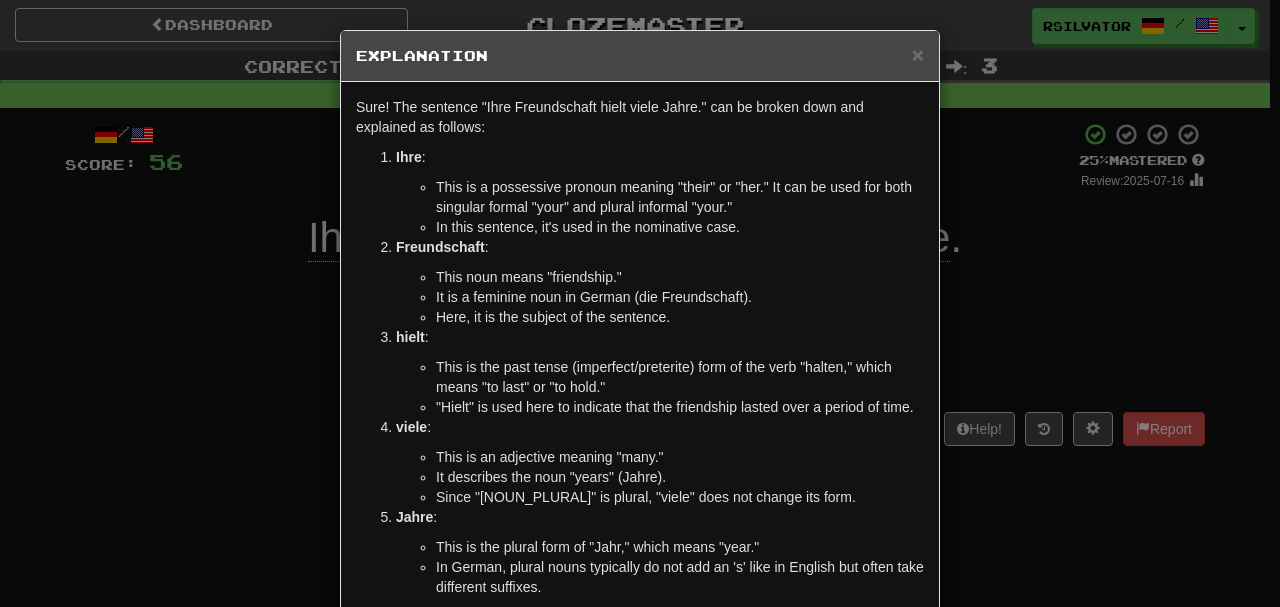 click on "× Explanation Sure! The sentence "Ihre Freundschaft hielt viele Jahre." can be broken down and explained as follows:
Ihre :
This is a possessive pronoun meaning "their" or "her." It can be used for both singular formal "your" and plural informal "your."
In this sentence, it's used in the nominative case.
Freundschaft :
This noun means "friendship."
It is a feminine noun in German (die Freundschaft).
Here, it is the subject of the sentence.
hielt :
This is the past tense (imperfect/preterite) form of the verb "halten," which means "to last" or "to hold."
"Hielt" is used here to indicate that the friendship lasted over a period of time.
viele :
This is an adjective meaning "many."
It describes the noun "years" (Jahre).
Since "Jahre" is plural, "viele" does not change its form.
Jahre :
This is the plural form of "Jahr," which means "year."
In German, plural nouns typically do not add an 's' like in English but often take different suffixes." at bounding box center [640, 303] 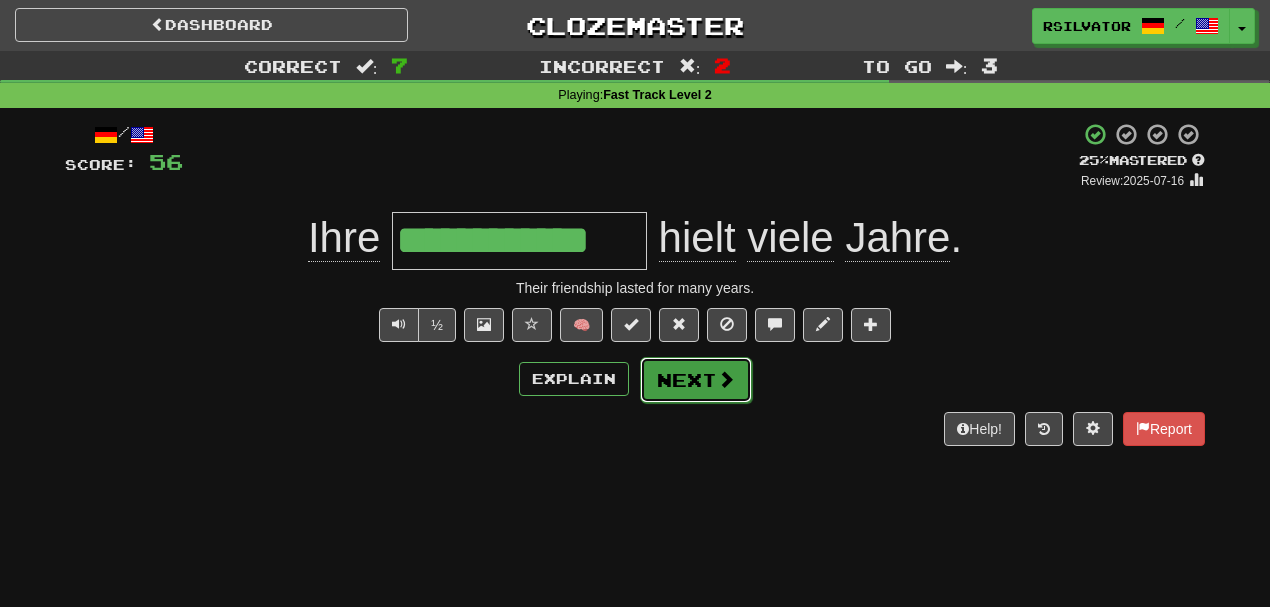 click on "Next" at bounding box center (696, 380) 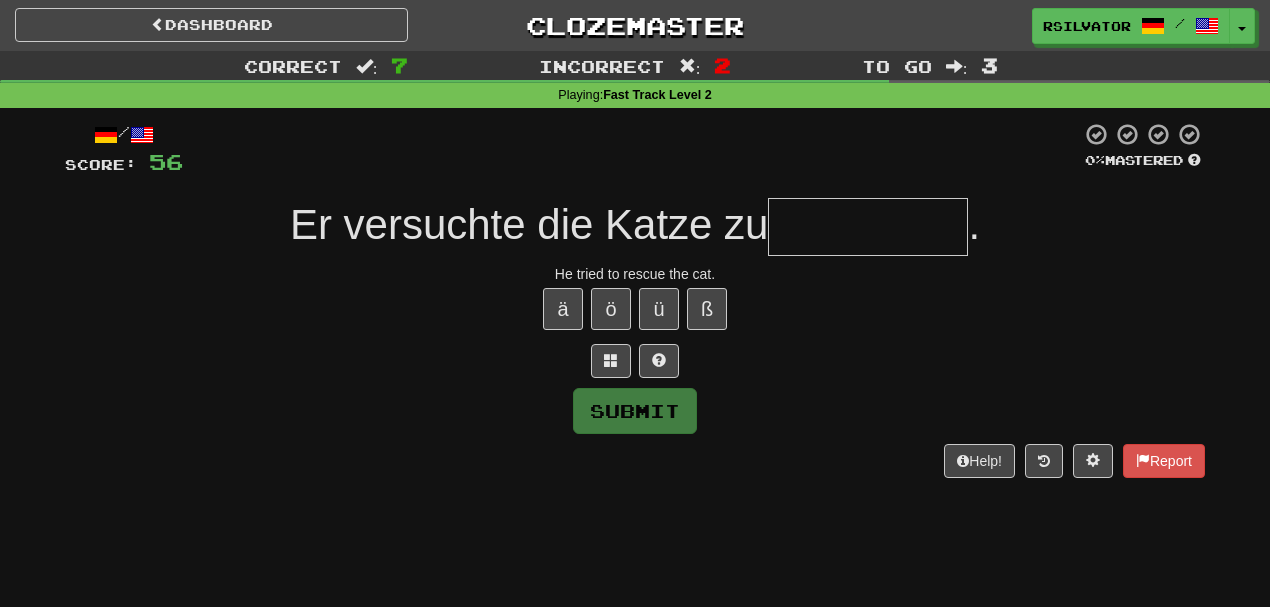 type on "*" 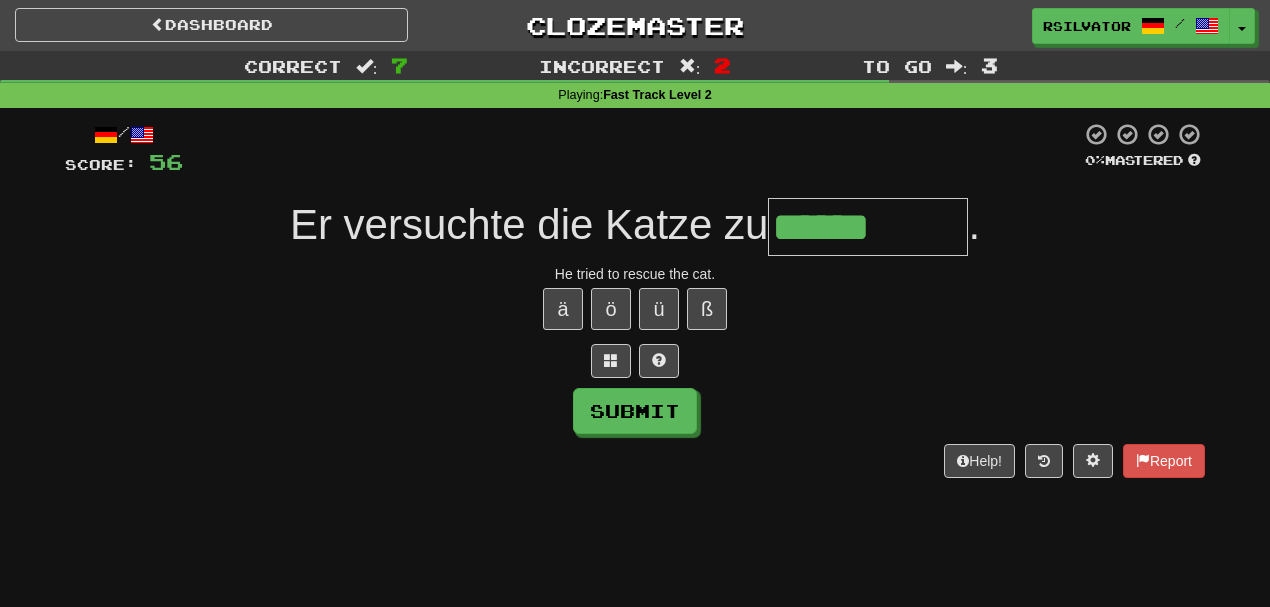 type on "******" 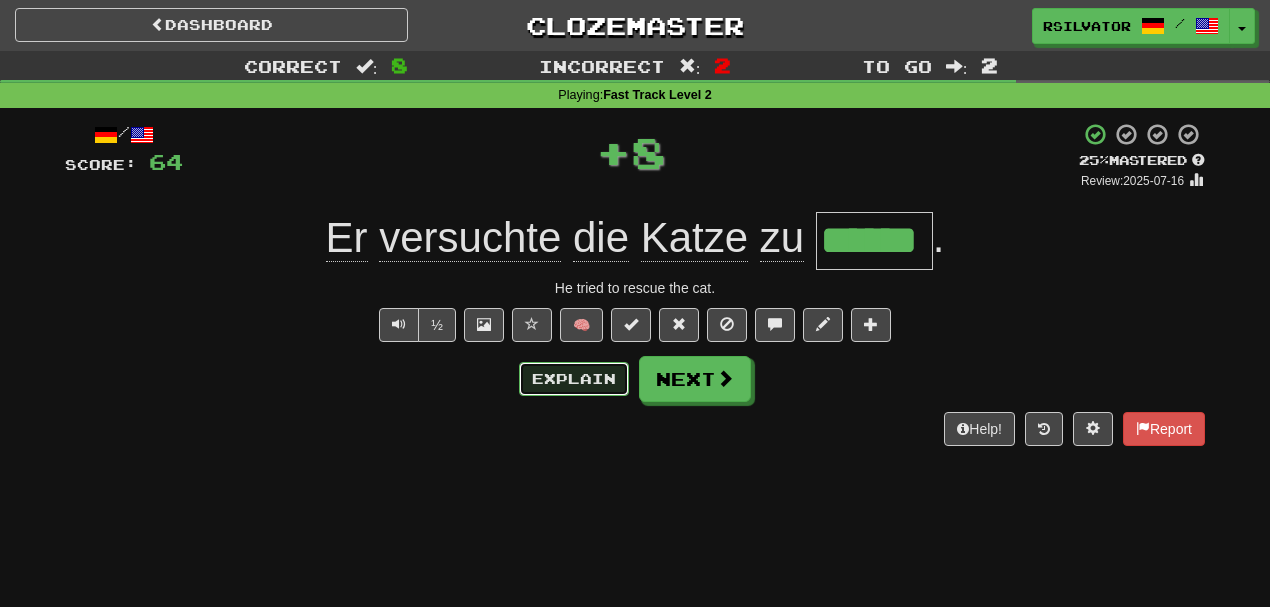 click on "Explain" at bounding box center [574, 379] 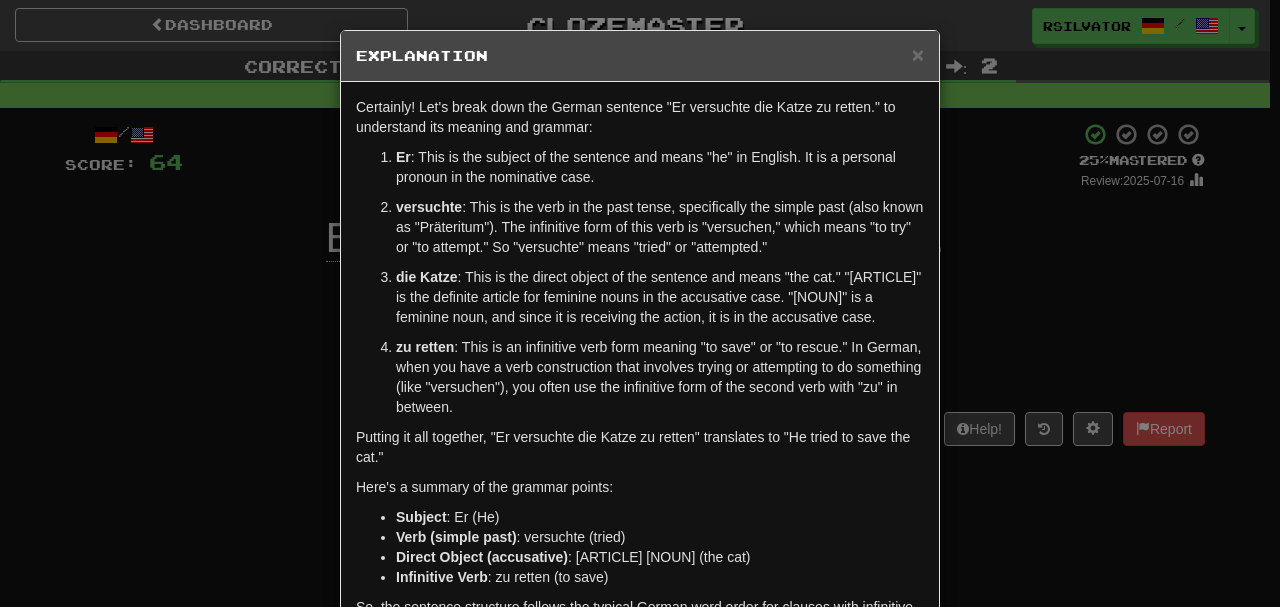click on "× Explanation Certainly! Let's break down the German sentence "Er versuchte die Katze zu retten." to understand its meaning and grammar:
Er : This is the subject of the sentence and means "he" in English. It is a personal pronoun in the nominative case.
versuchte : This is the verb in the past tense, specifically the simple past (also known as "Präteritum"). The infinitive form of this verb is "versuchen," which means "to try" or "to attempt." So "versuchte" means "tried" or "attempted."
die Katze : This is the direct object of the sentence and means "the cat." "Die" is the definite article for feminine nouns in the accusative case. "Katze" is a feminine noun, and since it is receiving the action, it is in the accusative case.
zu retten
Putting it all together, "Er versuchte die Katze zu retten" translates to "He tried to save the cat."
Here's a summary of the grammar points:
Subject : Er (He)
Verb (simple past) : versuchte (tried)
Direct Object (accusative)
!" at bounding box center (640, 303) 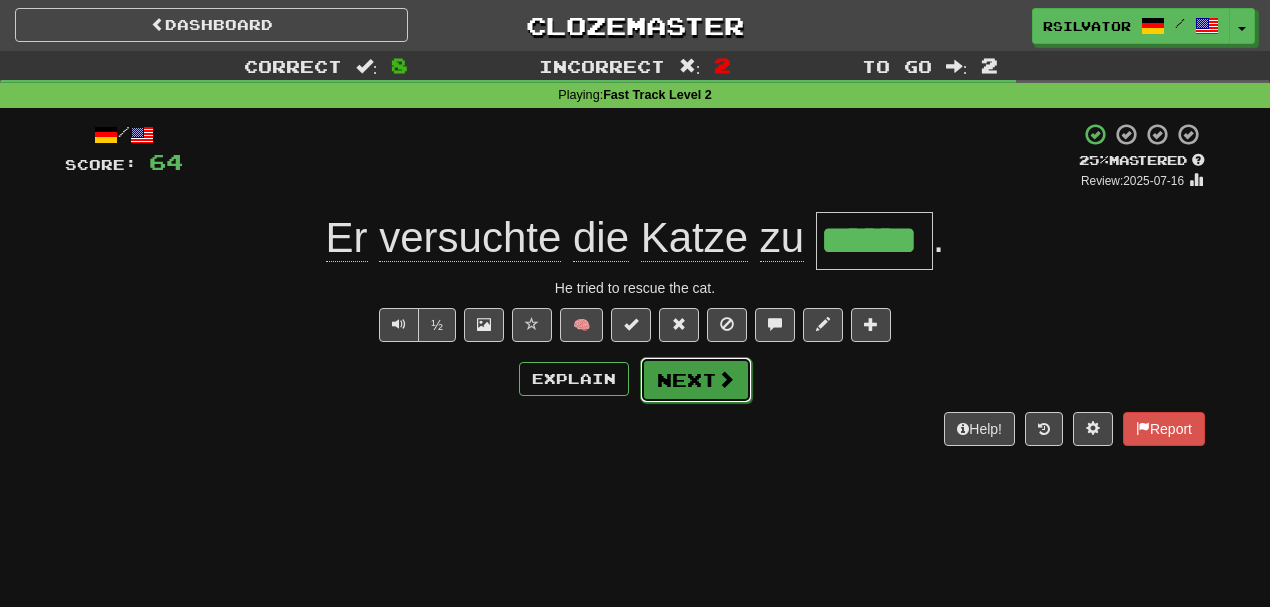 click on "Next" at bounding box center (696, 380) 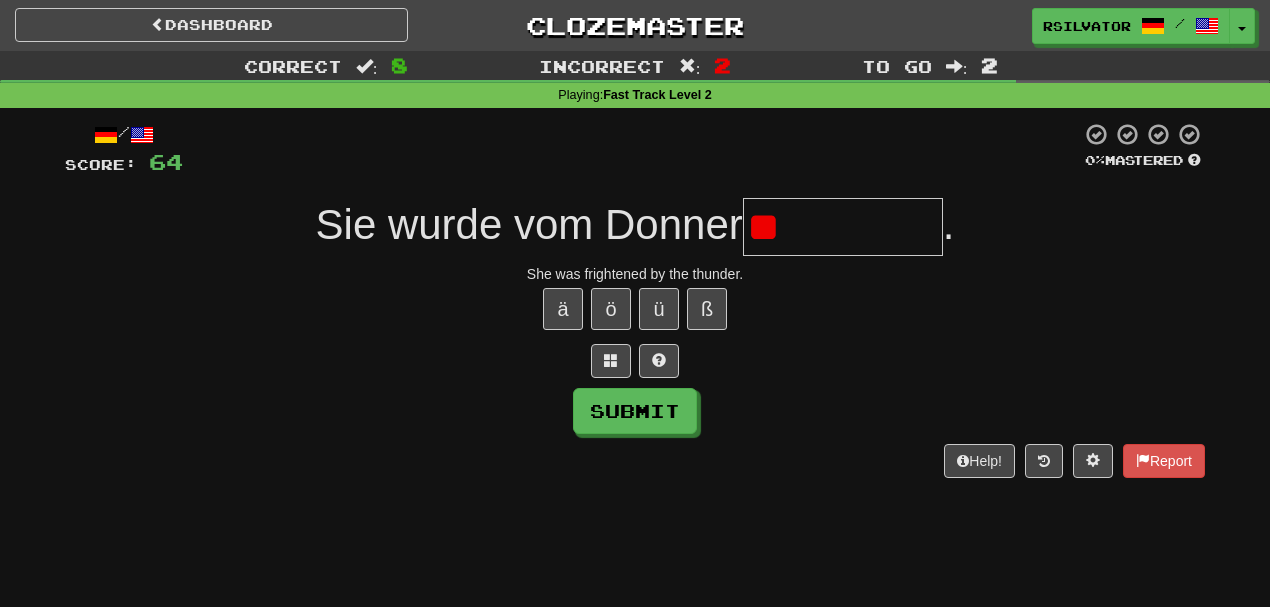 type on "*" 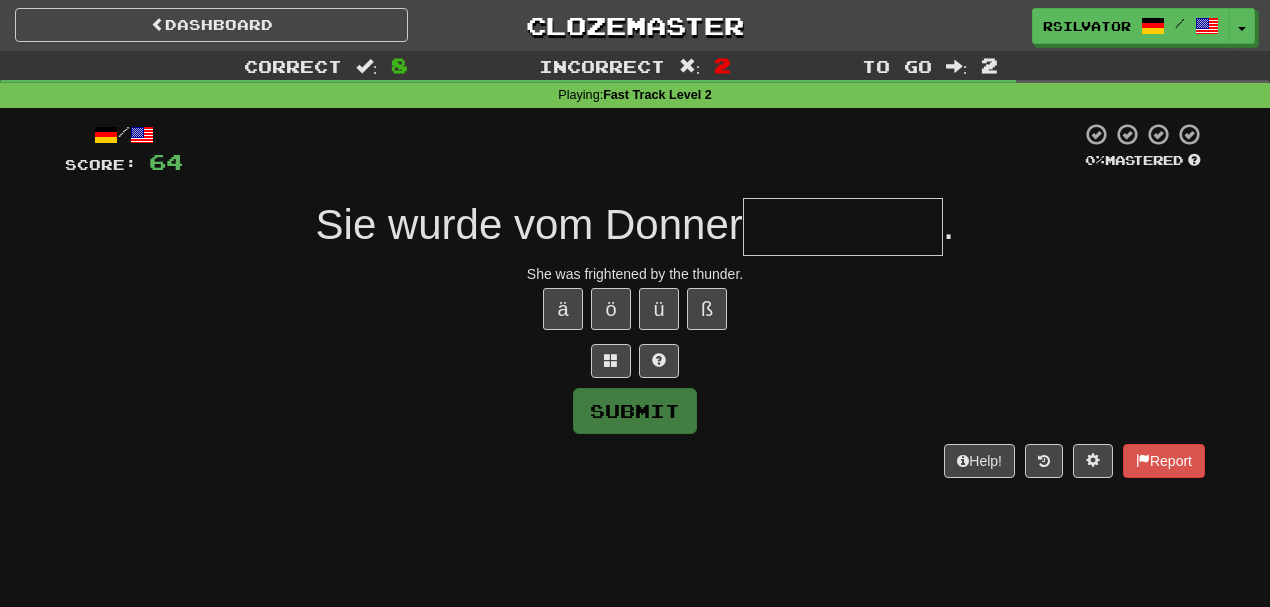 type on "*" 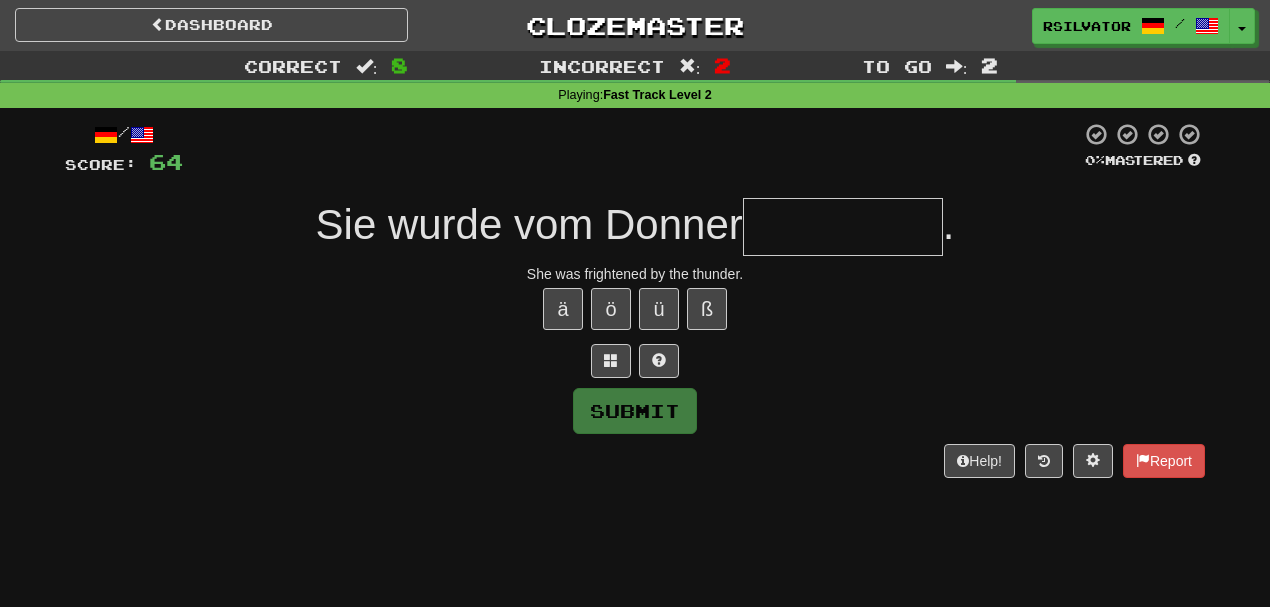 type on "**********" 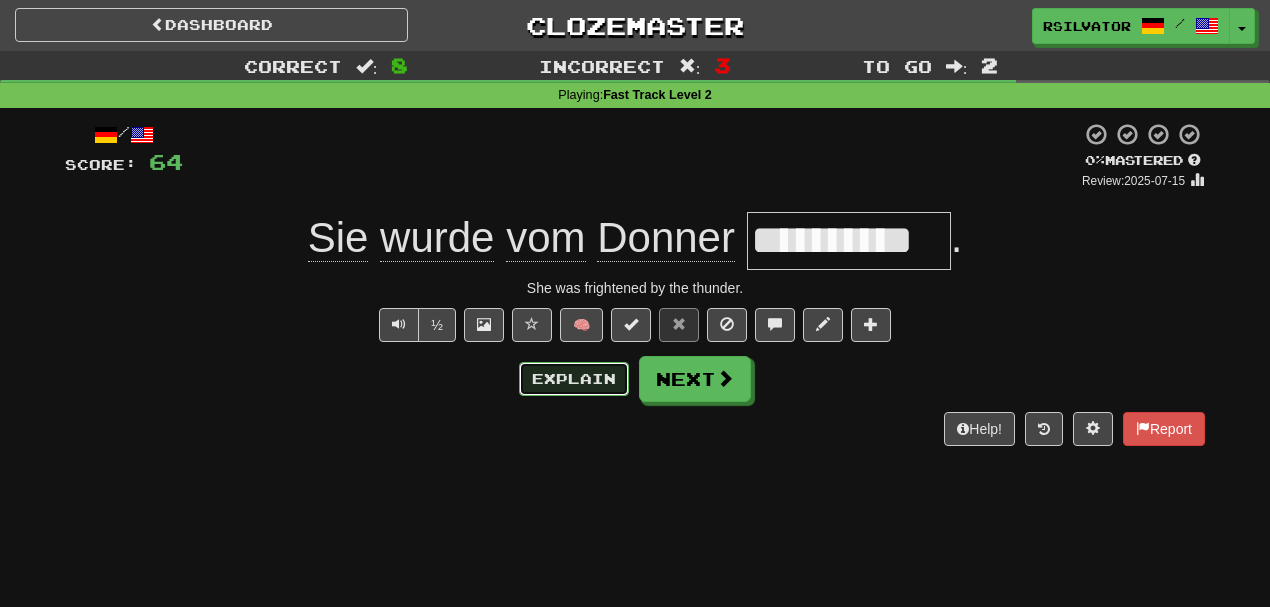 click on "Explain" at bounding box center [574, 379] 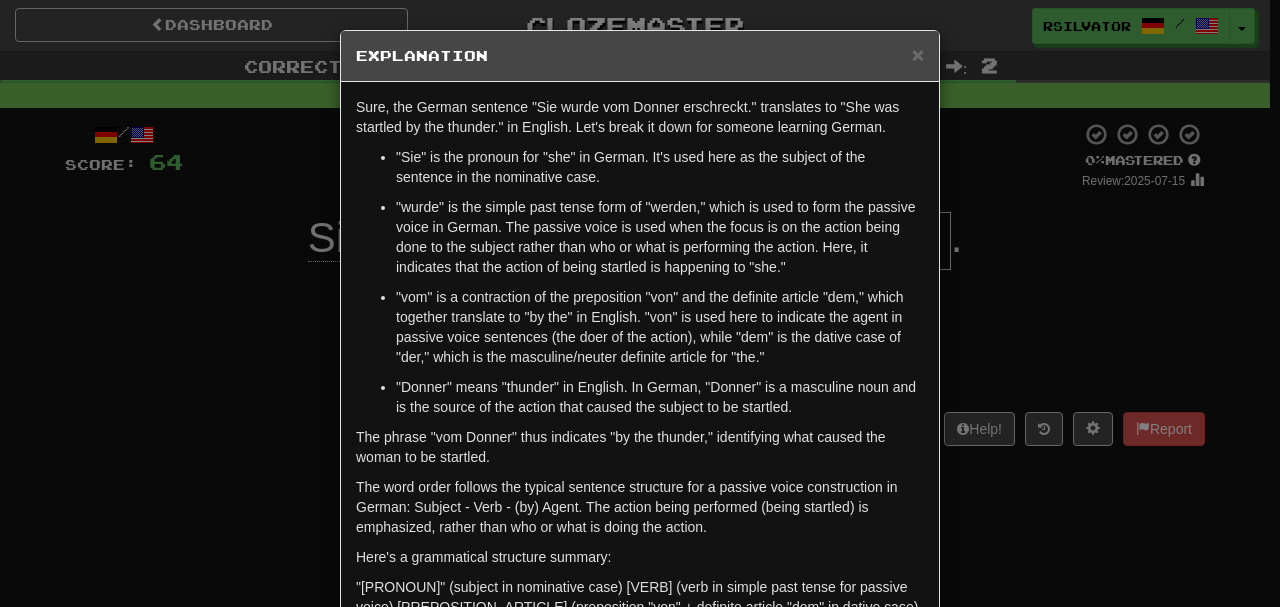 click on "× Explanation Sure, the German sentence "[PRONOUN] wurde vom Donner erschreckt." translates to "She was startled by the thunder." in English. Let's break it down for someone learning German.
"[PRONOUN]" is the pronoun for "she" in German. It's used here as the subject of the sentence in the nominative case.
"wurde" is the simple past tense form of "werden," which is used to form the passive voice in German. The passive voice is used when the focus is on the action being done to the subject rather than who or what is performing the action. Here, it indicates that the action of being startled is happening to "she."
"vom" is a contraction of the preposition "von" and the definite article "dem," which together translate to "by the" in English. "von" is used here to indicate the agent in passive voice sentences (the doer of the action), while "dem" is the dative case of "der," which is the masculine/neuter definite article for "the."
Here's a grammatical structure summary:
Let us know !" at bounding box center [640, 303] 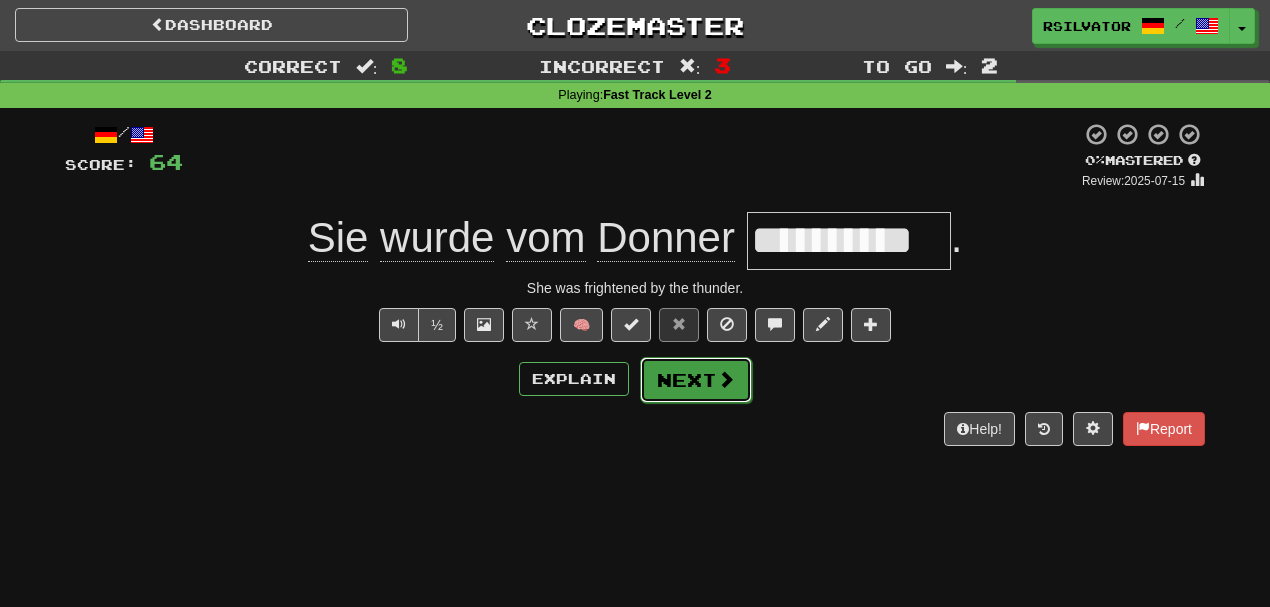 click on "Next" at bounding box center [696, 380] 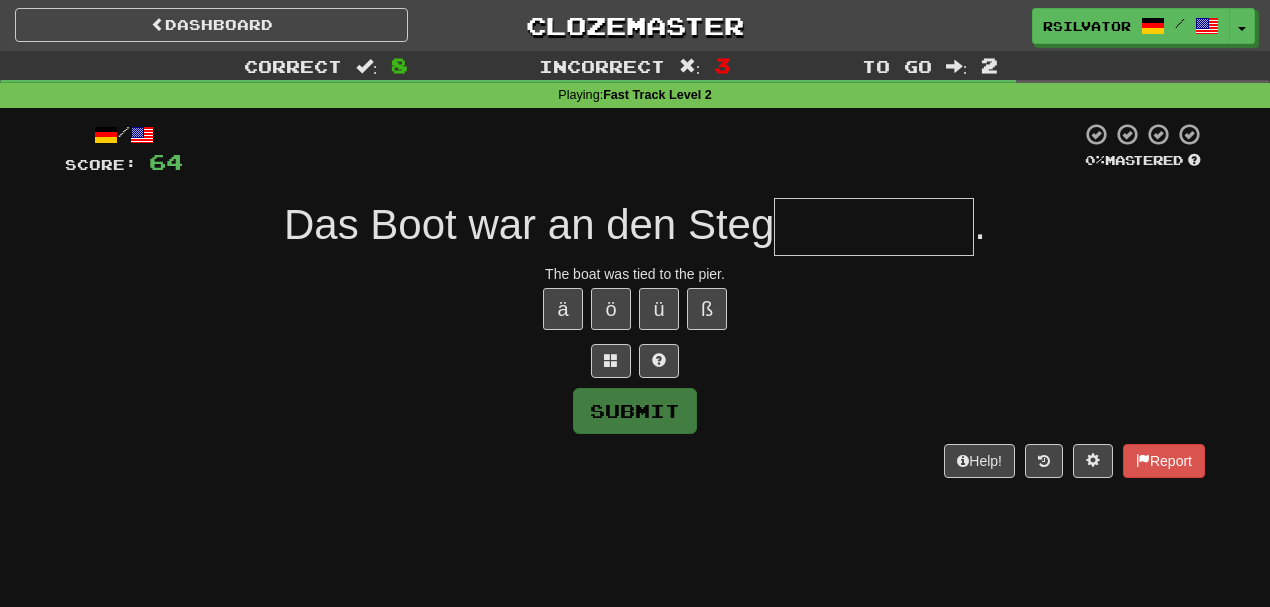 type on "*" 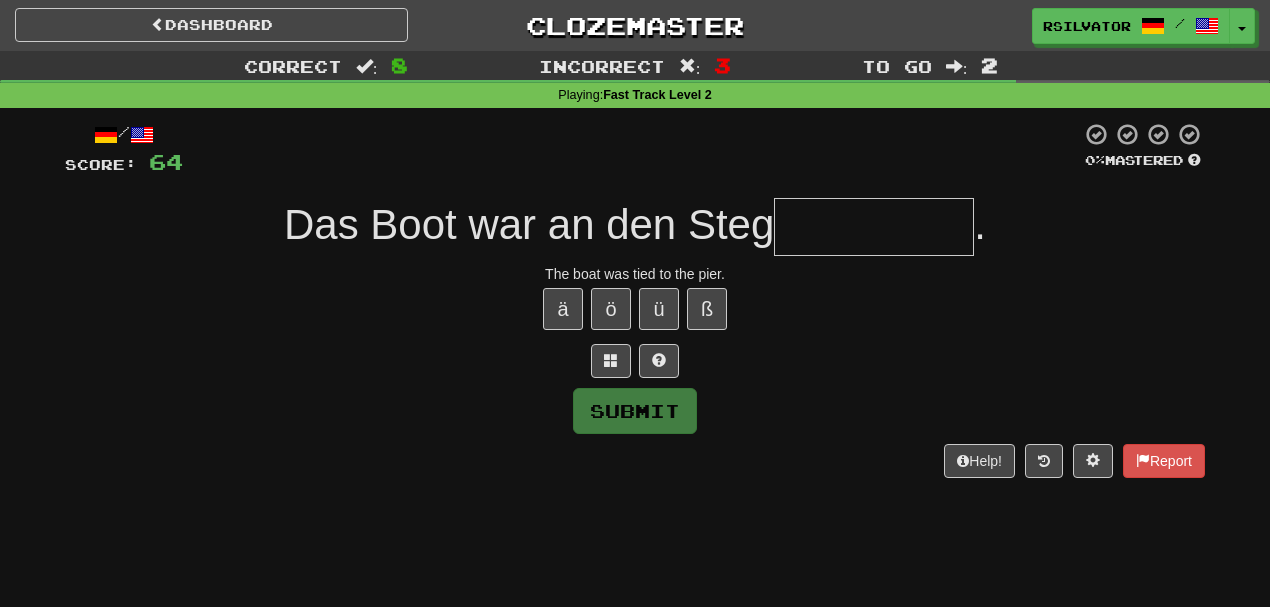type on "*" 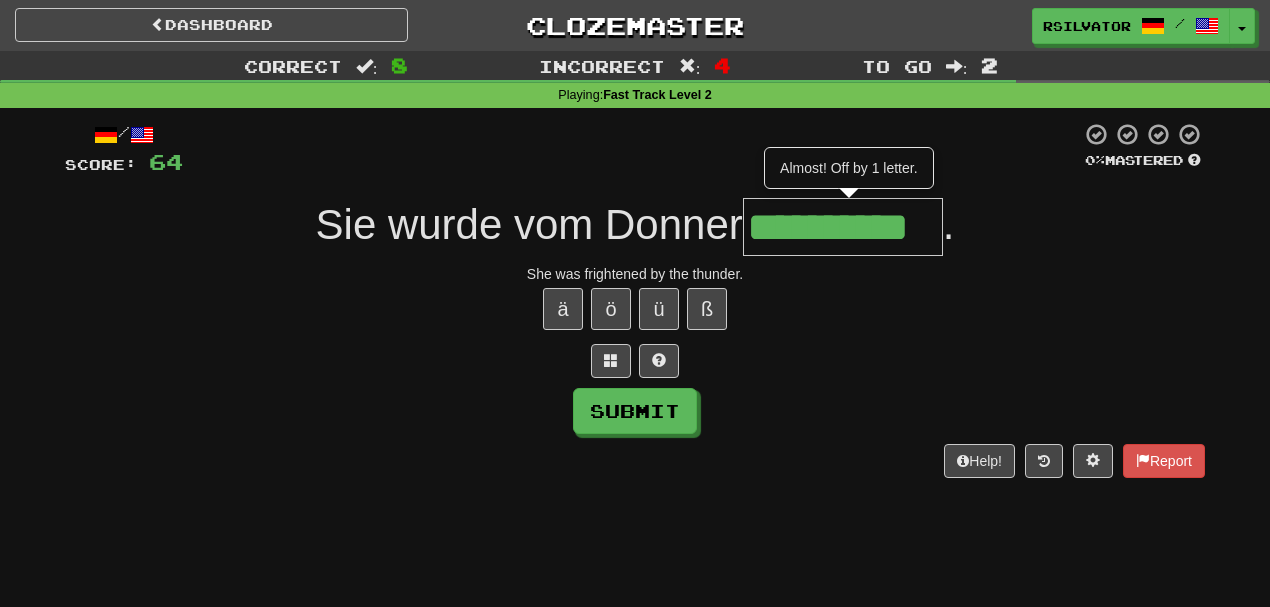 scroll, scrollTop: 0, scrollLeft: 1, axis: horizontal 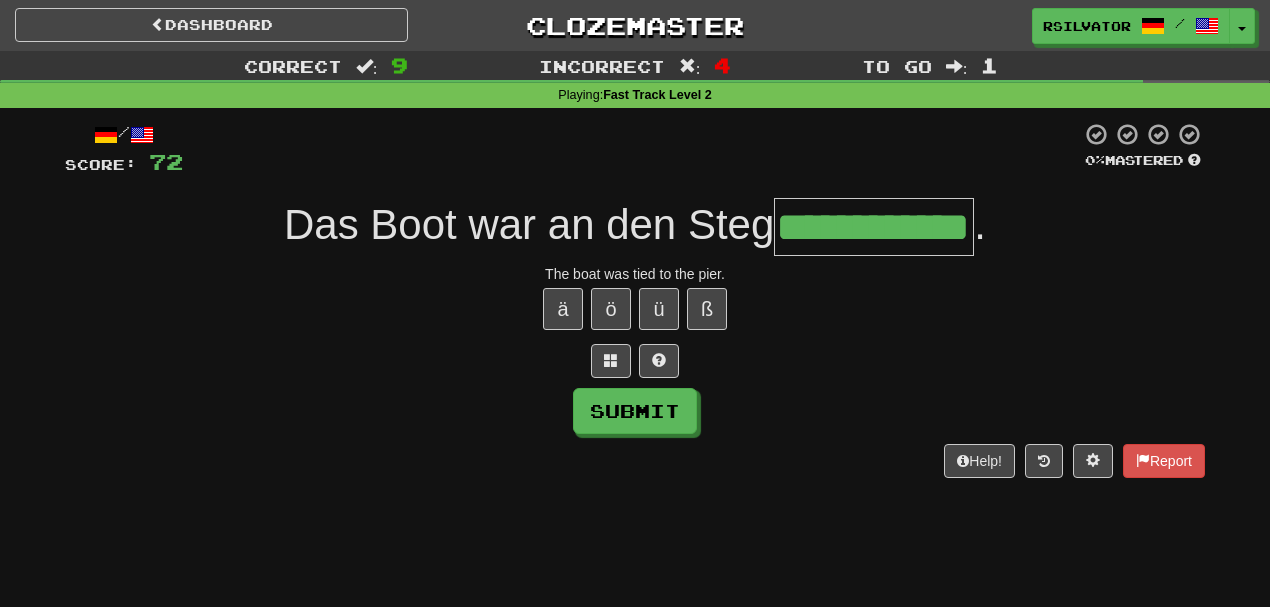 type on "**********" 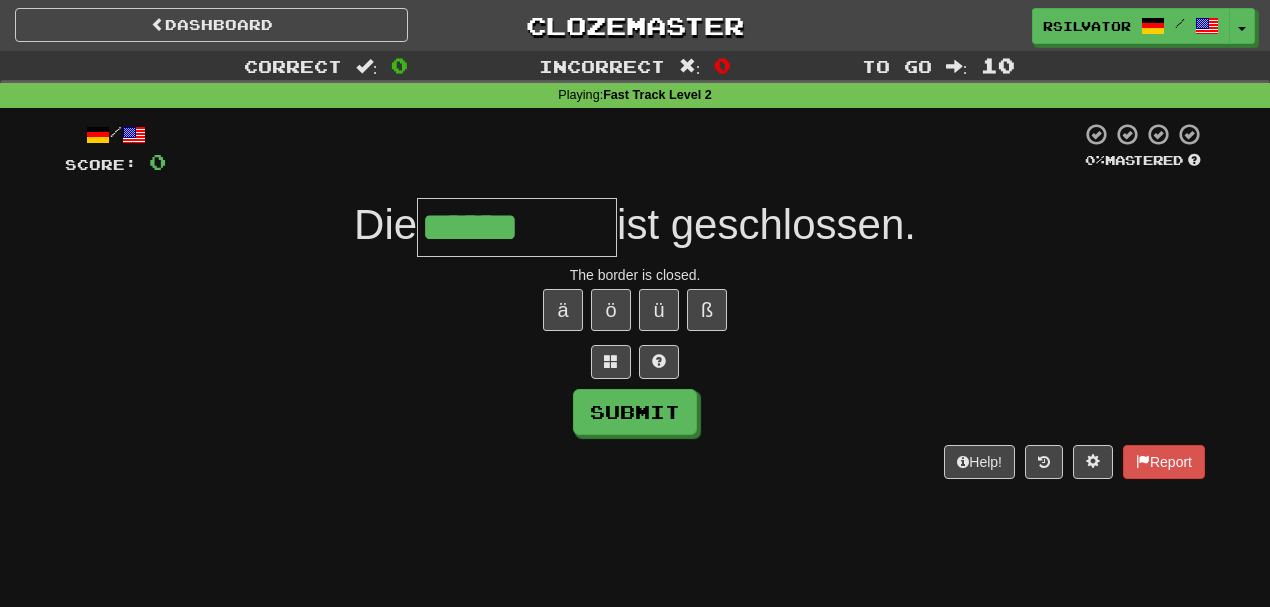 type on "******" 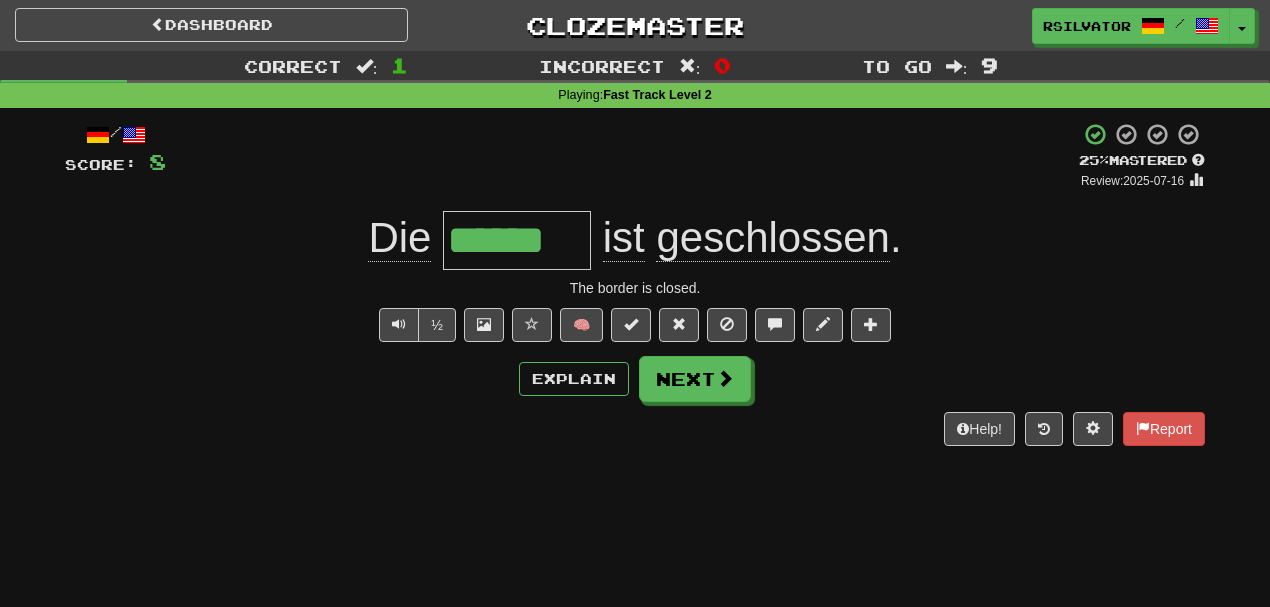 drag, startPoint x: 449, startPoint y: 246, endPoint x: 578, endPoint y: 249, distance: 129.03488 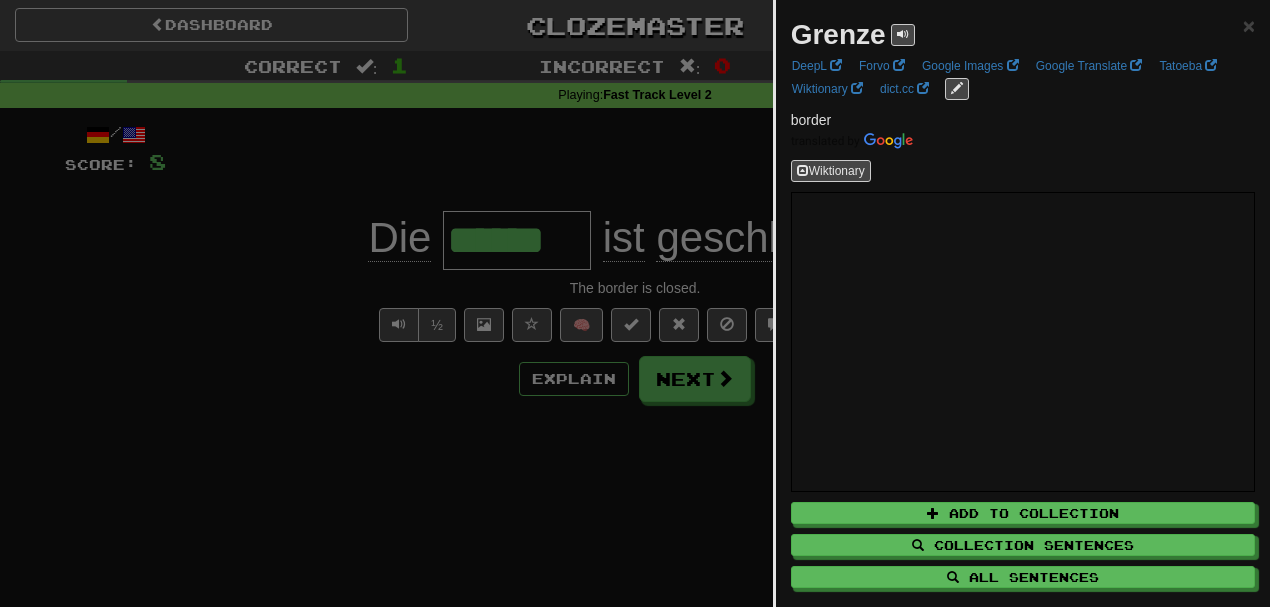 drag, startPoint x: 258, startPoint y: 468, endPoint x: 266, endPoint y: 476, distance: 11.313708 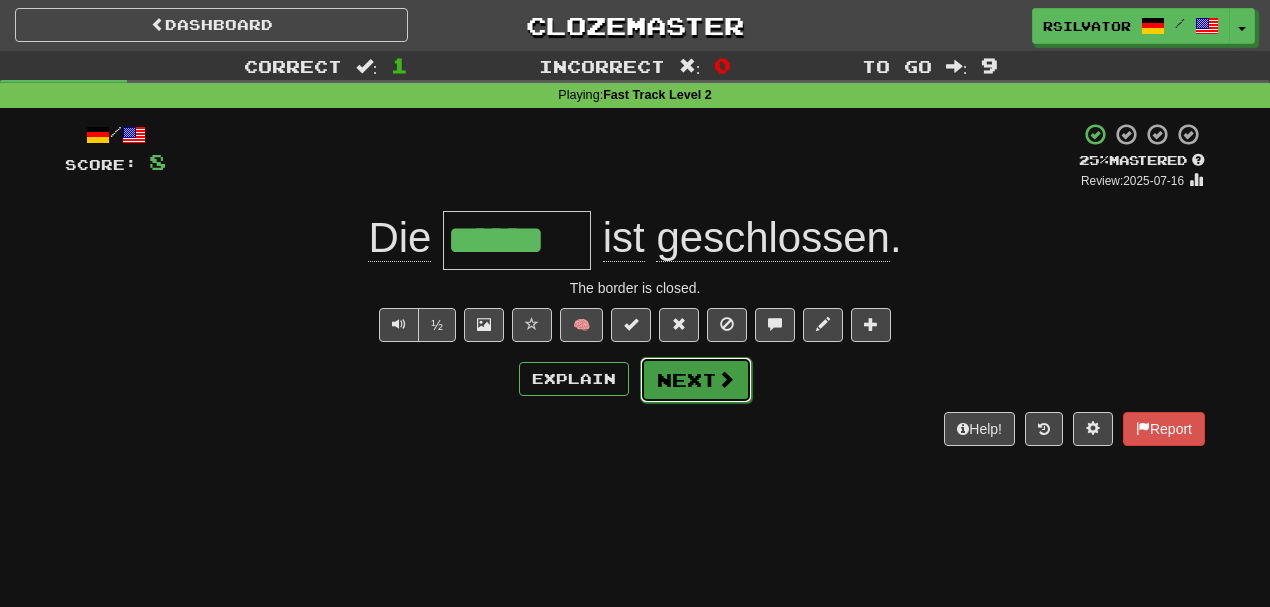 click on "Next" at bounding box center [696, 380] 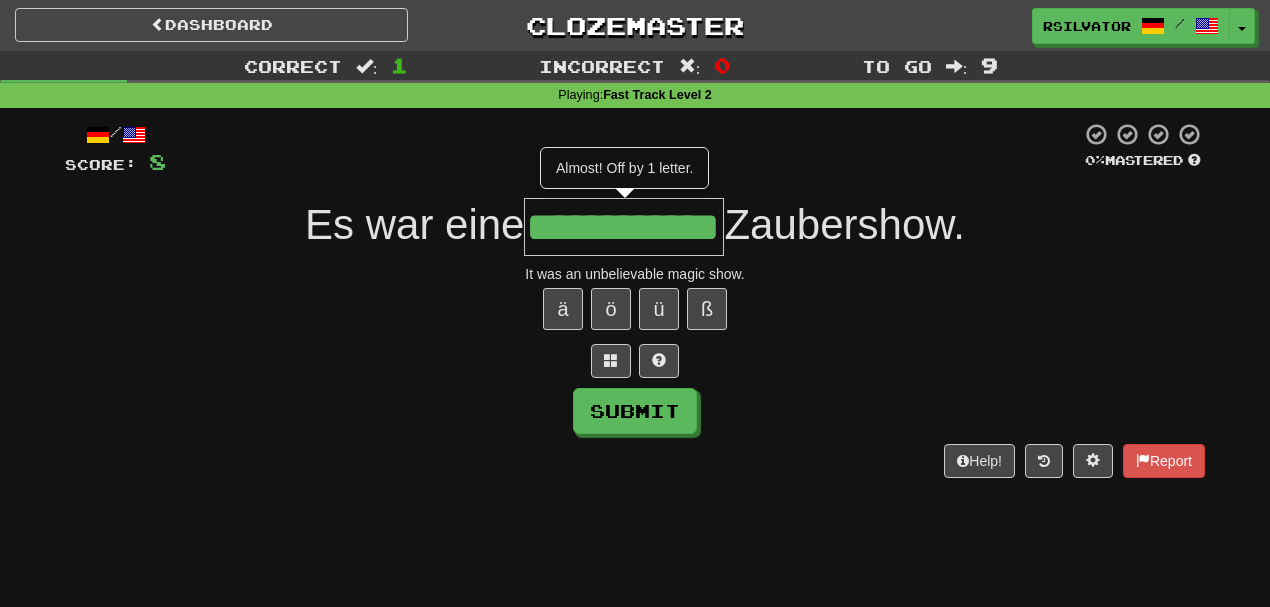 scroll, scrollTop: 0, scrollLeft: 43, axis: horizontal 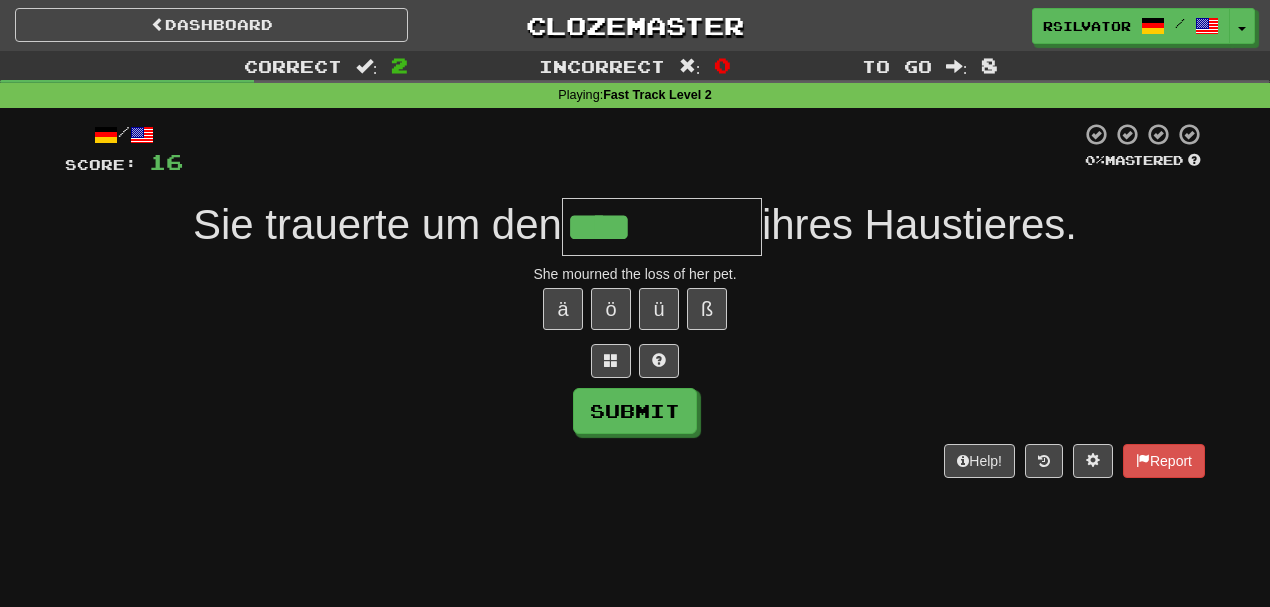 type on "*******" 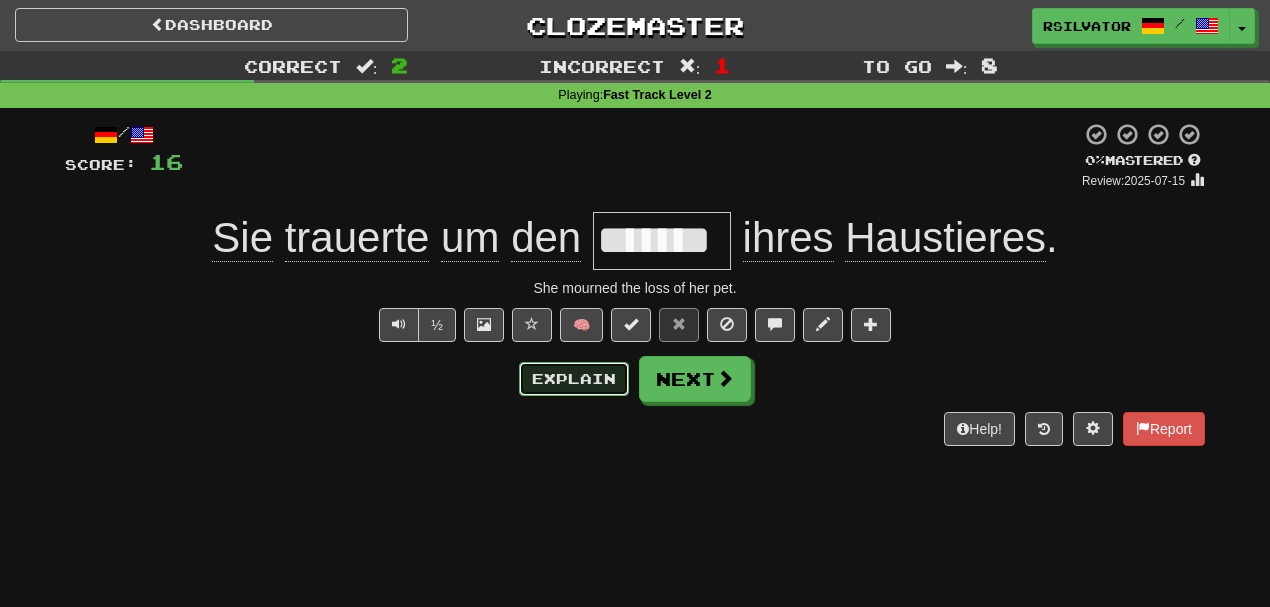 click on "Explain" at bounding box center (574, 379) 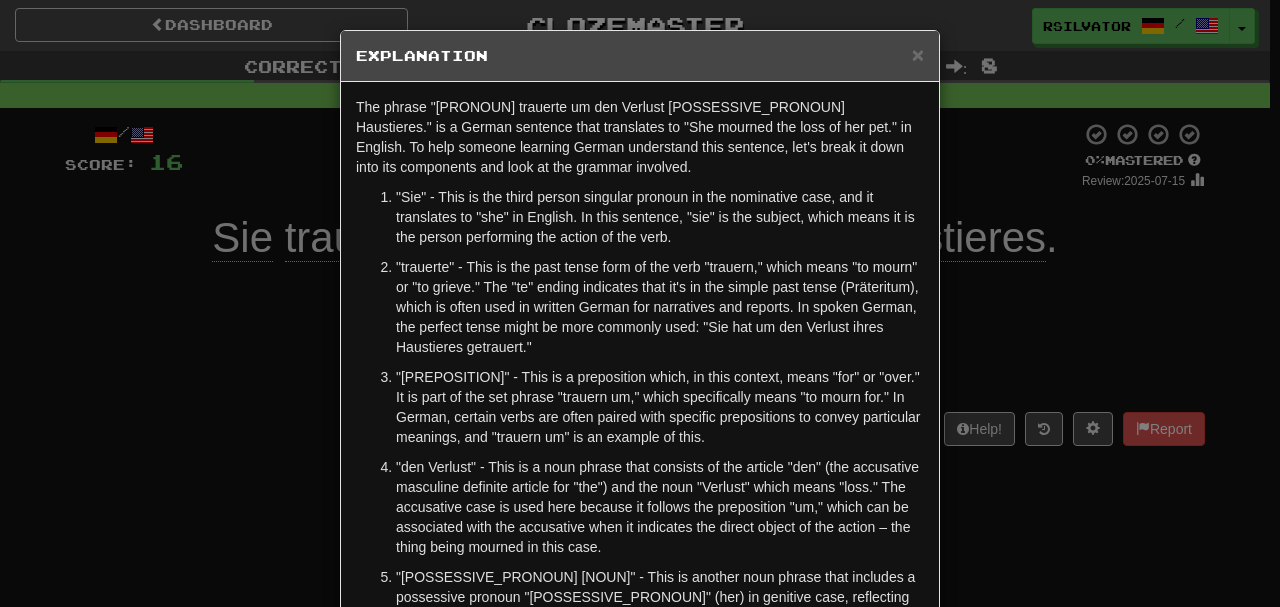 click on ""den Verlust" - This is a noun phrase that consists of the article "den" (the accusative masculine definite article for "the") and the noun "Verlust" which means "loss." The accusative case is used here because it follows the preposition "um," which can be associated with the accusative when it indicates the direct object of the action – the thing being mourned in this case." at bounding box center (660, 507) 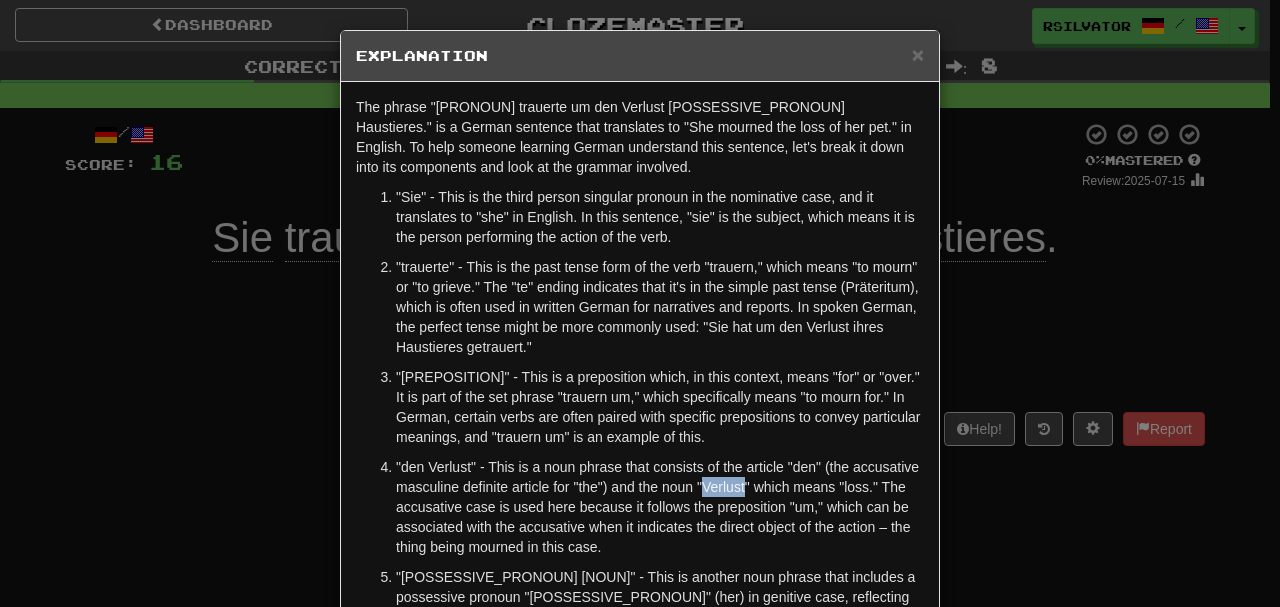 click on ""den Verlust" - This is a noun phrase that consists of the article "den" (the accusative masculine definite article for "the") and the noun "Verlust" which means "loss." The accusative case is used here because it follows the preposition "um," which can be associated with the accusative when it indicates the direct object of the action – the thing being mourned in this case." at bounding box center [660, 507] 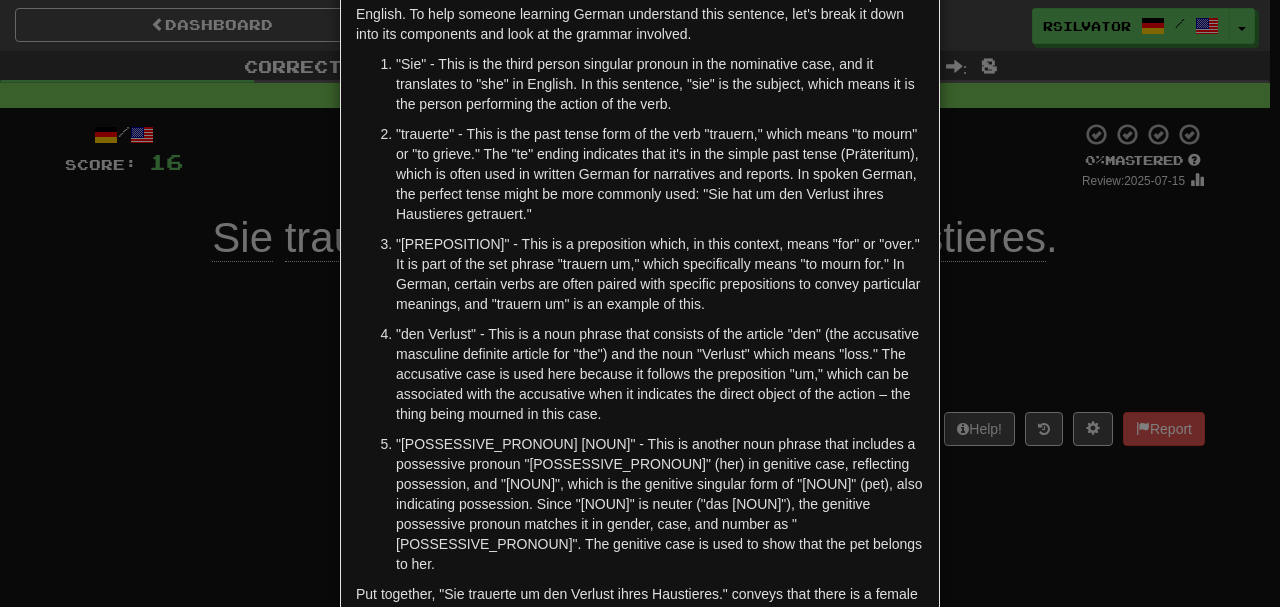 click on "× Explanation The phrase "Sie trauerte um den Verlust ihres Haustieres." is a German sentence that translates to "She mourned the loss of her pet." in English. To help someone learning German understand this sentence, let's break it down into its components and look at the grammar involved.
"Sie" - This is the third person singular pronoun in the nominative case, and it translates to "she" in English. In this sentence, "sie" is the subject, which means it is the person performing the action of the verb.
"trauerte" - This is the past tense form of the verb "trauern," which means "to mourn" or "to grieve." The "te" ending indicates that it's in the simple past tense (Präteritum), which is often used in written German for narratives and reports. In spoken German, the perfect tense might be more commonly used: "Sie hat um den Verlust ihres Haustieres getrauert."
In beta. Generated by ChatGPT. Like it? Hate it?  Let us know ! Close" at bounding box center [640, 303] 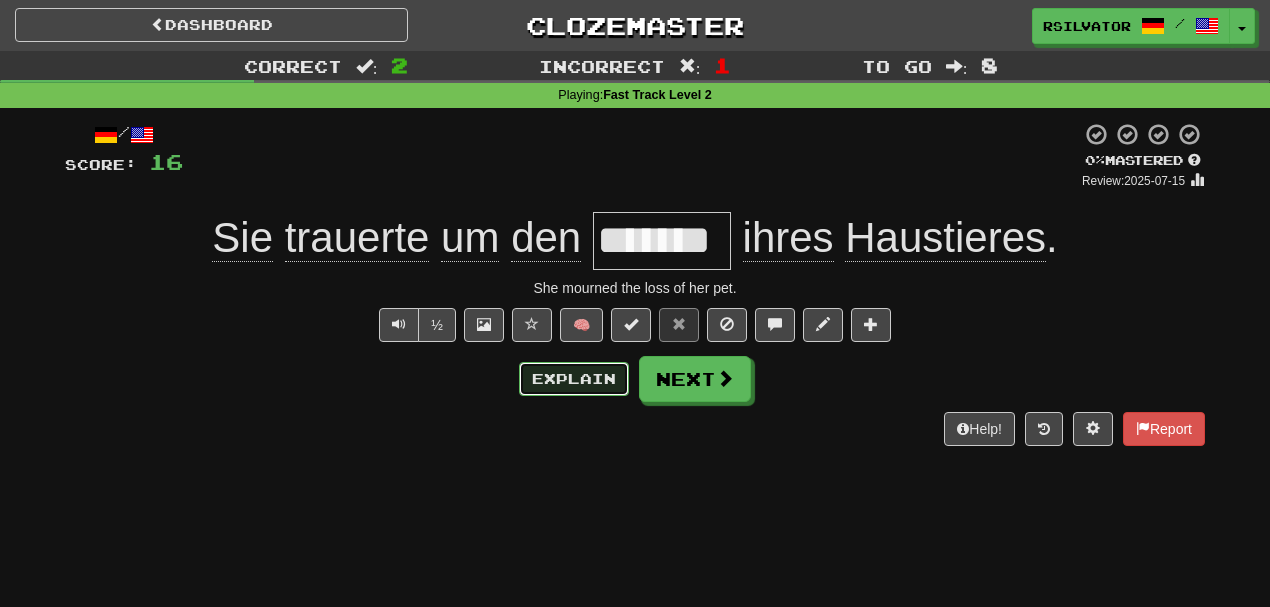click on "Explain" at bounding box center (574, 379) 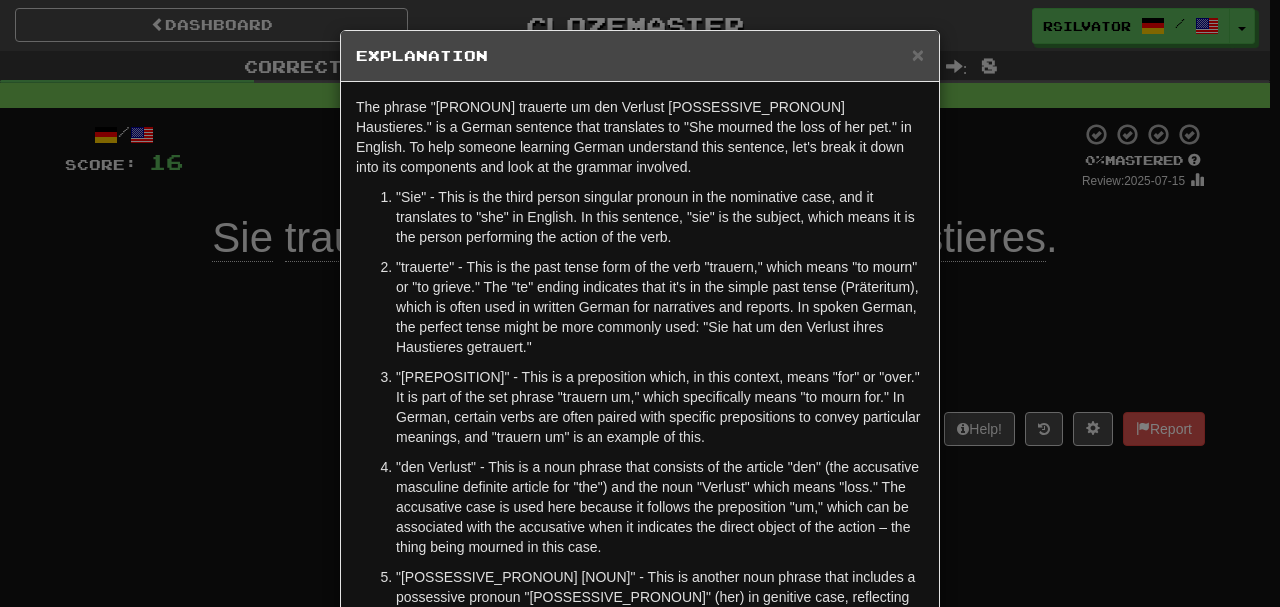 scroll, scrollTop: 133, scrollLeft: 0, axis: vertical 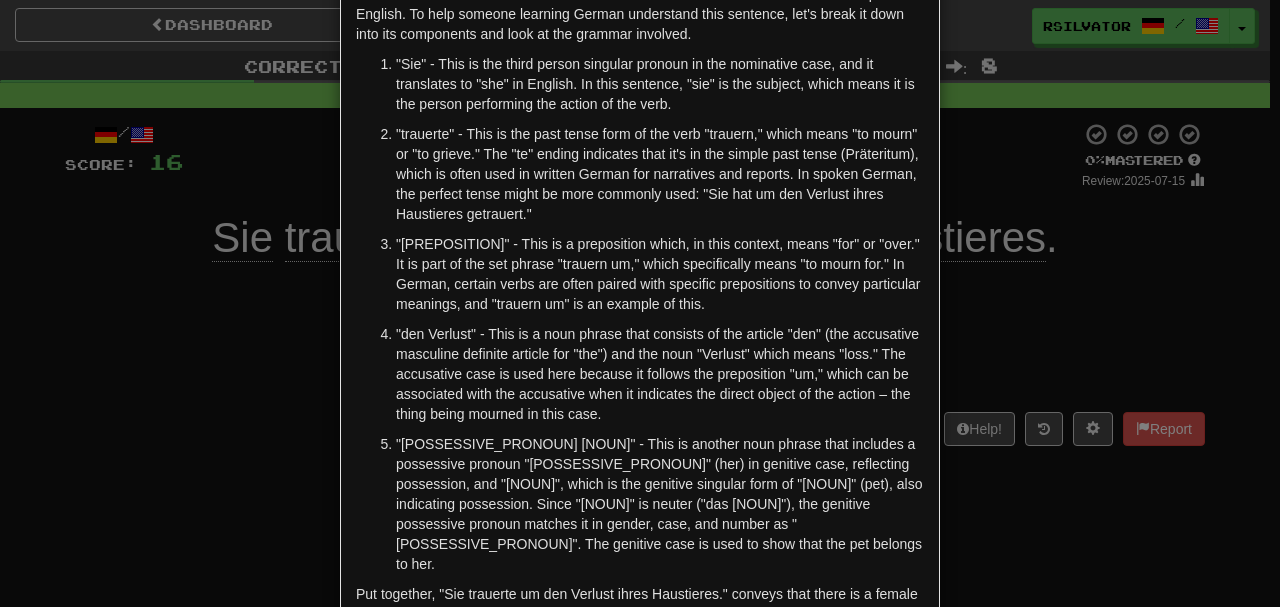 click on "× Explanation The phrase "Sie trauerte um den Verlust ihres Haustieres." is a German sentence that translates to "She mourned the loss of her pet." in English. To help someone learning German understand this sentence, let's break it down into its components and look at the grammar involved.
"Sie" - This is the third person singular pronoun in the nominative case, and it translates to "she" in English. In this sentence, "sie" is the subject, which means it is the person performing the action of the verb.
"trauerte" - This is the past tense form of the verb "trauern," which means "to mourn" or "to grieve." The "te" ending indicates that it's in the simple past tense (Präteritum), which is often used in written German for narratives and reports. In spoken German, the perfect tense might be more commonly used: "Sie hat um den Verlust ihres Haustieres getrauert."
In beta. Generated by ChatGPT. Like it? Hate it?  Let us know ! Close" at bounding box center (640, 303) 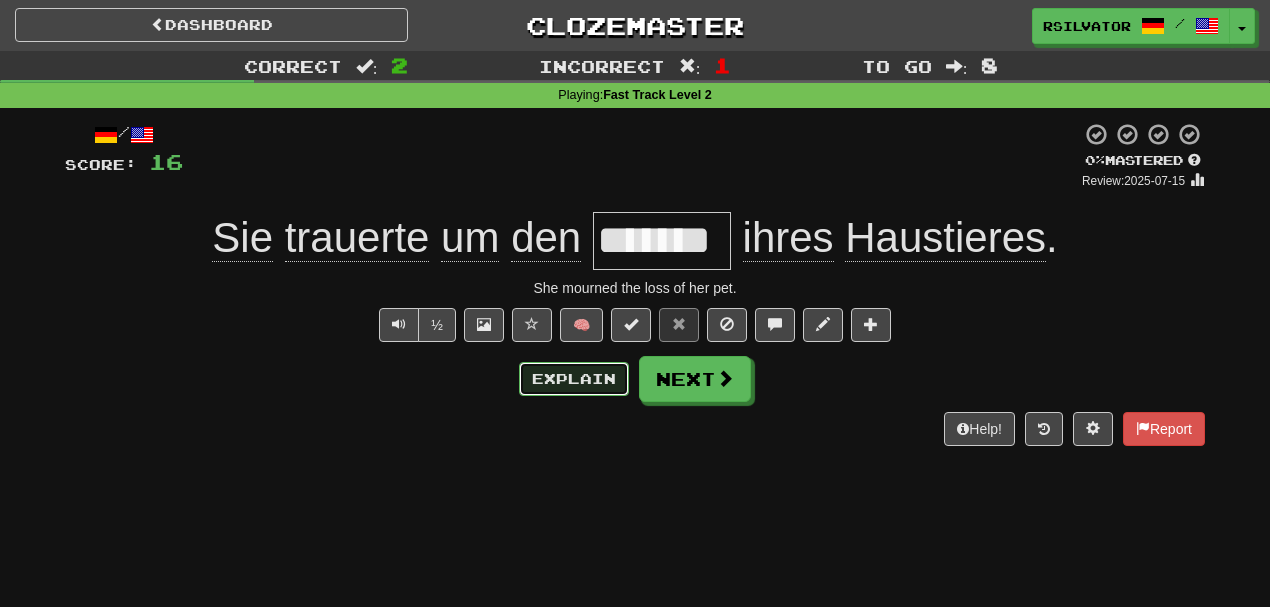 click on "Explain" at bounding box center (574, 379) 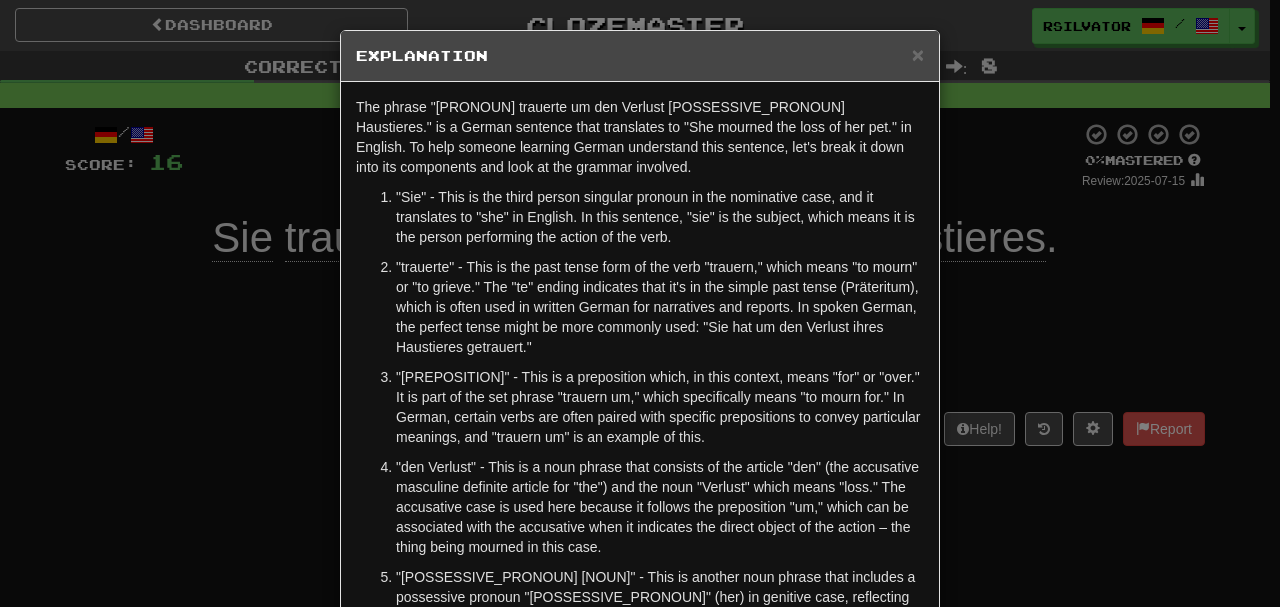 click on "× Explanation The phrase "Sie trauerte um den Verlust ihres Haustieres." is a German sentence that translates to "She mourned the loss of her pet." in English. To help someone learning German understand this sentence, let's break it down into its components and look at the grammar involved.
"Sie" - This is the third person singular pronoun in the nominative case, and it translates to "she" in English. In this sentence, "sie" is the subject, which means it is the person performing the action of the verb.
"trauerte" - This is the past tense form of the verb "trauern," which means "to mourn" or "to grieve." The "te" ending indicates that it's in the simple past tense (Präteritum), which is often used in written German for narratives and reports. In spoken German, the perfect tense might be more commonly used: "Sie hat um den Verlust ihres Haustieres getrauert."
In beta. Generated by ChatGPT. Like it? Hate it?  Let us know ! Close" at bounding box center [640, 303] 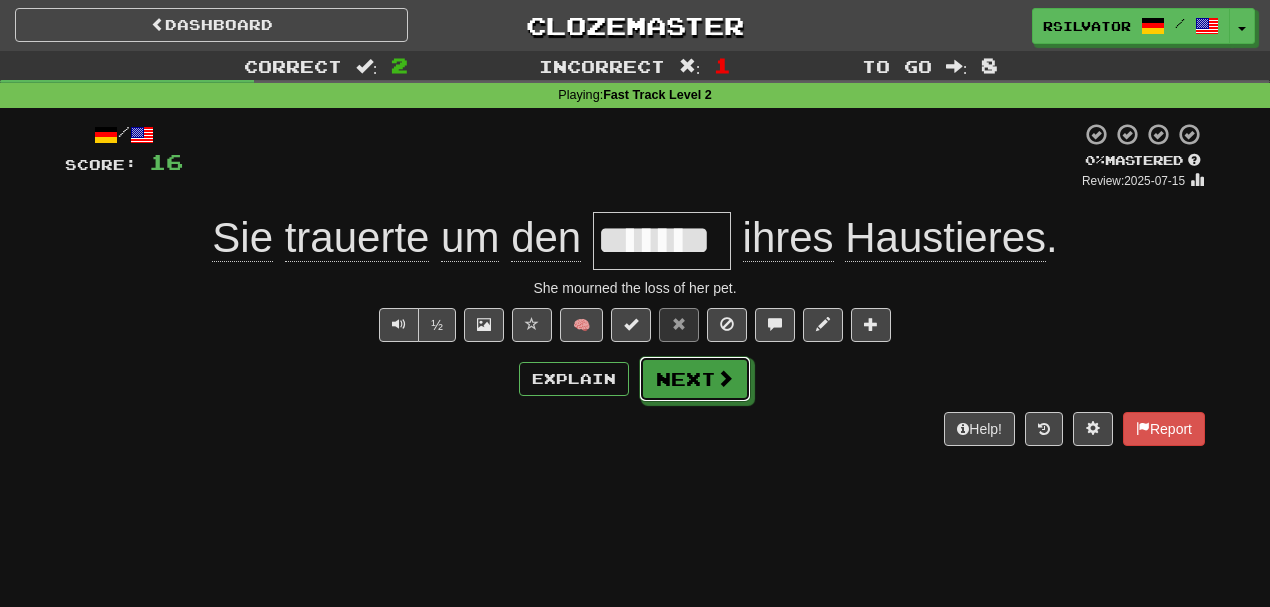 click at bounding box center (725, 378) 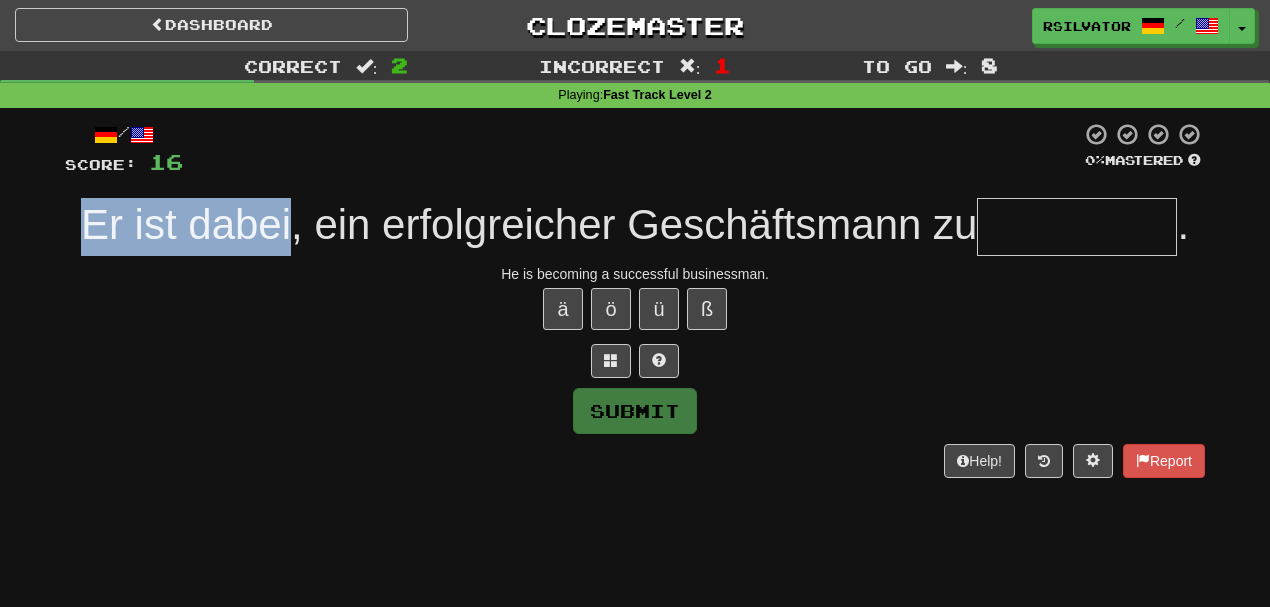 drag, startPoint x: 286, startPoint y: 229, endPoint x: 70, endPoint y: 224, distance: 216.05786 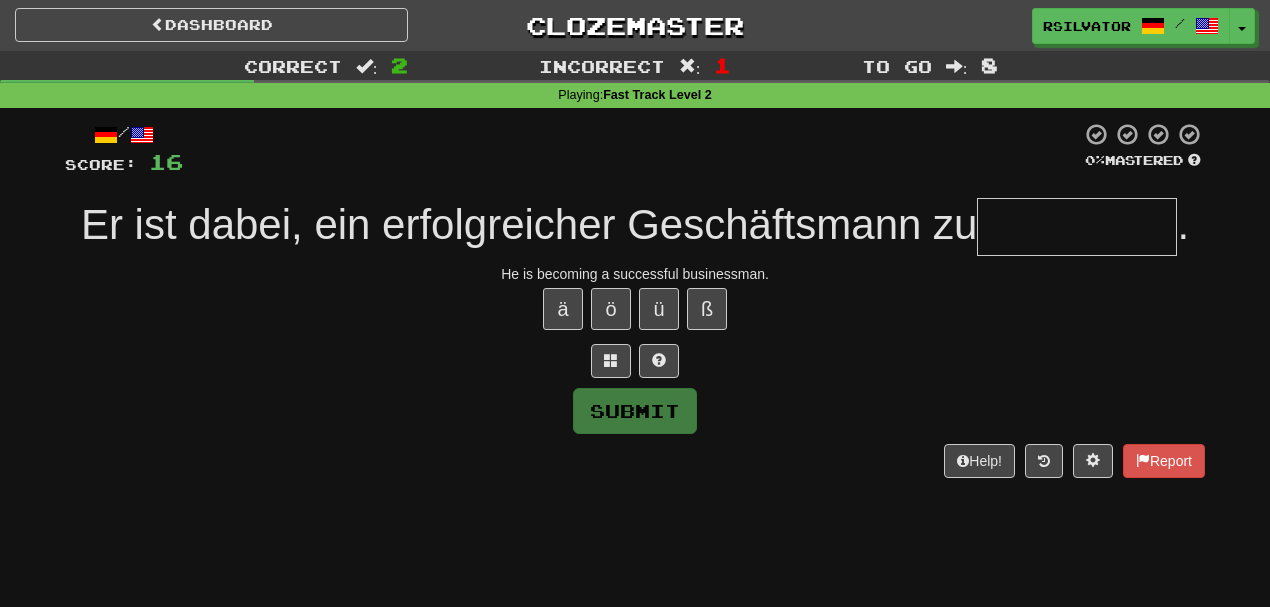 click at bounding box center (635, 361) 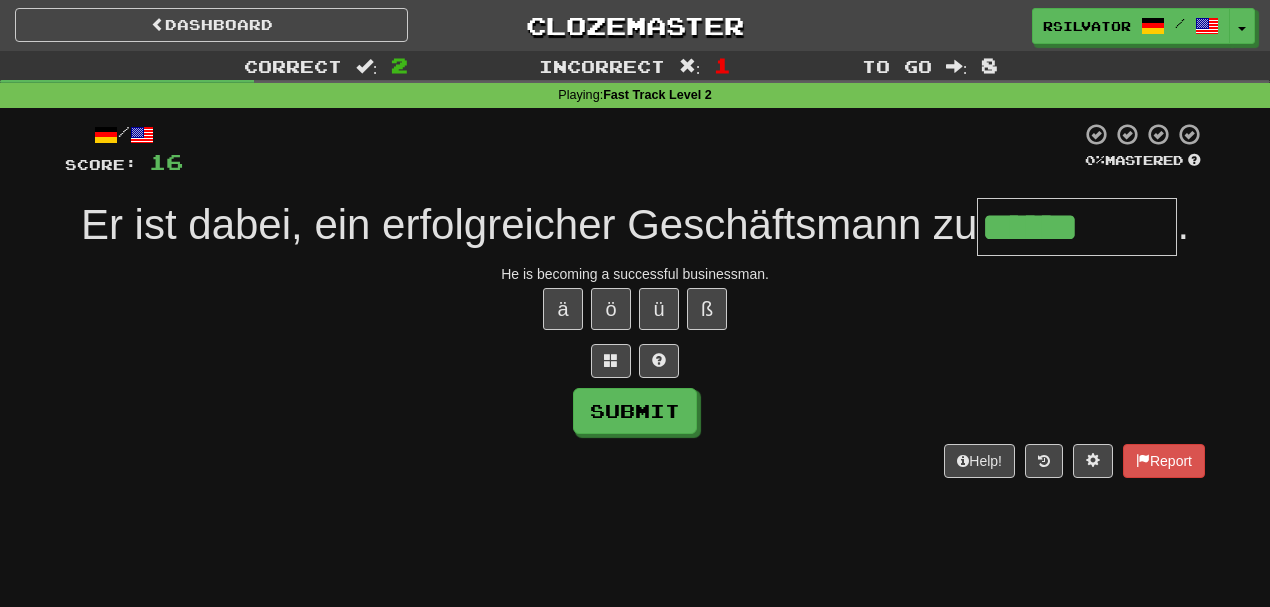 type on "******" 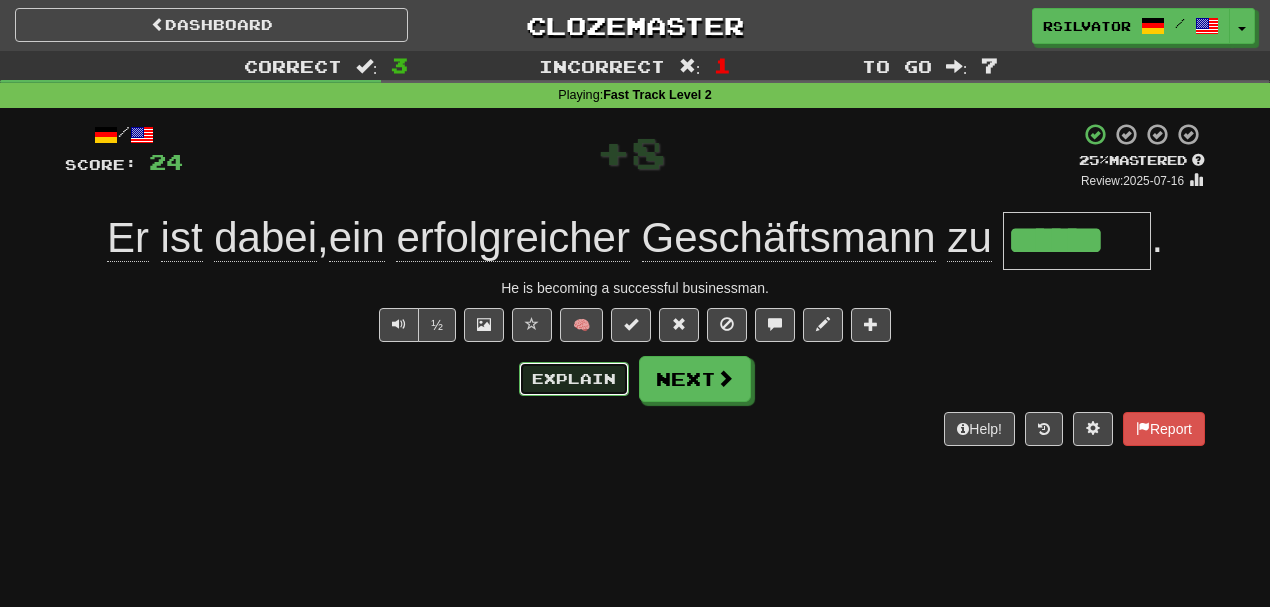 click on "Explain" at bounding box center (574, 379) 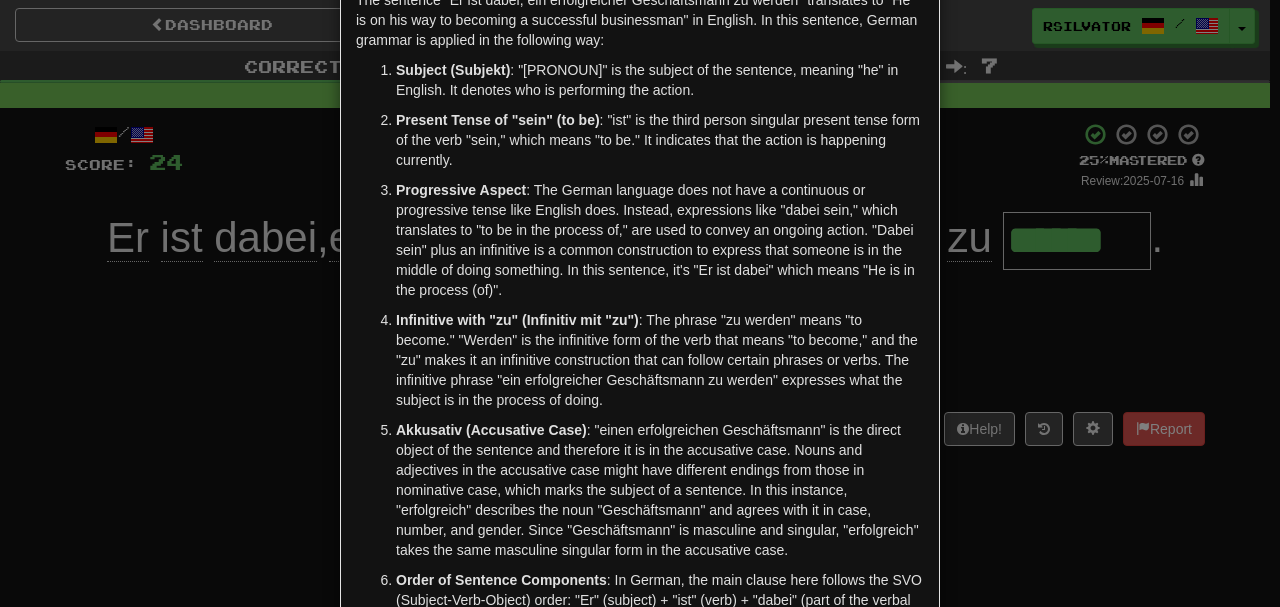 scroll, scrollTop: 266, scrollLeft: 0, axis: vertical 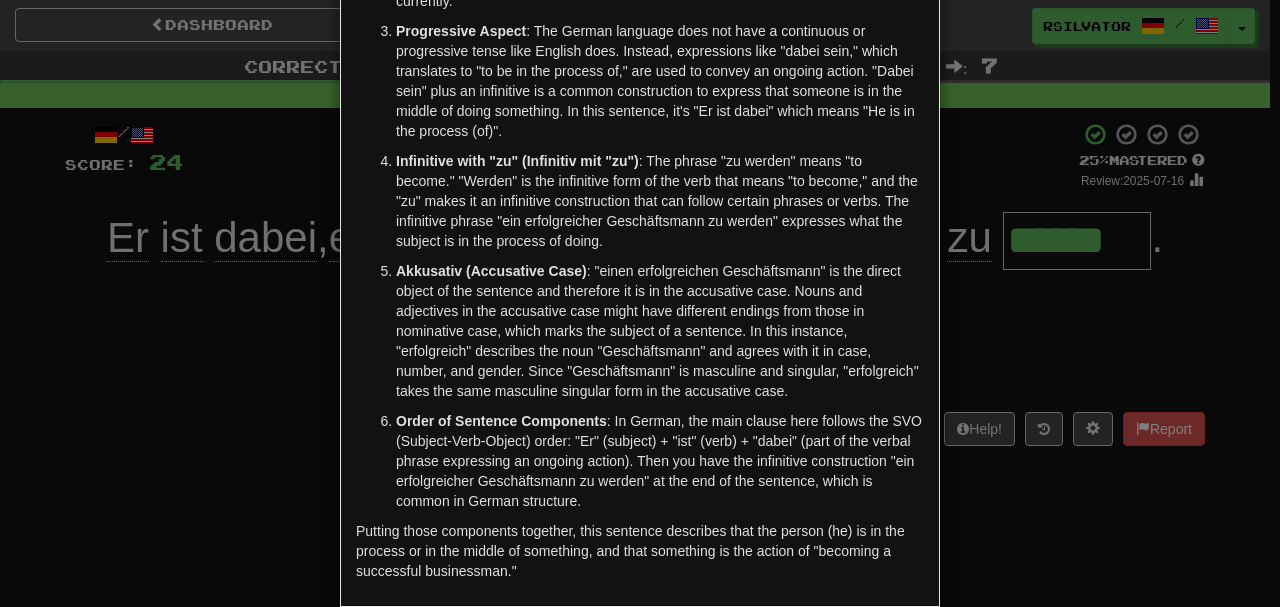click on "Order of Sentence Components : In German, the main clause here follows the SVO (Subject-Verb-Object) order: "Er" (subject) + "ist" (verb) + "dabei" (part of the verbal phrase expressing an ongoing action). Then you have the infinitive construction "ein erfolgreicher Geschäftsmann zu werden" at the end of the sentence, which is common in German structure." at bounding box center (660, 461) 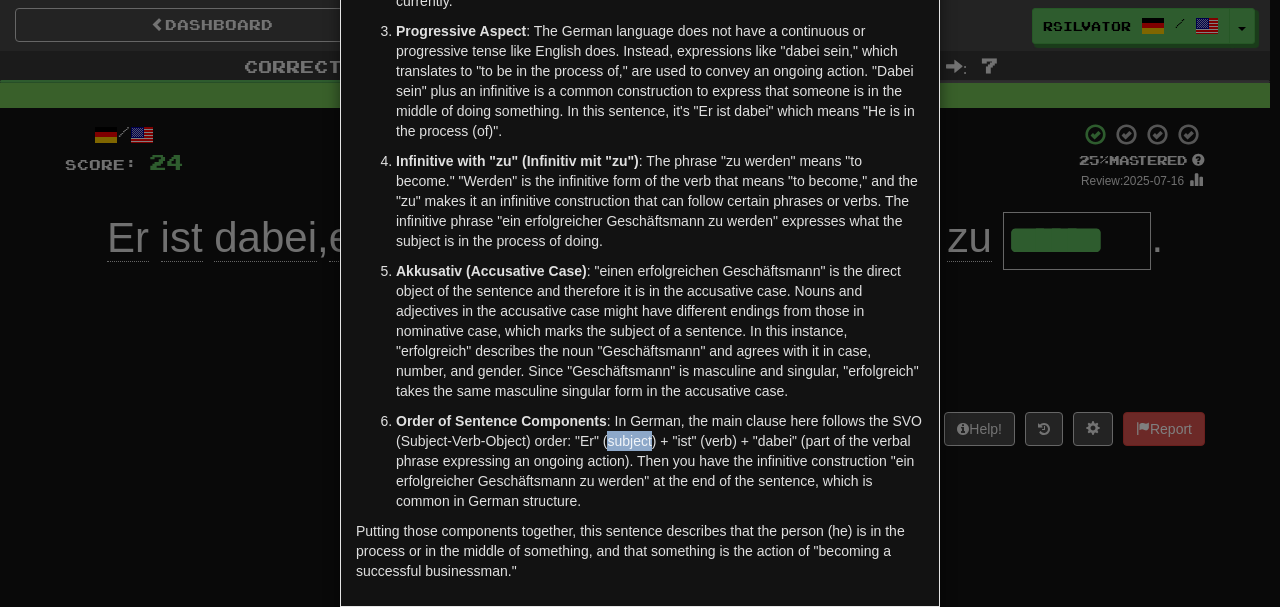 click on "Order of Sentence Components : In German, the main clause here follows the SVO (Subject-Verb-Object) order: "Er" (subject) + "ist" (verb) + "dabei" (part of the verbal phrase expressing an ongoing action). Then you have the infinitive construction "ein erfolgreicher Geschäftsmann zu werden" at the end of the sentence, which is common in German structure." at bounding box center [660, 461] 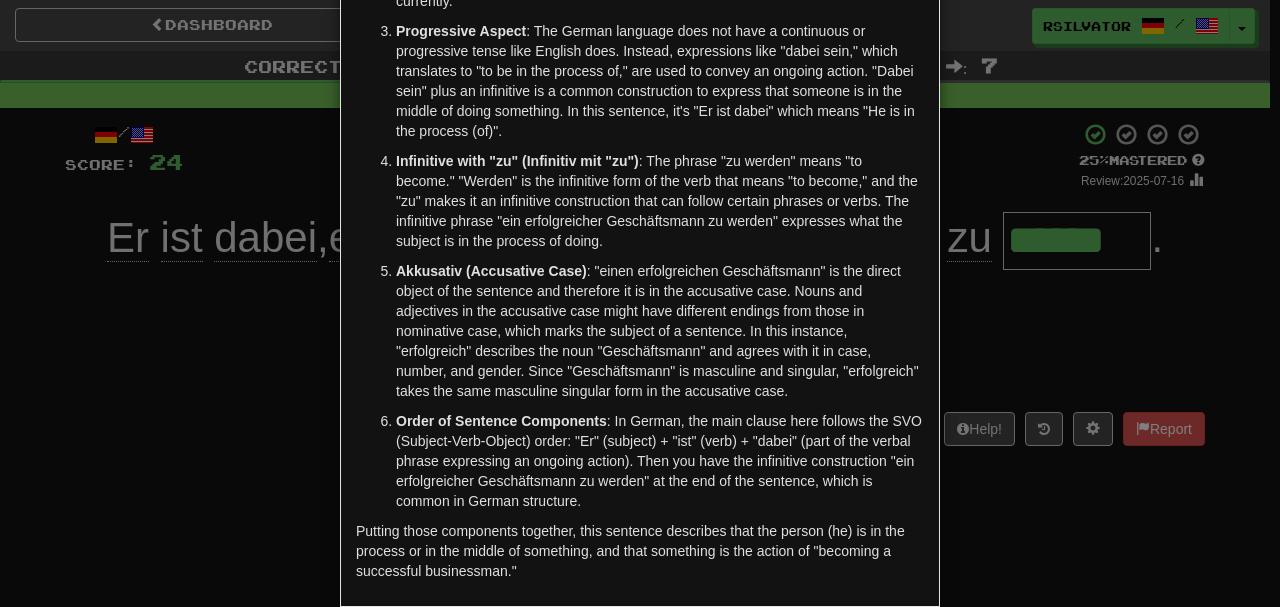click on "Order of Sentence Components : In German, the main clause here follows the SVO (Subject-Verb-Object) order: "Er" (subject) + "ist" (verb) + "dabei" (part of the verbal phrase expressing an ongoing action). Then you have the infinitive construction "ein erfolgreicher Geschäftsmann zu werden" at the end of the sentence, which is common in German structure." at bounding box center (660, 461) 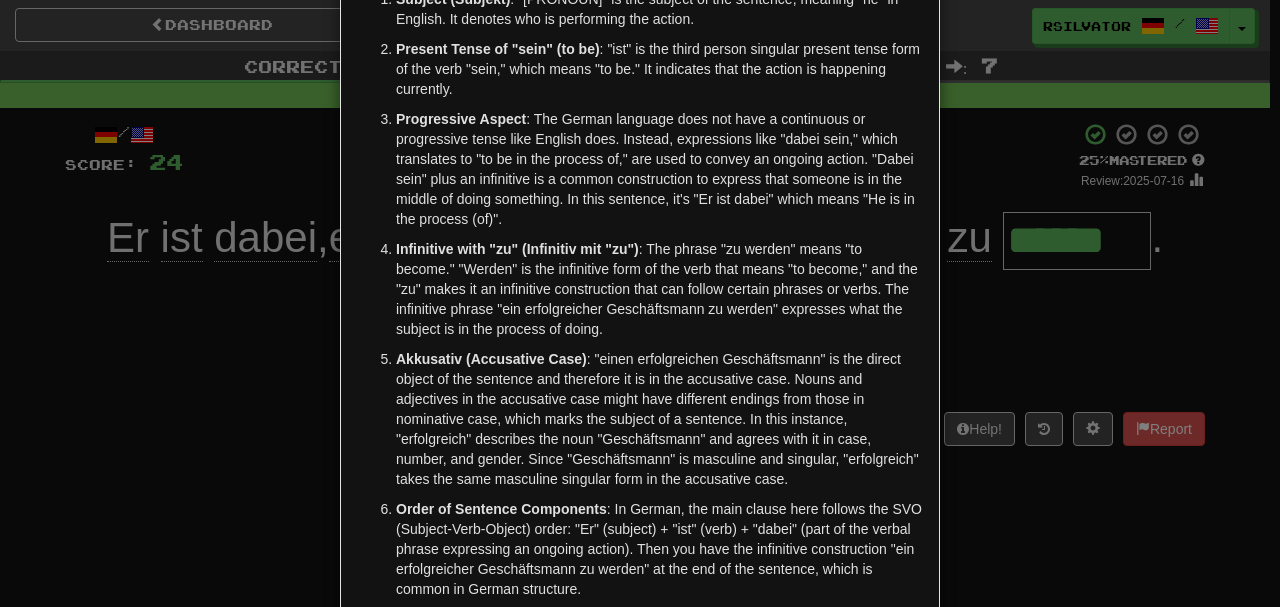 scroll, scrollTop: 0, scrollLeft: 0, axis: both 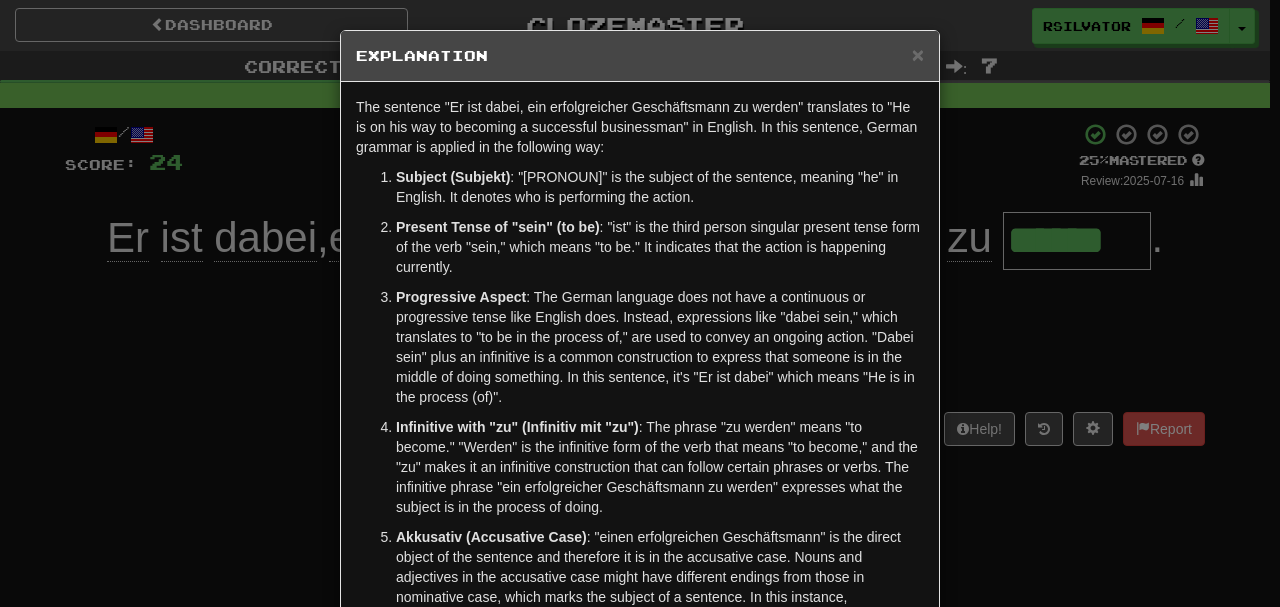 click on "× Explanation The sentence "[PRONOUN] ist dabei, ein erfolgreicher Geschäftsmann zu werden" translates to "He is on his way to becoming a successful businessman" in English. In this sentence, German grammar is applied in the following way:
Subject (Subjekt) : "[PRONOUN]" is the subject of the sentence, meaning "he" in English. It denotes who is performing the action.
Present Tense of "sein" (to be) : "ist" is the third person singular present tense form of the verb "sein," which means "to be." It indicates that the action is happening currently.
Progressive Aspect : The German language does not have a continuous or progressive tense like English does. Instead, expressions like "dabei sein," which translates to "to be in the process of," are used to convey an ongoing action. "Dabei sein" plus an infinitive is a common construction to express that someone is in the middle of doing something. In this sentence, it's "[PRONOUN] ist dabei" which means "He is in the process (of)".
Let us know" at bounding box center (640, 303) 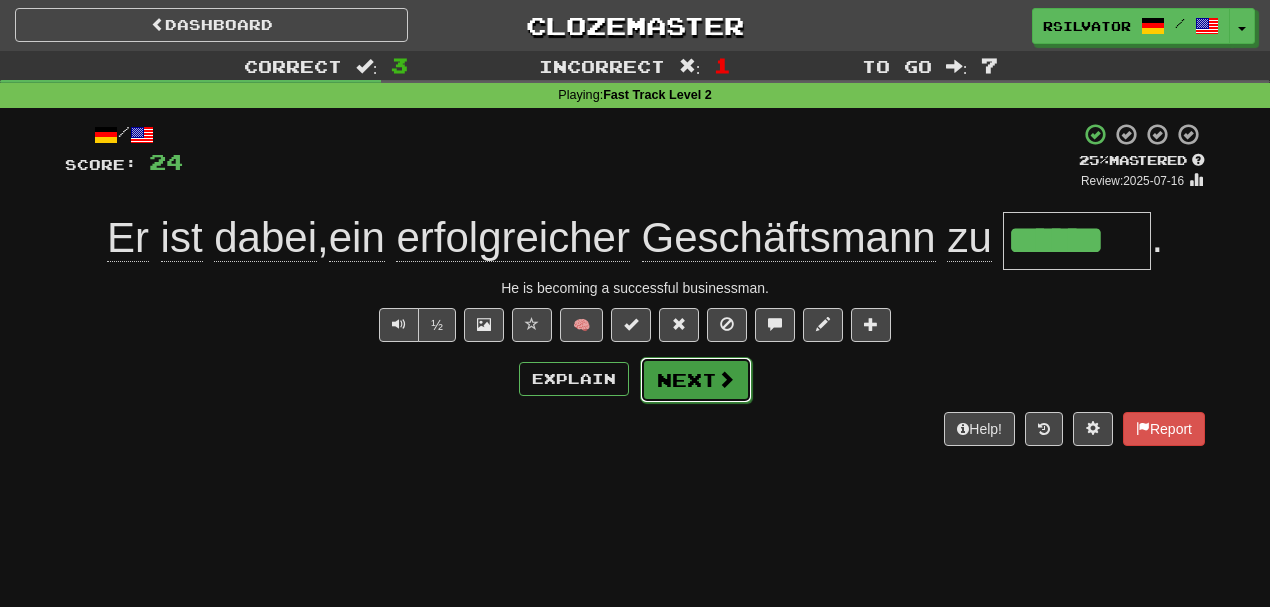 click on "Next" at bounding box center (696, 380) 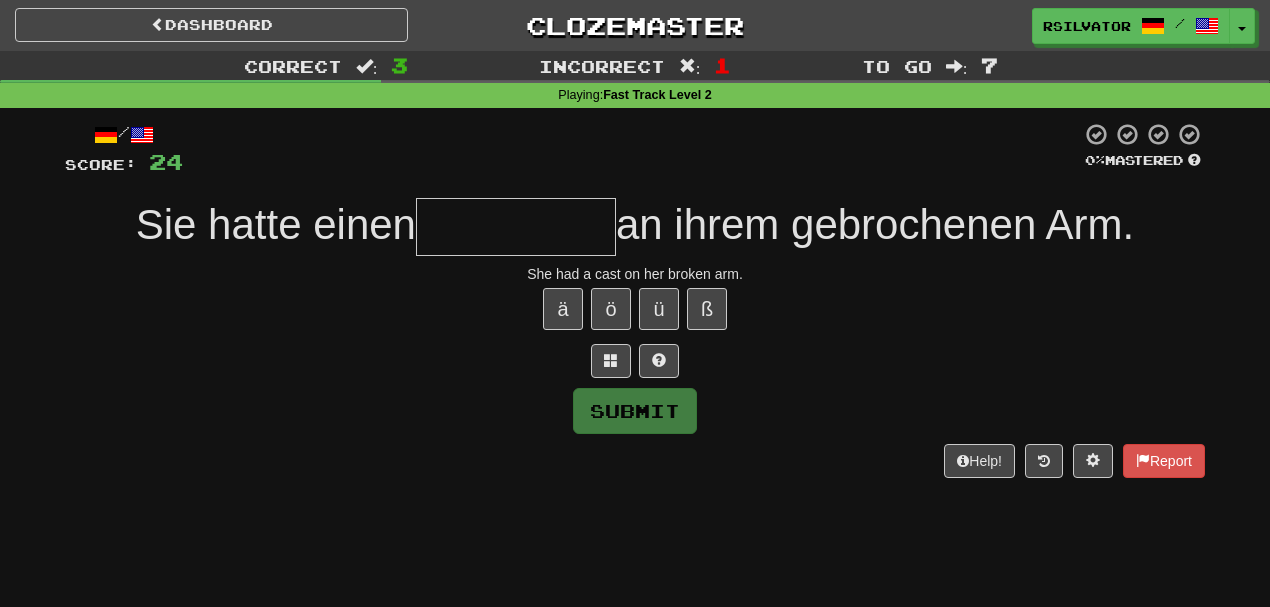 click at bounding box center (516, 227) 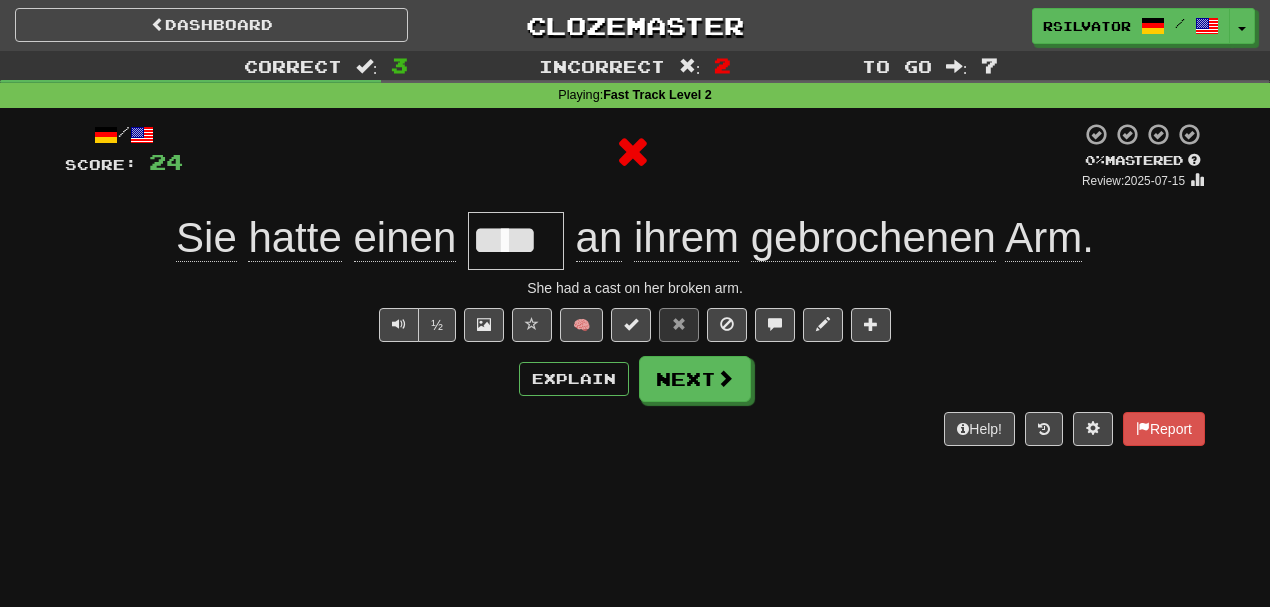 click on "****" at bounding box center [516, 241] 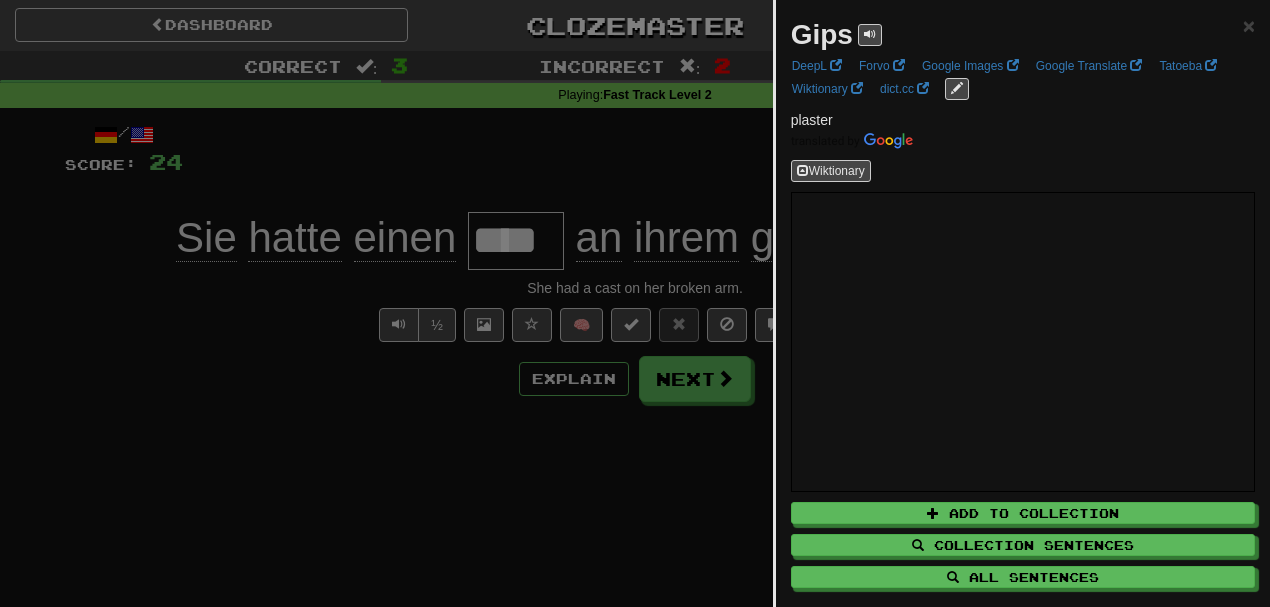 click at bounding box center [635, 303] 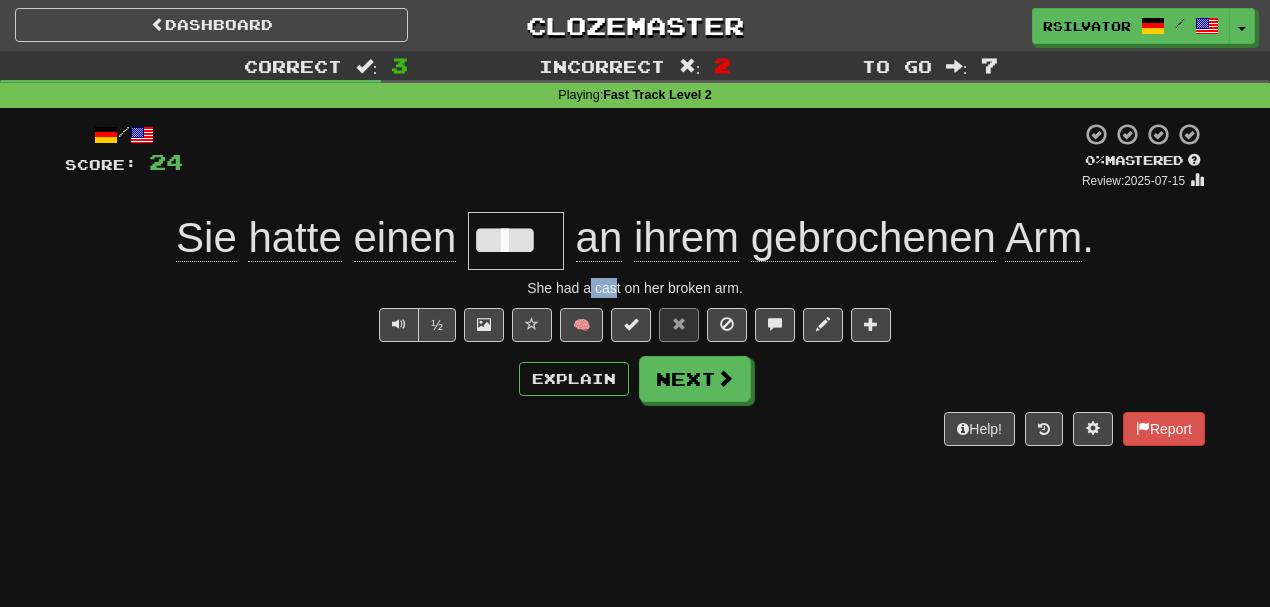 drag, startPoint x: 587, startPoint y: 290, endPoint x: 616, endPoint y: 287, distance: 29.15476 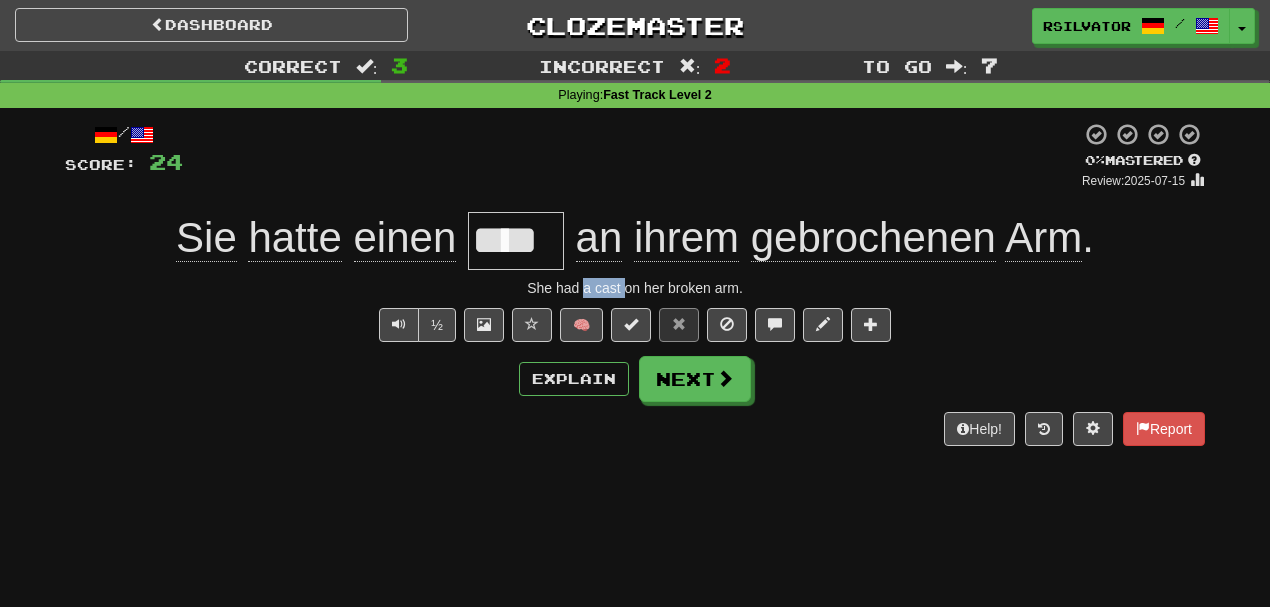 drag, startPoint x: 583, startPoint y: 284, endPoint x: 622, endPoint y: 285, distance: 39.012817 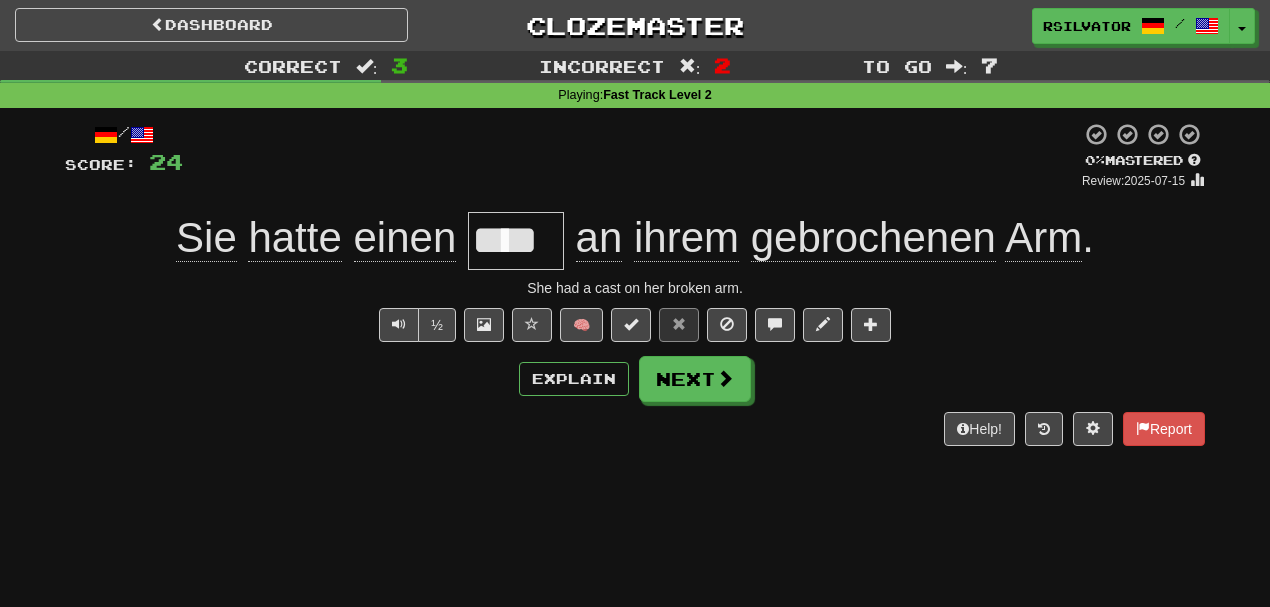 click on "Sie   hatte   einen   ****   an   ihrem   gebrochenen   Arm . She had a cast on her broken arm." at bounding box center (635, 290) 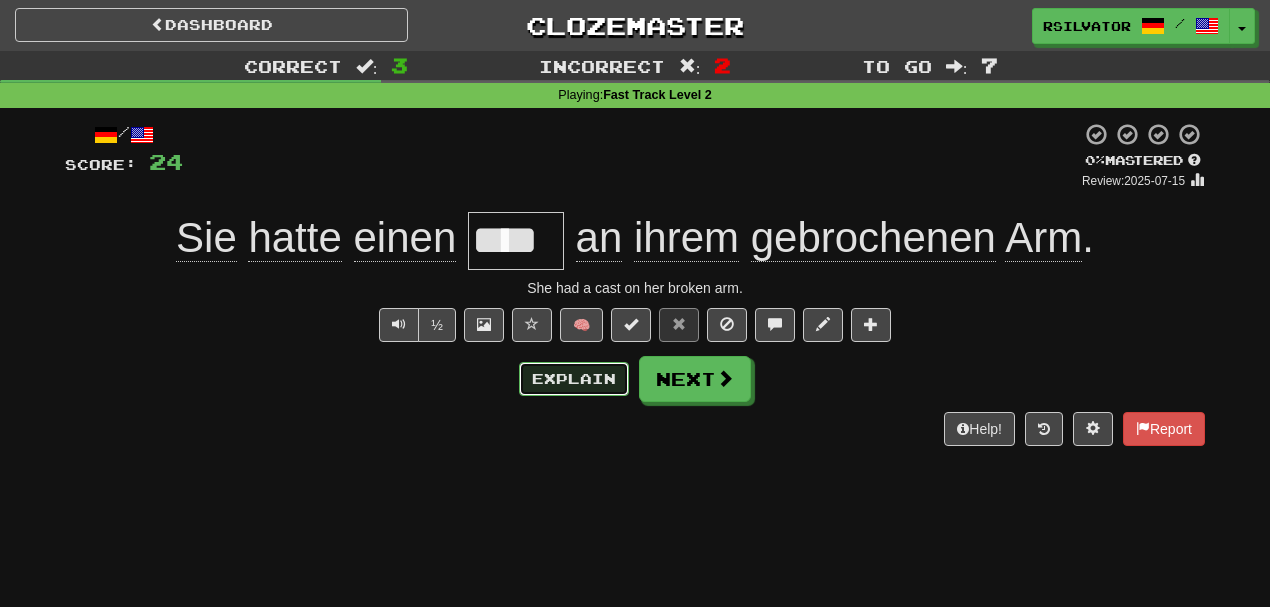 click on "Explain" at bounding box center (574, 379) 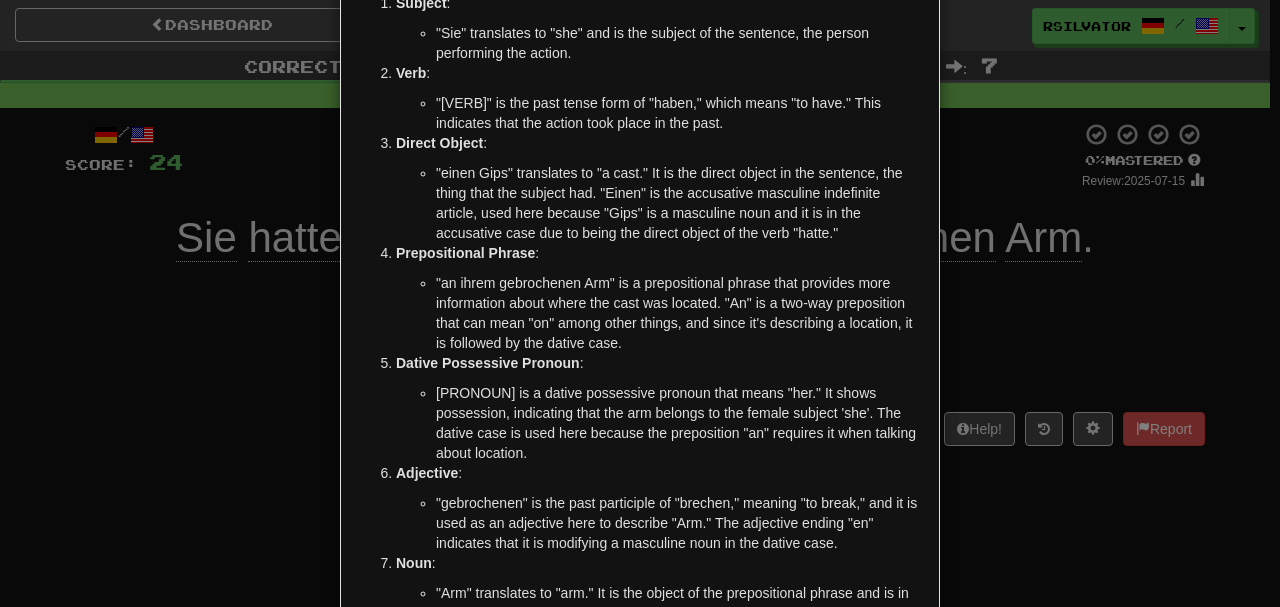 scroll, scrollTop: 200, scrollLeft: 0, axis: vertical 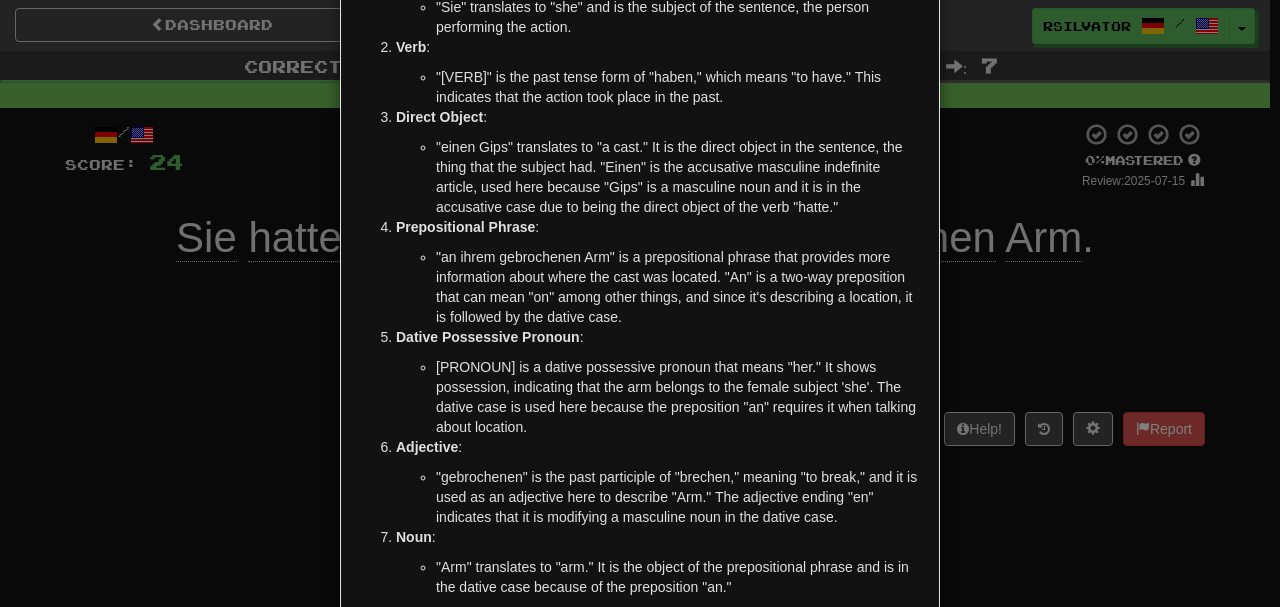 click on "× Explanation The sentence "Sie hatte einen Gips an ihrem gebrochenen Arm." translates to "She had a cast on her broken arm." in English. As someone learning German, you might be interested in the grammar and structure of this sentence:
Subject :
"Sie" translates to "she" and is the subject of the sentence, the person performing the action.
Verb :
"hatte" is the past tense form of "haben," which means "to have." This indicates that the action took place in the past.
Direct Object :
"einen Gips" translates to "a cast." It is the direct object in the sentence, the thing that the subject had. "Einen" is the accusative masculine indefinite article, used here because "Gips" is a masculine noun and it is in the accusative case due to being the direct object of the verb "hatte."
Prepositional Phrase :
Dative Possessive Pronoun :
Adjective :
Noun :
Putting it all together:
"Sie" = Subject (she)
"an" = Preposition (on)" at bounding box center (640, 303) 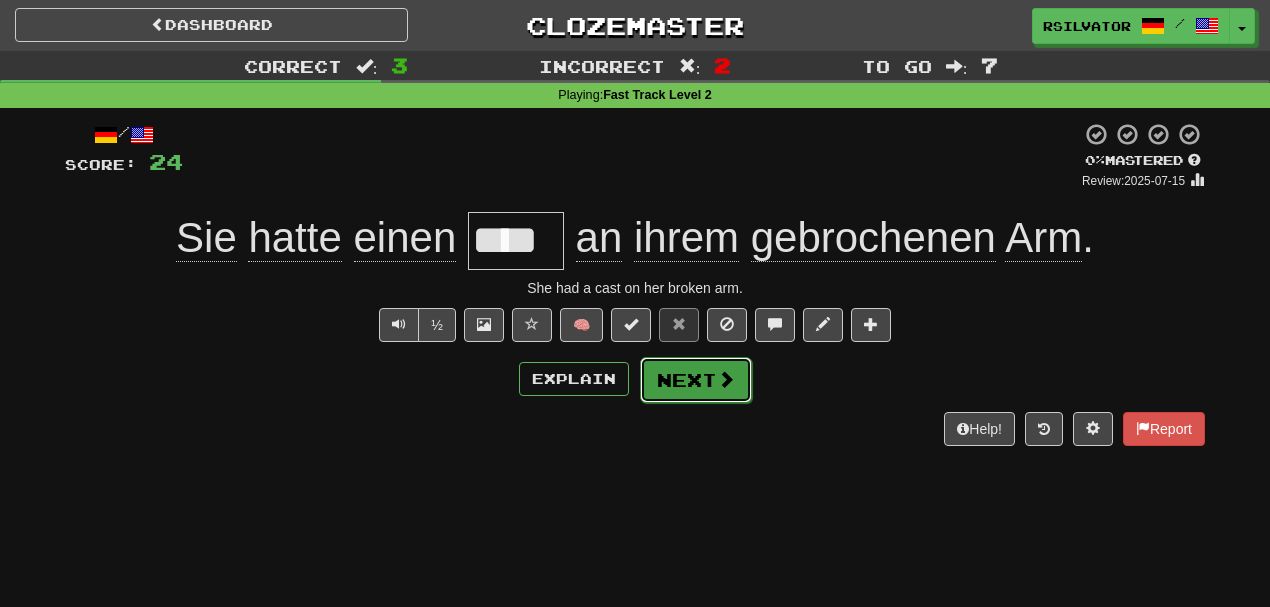 click on "Next" at bounding box center (696, 380) 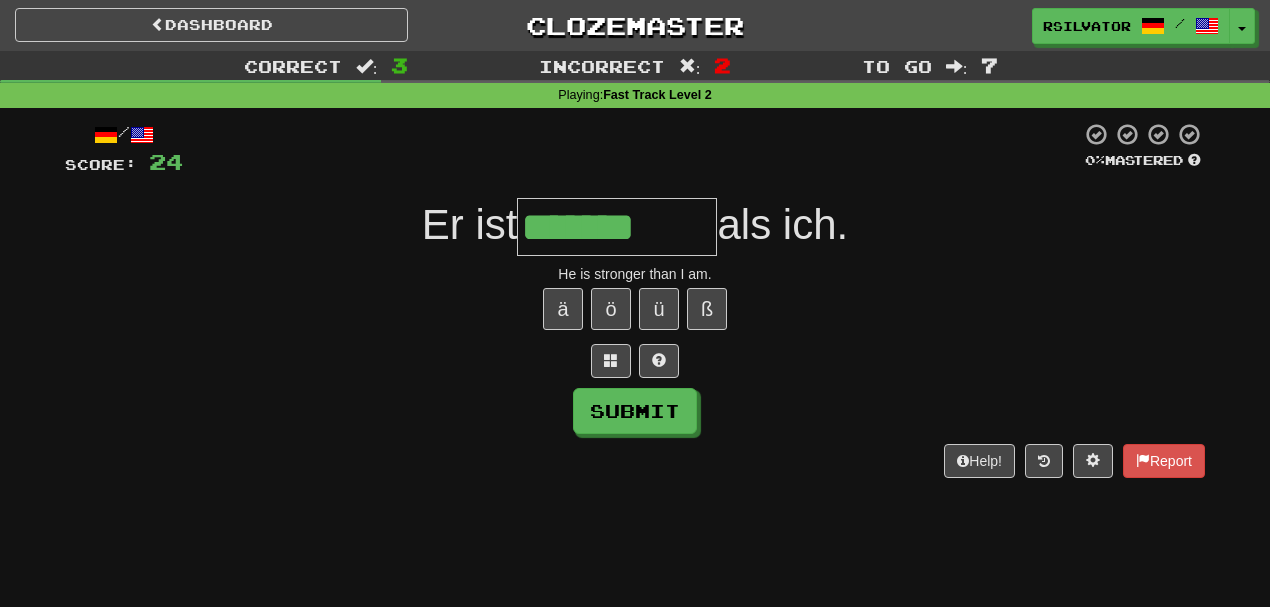 type on "*******" 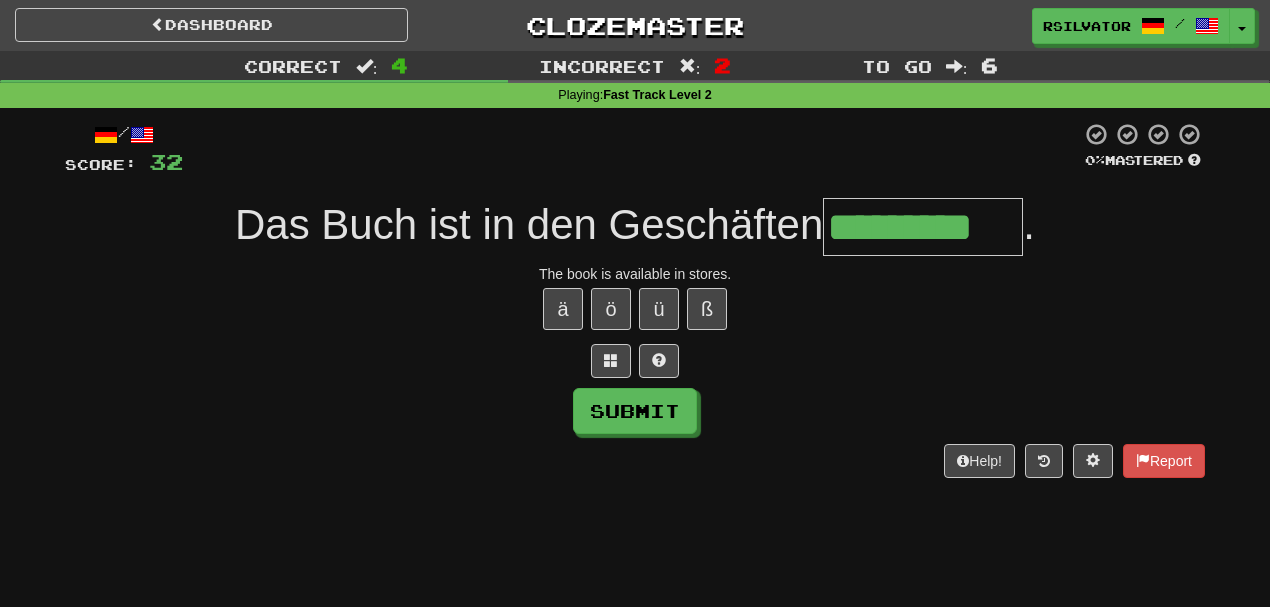 type on "*********" 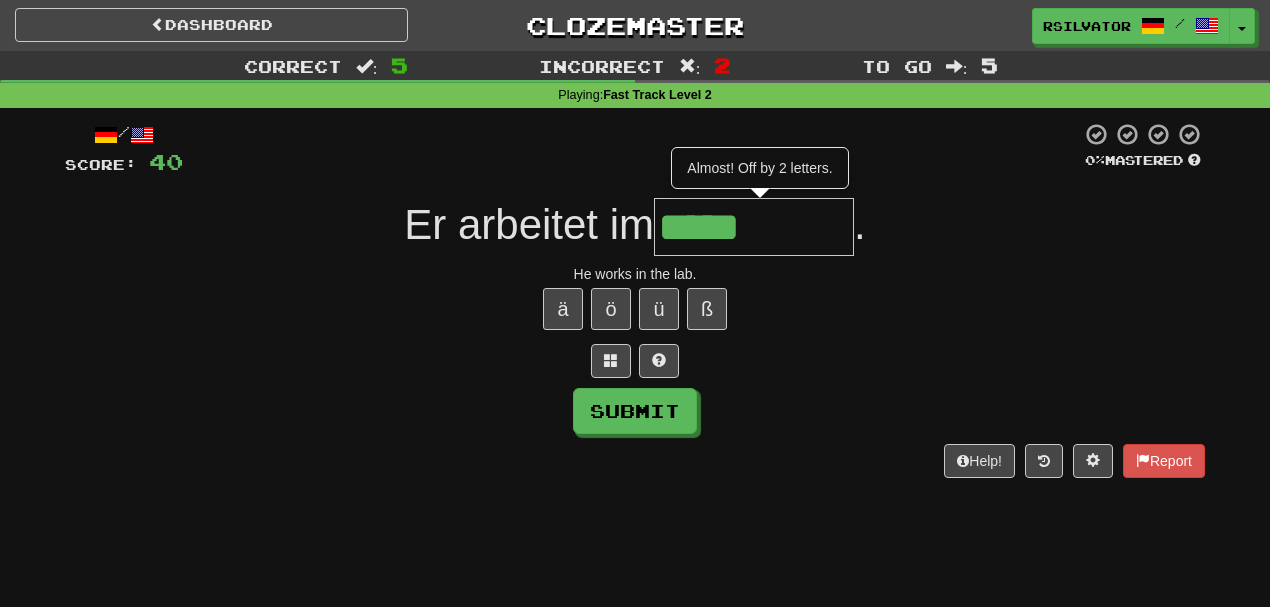type on "*****" 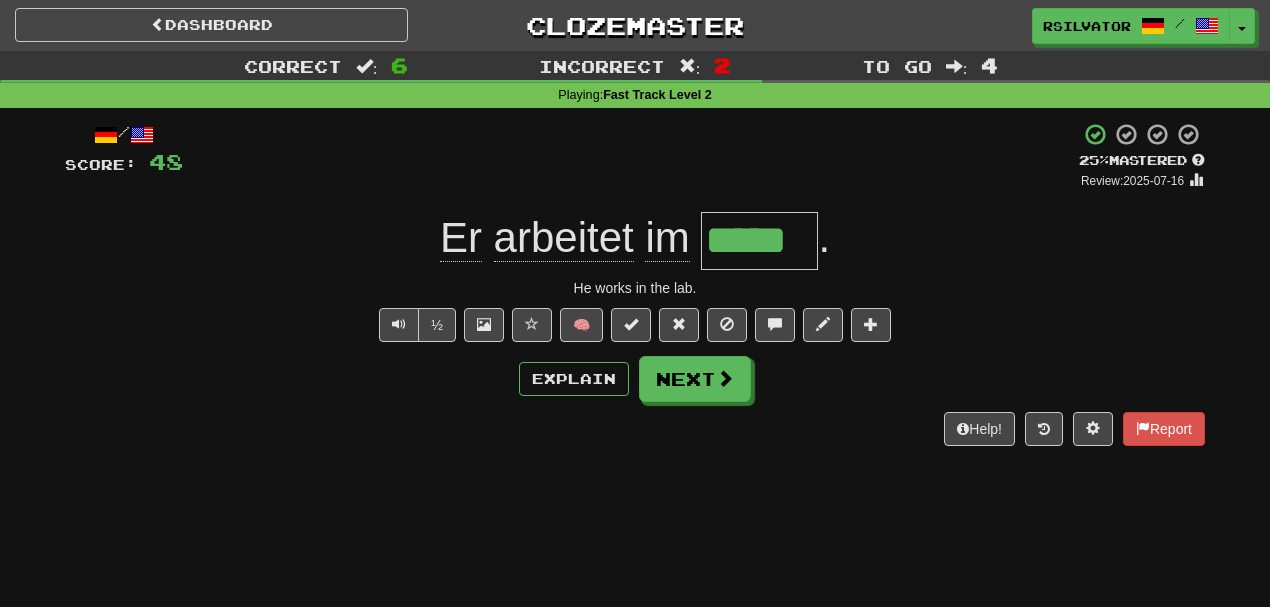 click on "*****" at bounding box center [759, 241] 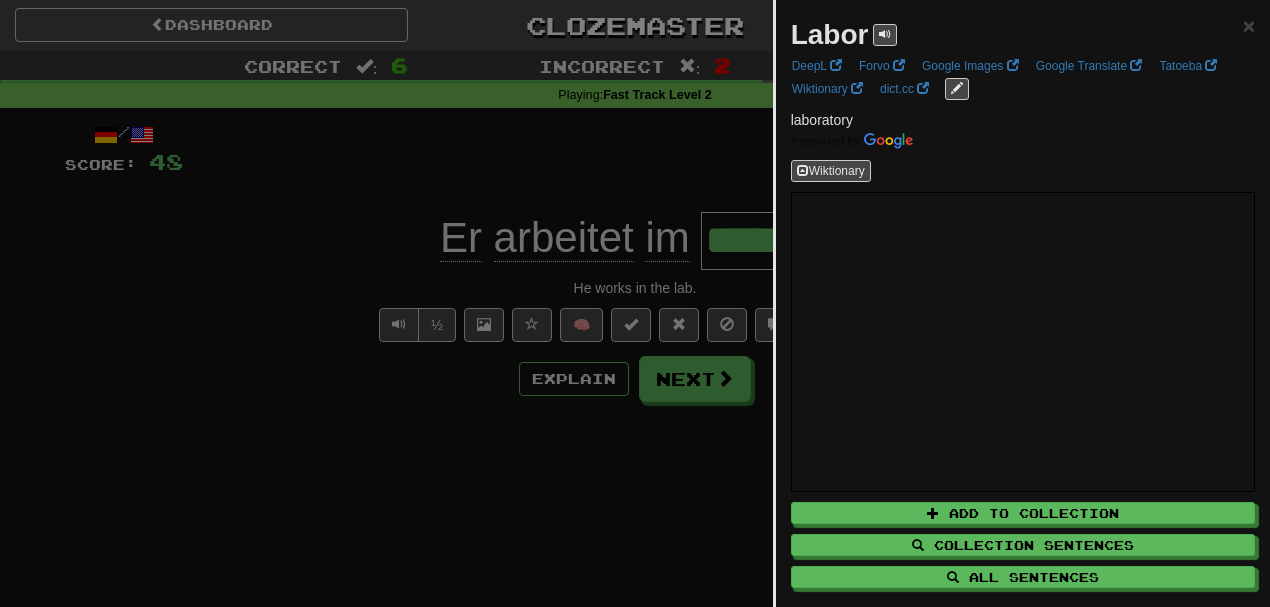 click at bounding box center [635, 303] 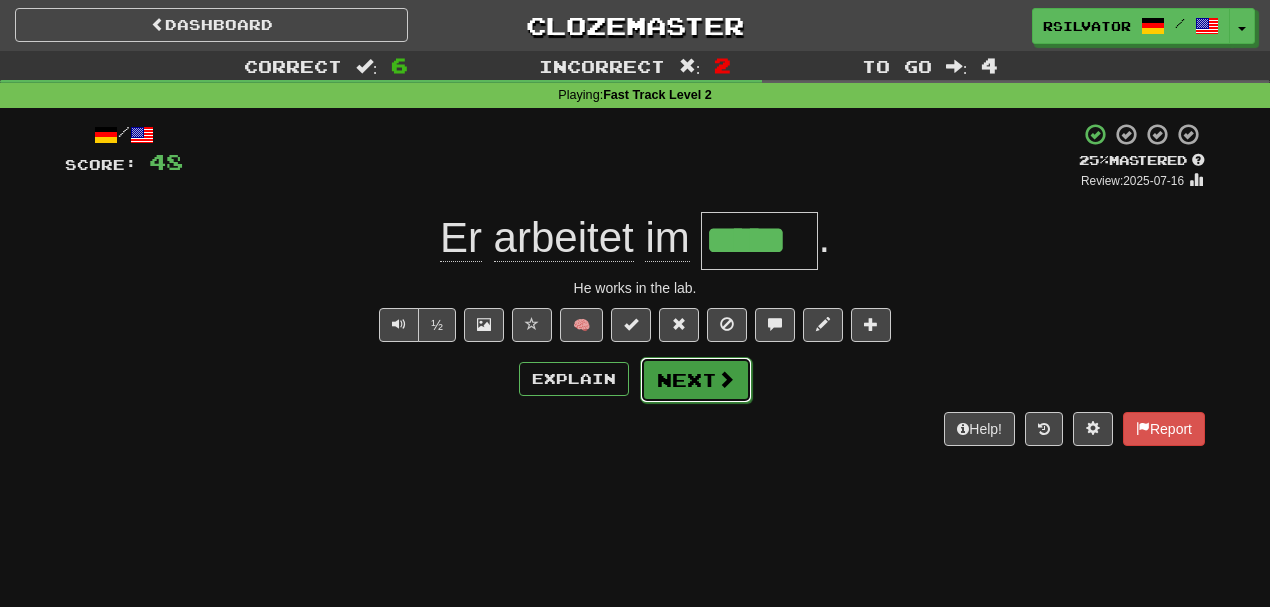 click at bounding box center (726, 379) 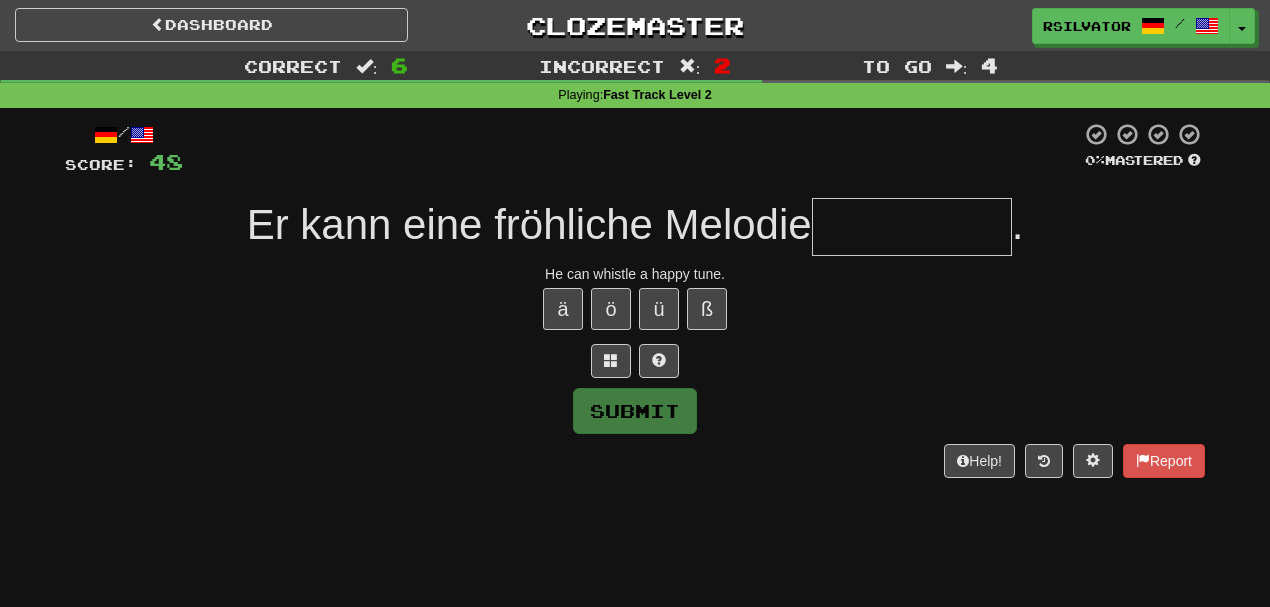 type on "*" 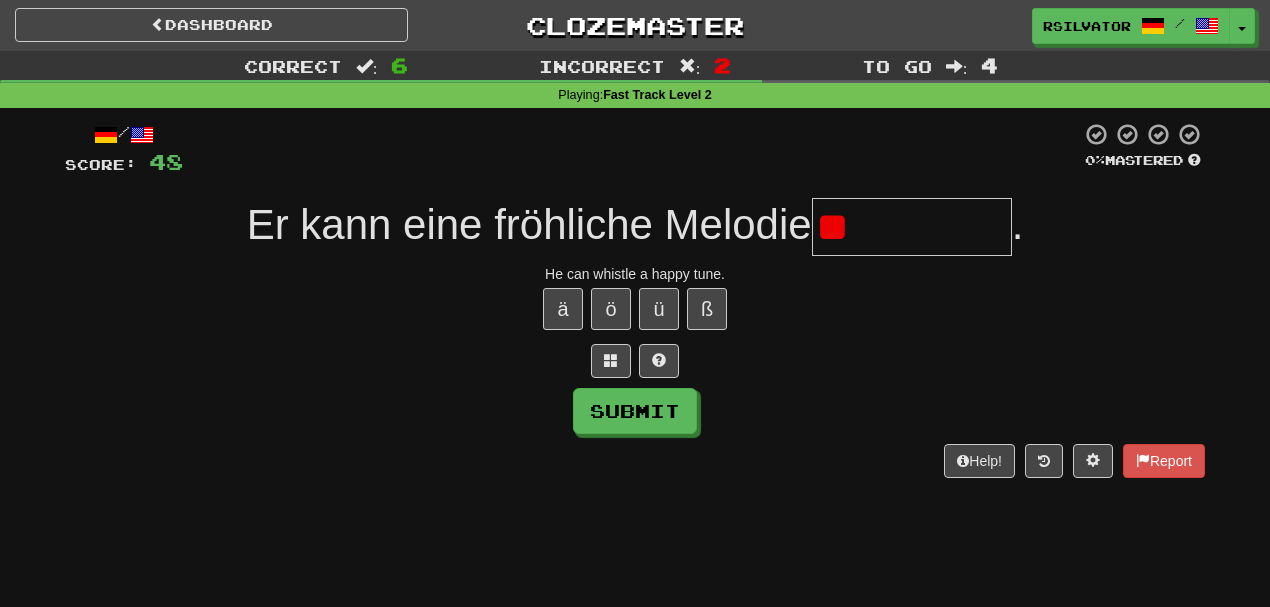 type on "*" 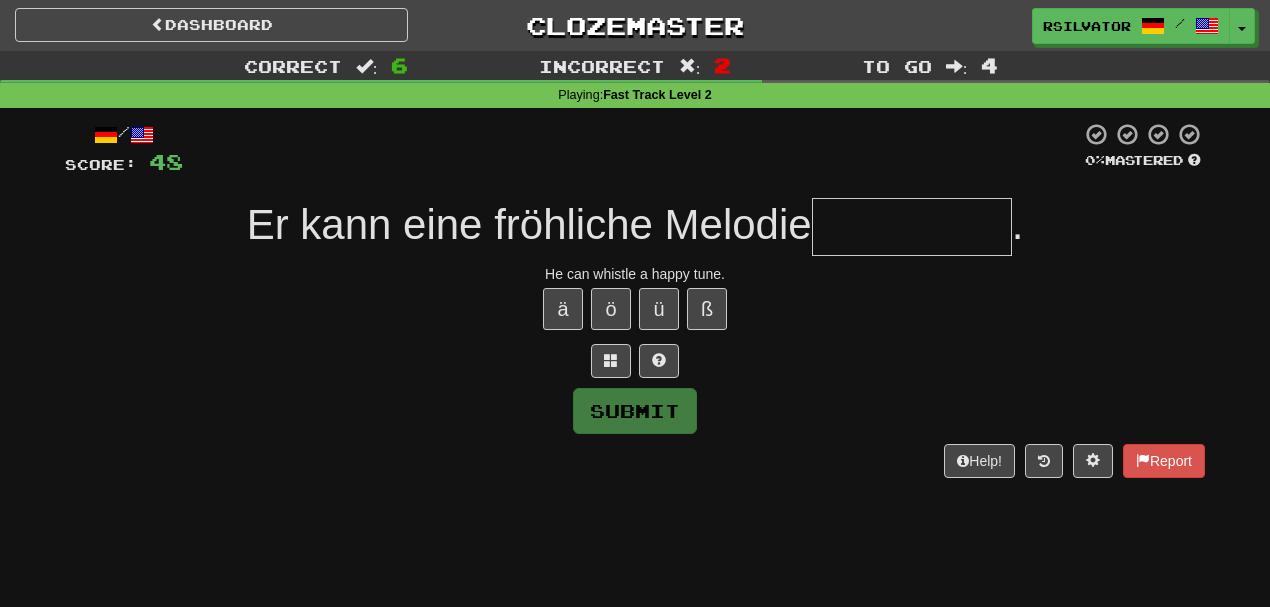 type on "*" 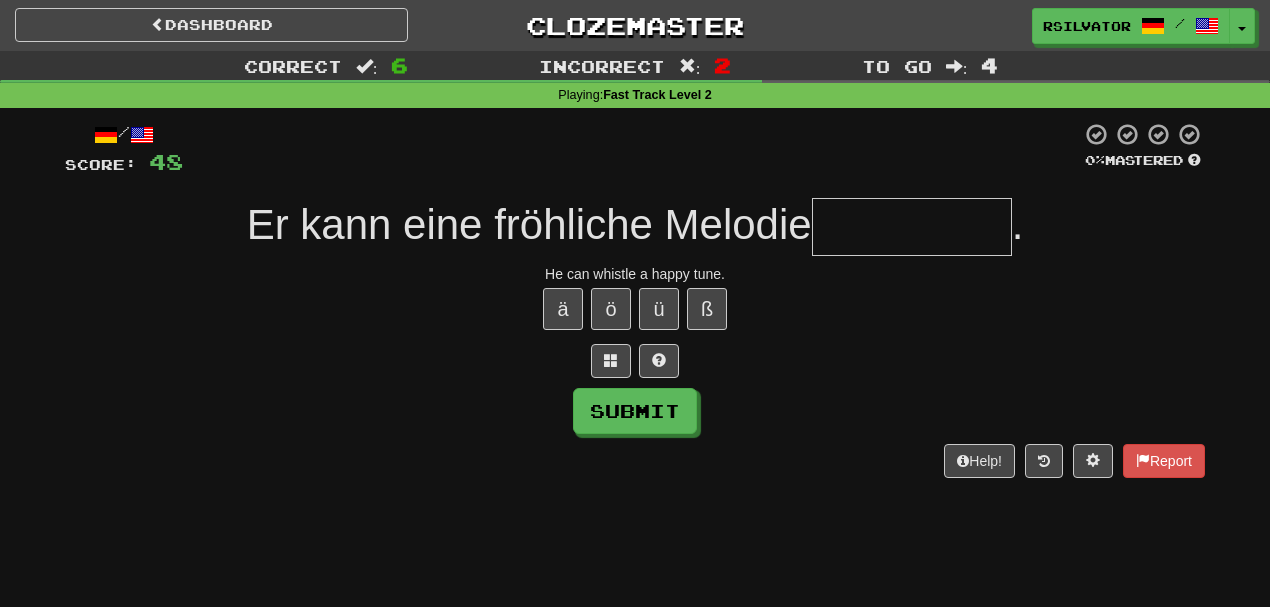 type on "*" 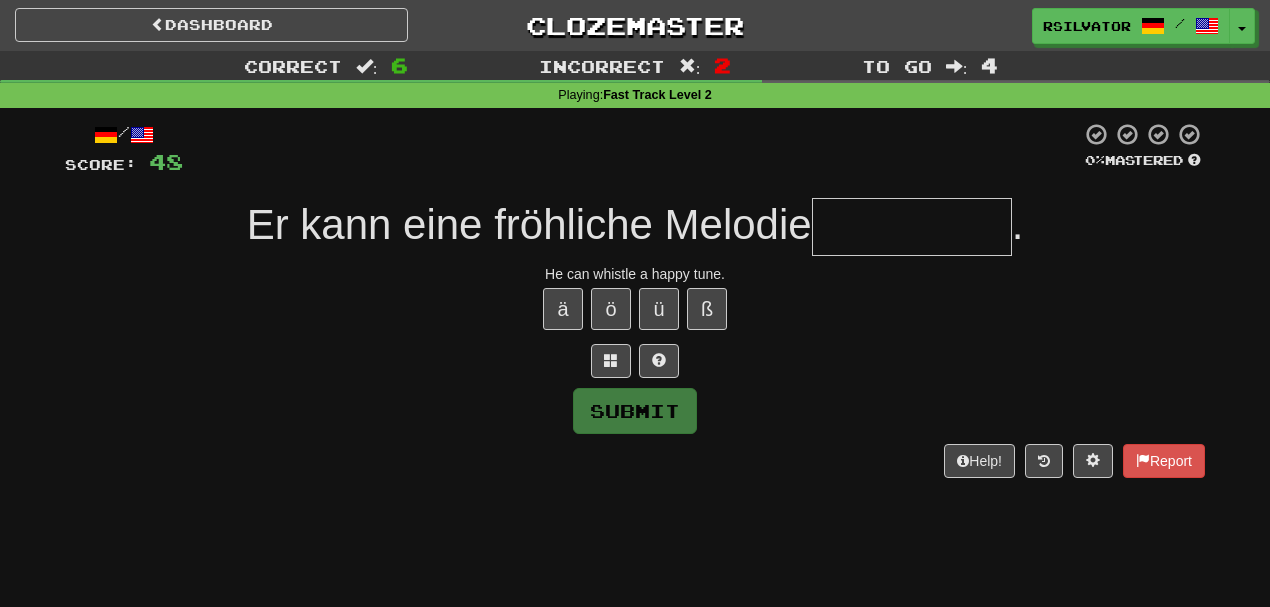 type on "*******" 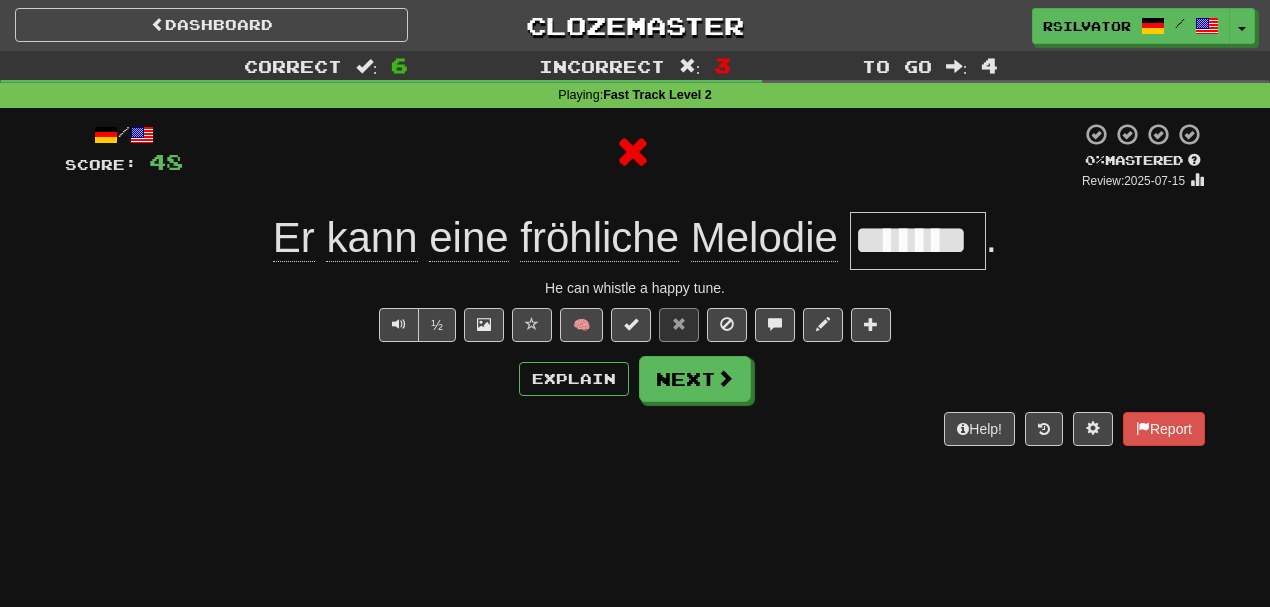 click on "*******" at bounding box center (918, 241) 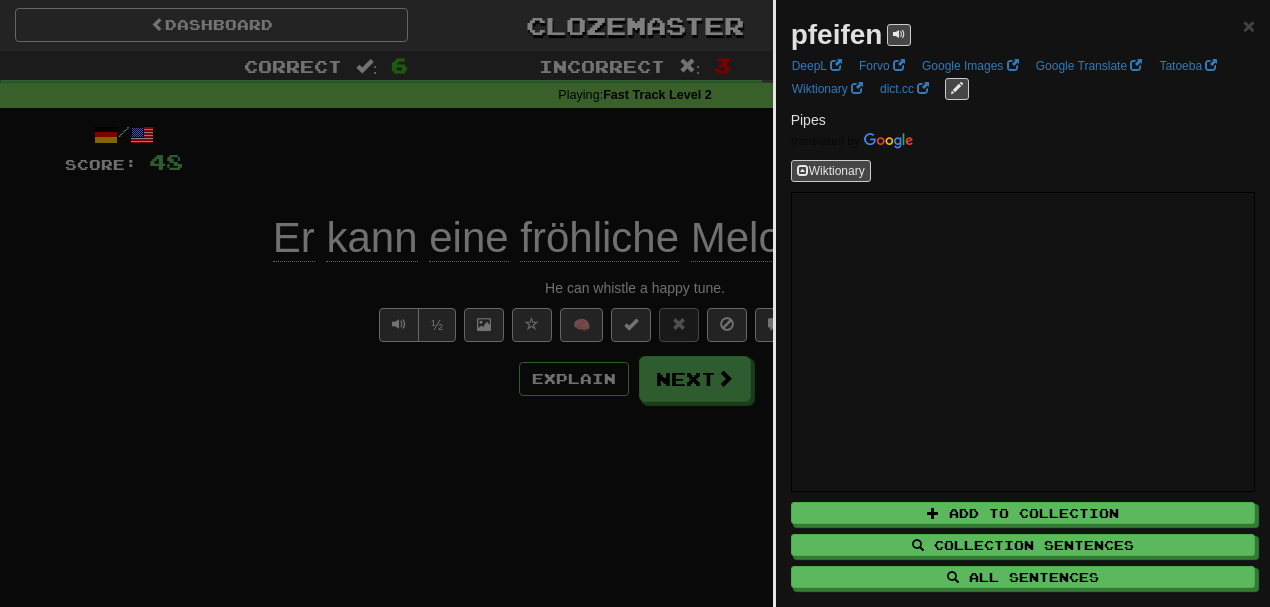 click at bounding box center (635, 303) 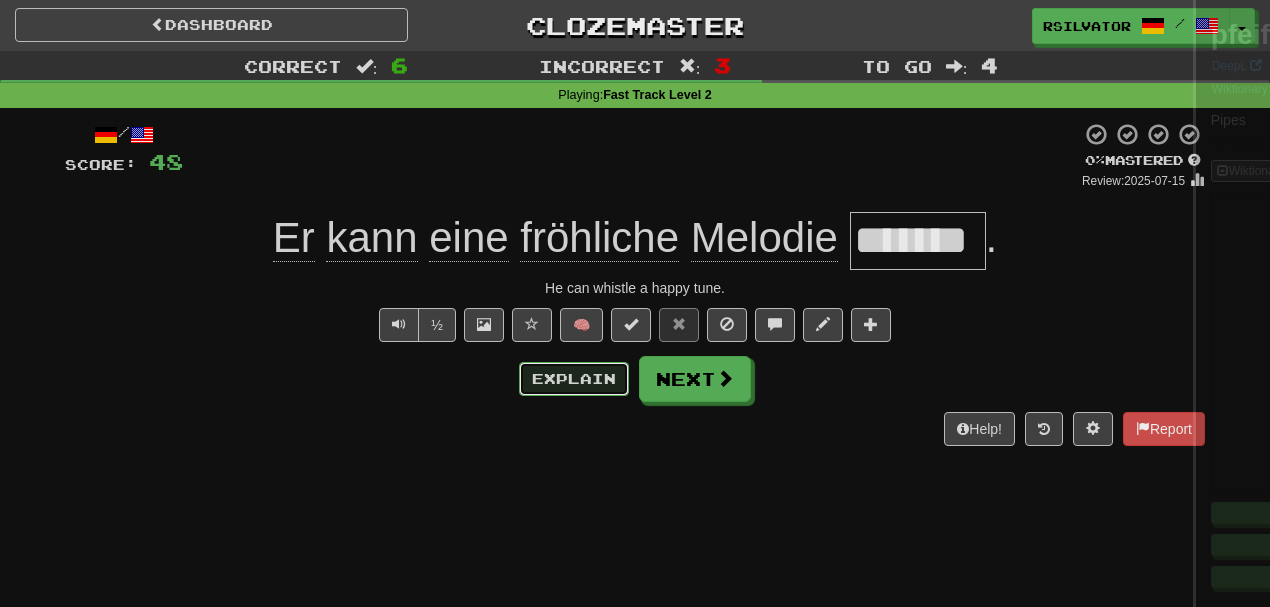 click on "Explain" at bounding box center (574, 379) 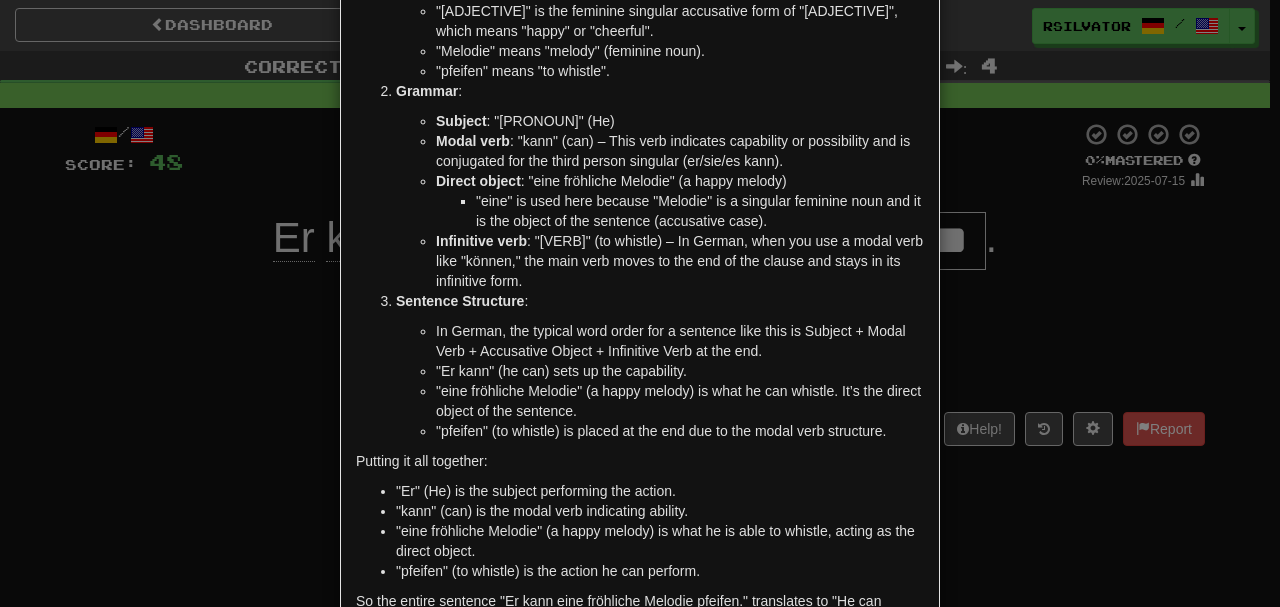 scroll, scrollTop: 398, scrollLeft: 0, axis: vertical 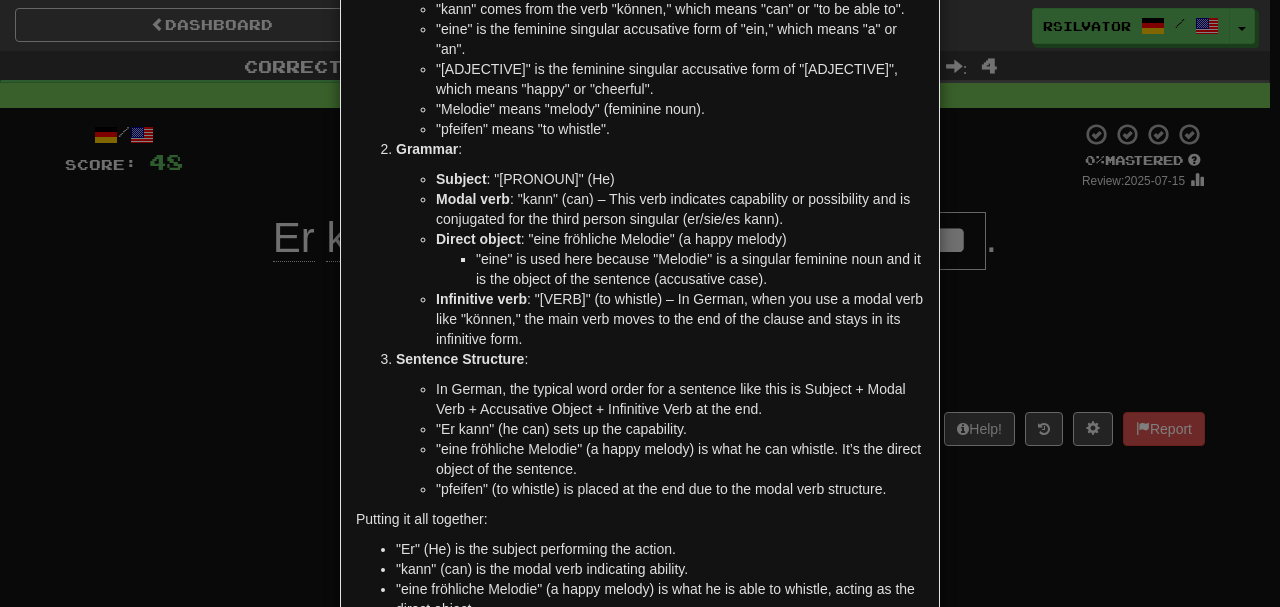 click on "× Explanation Certainly! Let's break down the German sentence "Er kann eine fröhliche Melodie pfeifen." so you can understand both the vocabulary and the grammar involved.
Vocabulary :
"Er" means "he".
"kann" comes from the verb "können," which means "can" or "to be able to".
"eine" is the feminine singular accusative form of "ein," which means "a" or "an".
"fröhliche" is the feminine singular accusative form of "fröhlich", which means "happy" or "cheerful".
"Melodie" means "melody" (feminine noun).
"pfeifen" means "to whistle".
Grammar :
Subject : "Er" (He)
Modal verb : "kann" (can) – This verb indicates capability or possibility and is conjugated for the third person singular (er/sie/es kann).
Direct object : "eine fröhliche Melodie" (a happy melody)
"eine" is used here because "Melodie" is a singular feminine noun and it is the object of the sentence (accusative case).
Infinitive verb
Sentence Structure :
! Close" at bounding box center [640, 303] 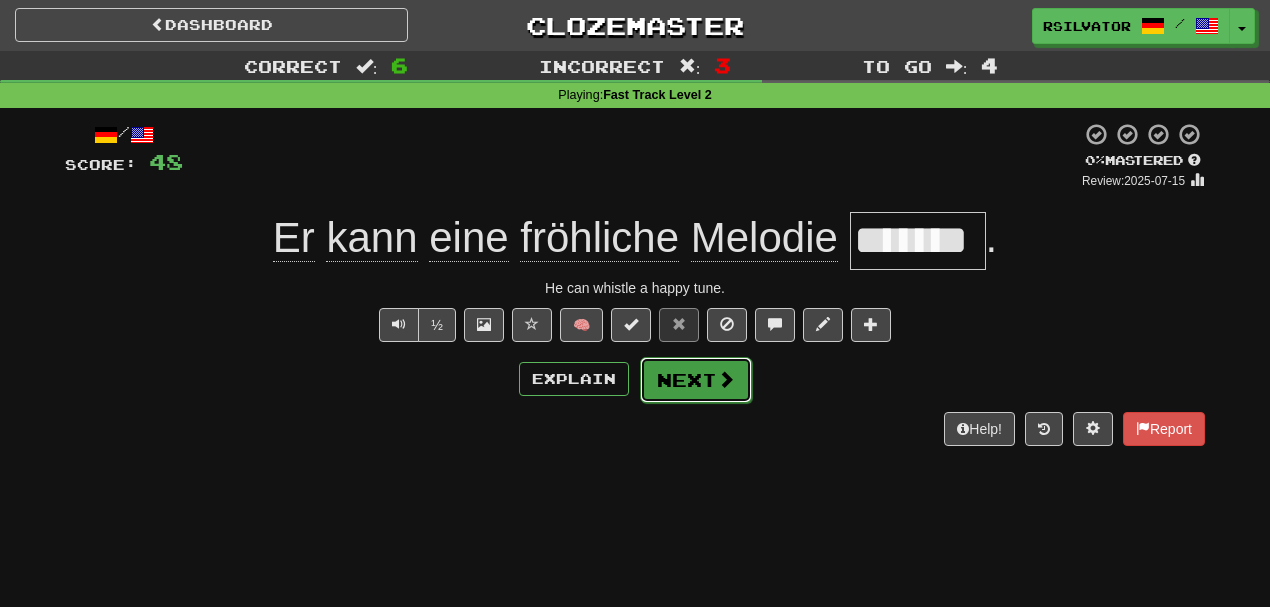 click at bounding box center [726, 379] 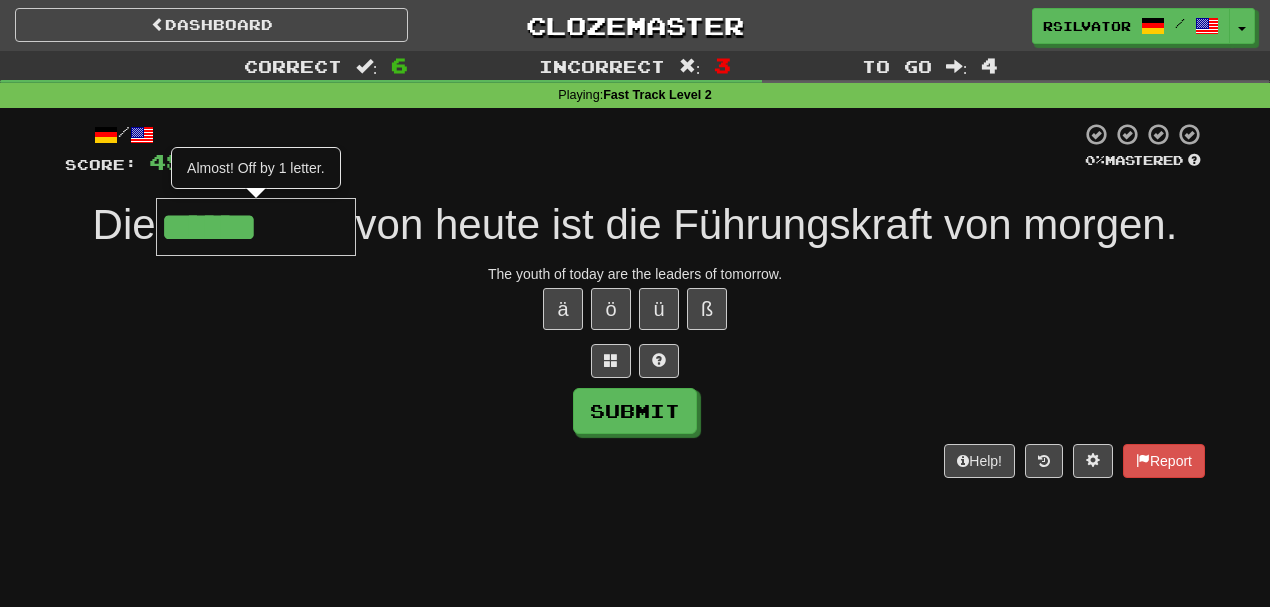 type on "******" 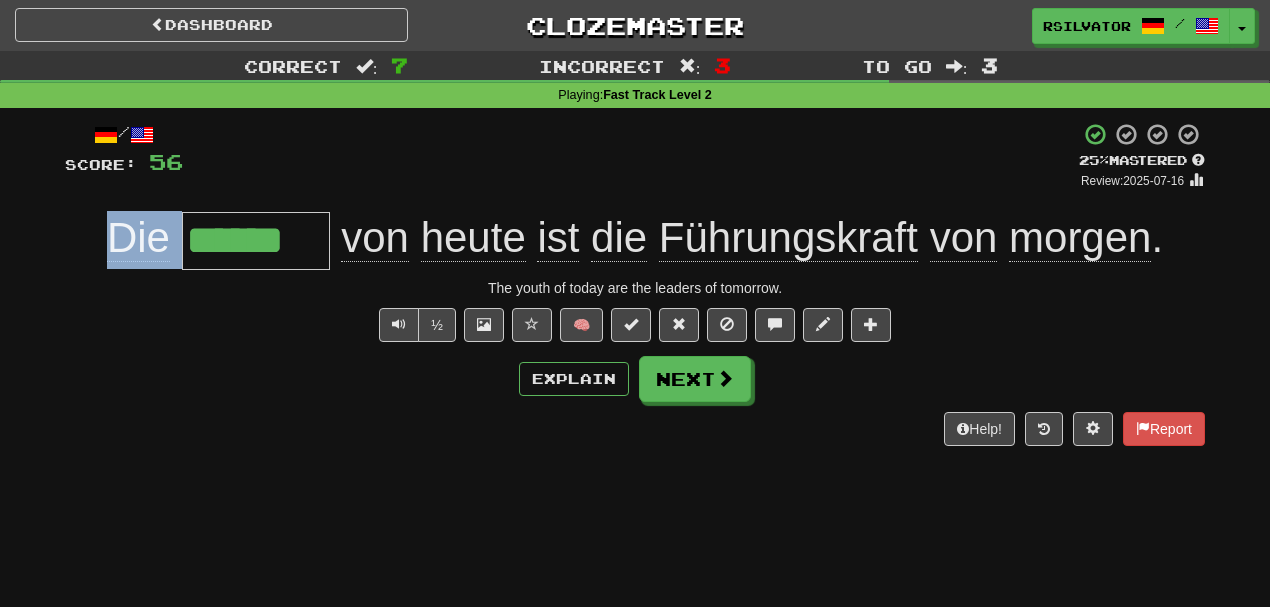drag, startPoint x: 100, startPoint y: 245, endPoint x: 328, endPoint y: 243, distance: 228.00877 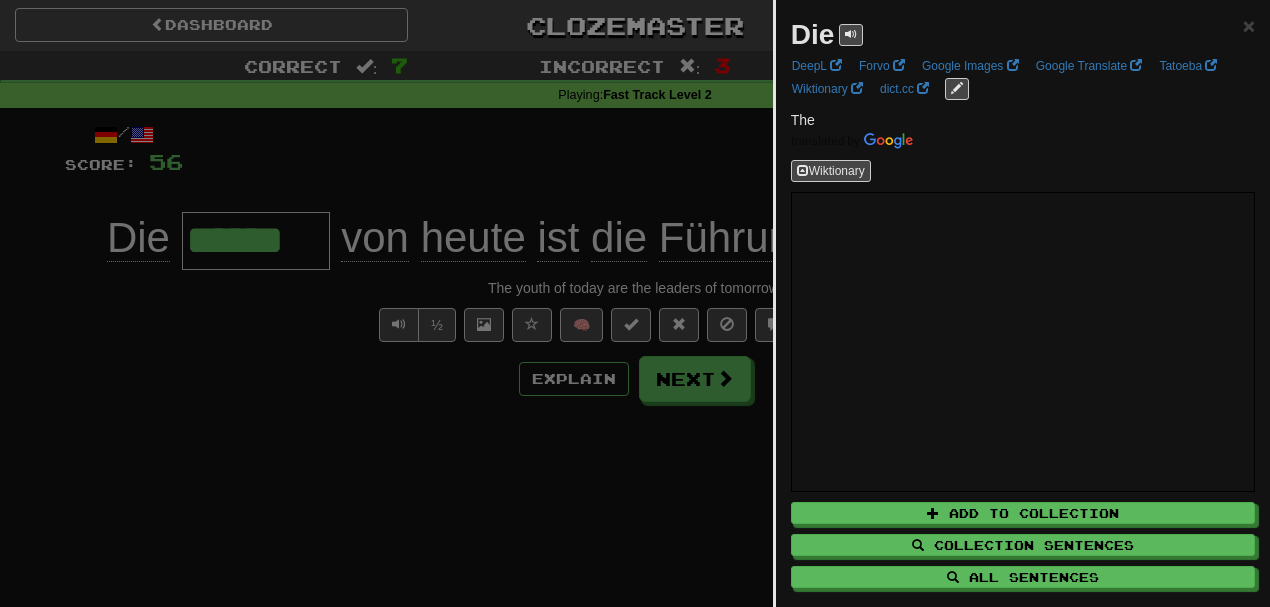 click at bounding box center [635, 303] 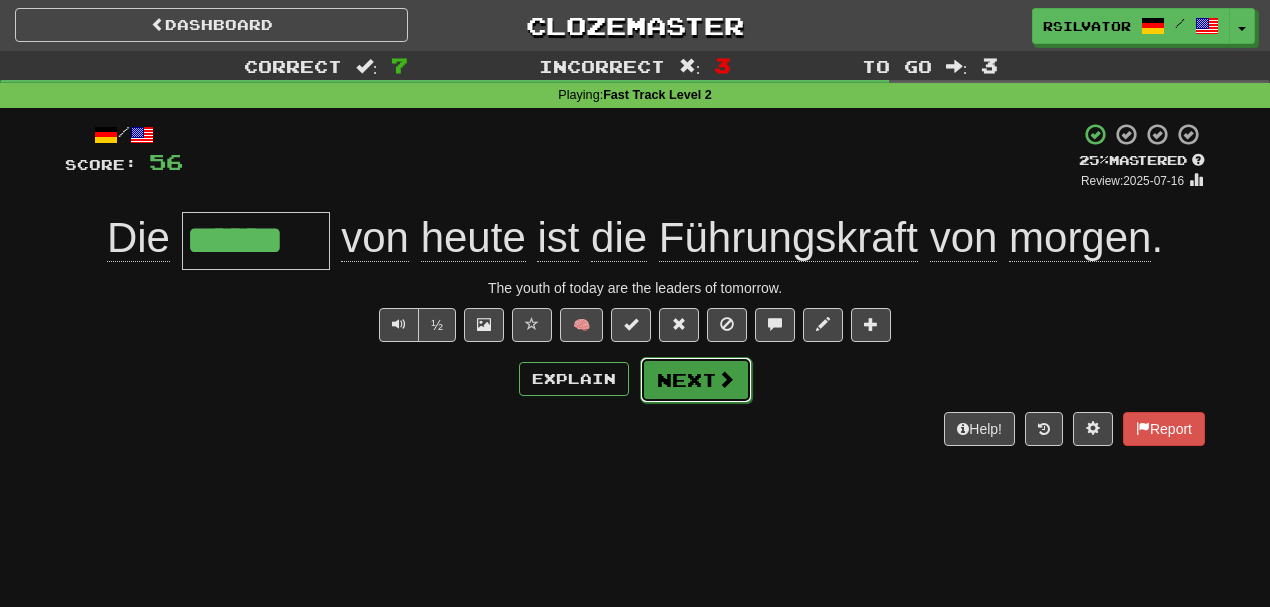 click on "Next" at bounding box center (696, 380) 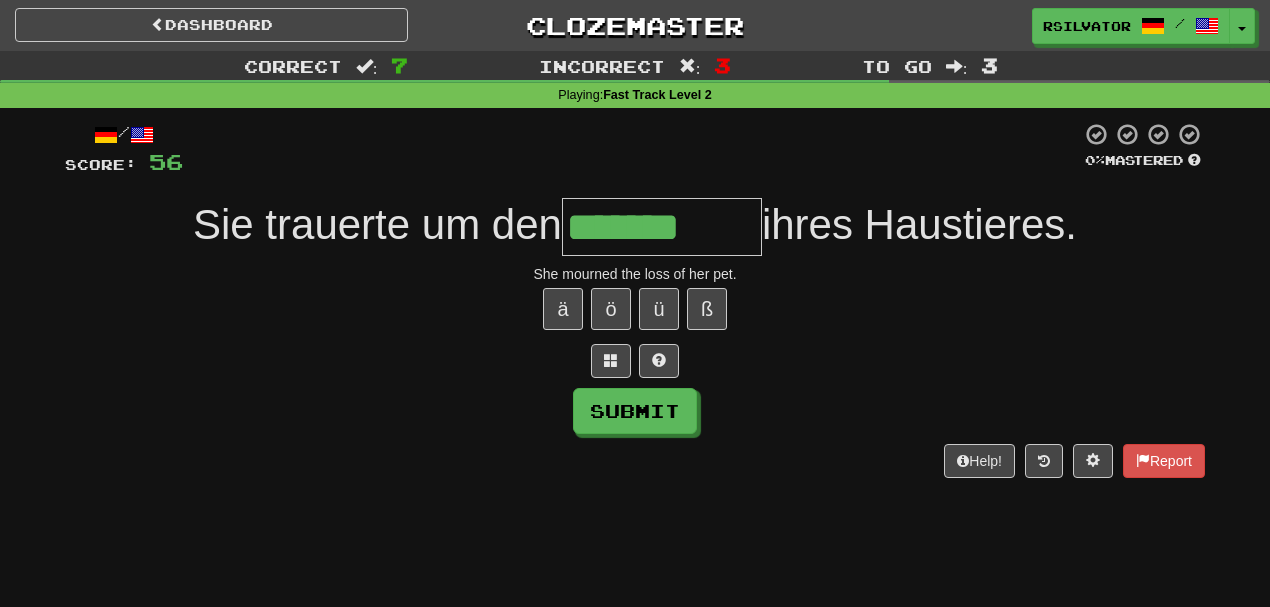 type on "*******" 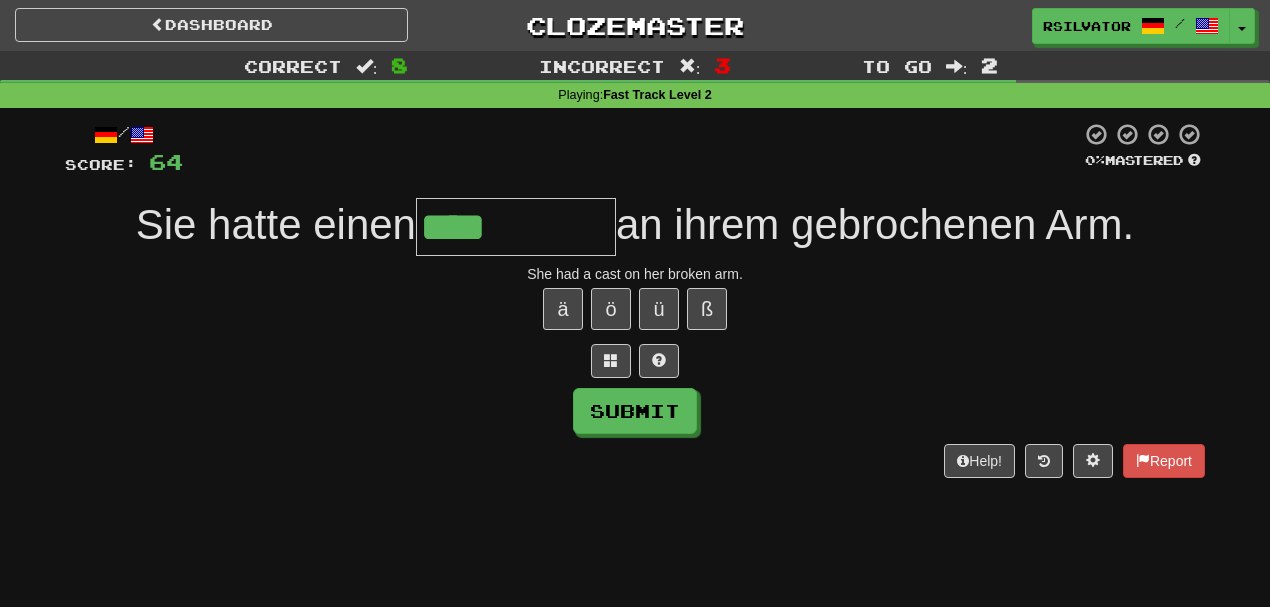 type on "****" 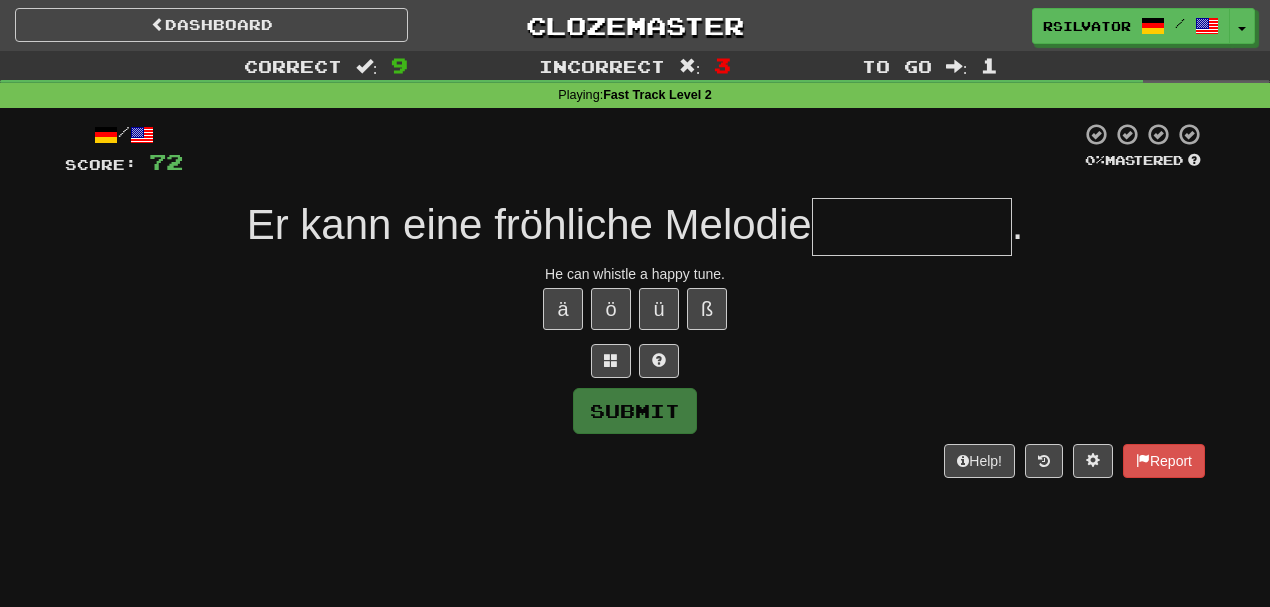 type on "*" 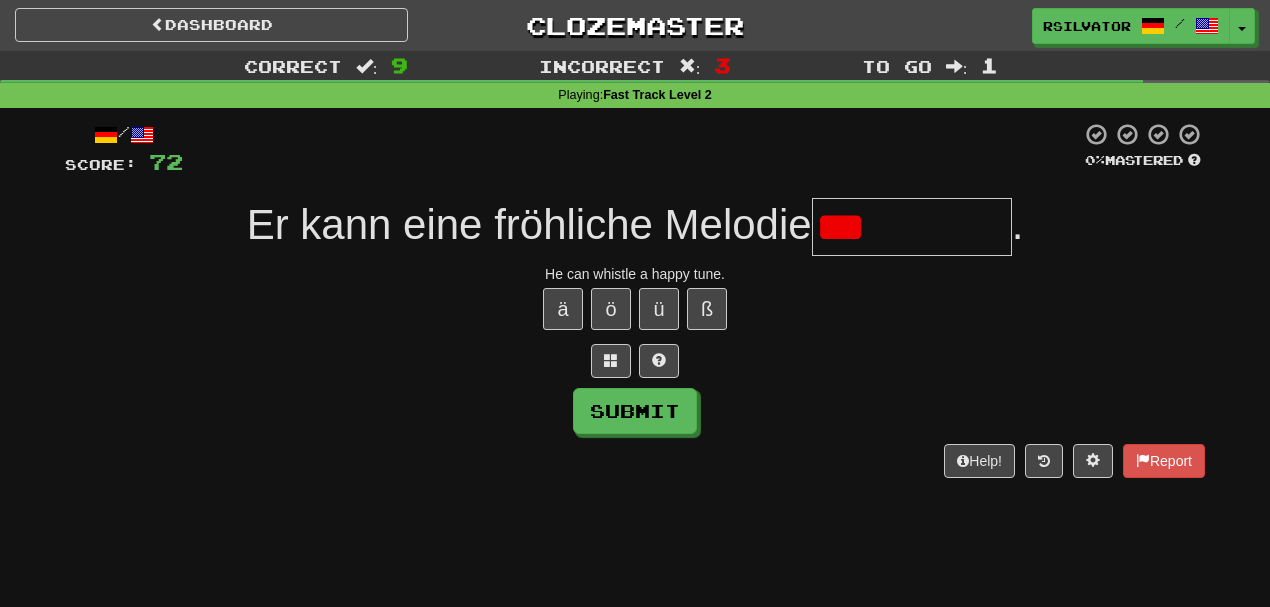 type on "*******" 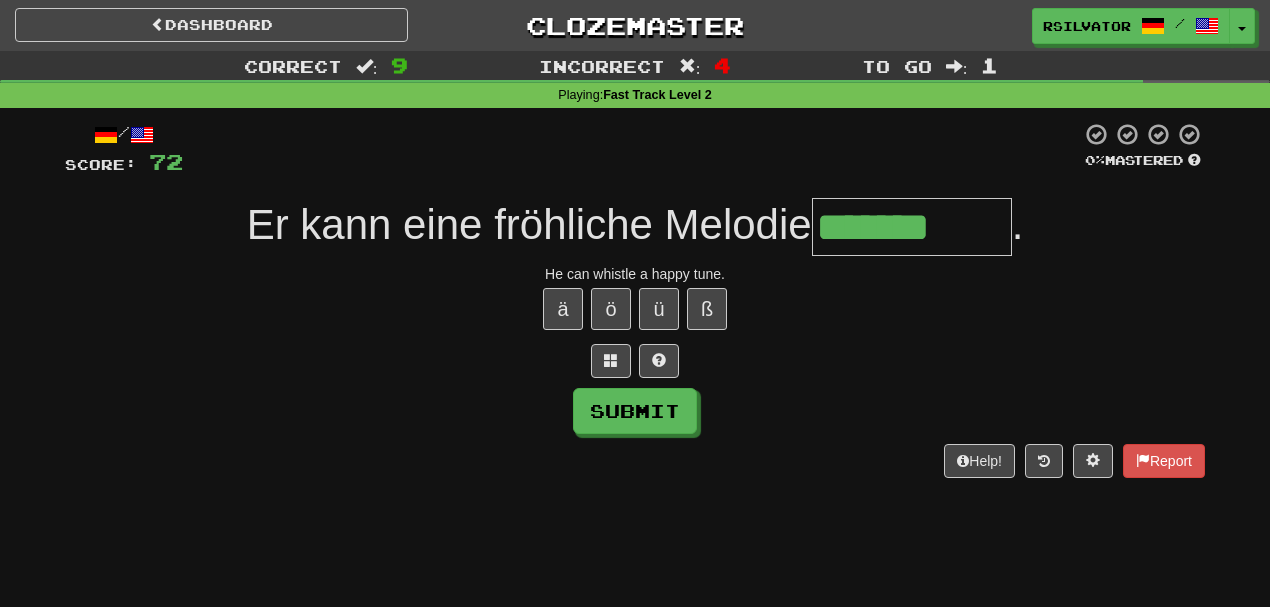 type on "*******" 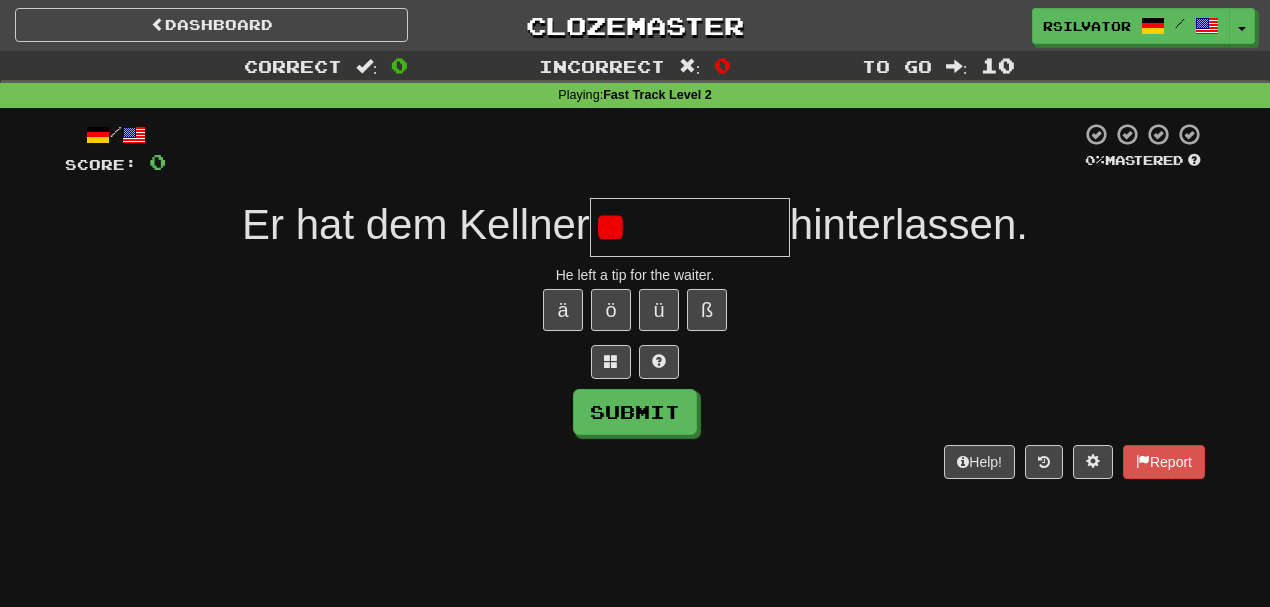 type on "*" 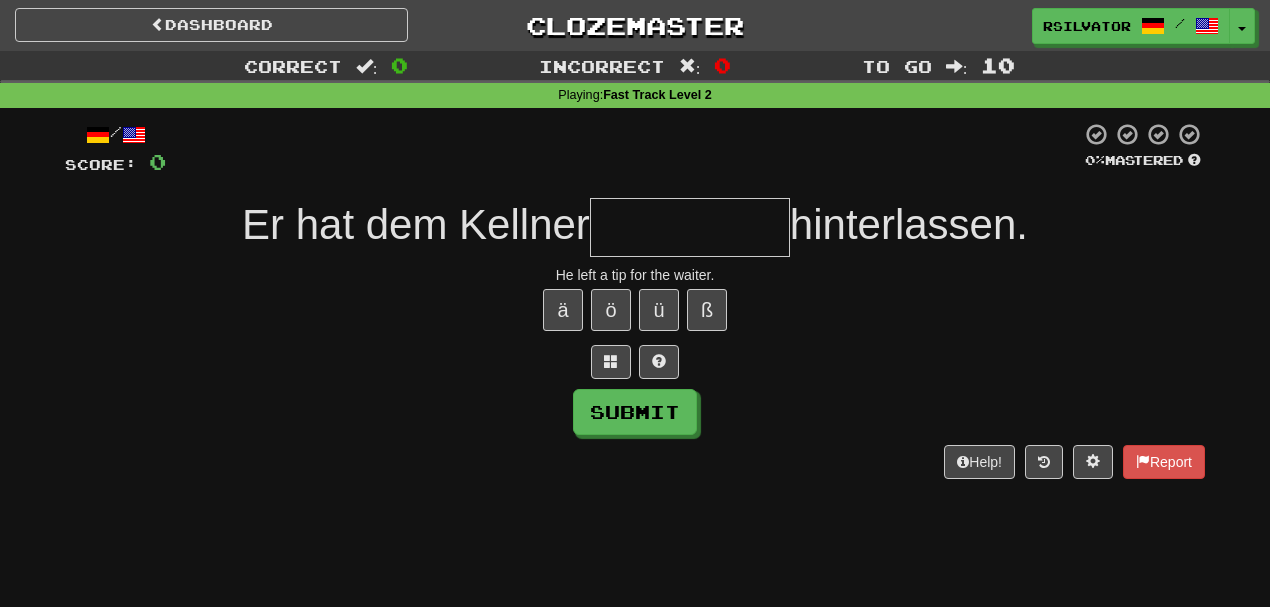 type on "*" 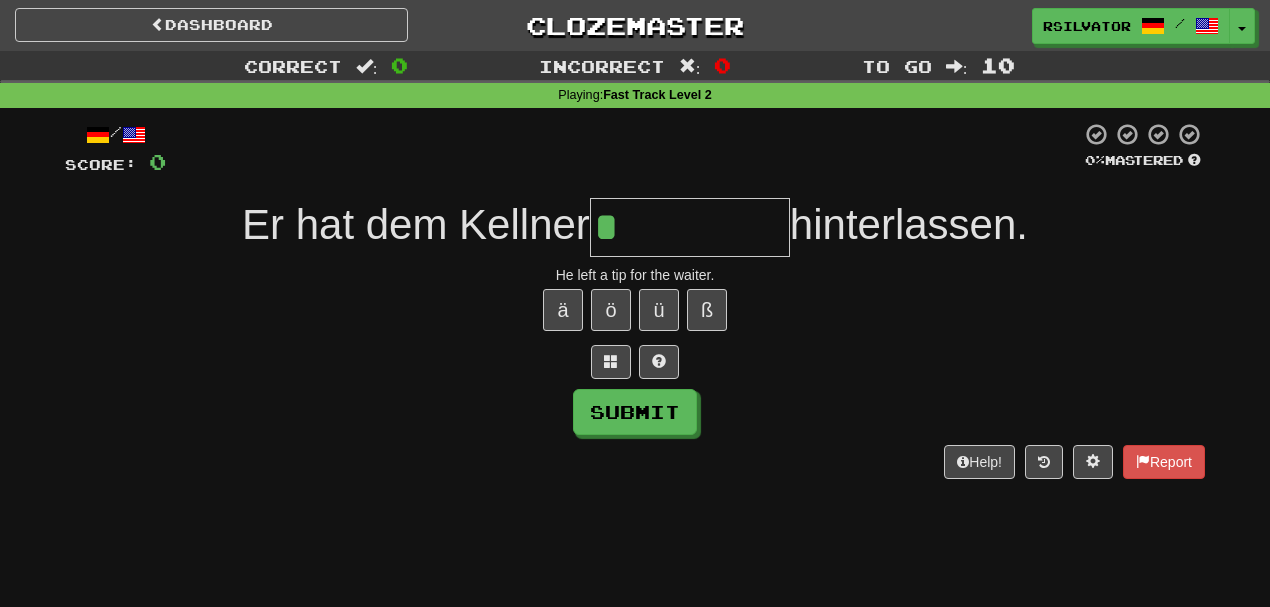 type on "*********" 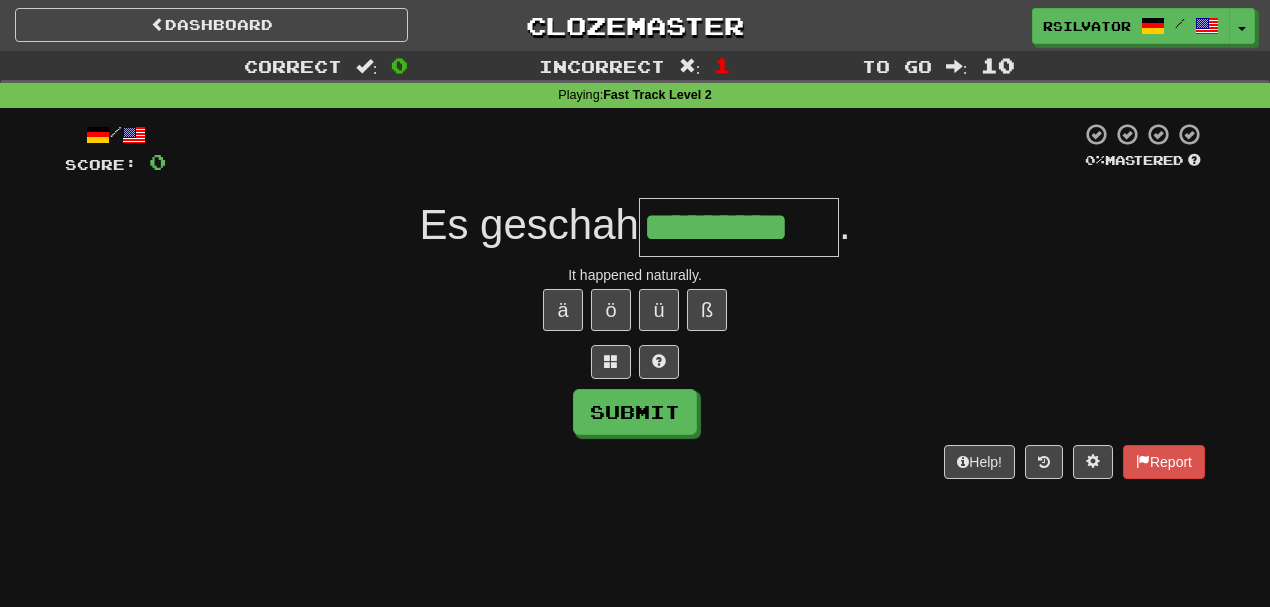 type on "*********" 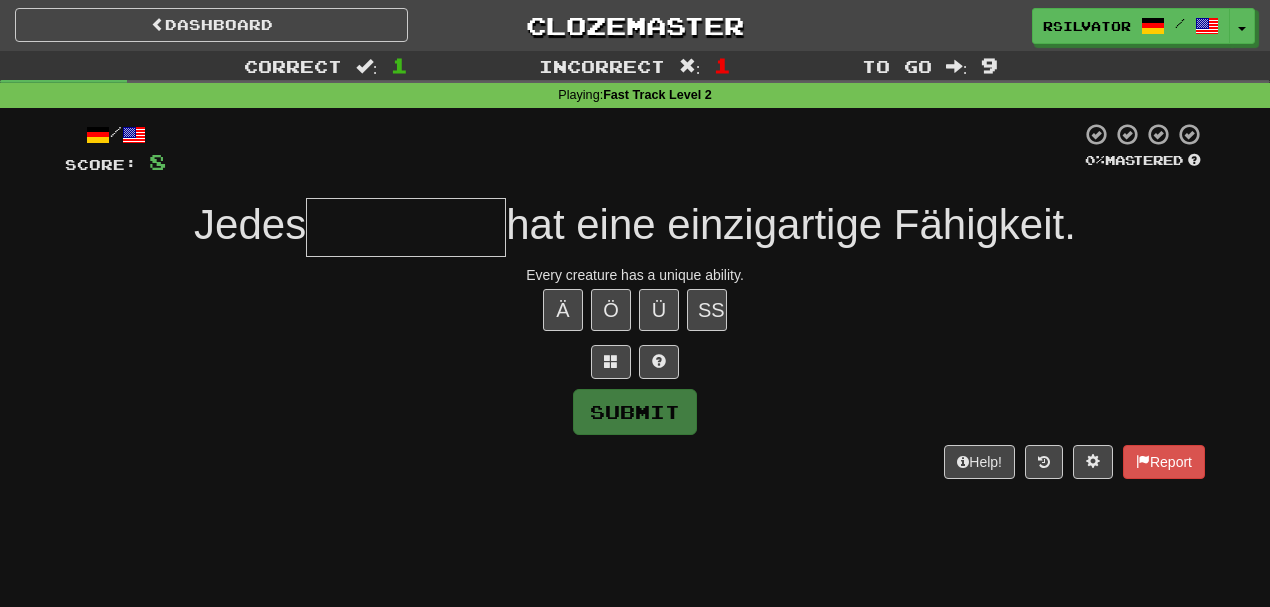 type on "*" 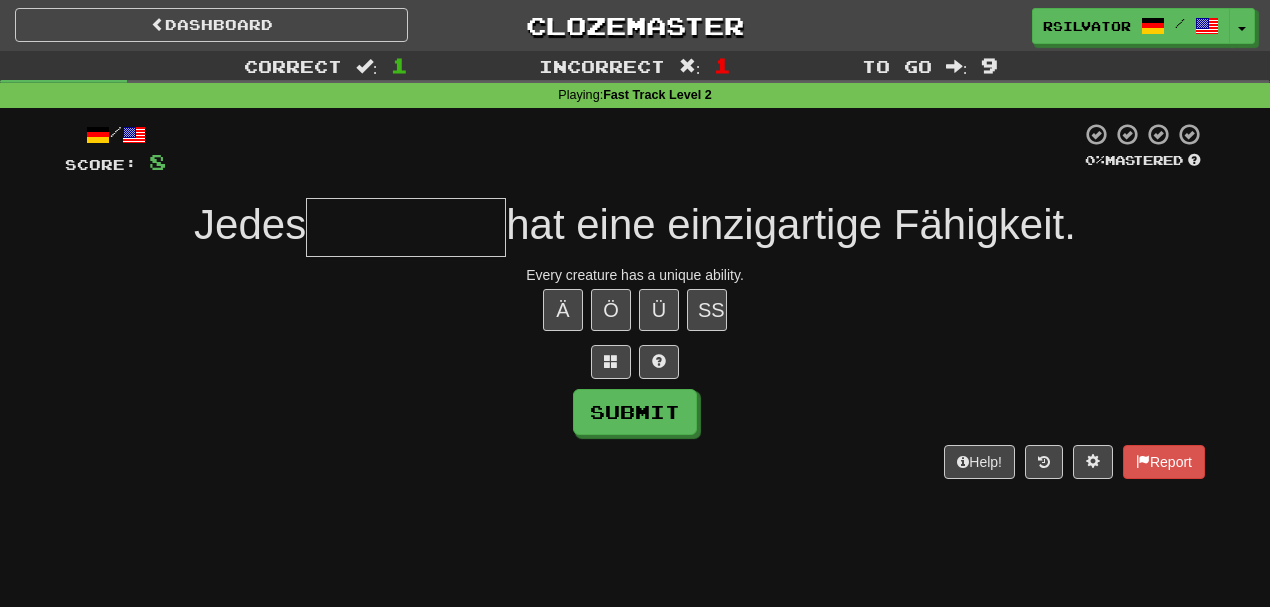 type on "*" 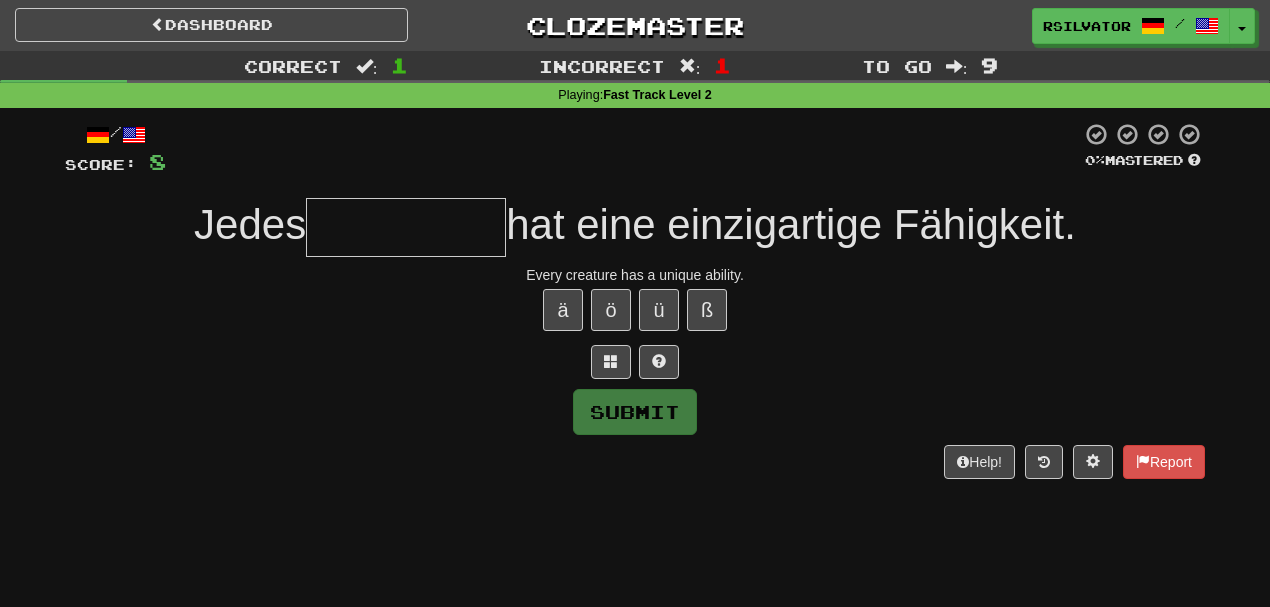 type on "*" 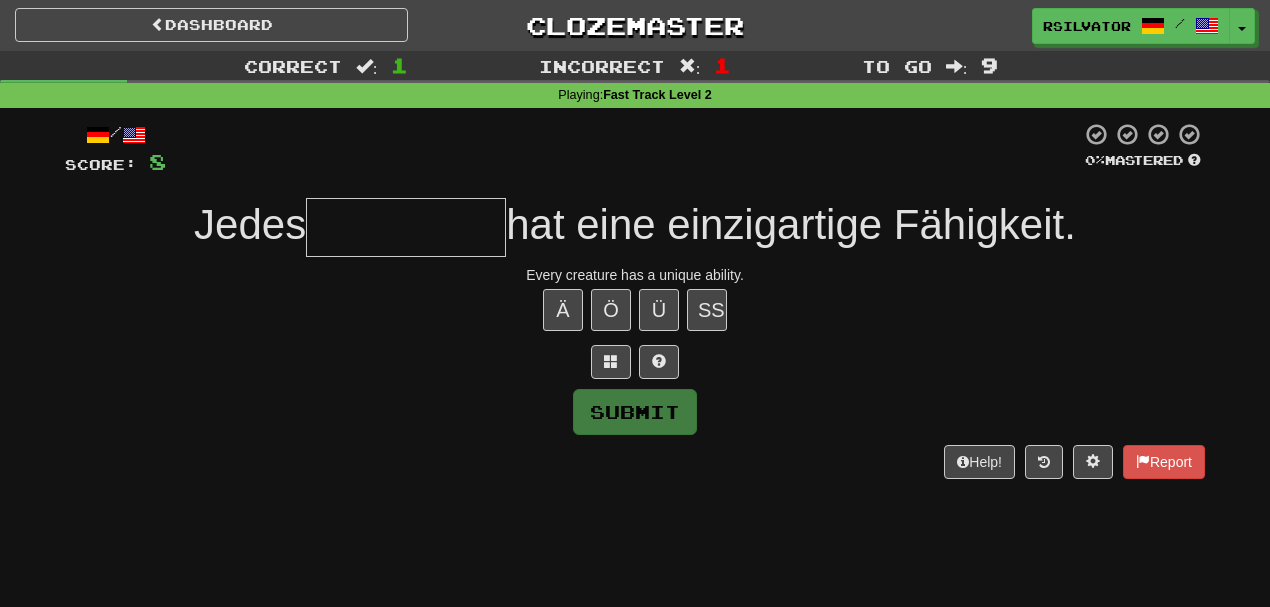 type on "*" 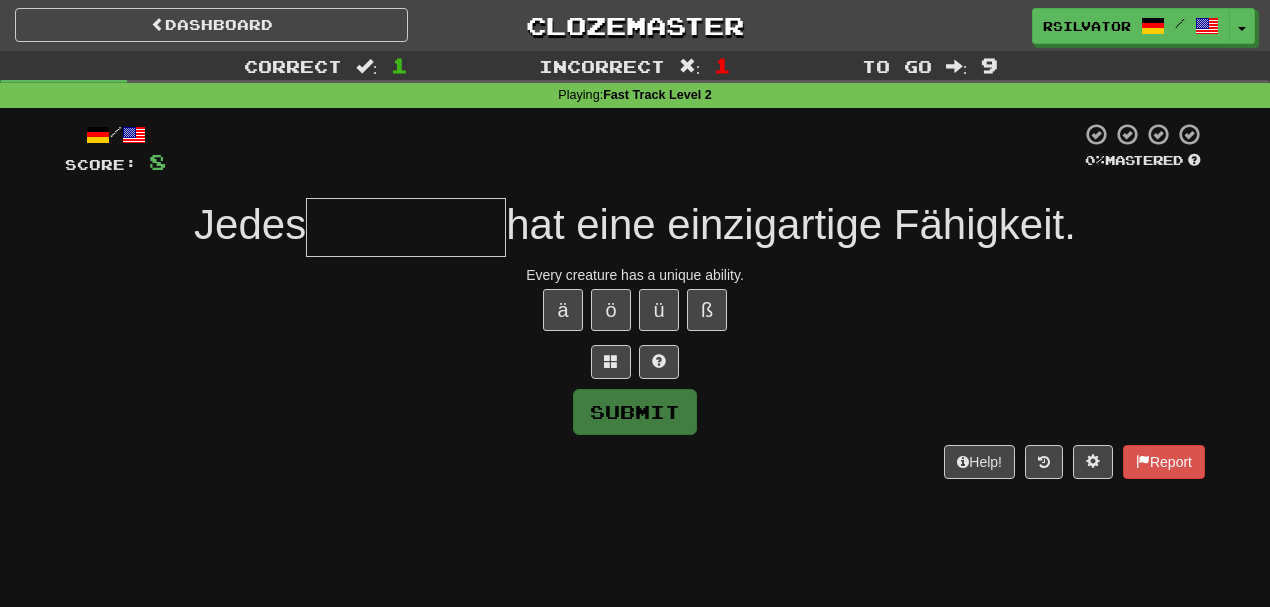 type on "********" 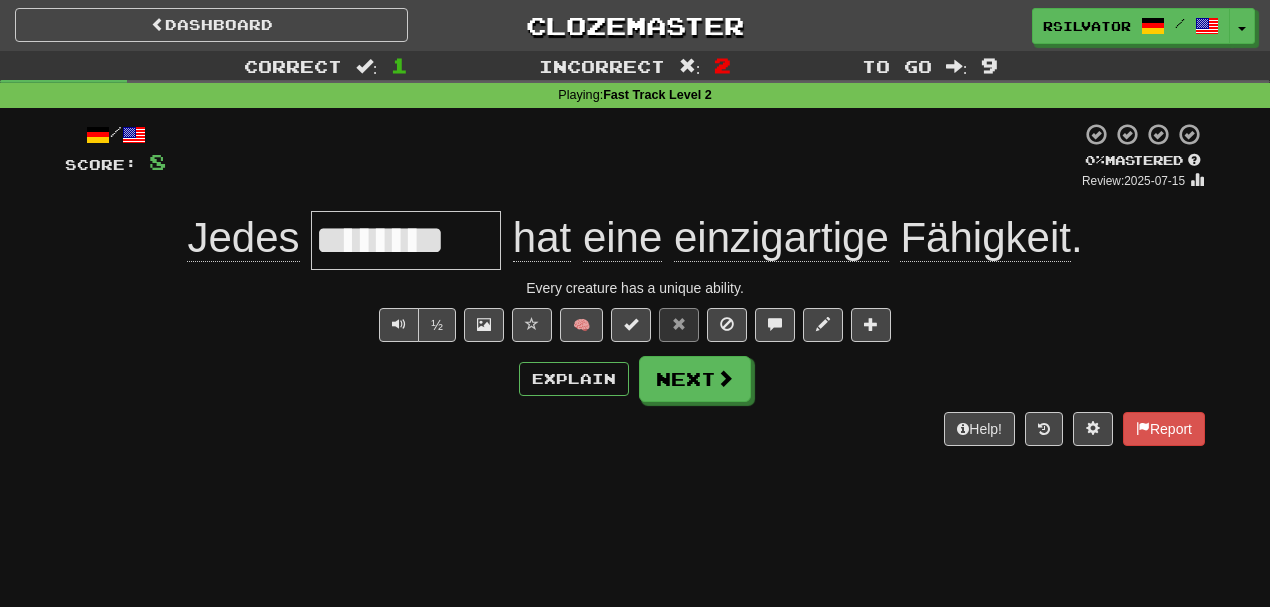 click on "********" at bounding box center [406, 240] 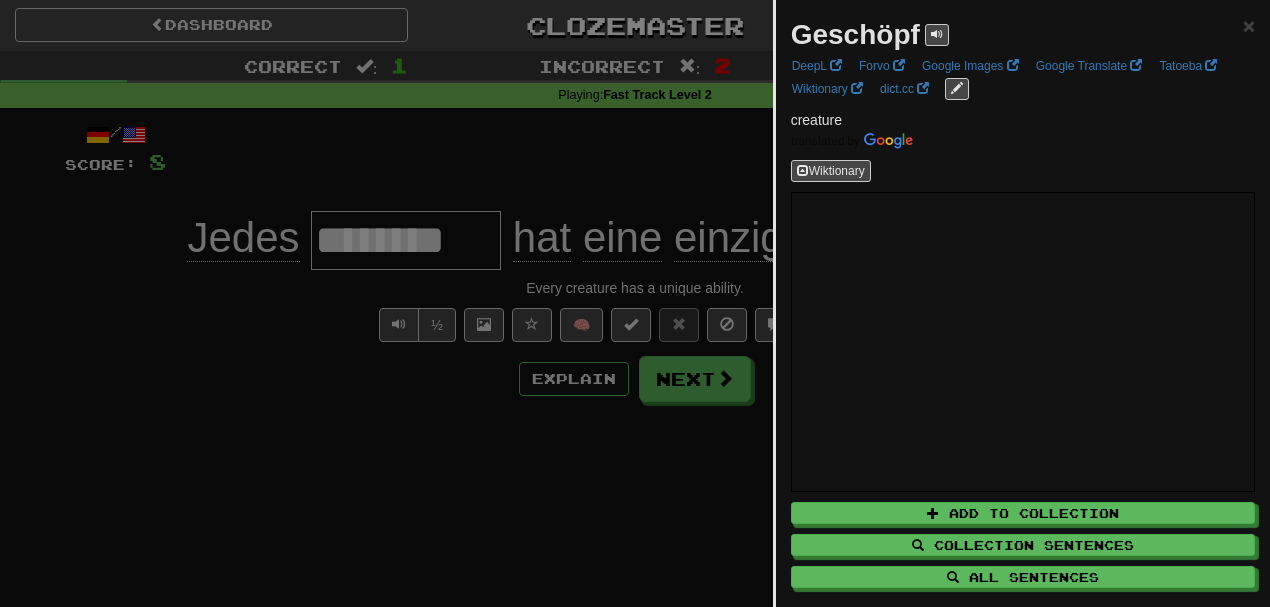 click at bounding box center (635, 303) 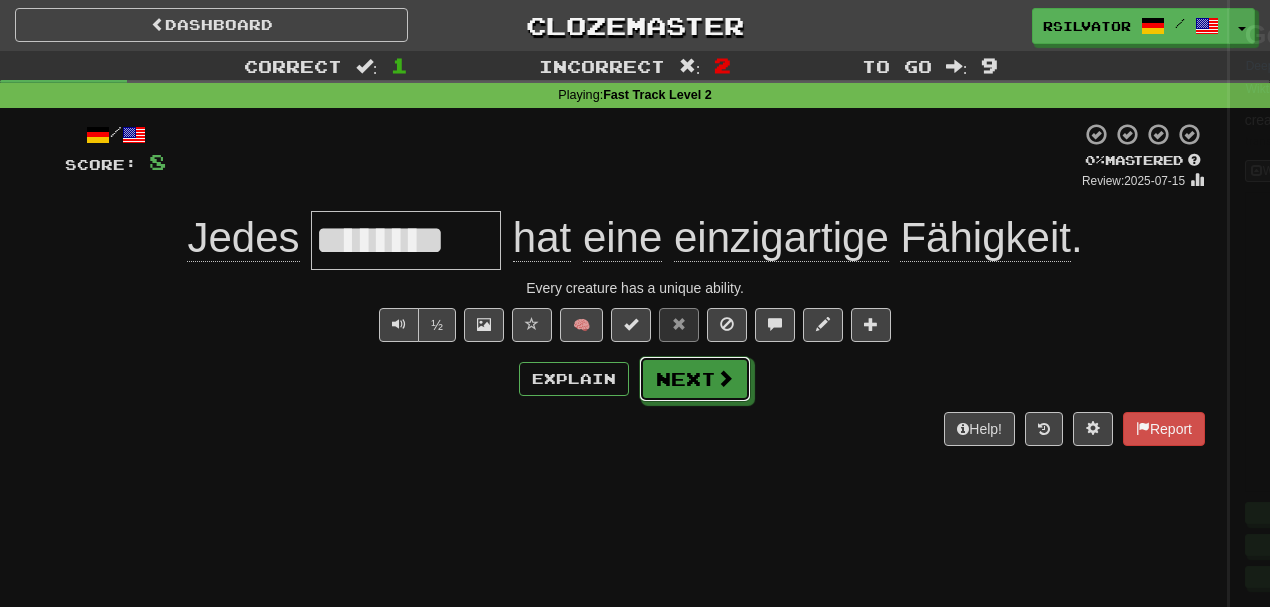 click on "Next" at bounding box center [695, 379] 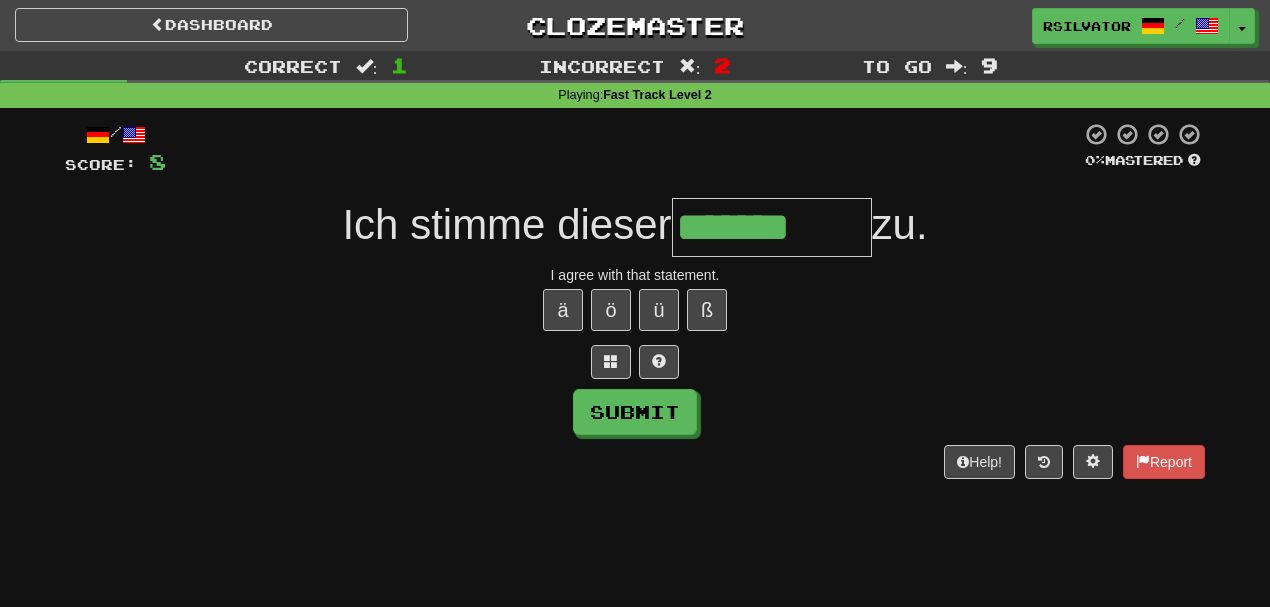 type on "*******" 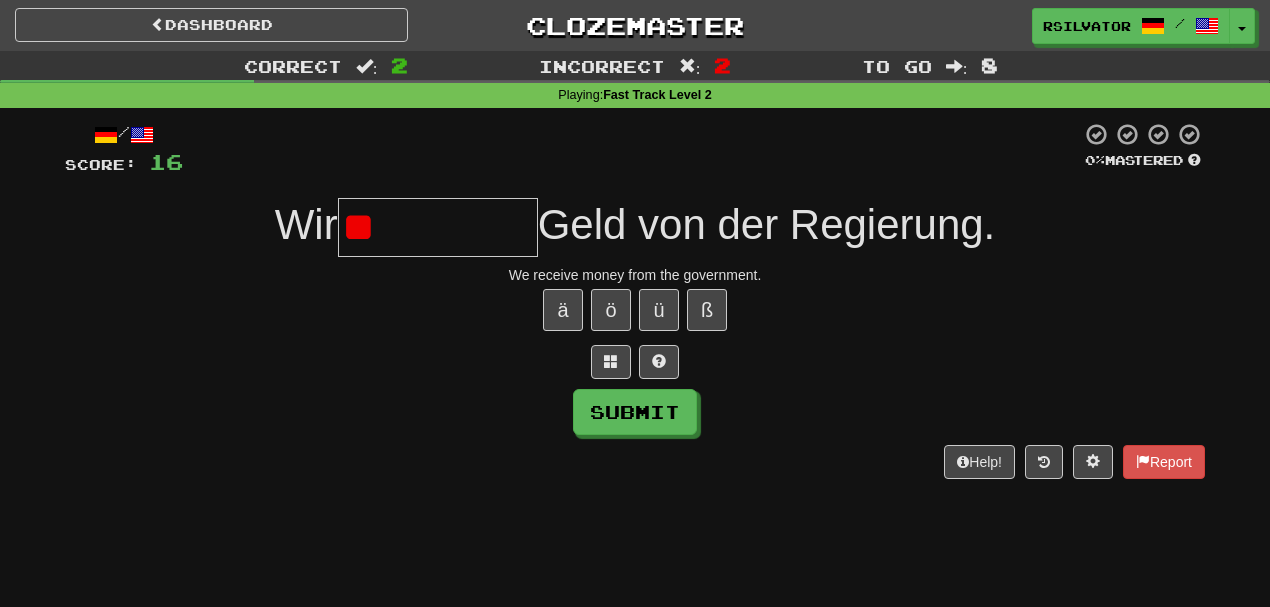 type on "*" 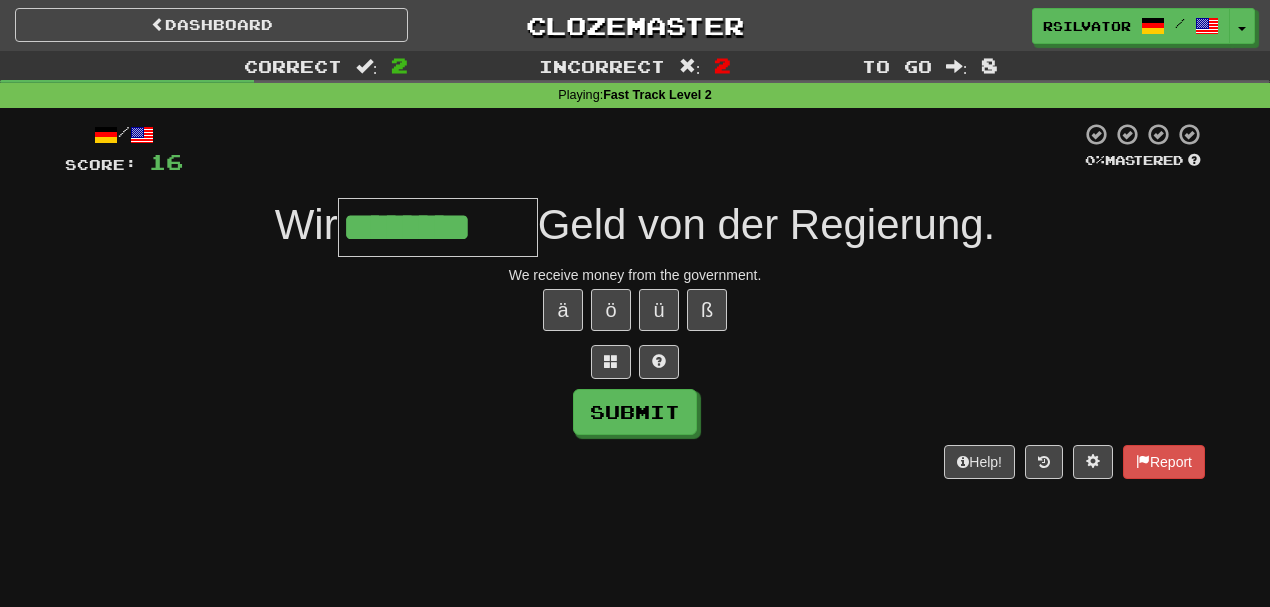 type on "********" 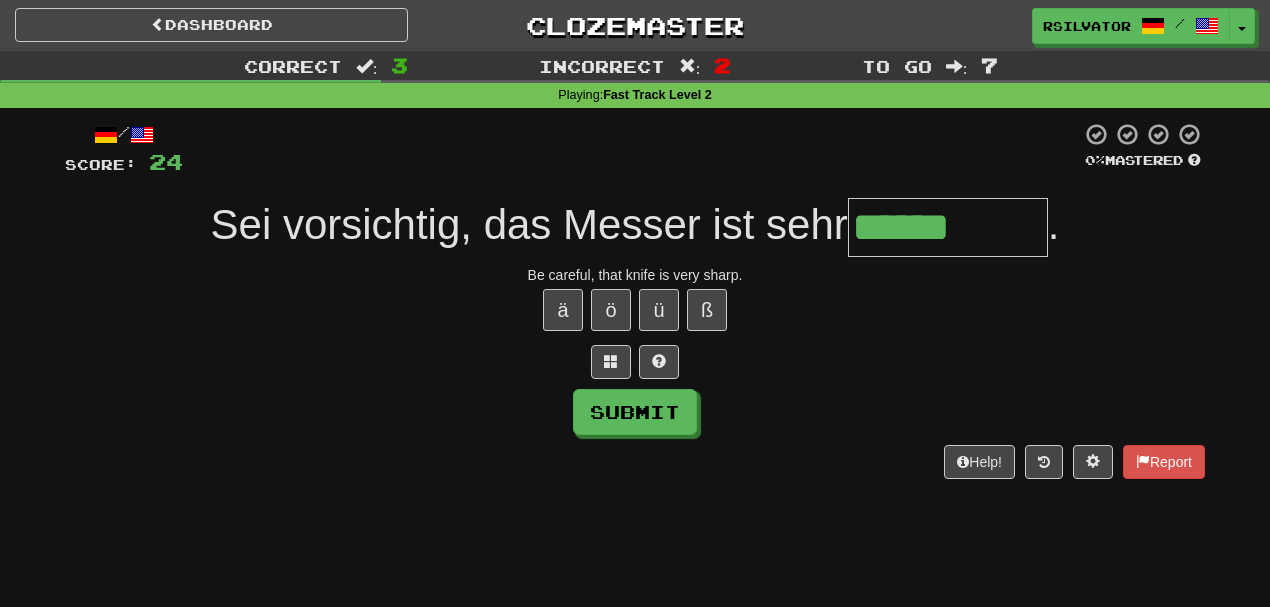 type on "******" 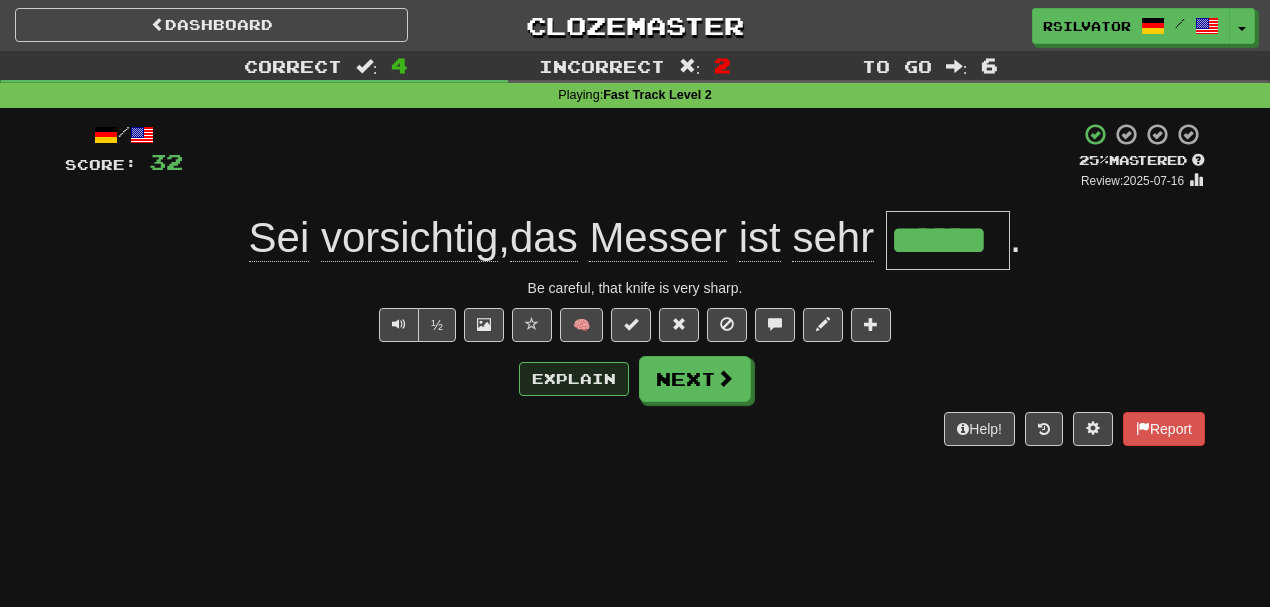 drag, startPoint x: 567, startPoint y: 355, endPoint x: 574, endPoint y: 364, distance: 11.401754 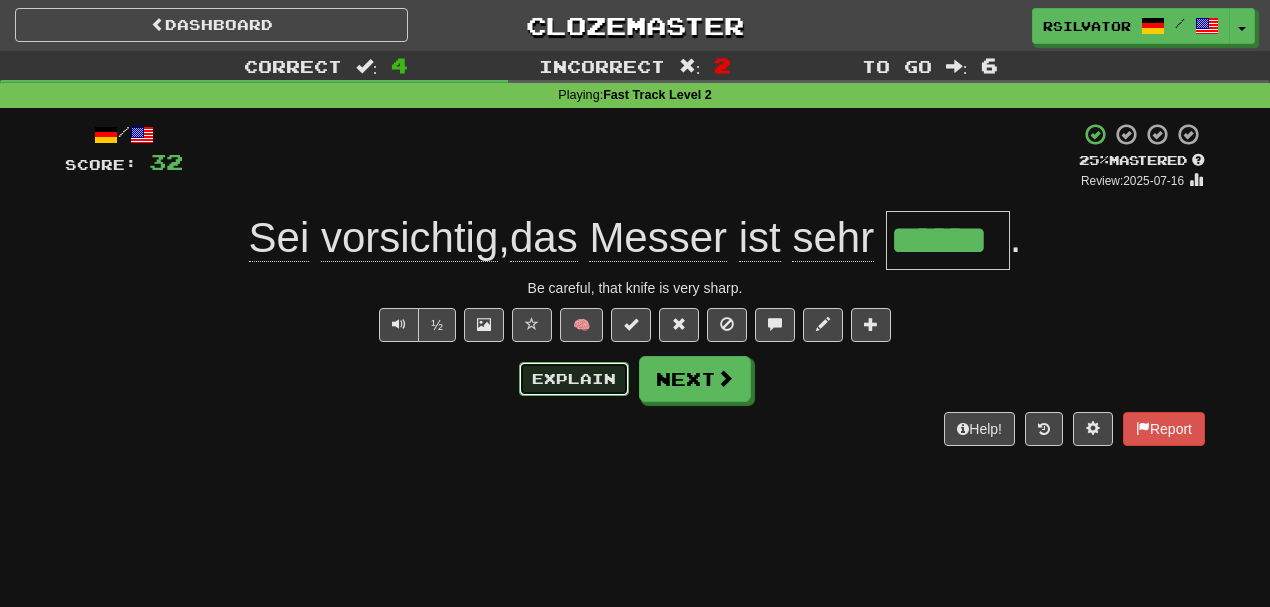 click on "Explain" at bounding box center [574, 379] 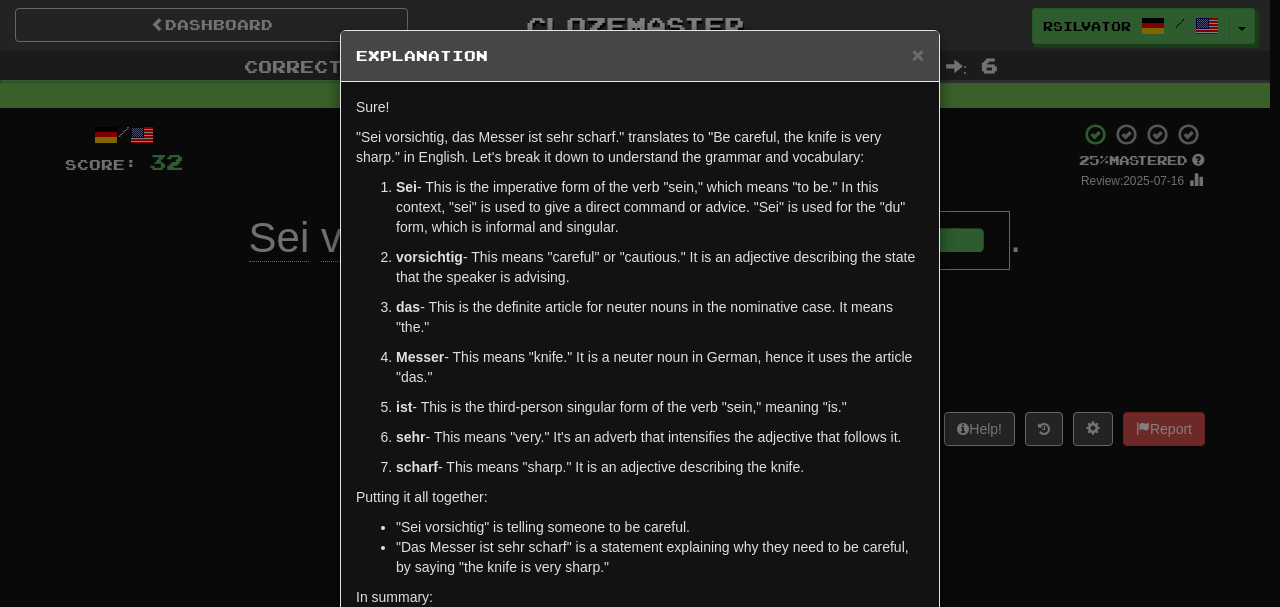 click on "scharf" at bounding box center [417, 467] 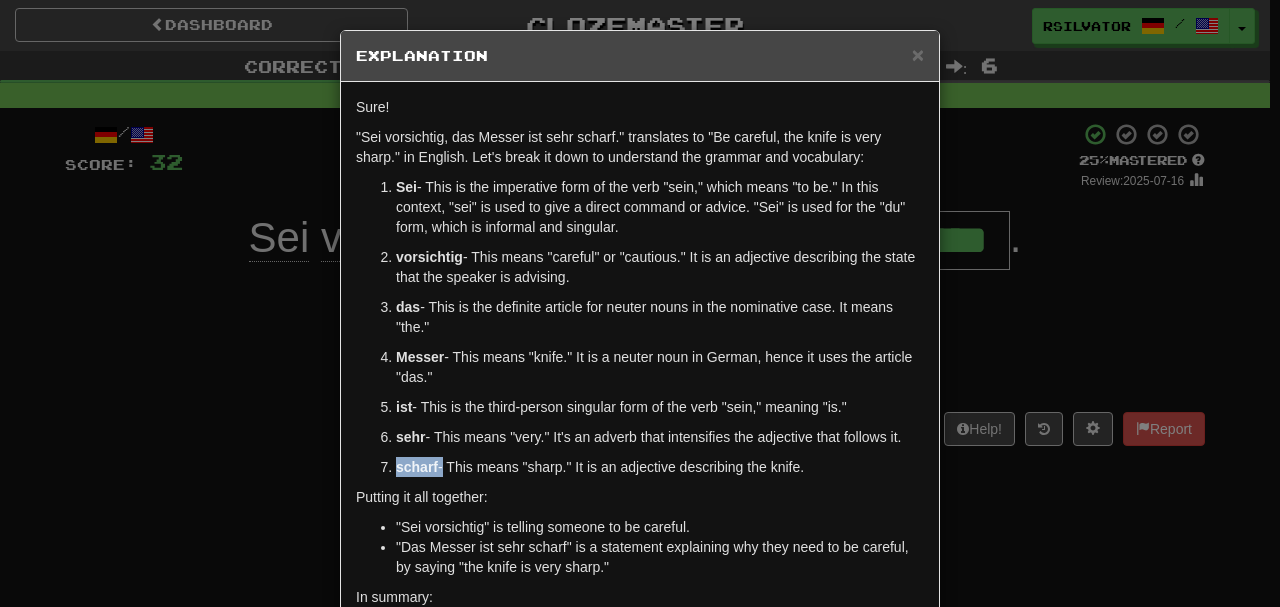 click on "scharf" at bounding box center (417, 467) 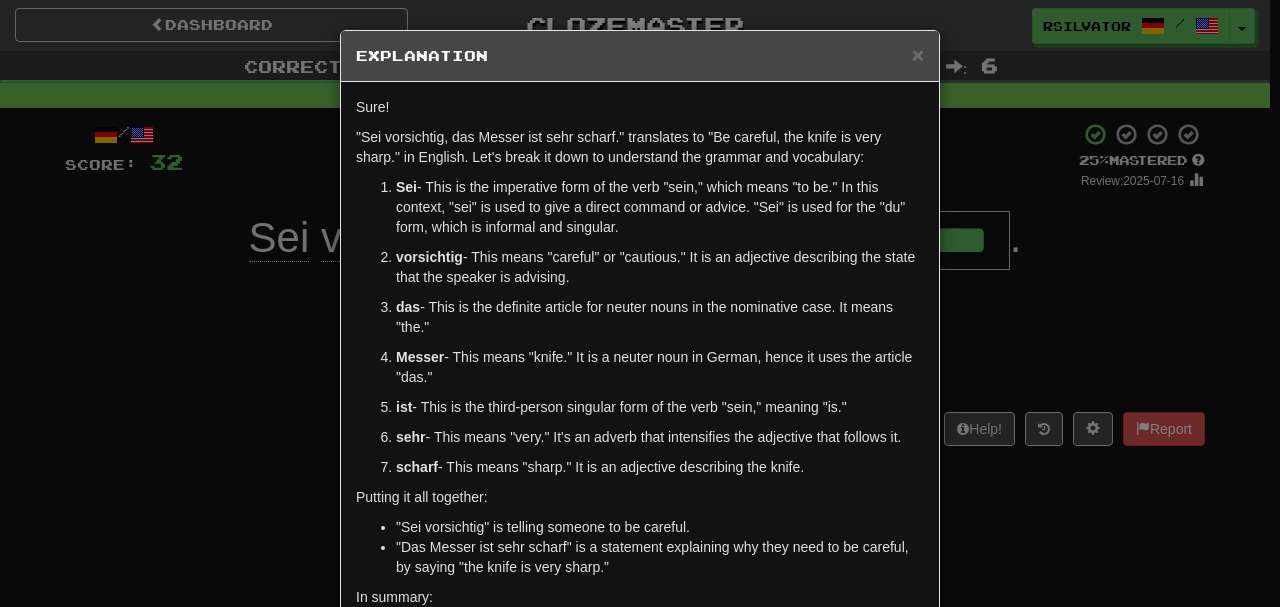 click on "× Explanation Sure!
"Sei vorsichtig, das Messer ist sehr scharf." translates to "Be careful, the knife is very sharp." in English. Let's break it down to understand the grammar and vocabulary:
Sei  - This is the imperative form of the verb "sein," which means "to be." In this context, "sei" is used to give a direct command or advice. "Sei" is used for the "du" form, which is informal and singular.
vorsichtig  - This means "careful" or "cautious." It is an adjective describing the state that the speaker is advising.
das  - This is the definite article for neuter nouns in the nominative case. It means "the."
Messer  - This means "knife." It is a neuter noun in German, hence it uses the article "das."
ist  - This is the third-person singular form of the verb "sein," meaning "is."
sehr  - This means "very." It's an adverb that intensifies the adjective that follows it.
scharf  - This means "sharp." It is an adjective describing the knife.
Putting it all together:" at bounding box center [640, 303] 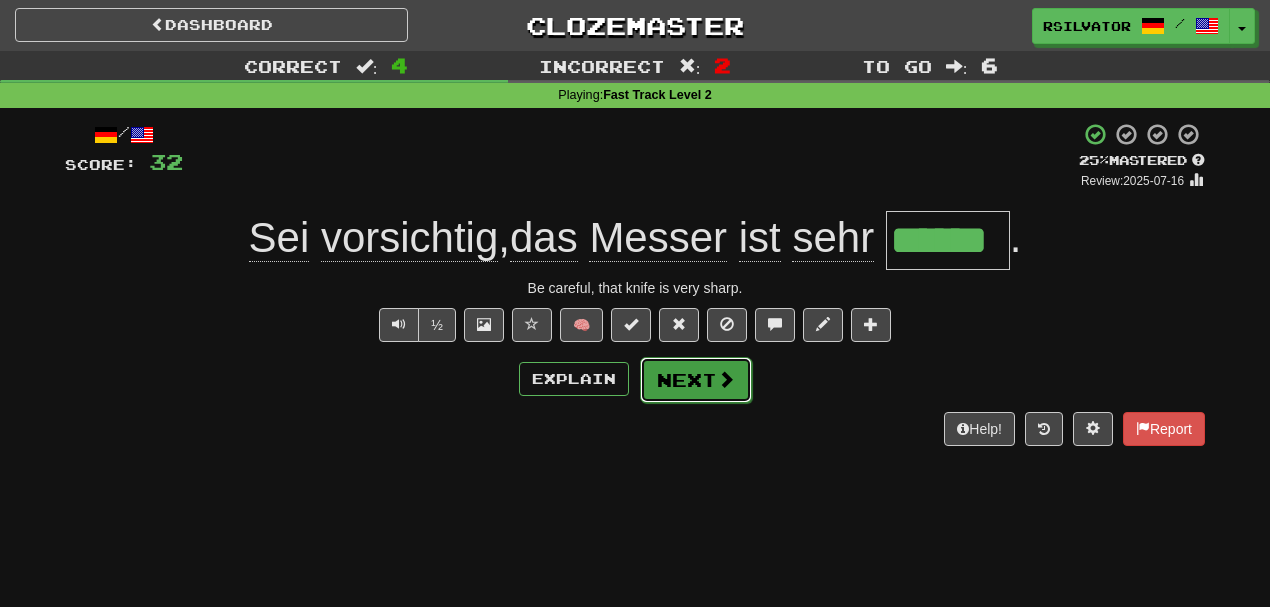 click on "Next" at bounding box center (696, 380) 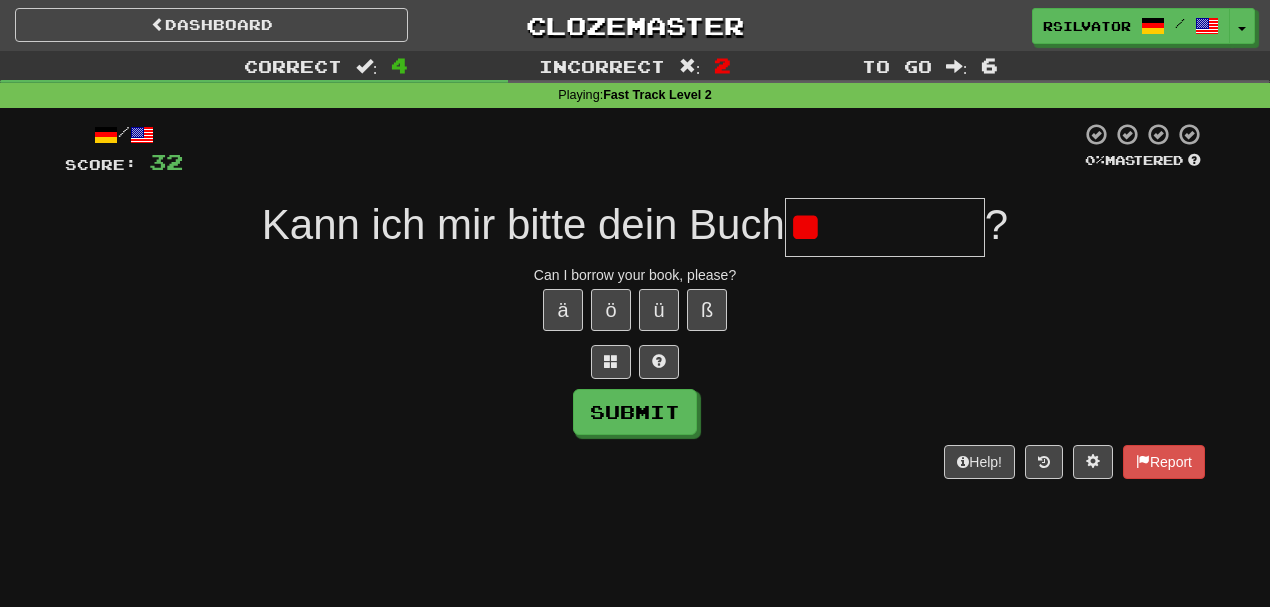 type on "*" 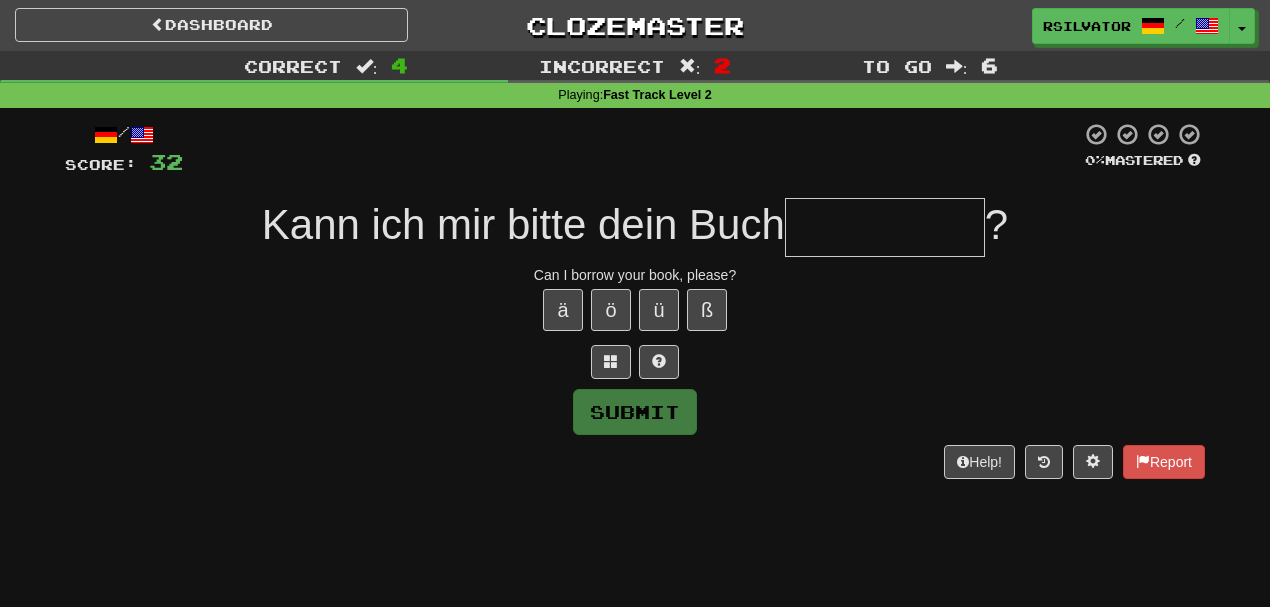 type on "*" 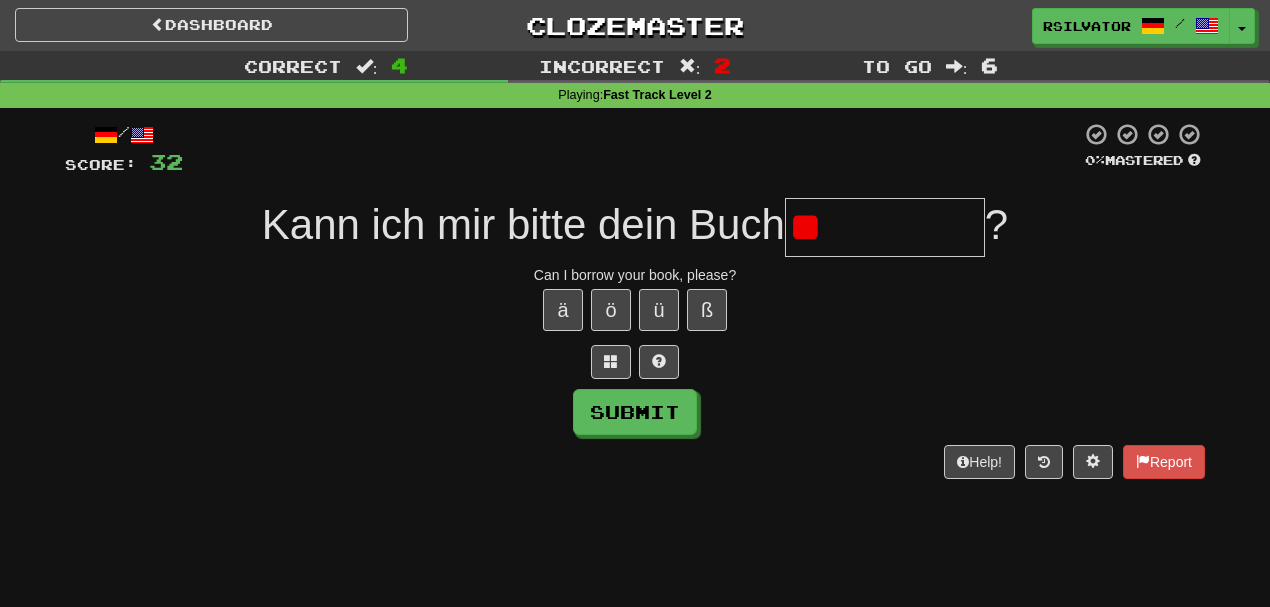 type on "*" 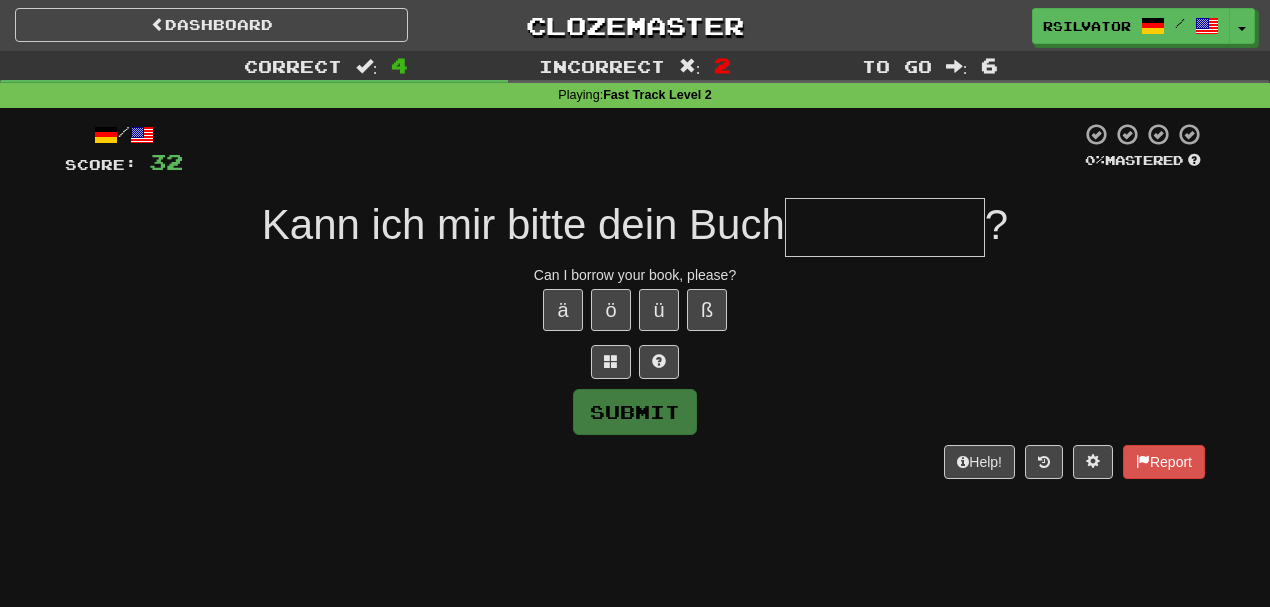 type on "*********" 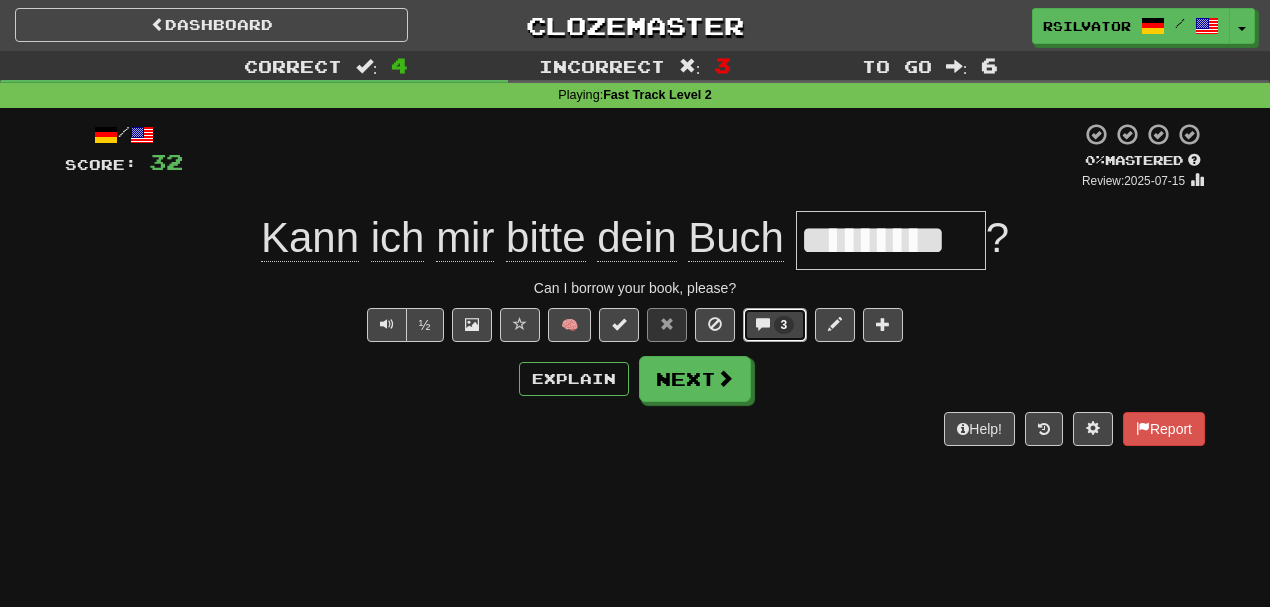 click on "3" at bounding box center (784, 325) 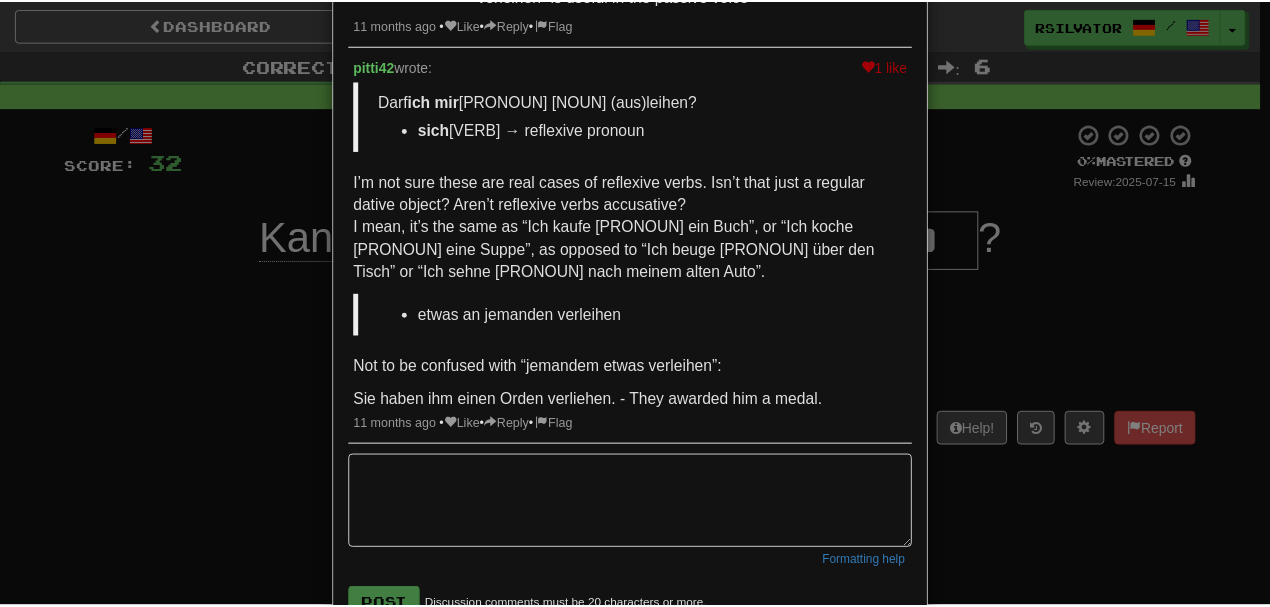 scroll, scrollTop: 875, scrollLeft: 0, axis: vertical 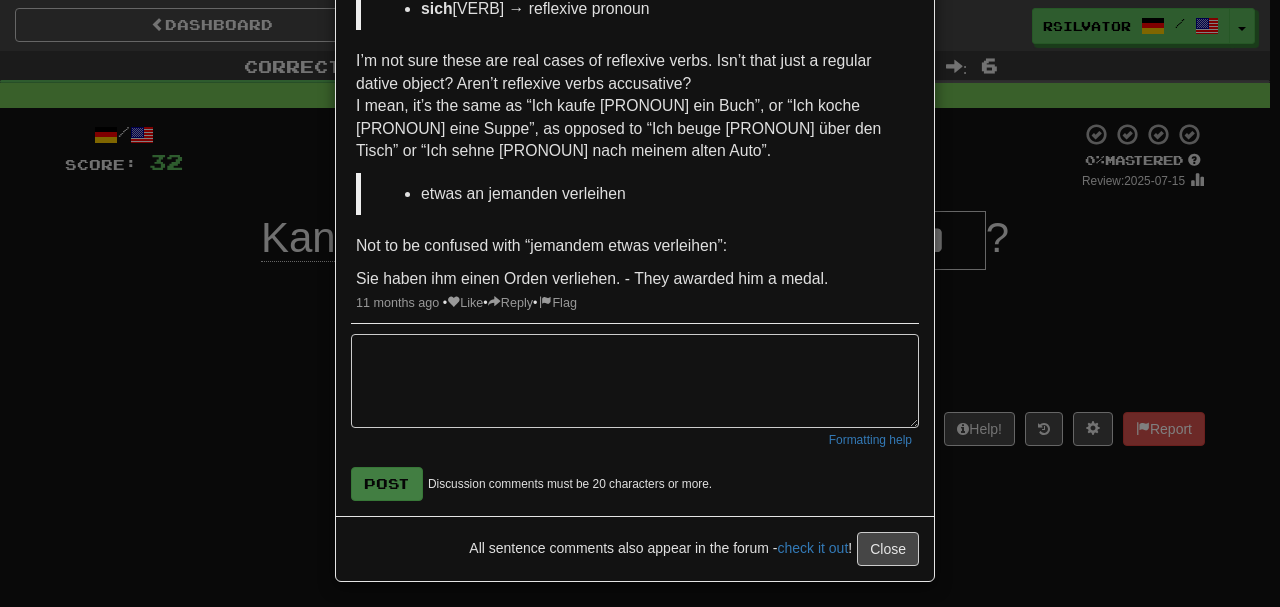 click on "Kann ich mir bitte dein Buch  ausleihen ?
1
like
Spielratte
wrote:
English Translation
Can I borrow your book, please?
Could someone elucidate the difference between leihen, ausleihen, and verleihen (and any other prefixes I missed)? Including where it gets reflexive?
11 months ago
•
Like
•
Reply
•
Flag
3
likes
davidculley
wrote:
“ verleihen ” is always from the perspective of the person who gives something away.
“ leihen ” and “ ausleihen ” can both be used from both perspectives (the giving or receiving end).
It’s reflexive if it’s used from the receiving end (therefore, in the receiving cases of “leihen” and “ausleihen”; “verleihen” isn’t used with a reflexive pronoun).
Examples:
Darf  ich mir  dein Buch (aus)leihen?
sich  etwas (aus)leihen → reflexive pronoun
the prefix “aus” is optional
Ja, ich leihe dir gerne mein Buch (aus)." at bounding box center (640, 303) 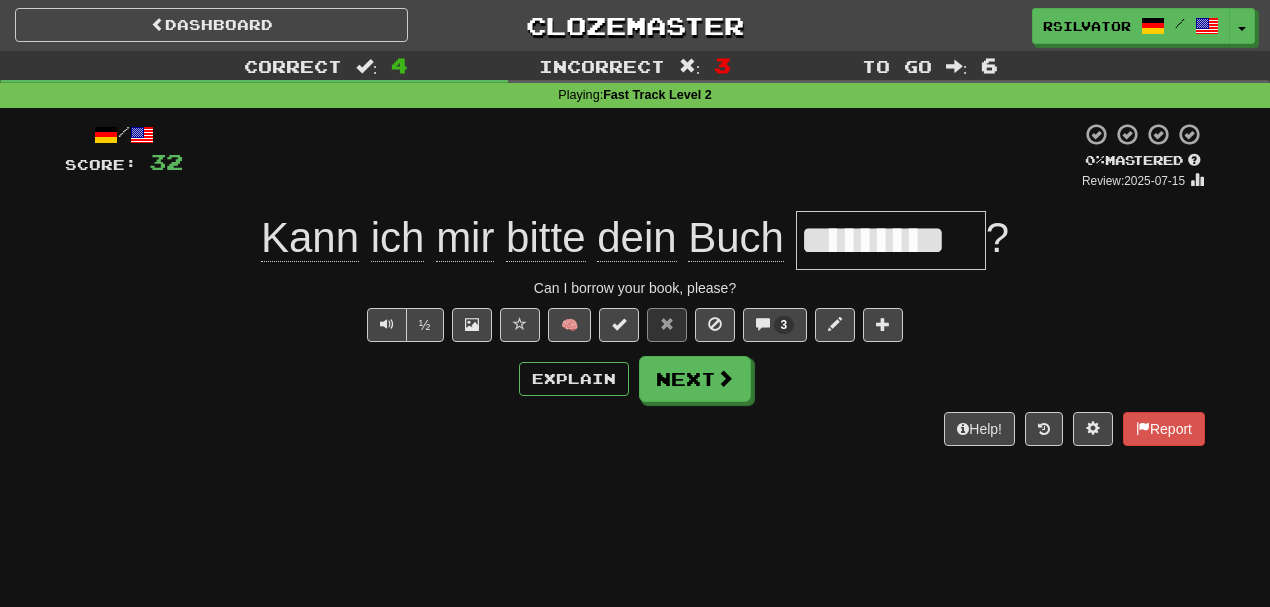 click on "Dashboard
Clozemaster
[USERNAME]
/
Toggle Dropdown
Dashboard
Leaderboard
Activity Feed
Notifications
Profile
Discussions
Deutsch
/
English
Streak:
[NUMBER]
Review:
[NUMBER]
Points Today: [NUMBER]
Español
/
Português
Streak:
[NUMBER]
Review:
[NUMBER]
Points Today: [NUMBER]
Italiano
/
Português
Streak:
[NUMBER]
Review:
[NUMBER]
Points Today: [NUMBER]
Languages
Account
Logout
[USERNAME]
/
Toggle Dropdown
Dashboard
Leaderboard
Activity Feed
Notifications
Profile
Discussions
Deutsch
/
English
Streak:
[NUMBER]
Review:
[NUMBER]
Points Today: [NUMBER]
Español
/
Português
Streak:
[NUMBER]
Review:
[NUMBER]
Points Today: [NUMBER]" at bounding box center (635, 303) 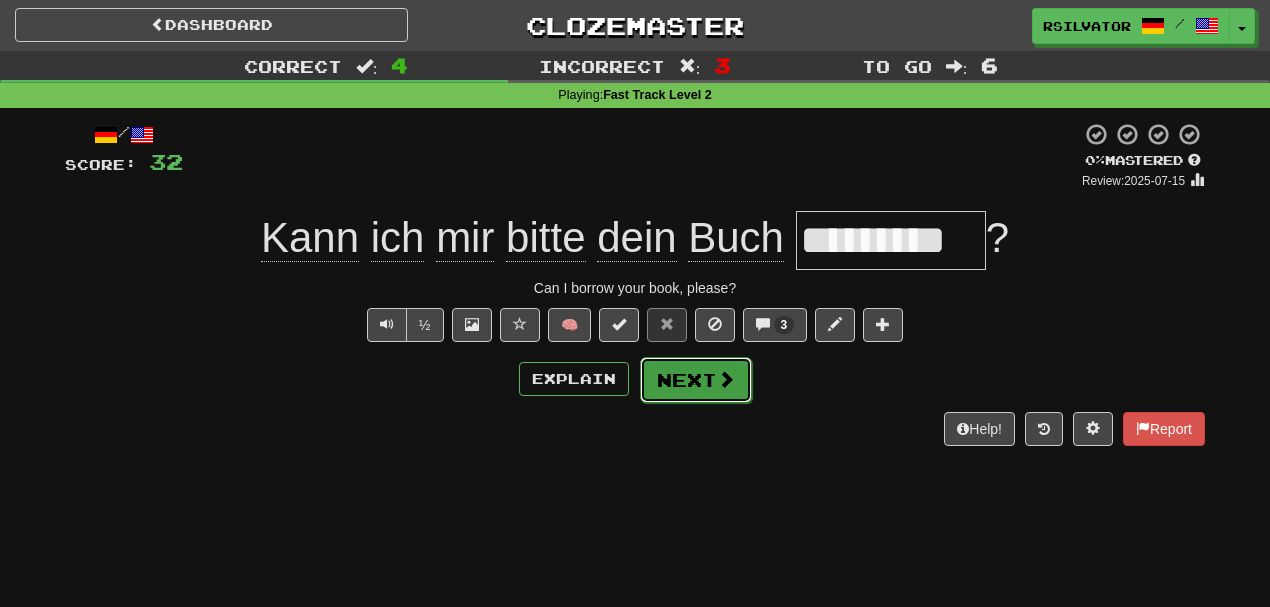 click on "Next" at bounding box center [696, 380] 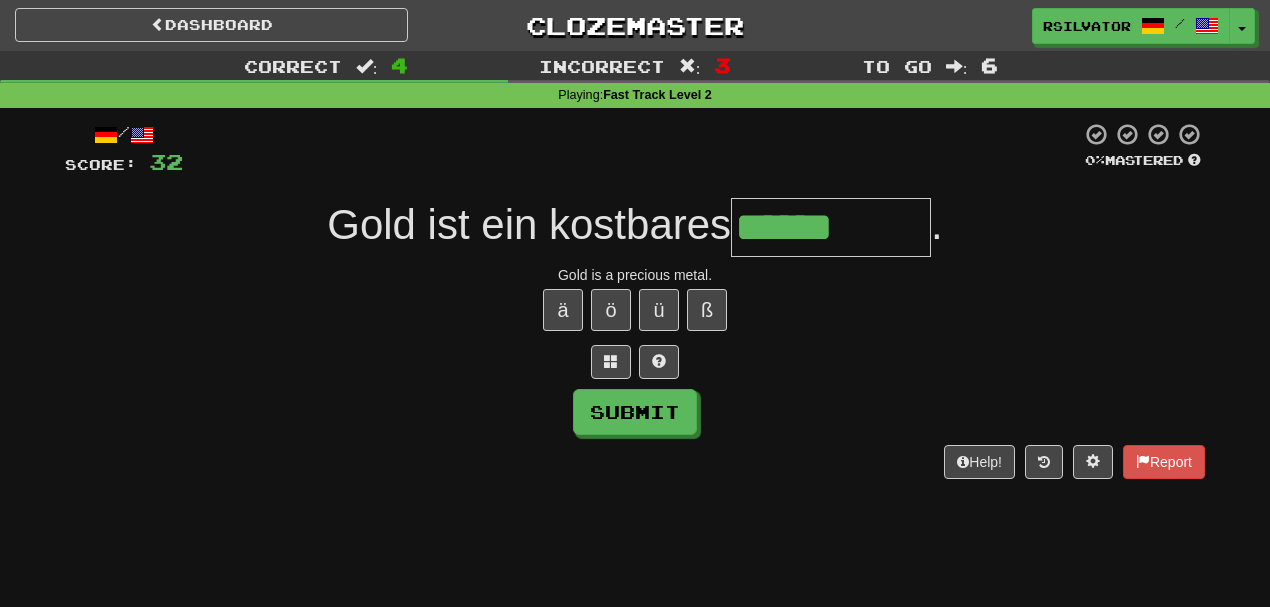 type on "******" 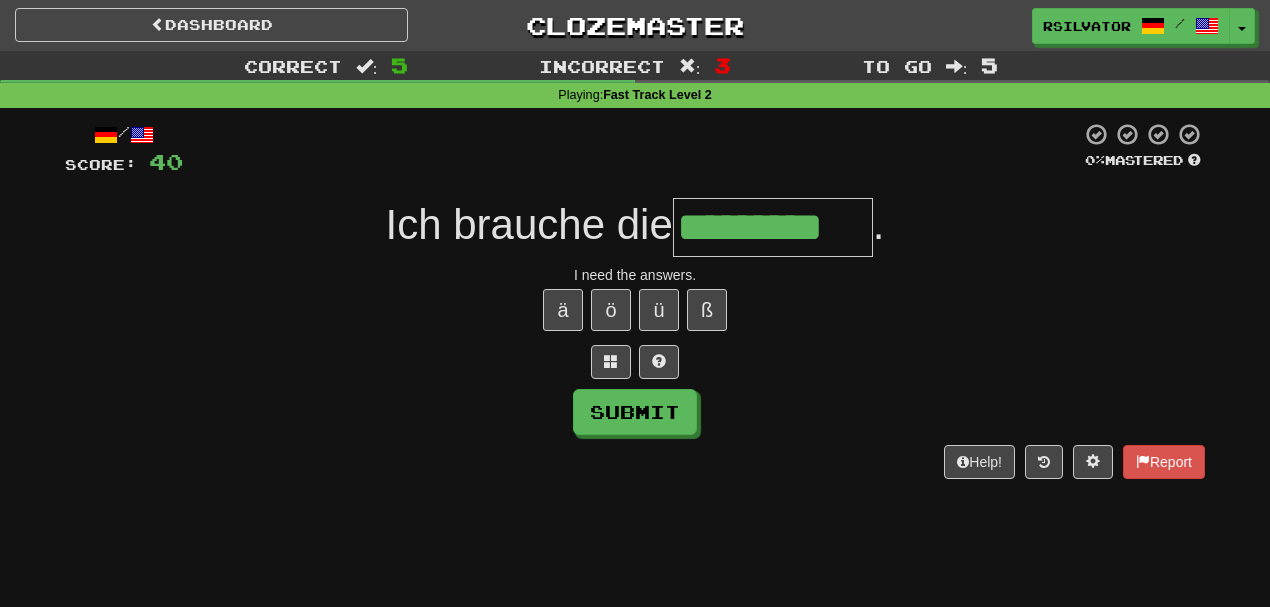 type on "*********" 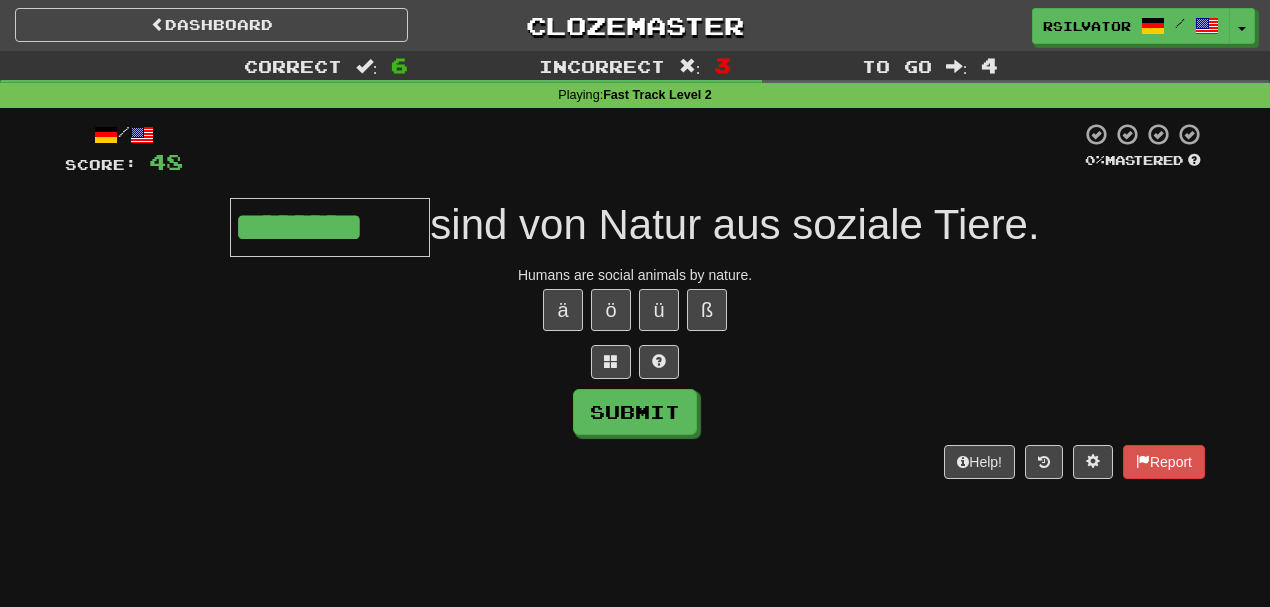 scroll, scrollTop: 0, scrollLeft: 1, axis: horizontal 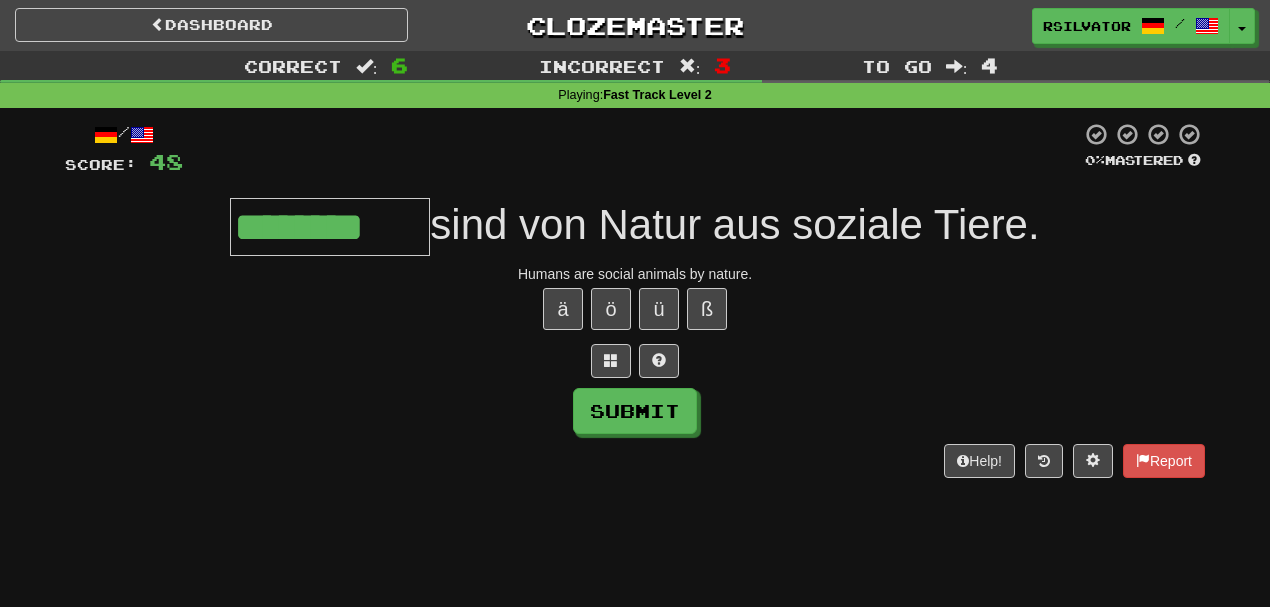 type on "********" 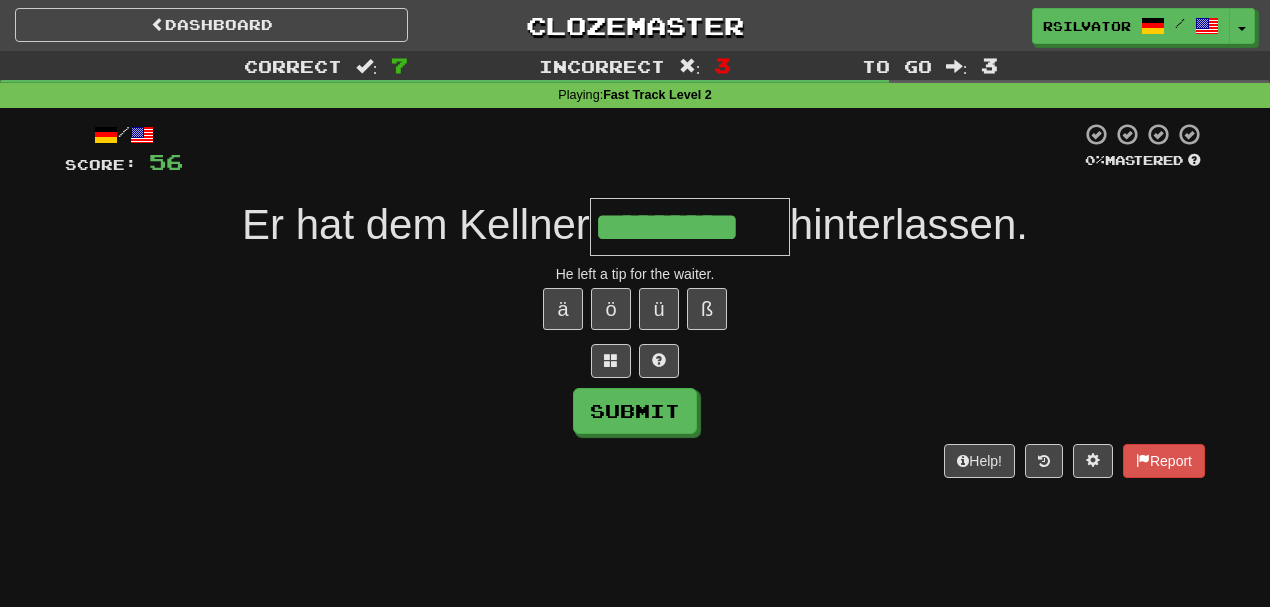 type on "*********" 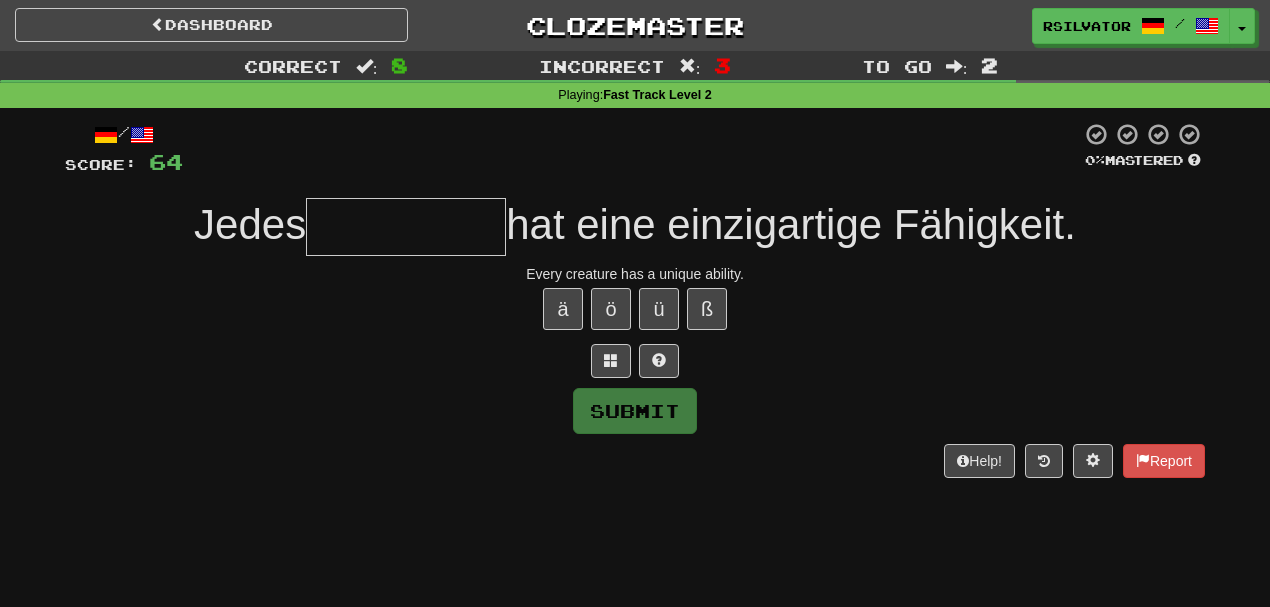 type on "*" 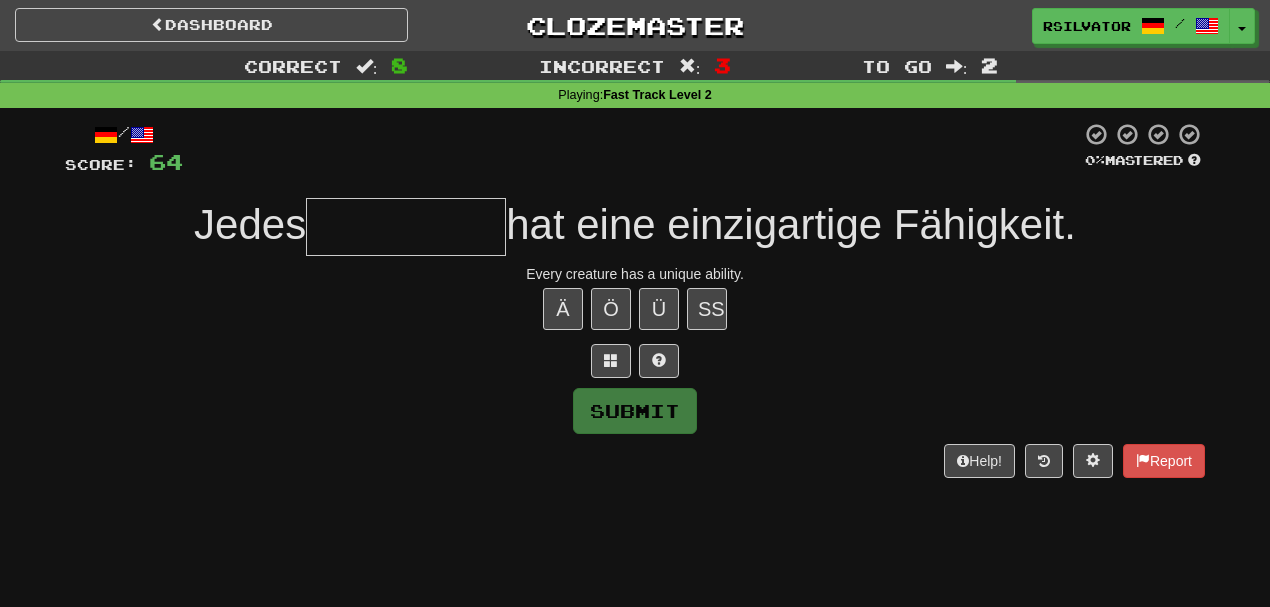 type on "*" 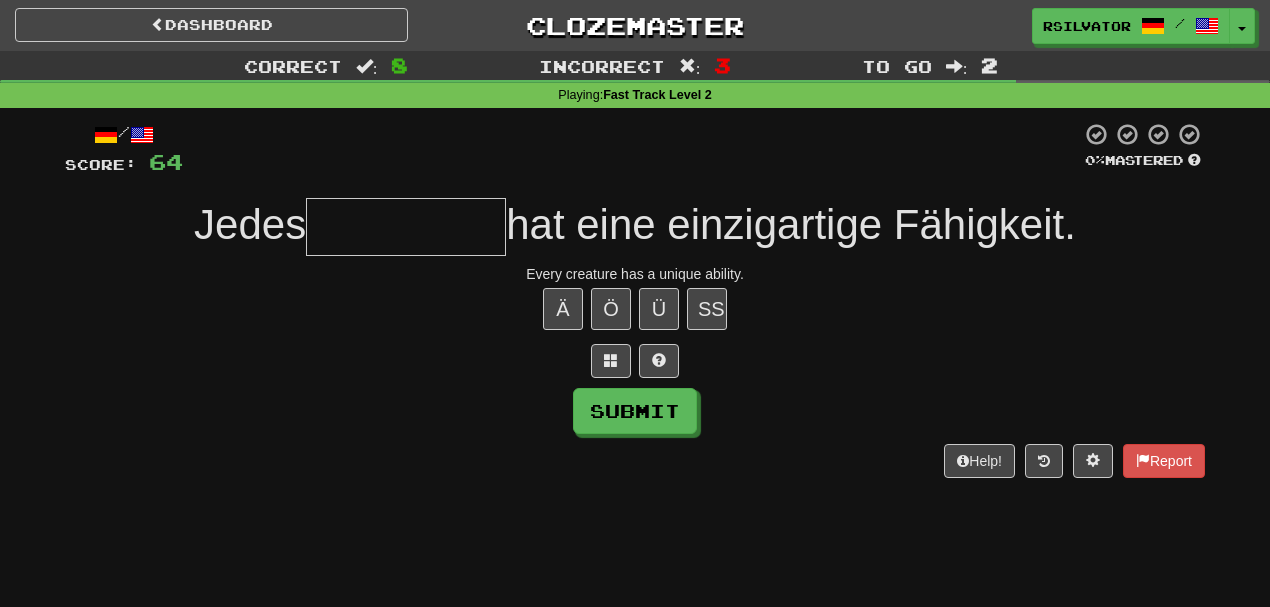 type on "*" 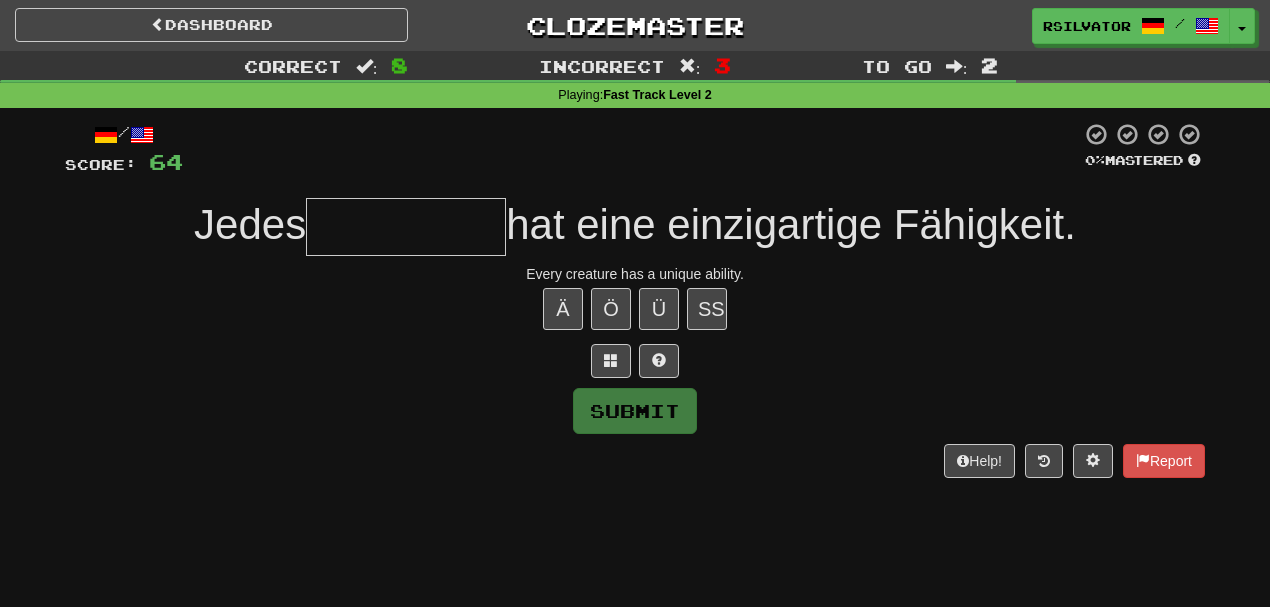 type on "*" 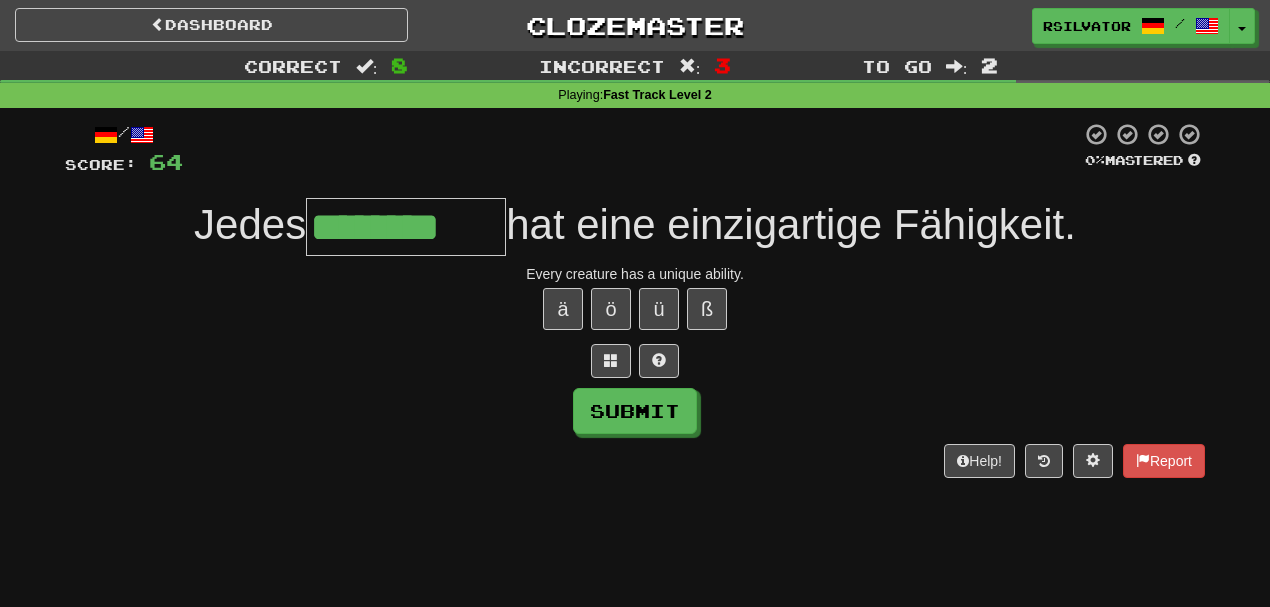 type on "********" 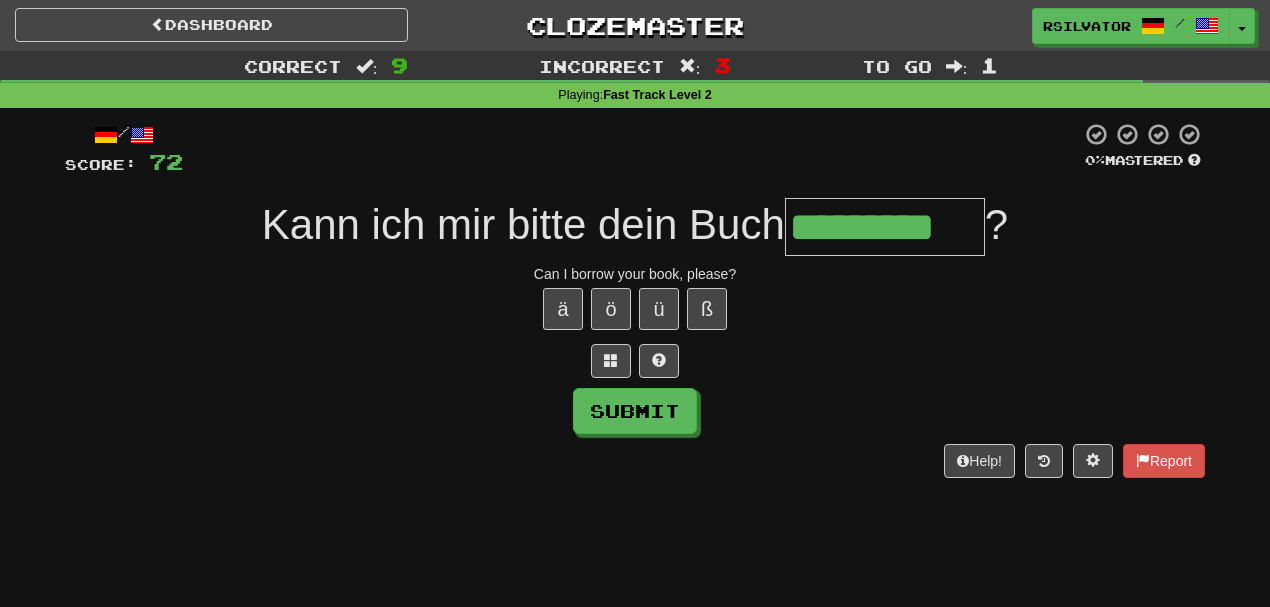 type on "*********" 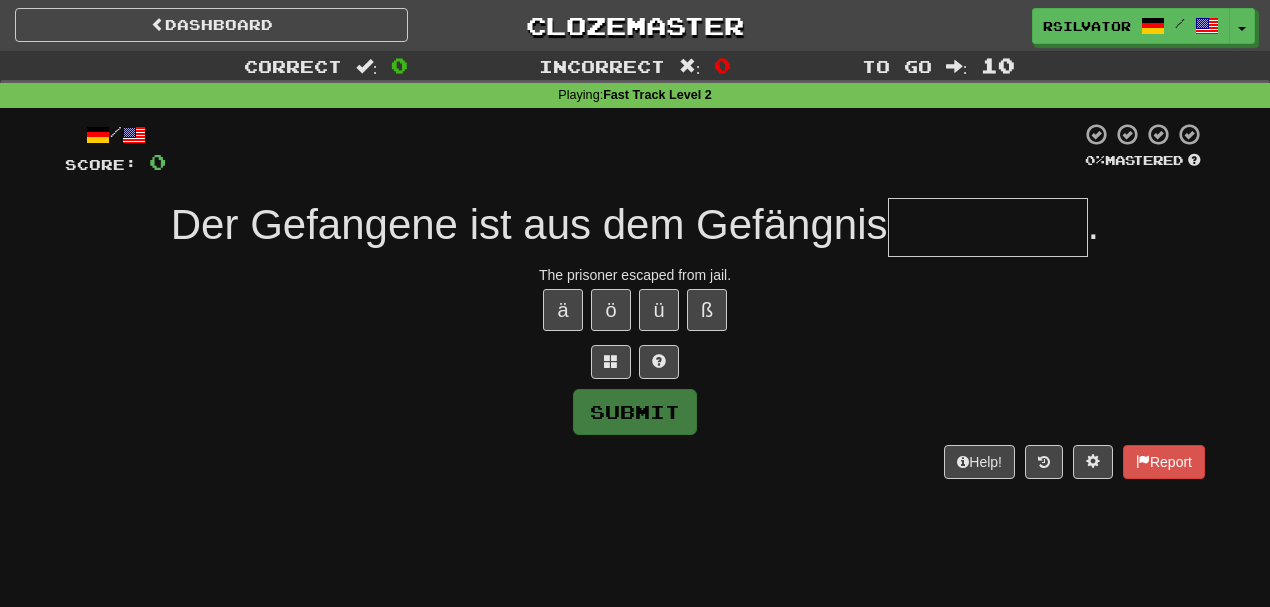 type on "*" 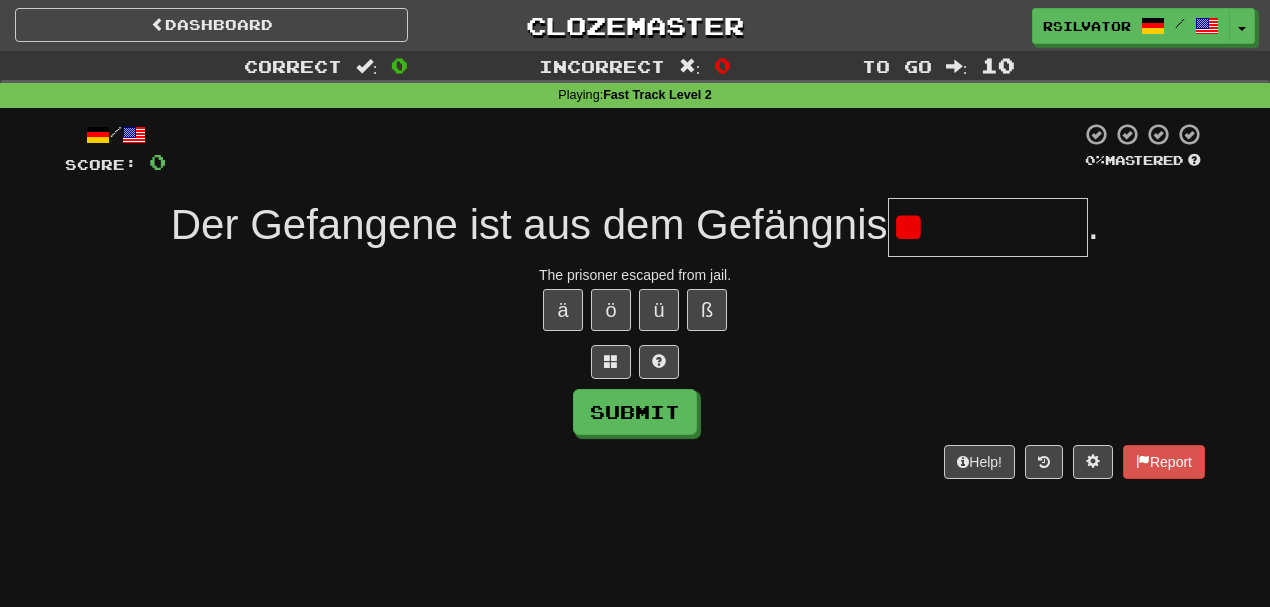 type on "*" 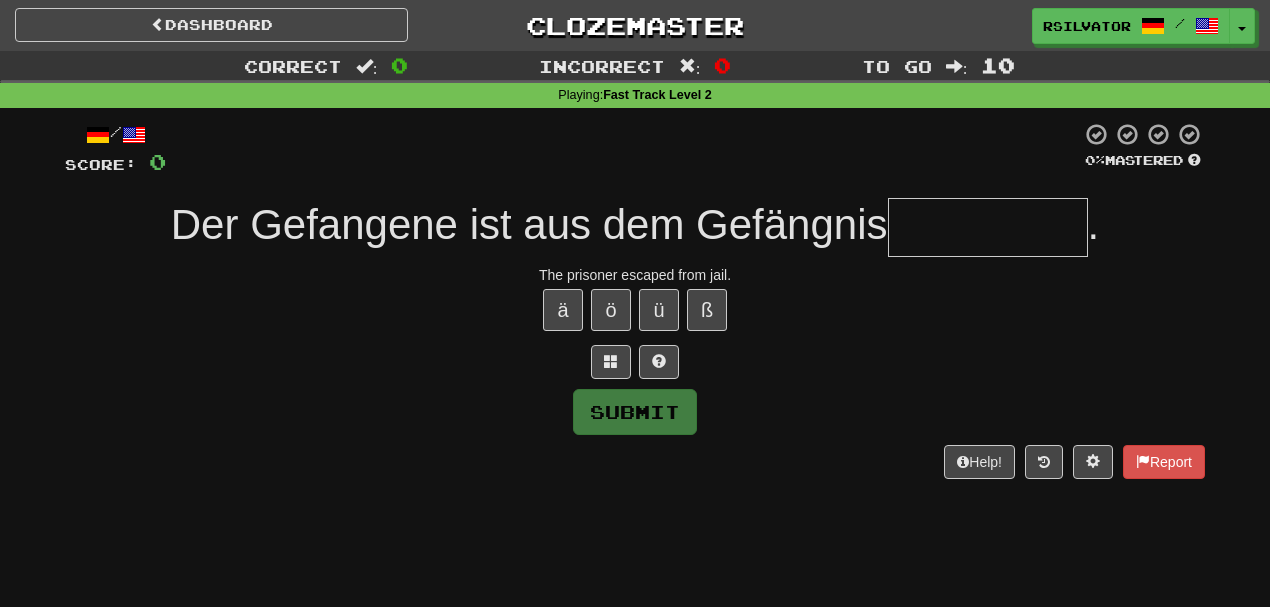 type on "*********" 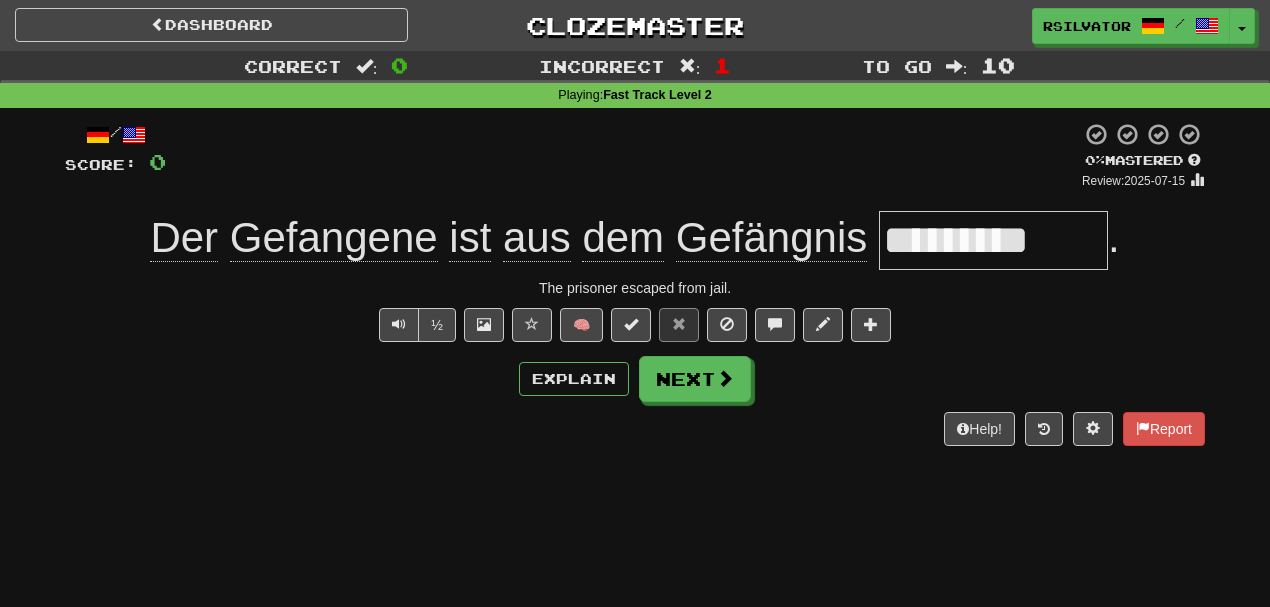 click on "*********" at bounding box center (993, 240) 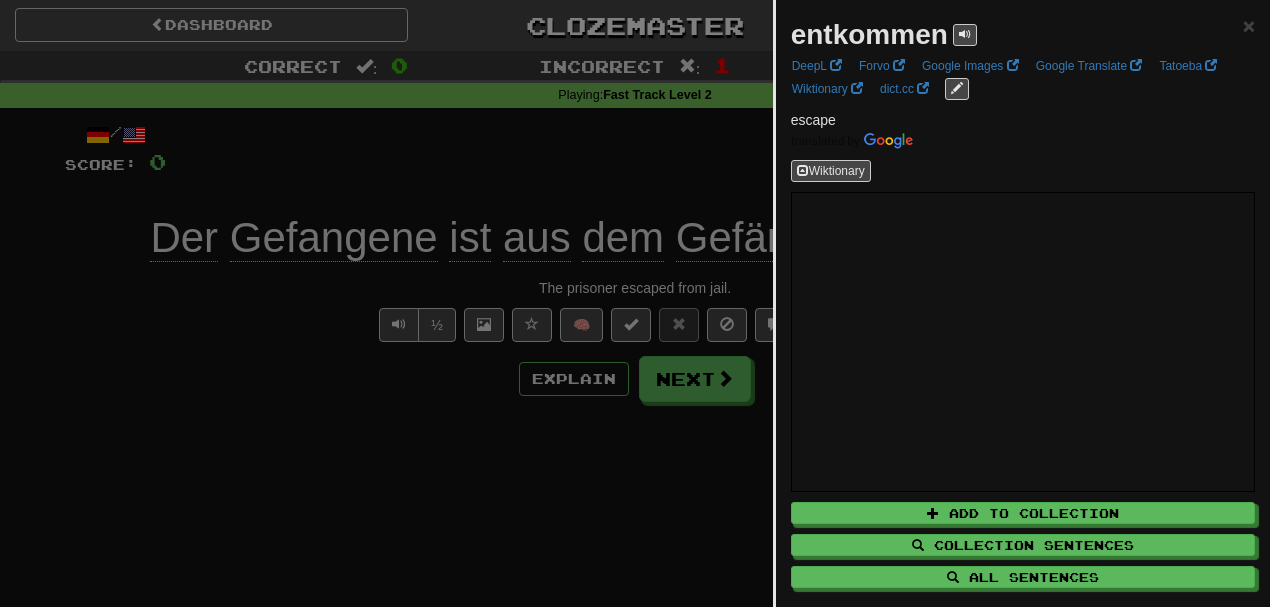 click at bounding box center (635, 303) 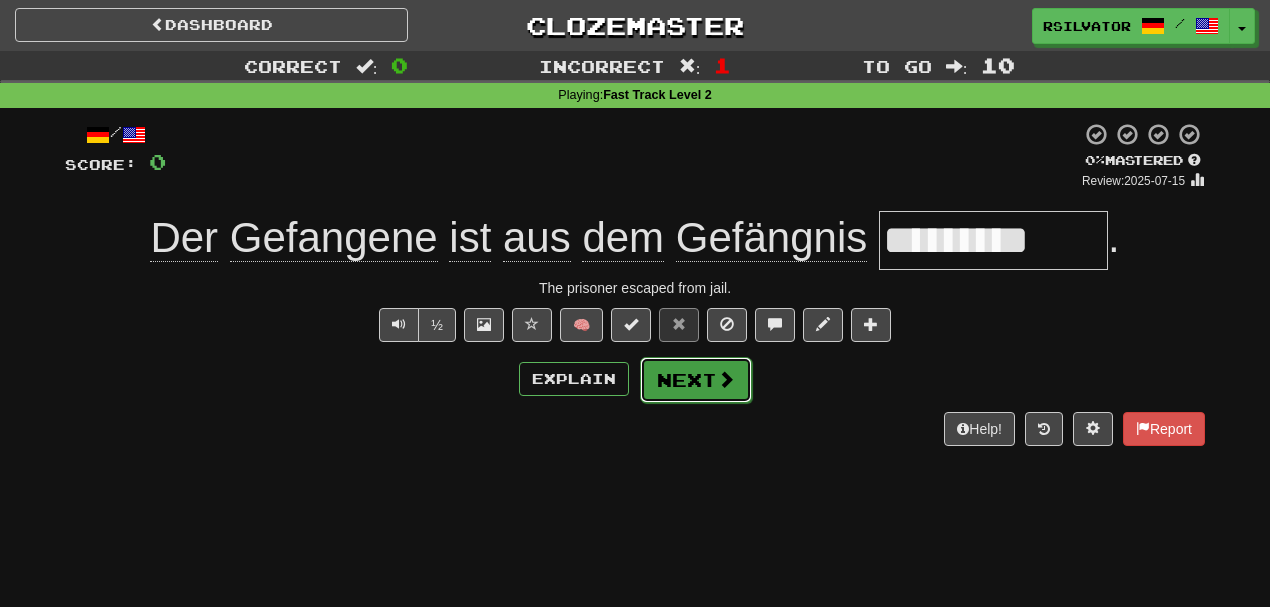 click on "Next" at bounding box center [696, 380] 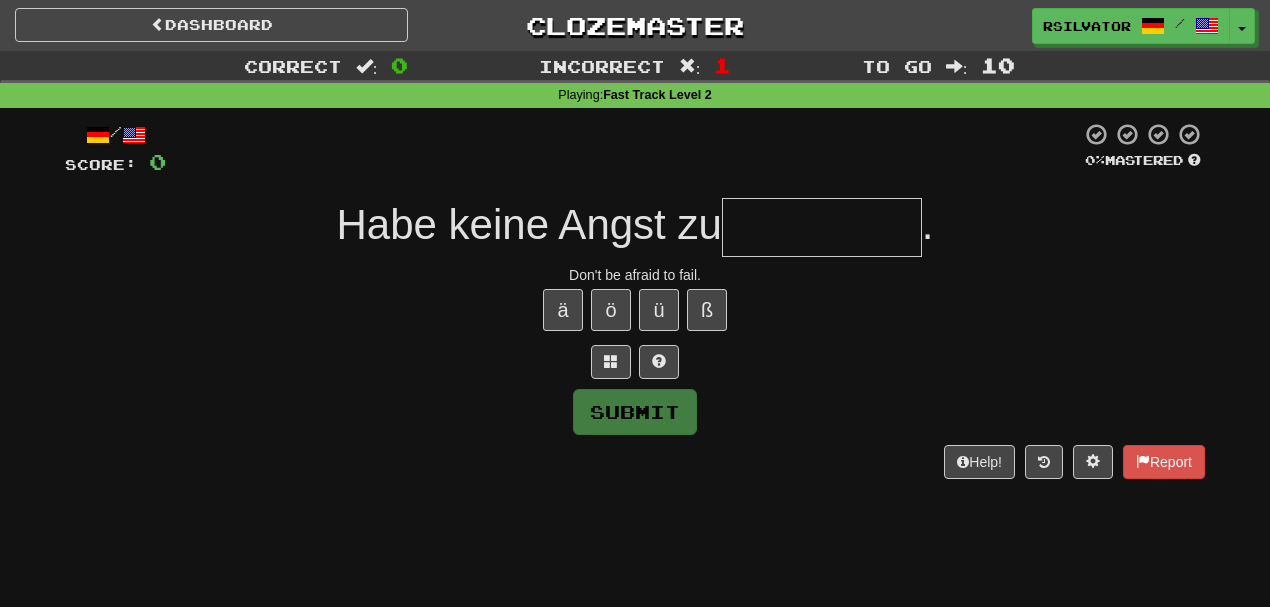 type on "*" 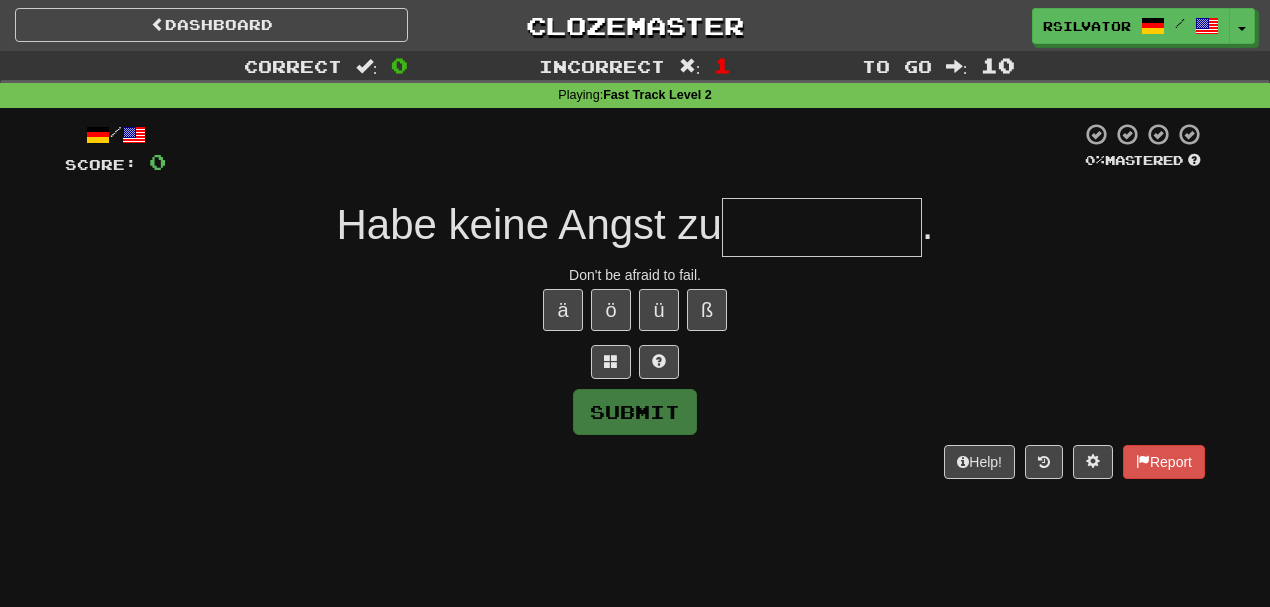 type on "*" 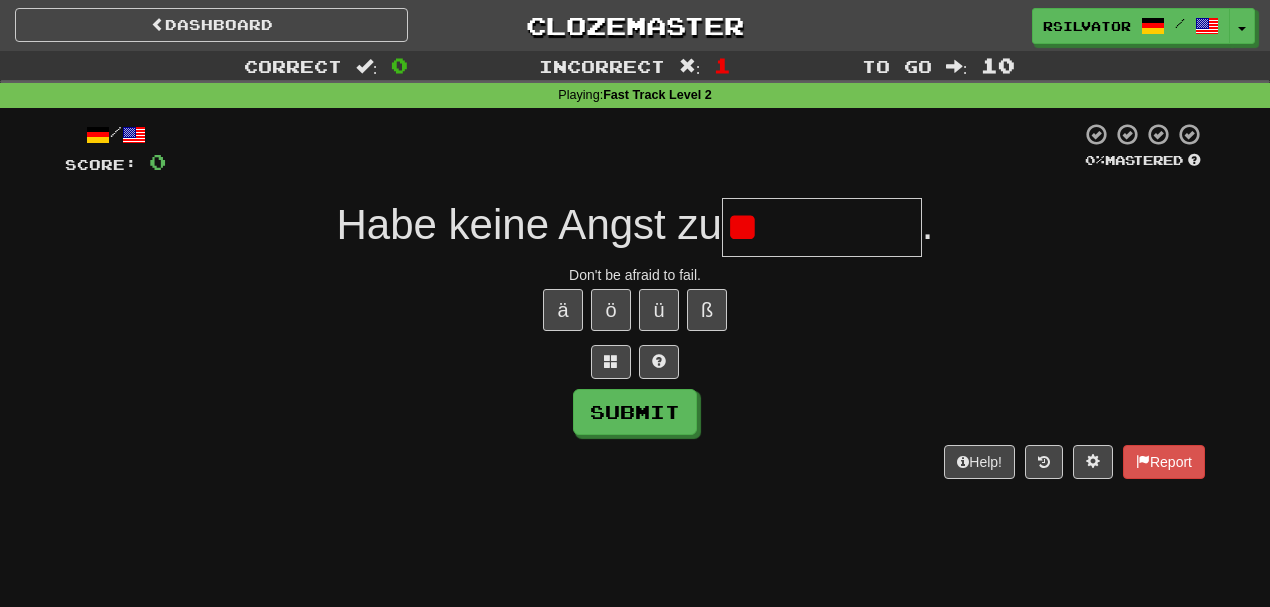 type on "*" 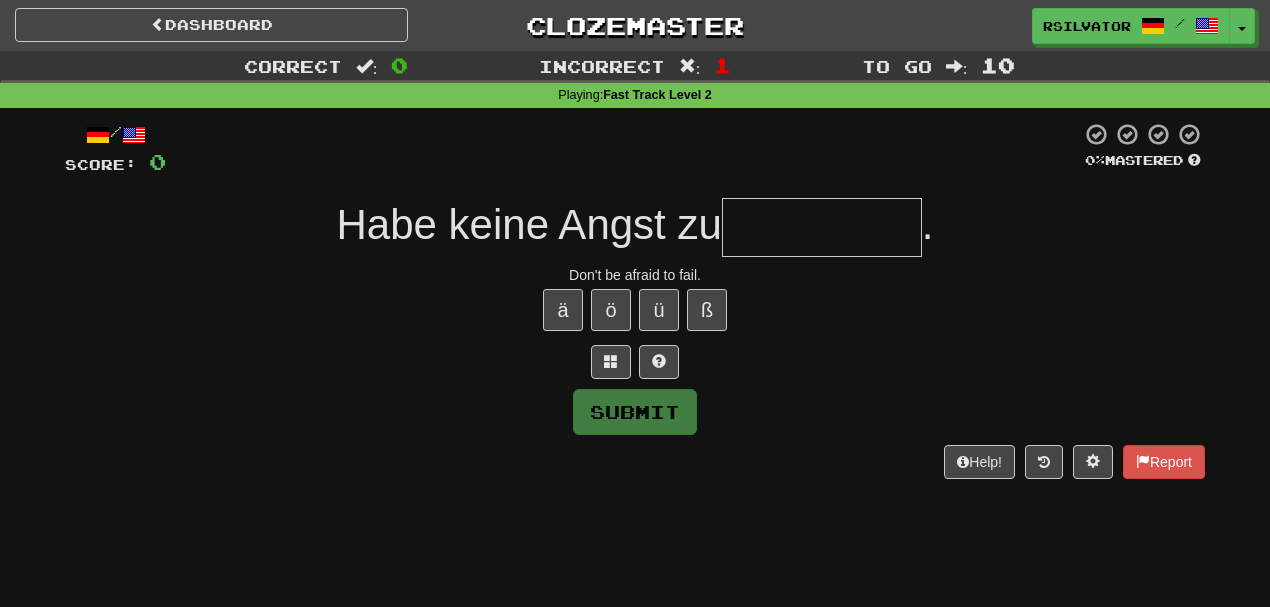 type on "*" 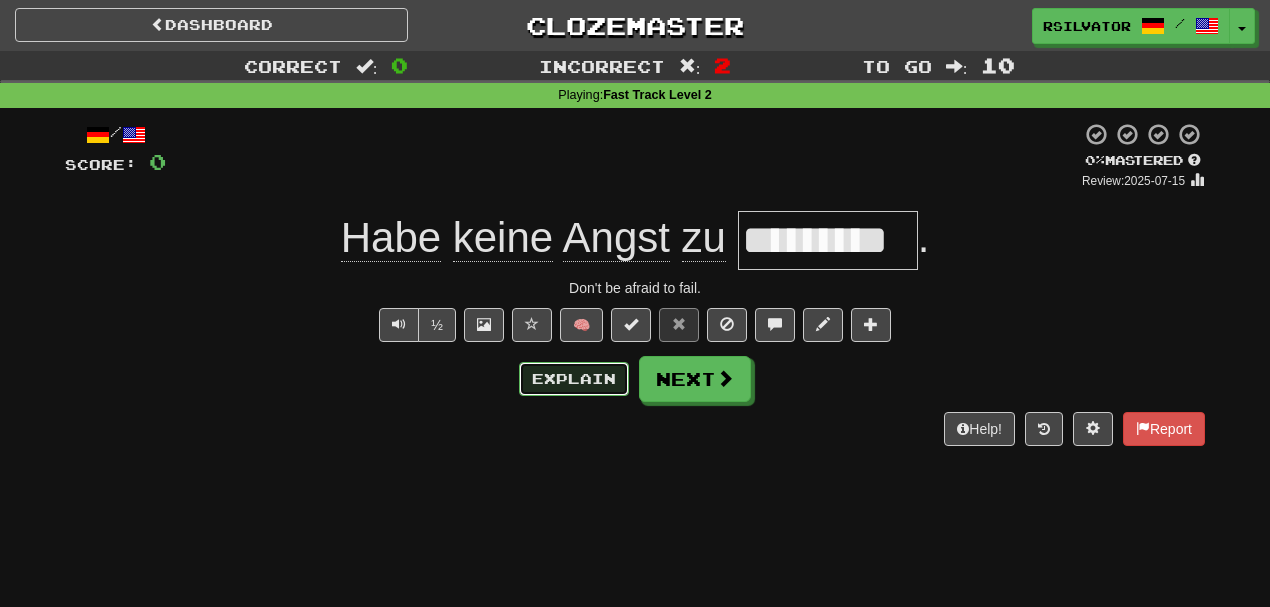 click on "Explain" at bounding box center [574, 379] 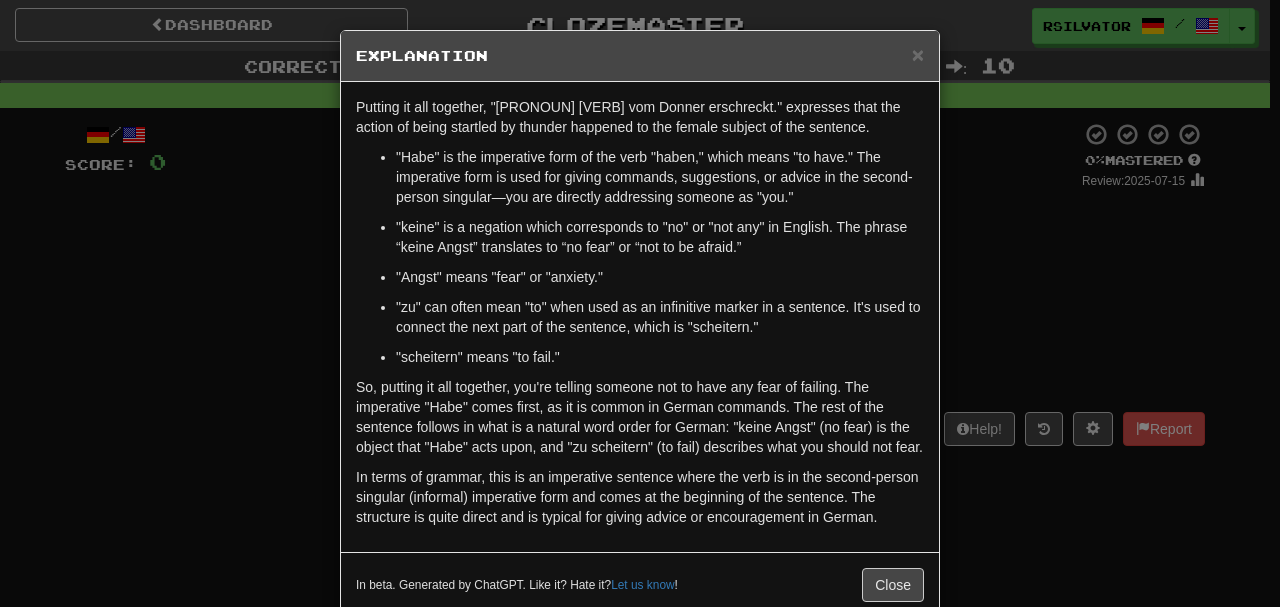 click on ""scheitern" means "to fail."" at bounding box center [660, 357] 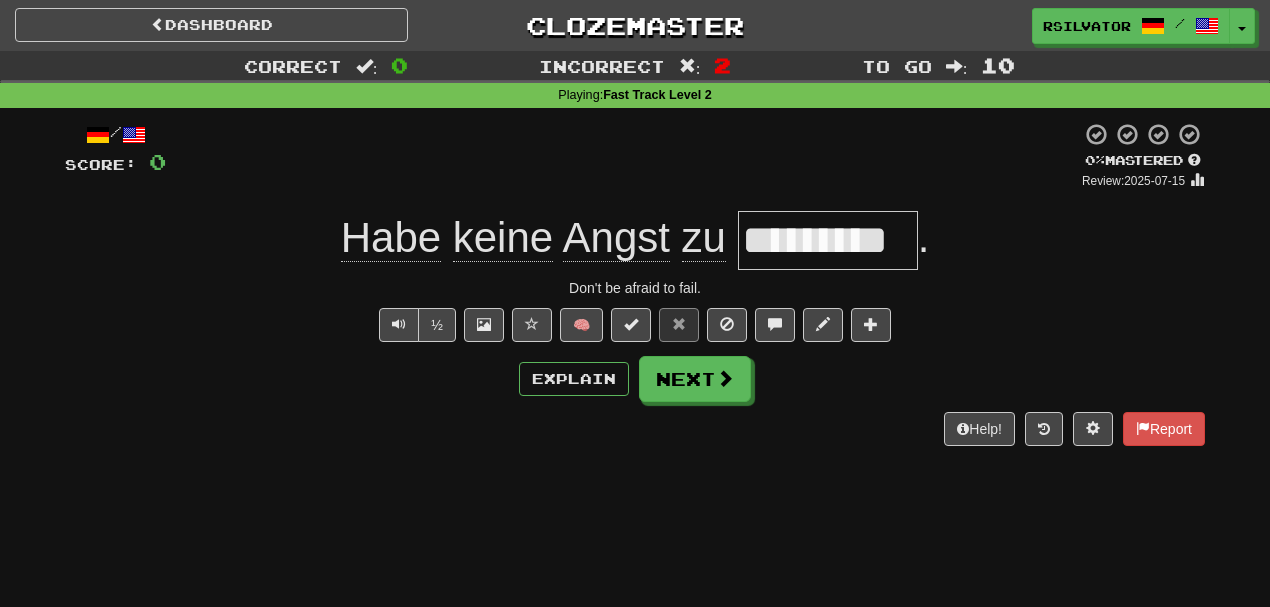 click on "*********" at bounding box center (828, 240) 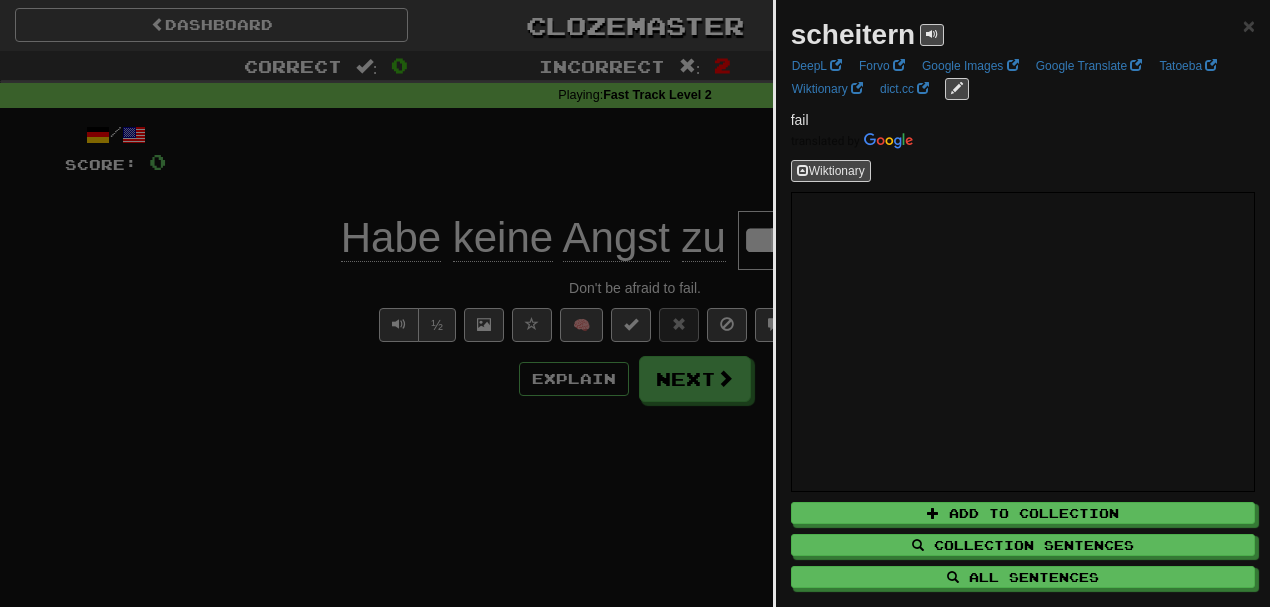 click at bounding box center [635, 303] 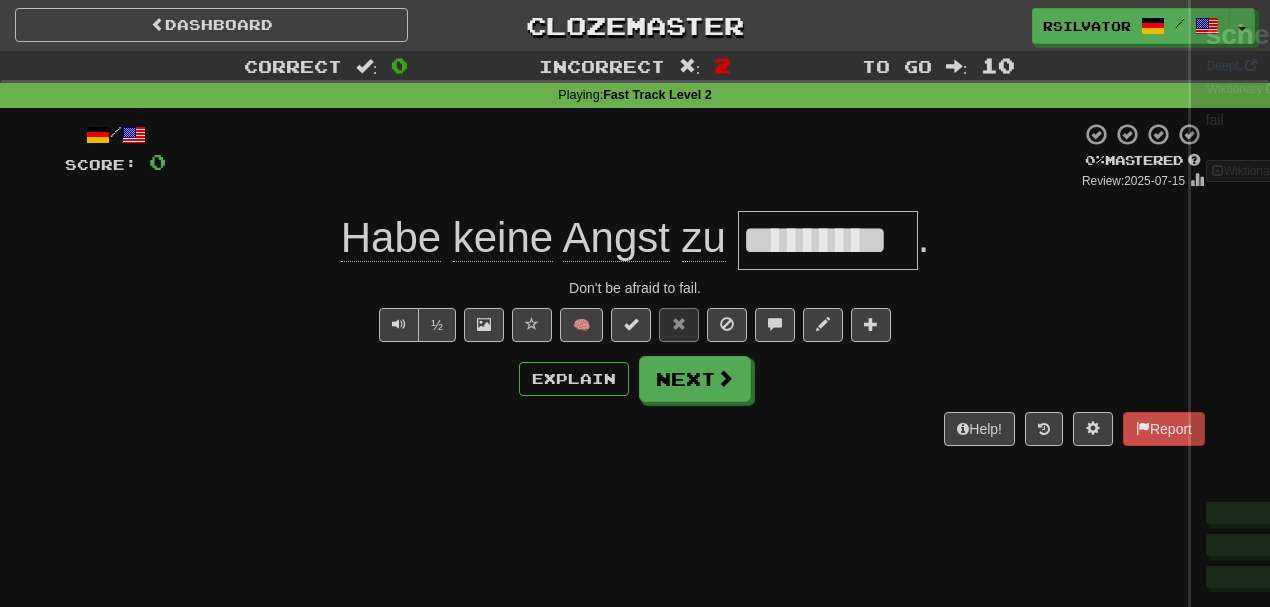 click at bounding box center (635, 303) 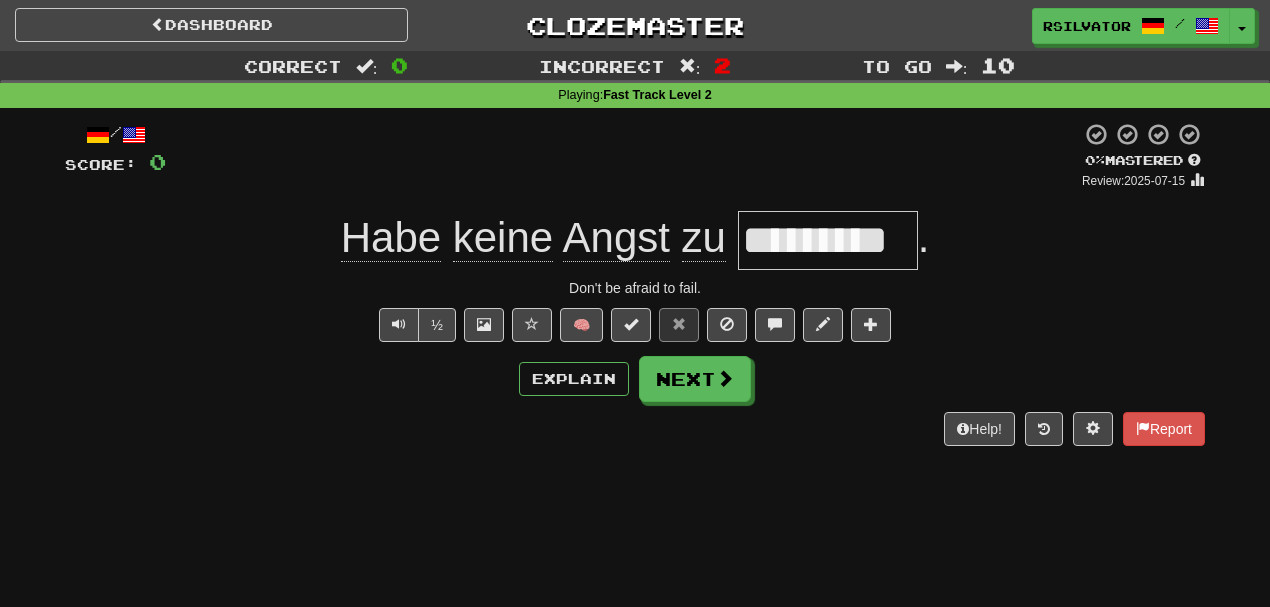 click on "/  Score:   0 0 %  Mastered Review:  2025-07-15 Habe   keine   Angst   zu   ********* . Don't be afraid to fail. ½ 🧠 Explain Next  Help!  Report" at bounding box center [635, 284] 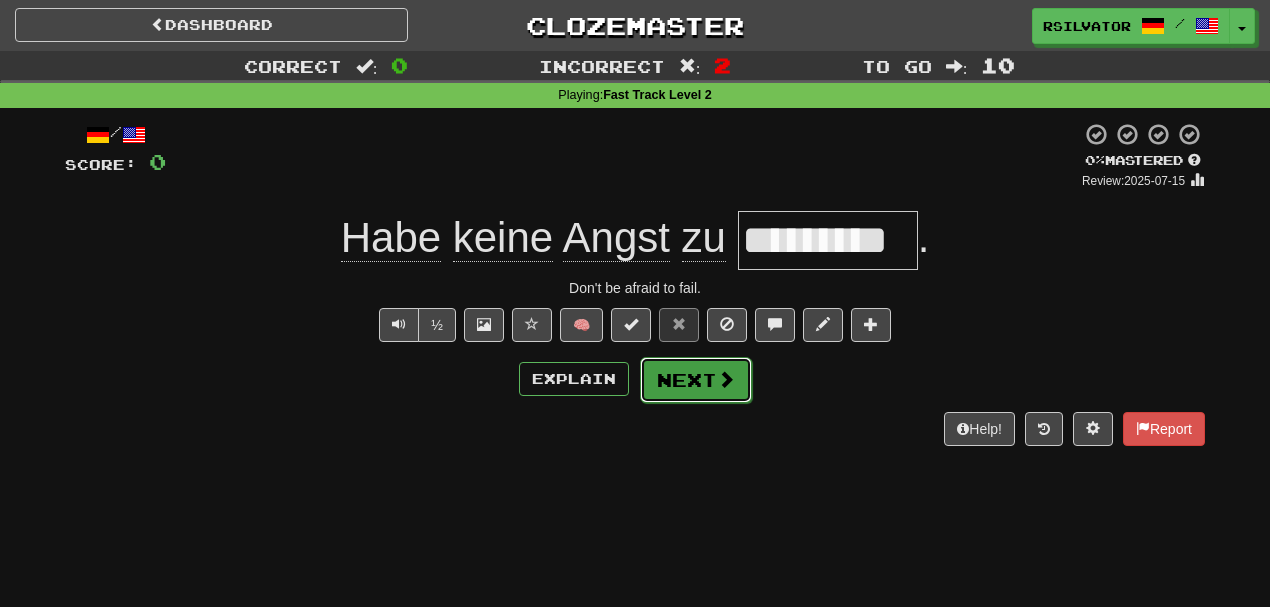 click on "Next" at bounding box center (696, 380) 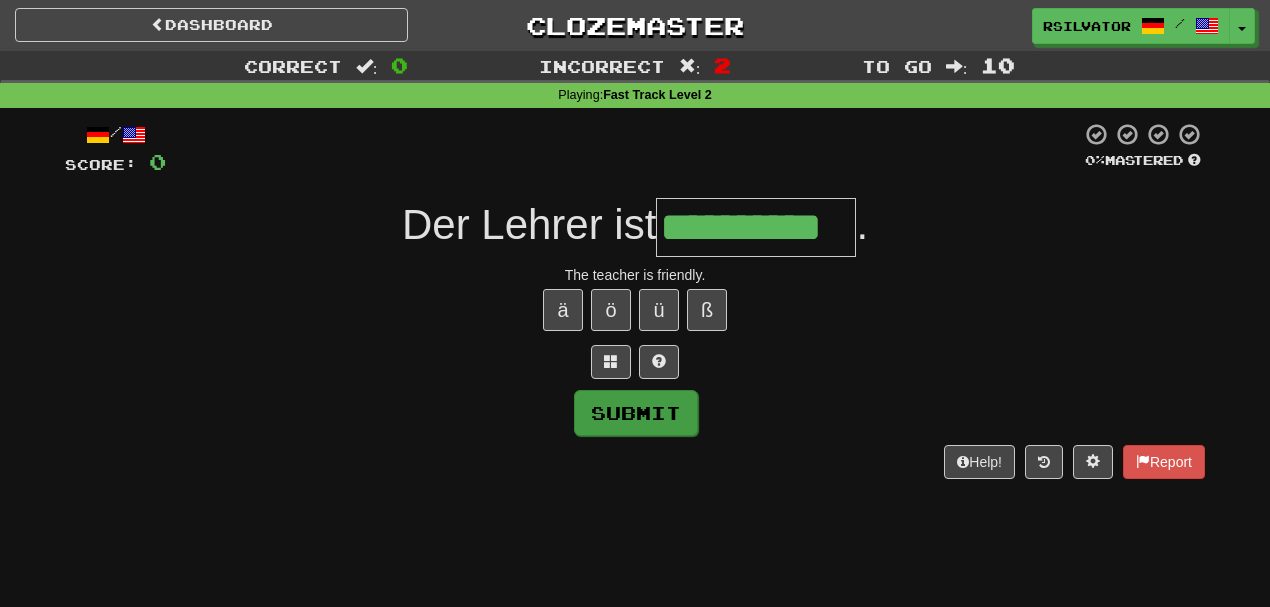 type on "**********" 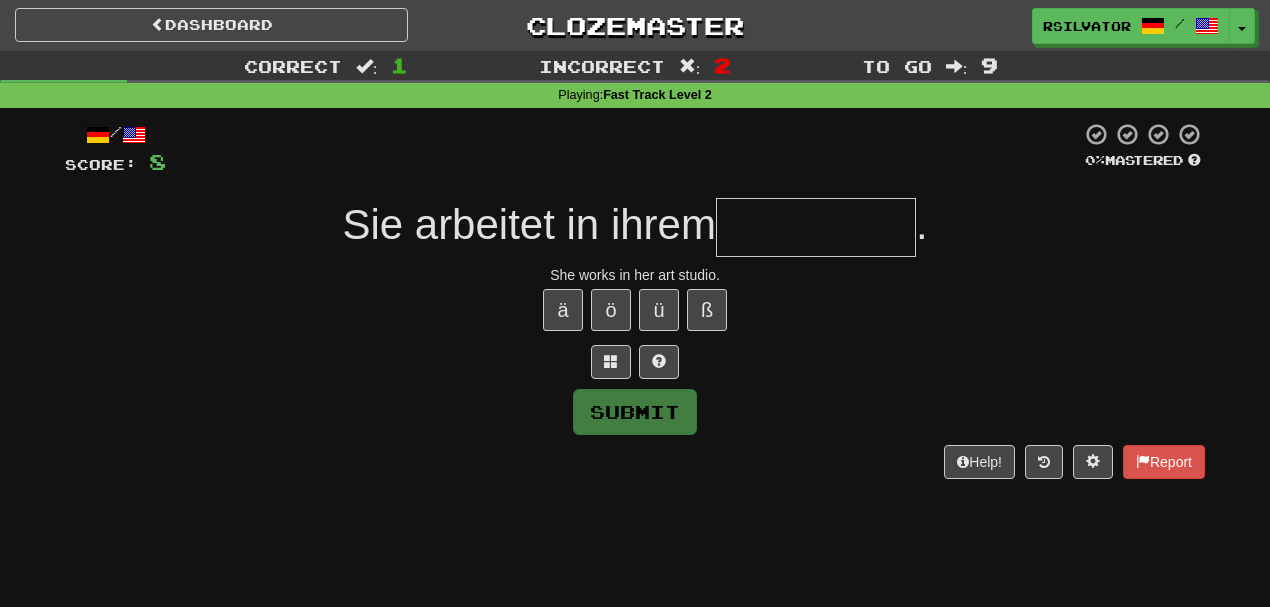 type on "*" 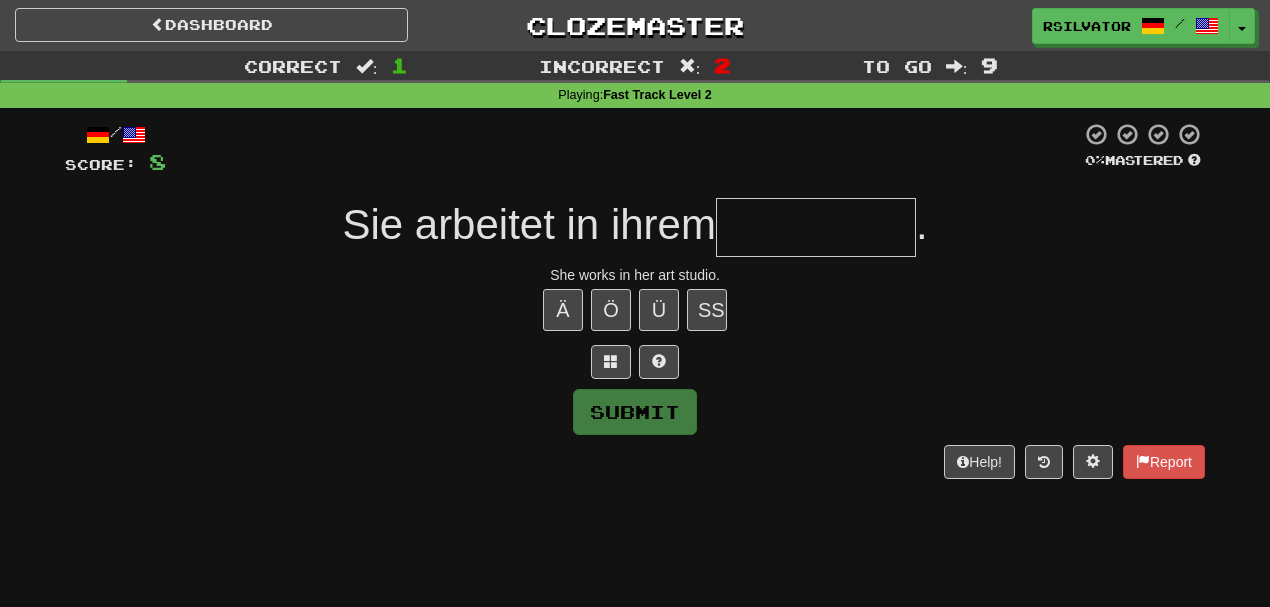 type on "*" 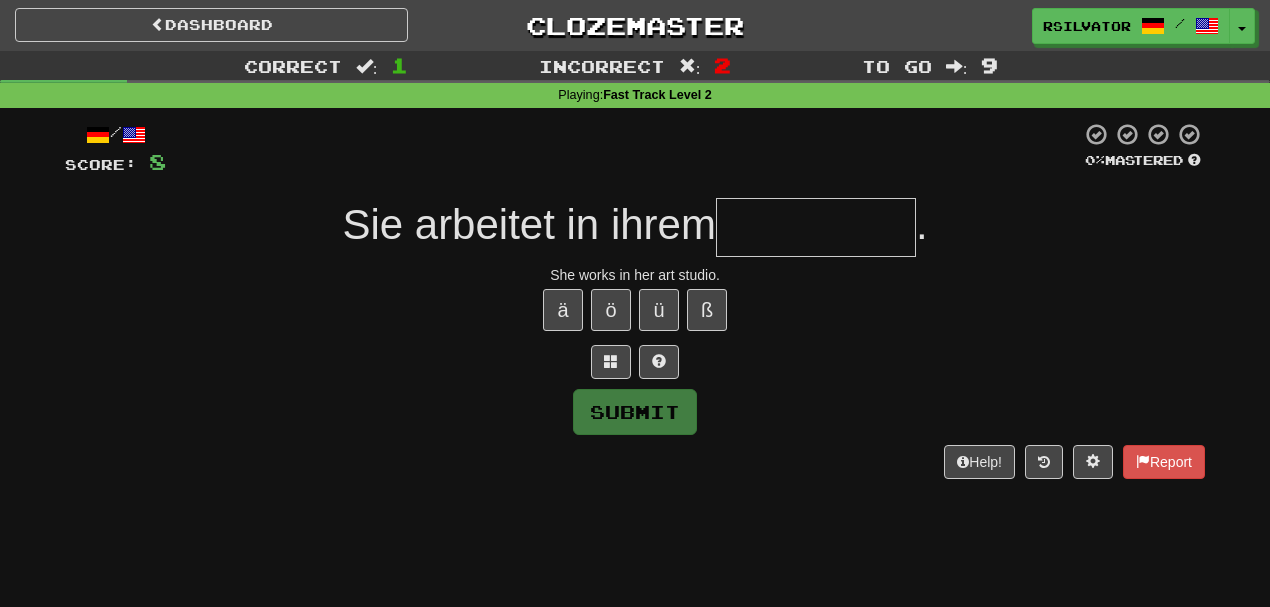 type on "*" 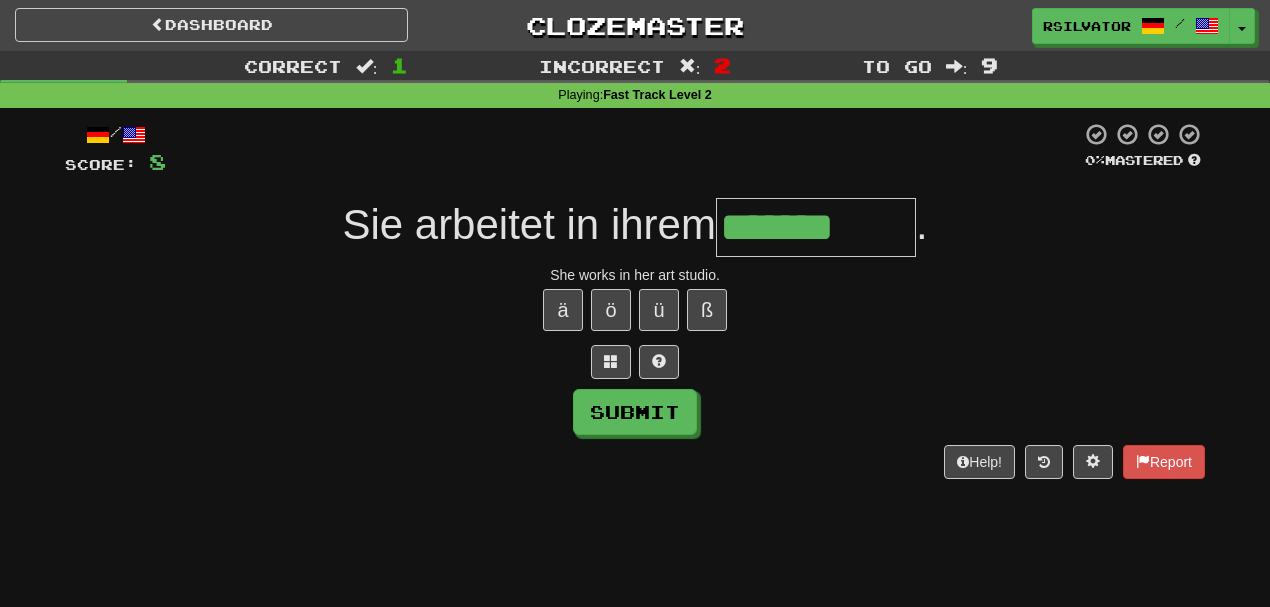 type on "*******" 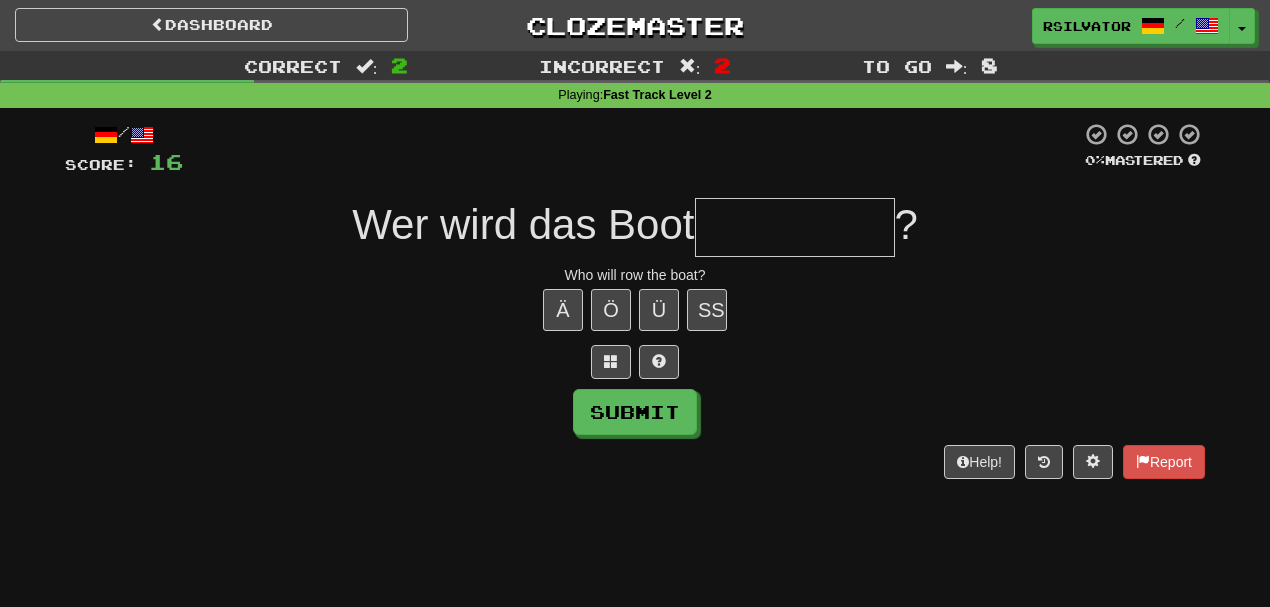 type on "*" 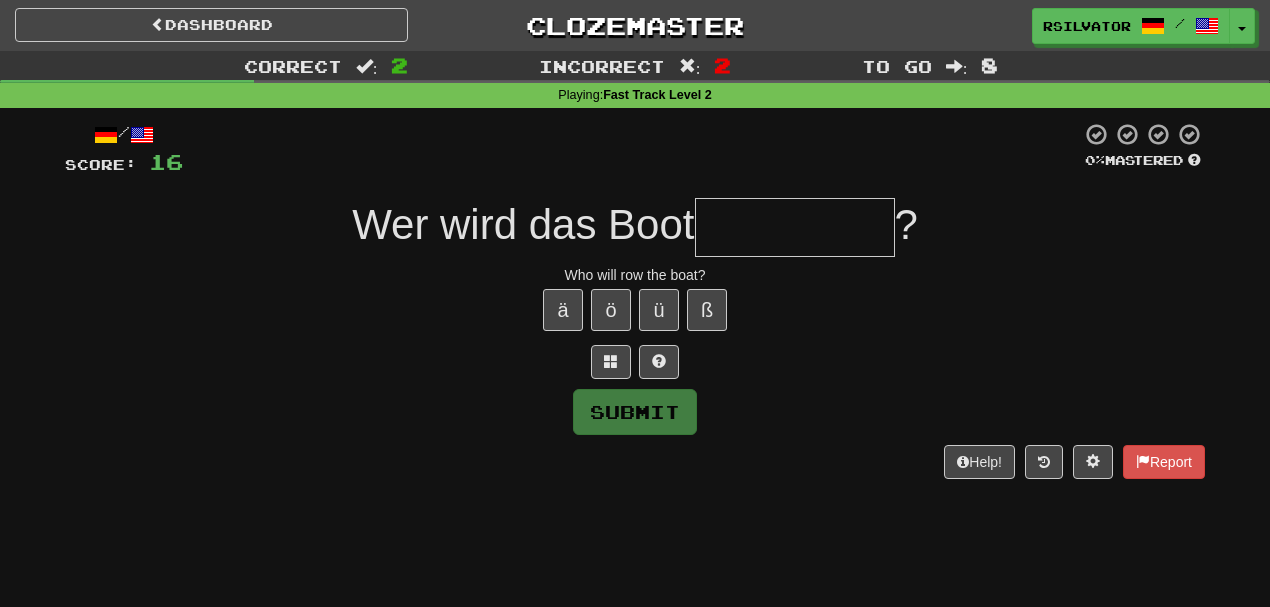 type on "******" 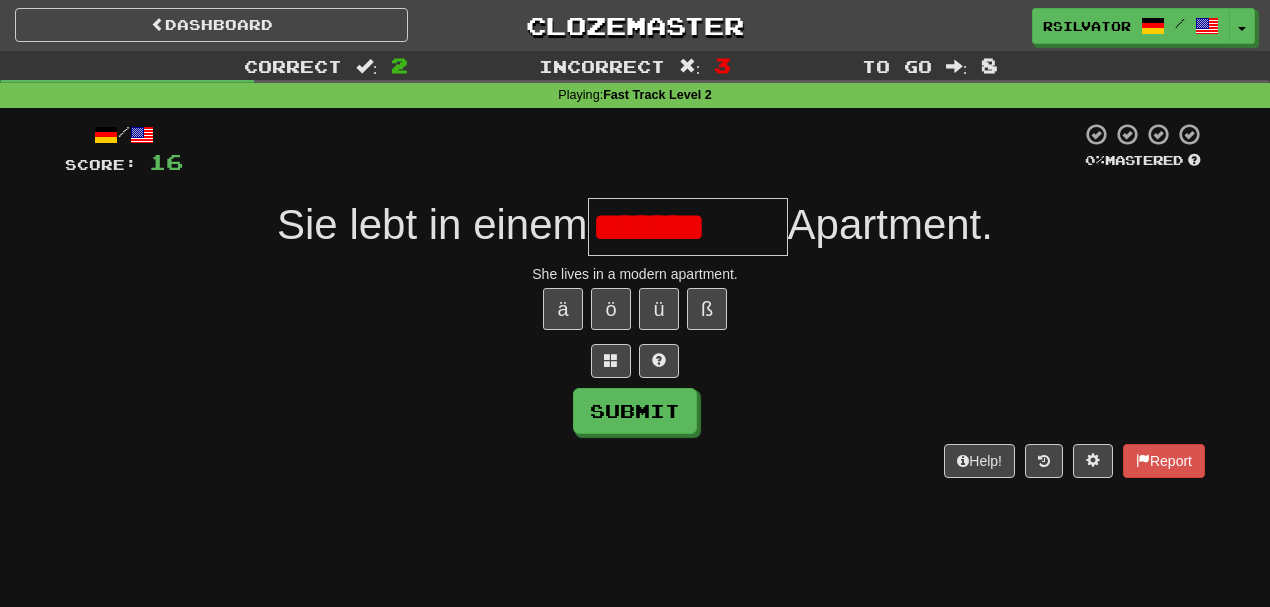scroll, scrollTop: 0, scrollLeft: 0, axis: both 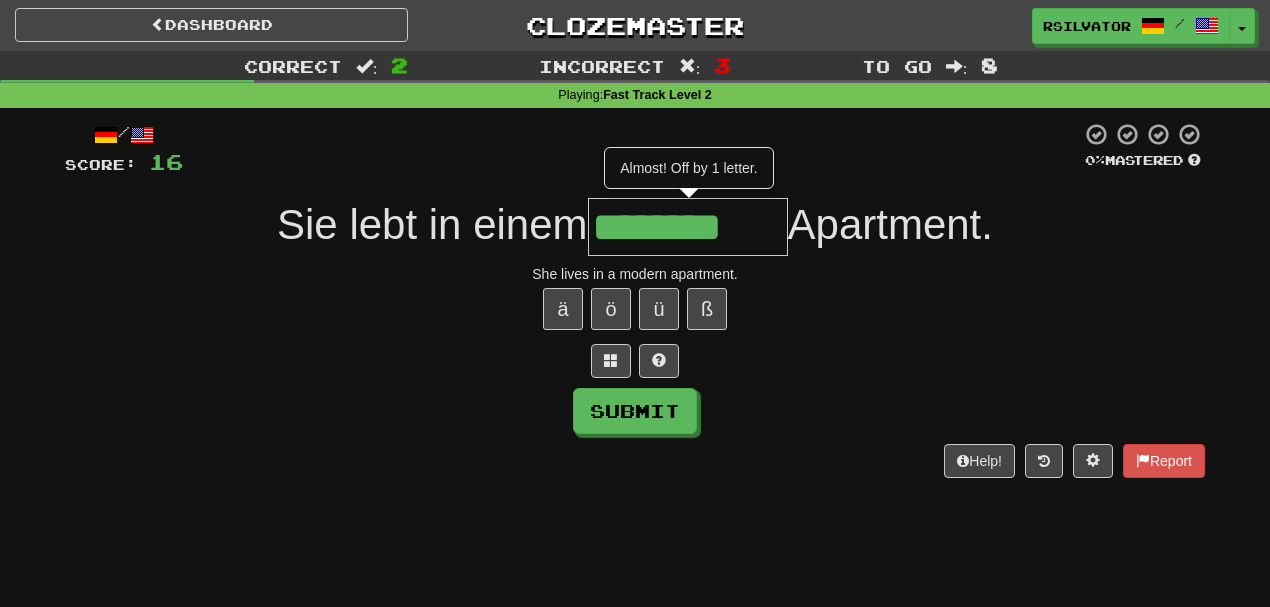 type on "********" 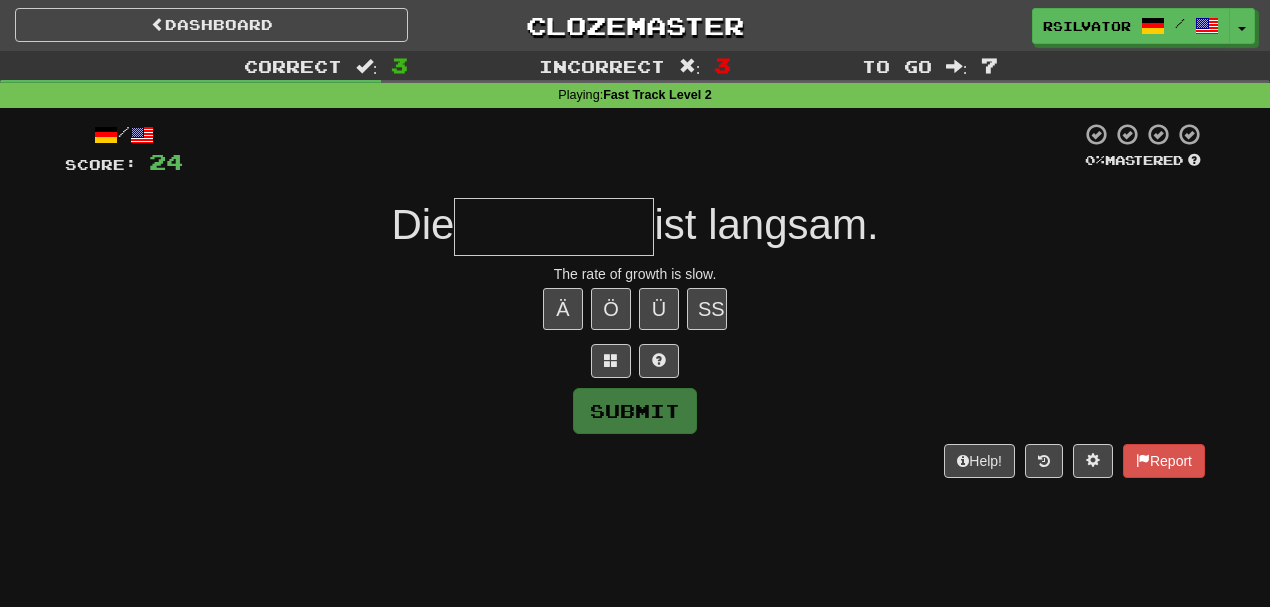 type on "*" 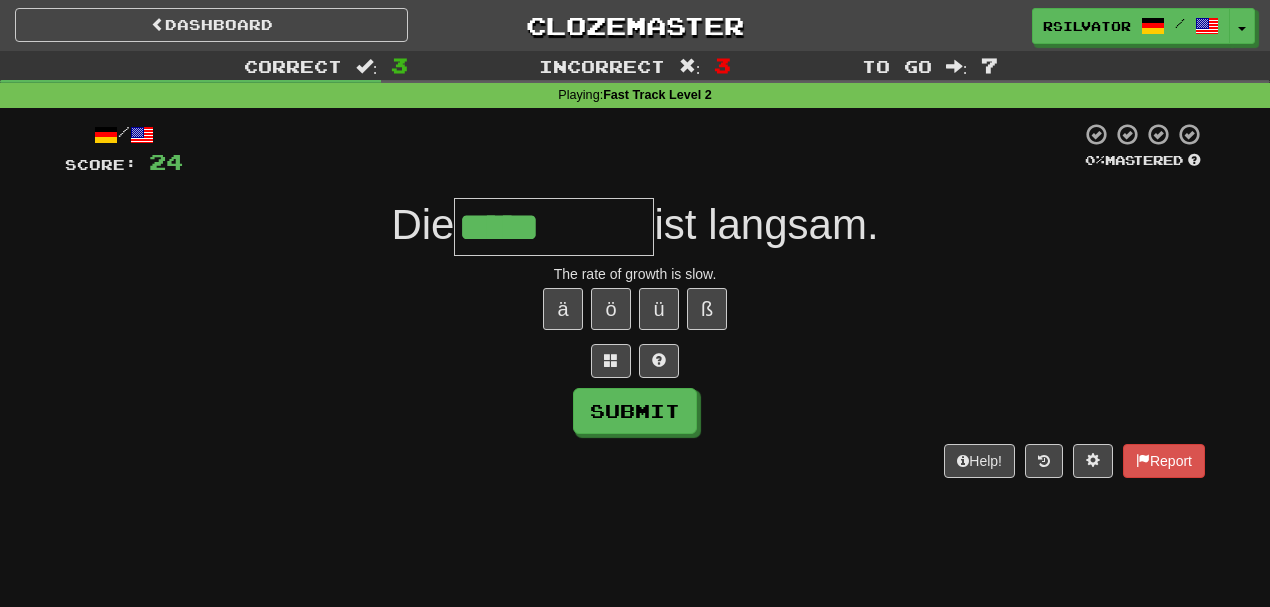 type on "**********" 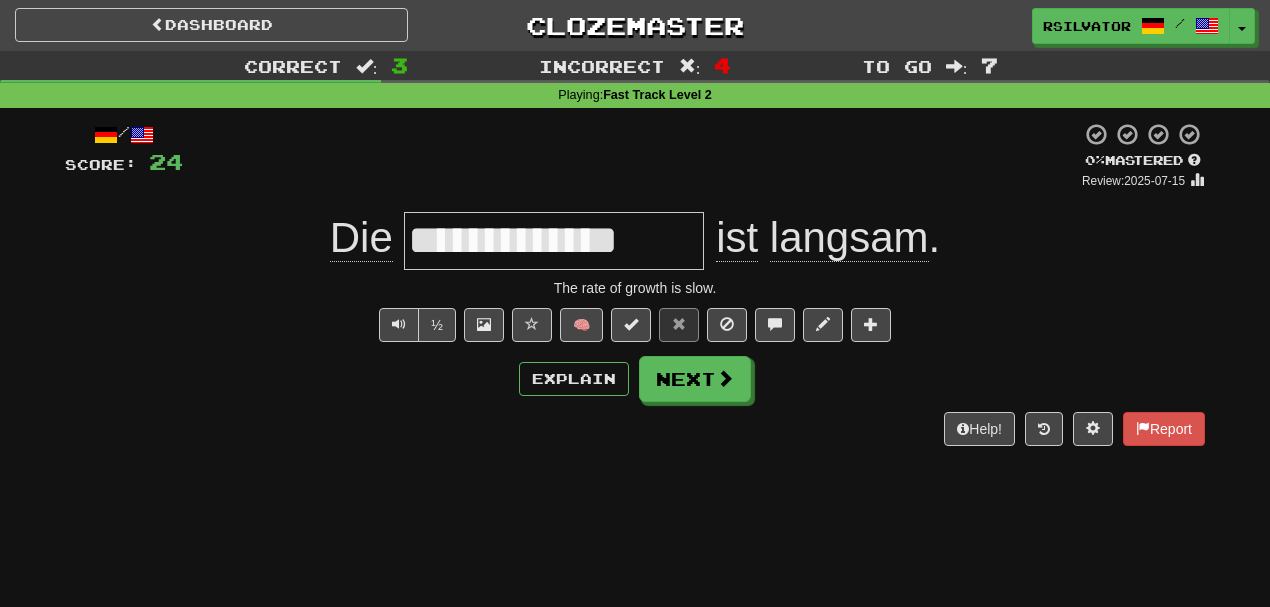 drag, startPoint x: 605, startPoint y: 240, endPoint x: 355, endPoint y: 232, distance: 250.12796 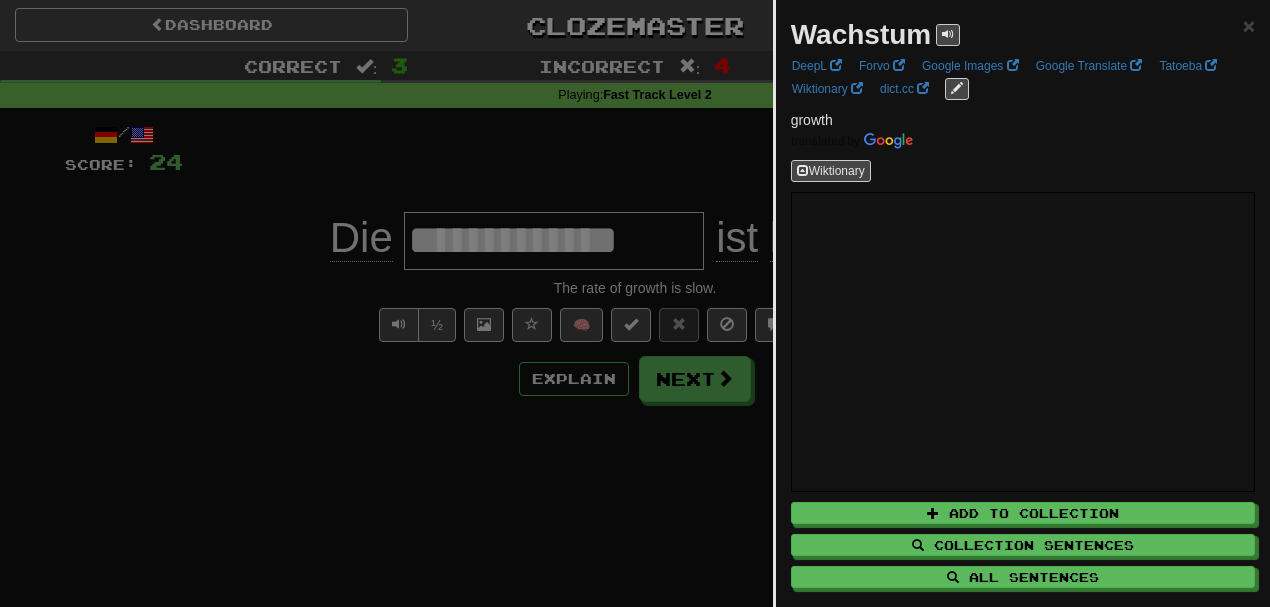 click at bounding box center (635, 303) 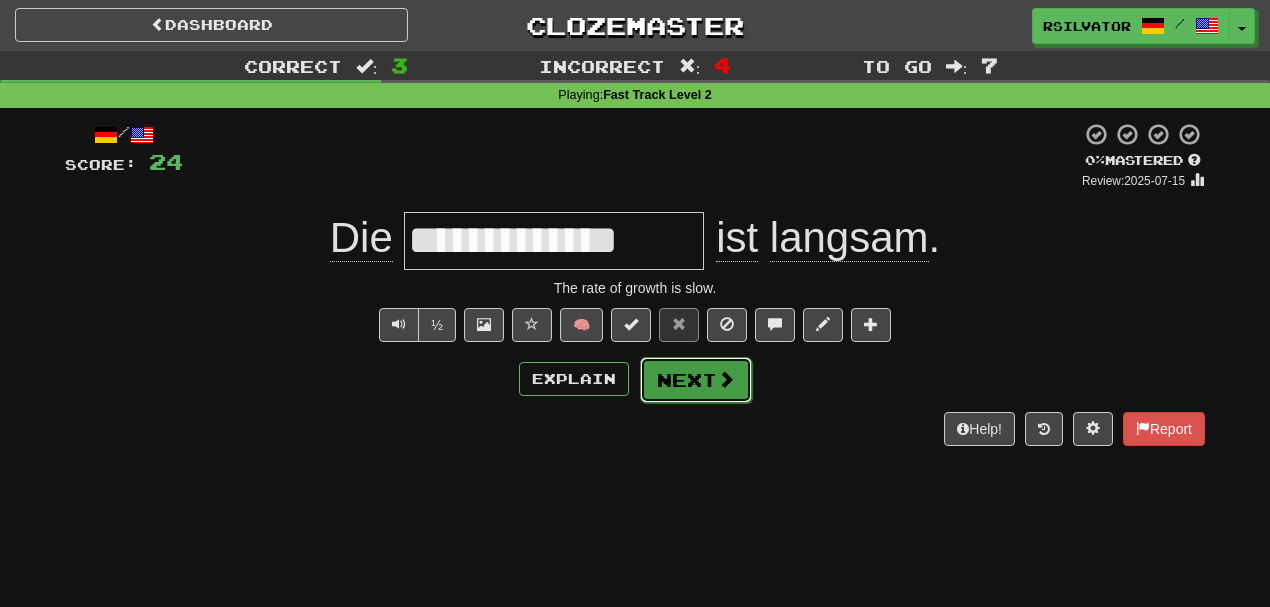 click on "Next" at bounding box center (696, 380) 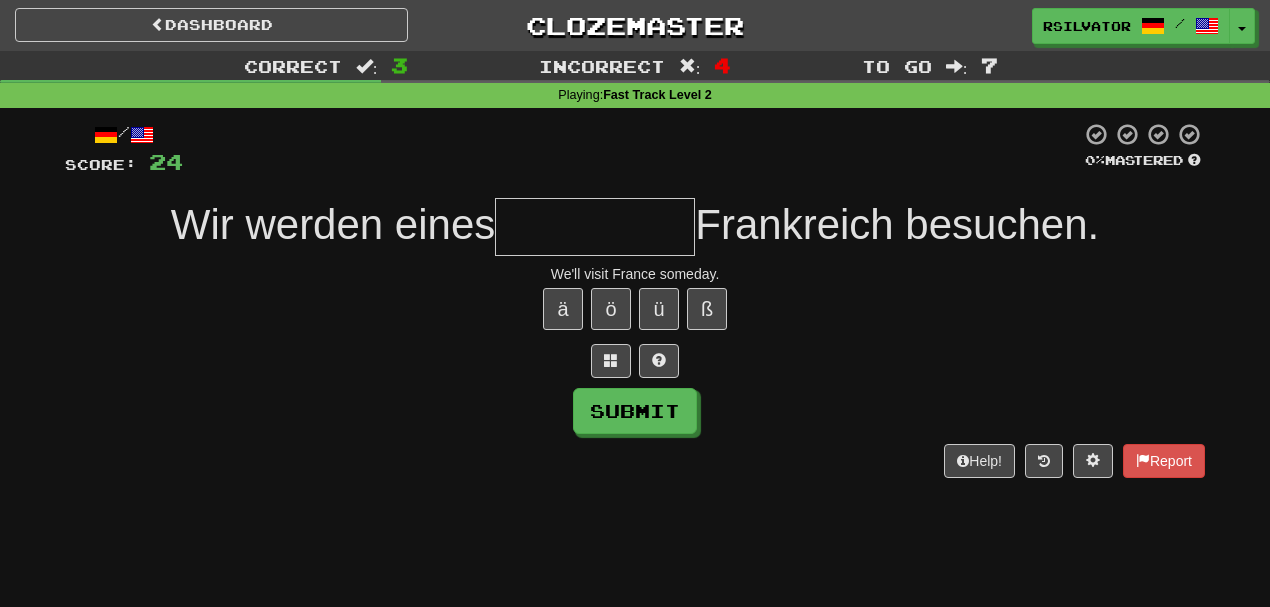 type on "*" 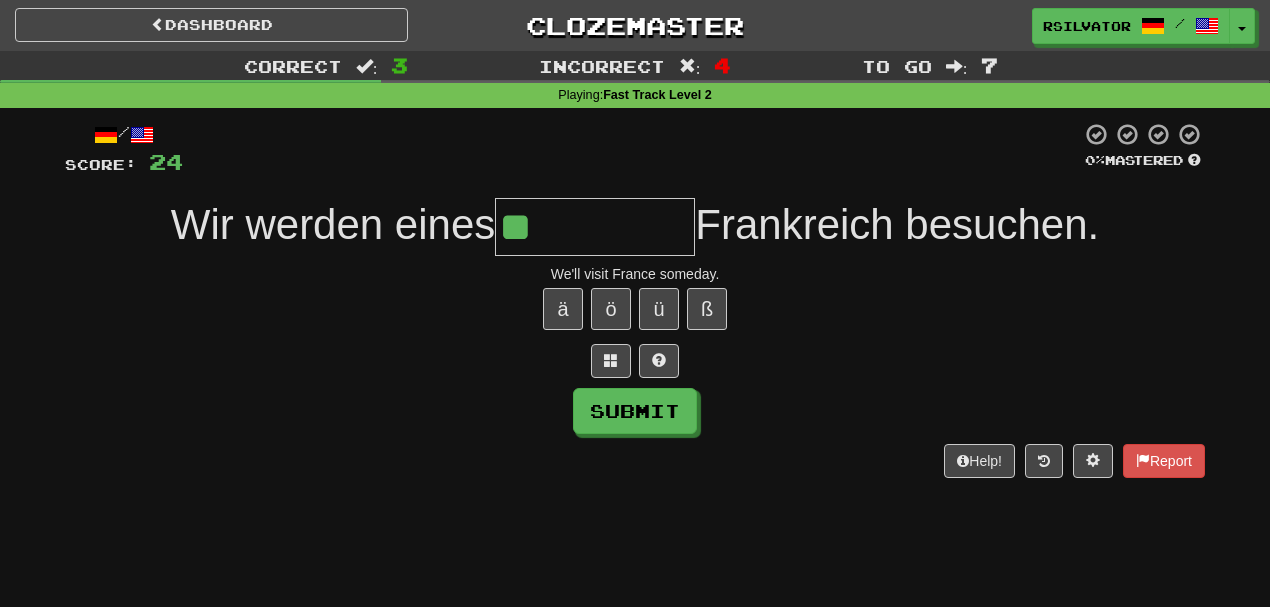 type on "*" 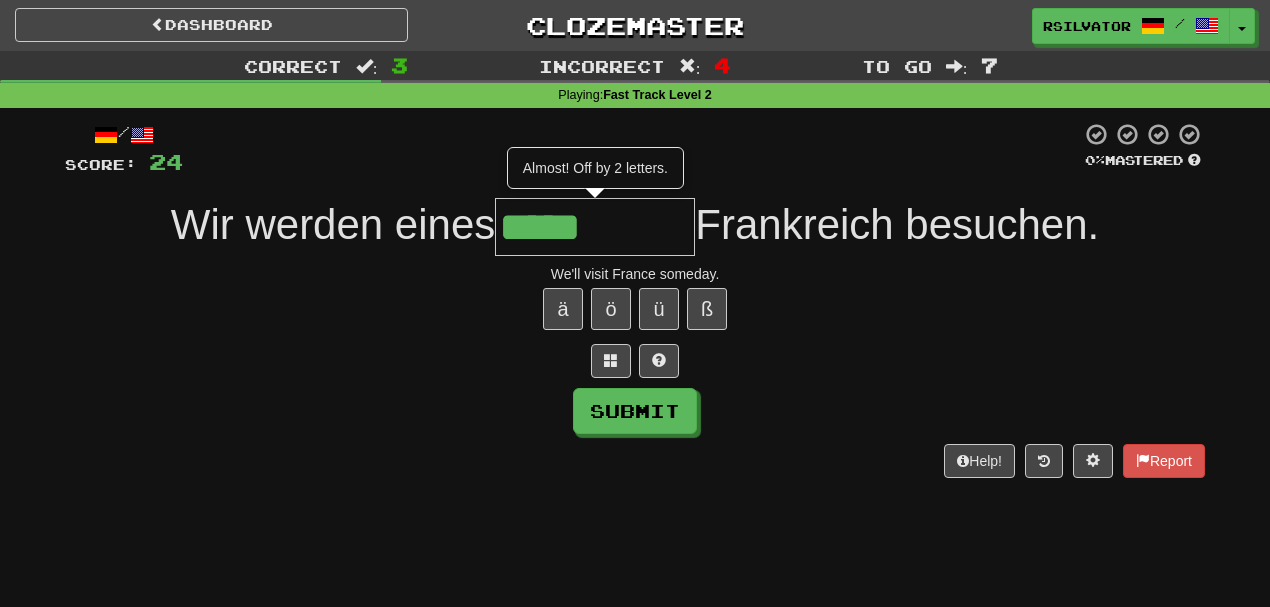 type on "*****" 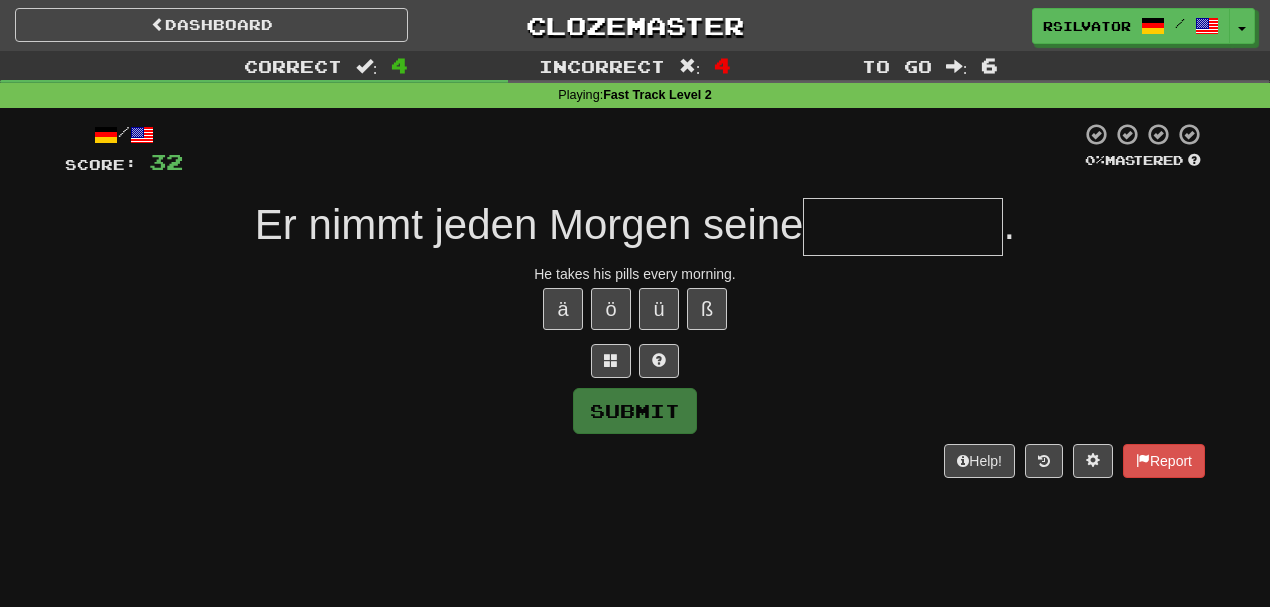 type on "*" 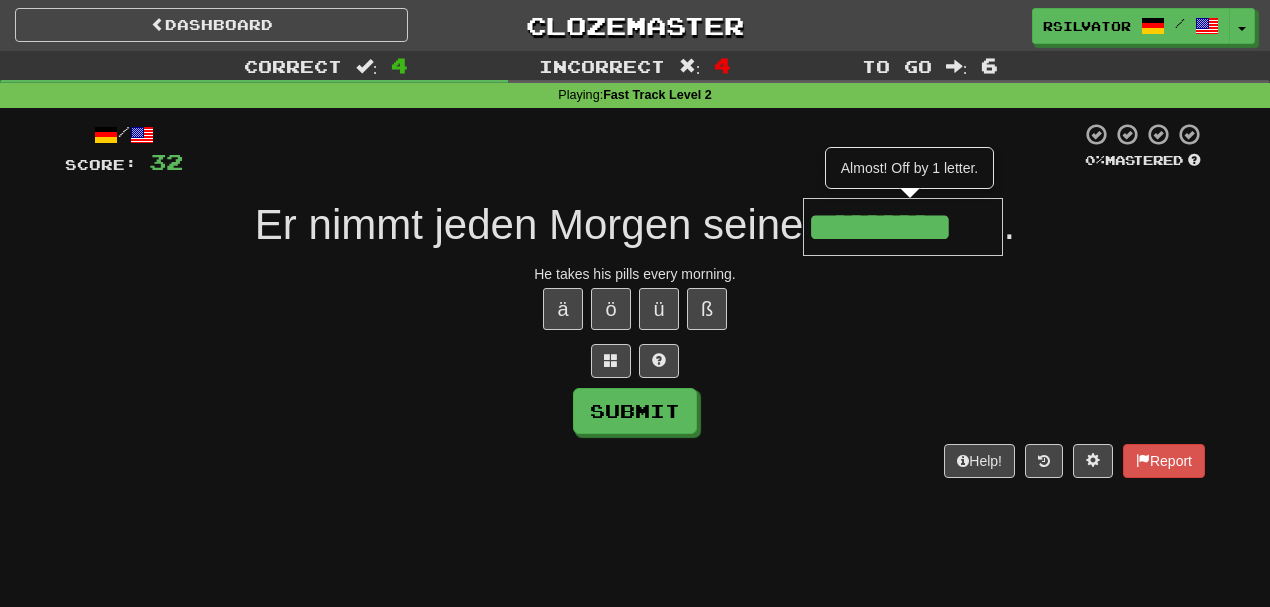 type on "*********" 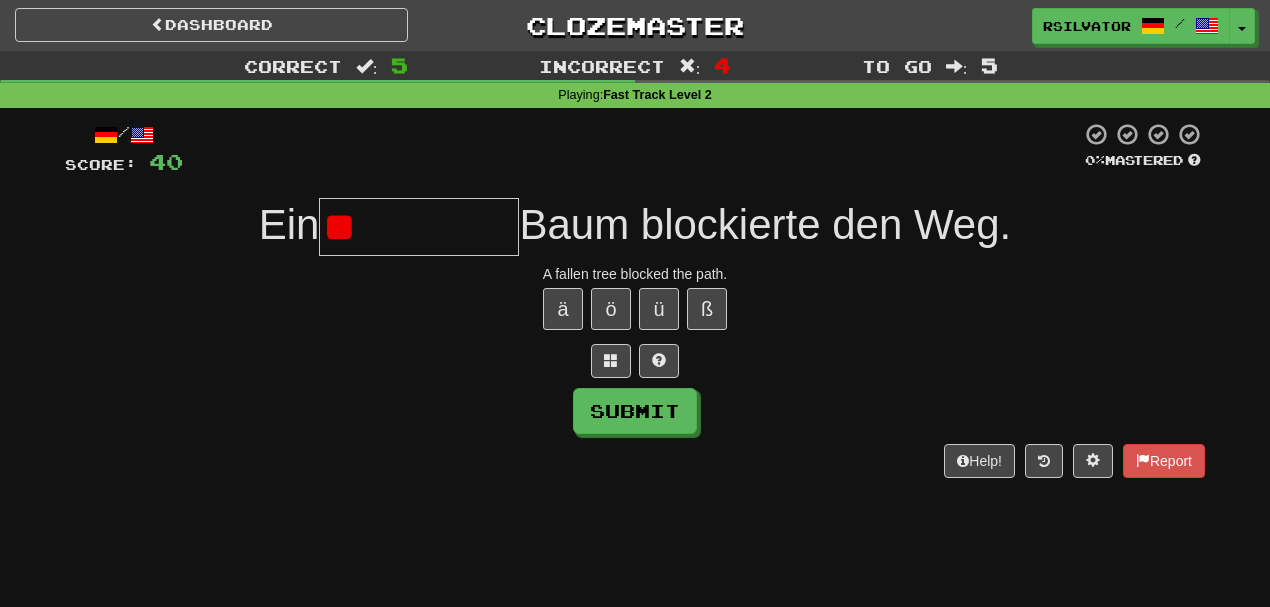 type on "*" 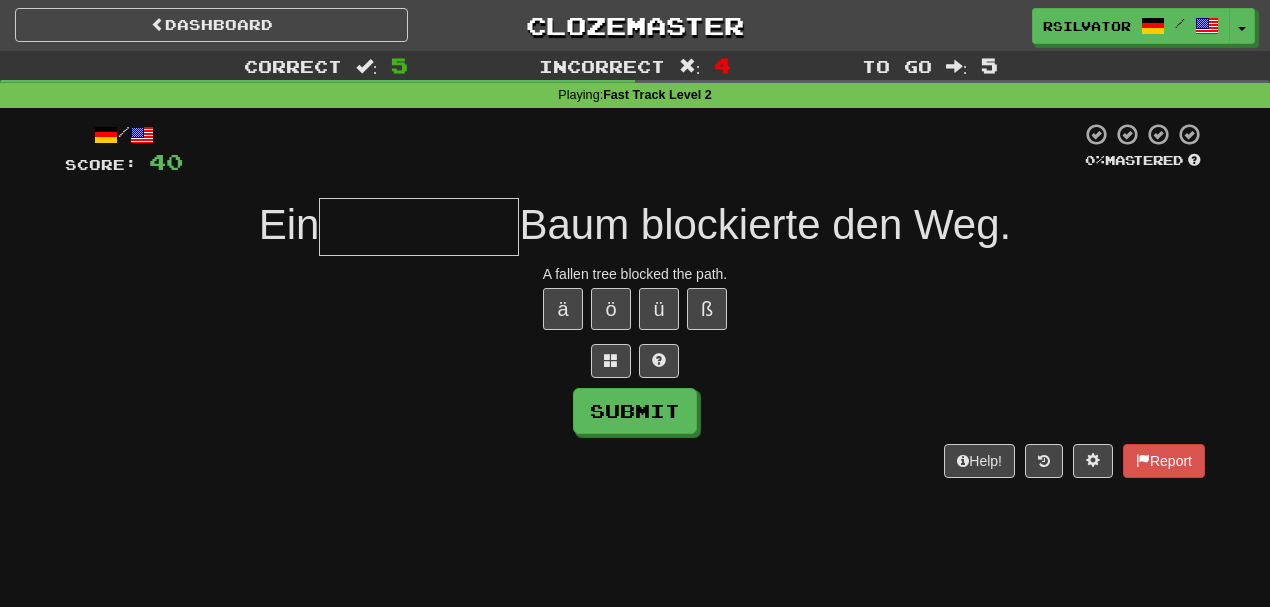 type on "*" 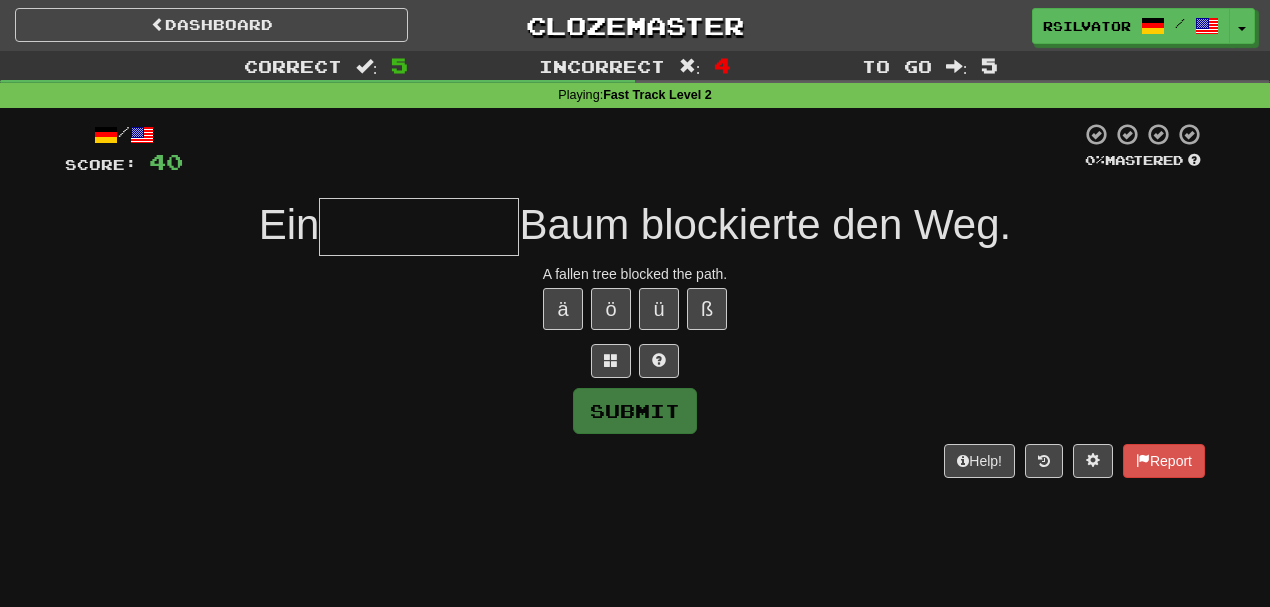 type on "*" 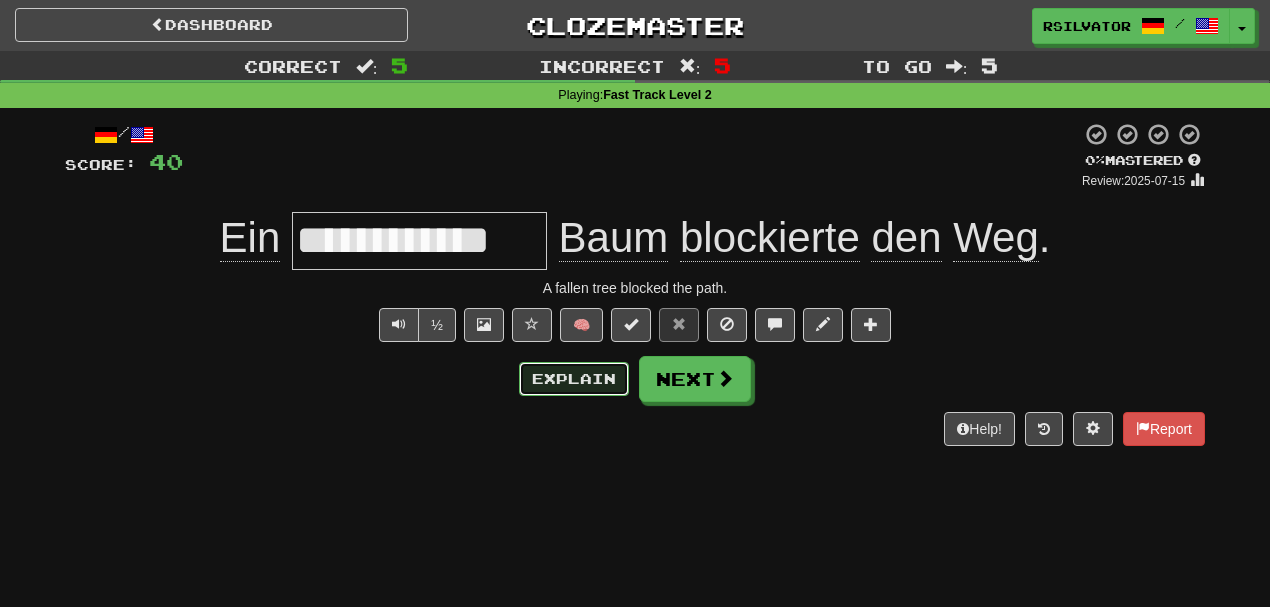 click on "Explain" at bounding box center (574, 379) 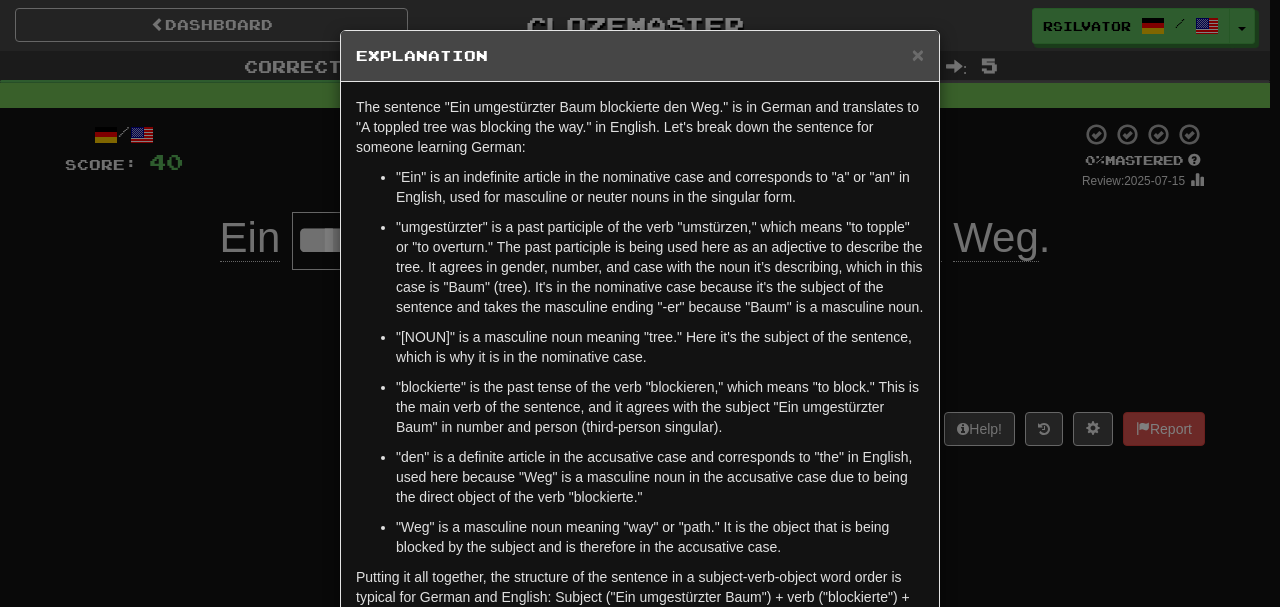 click on ""umgestürzter" is a past participle of the verb "umstürzen," which means "to topple" or "to overturn." The past participle is being used here as an adjective to describe the tree. It agrees in gender, number, and case with the noun it’s describing, which in this case is "Baum" (tree). It's in the nominative case because it's the subject of the sentence and takes the masculine ending "-er" because "Baum" is a masculine noun." at bounding box center (660, 267) 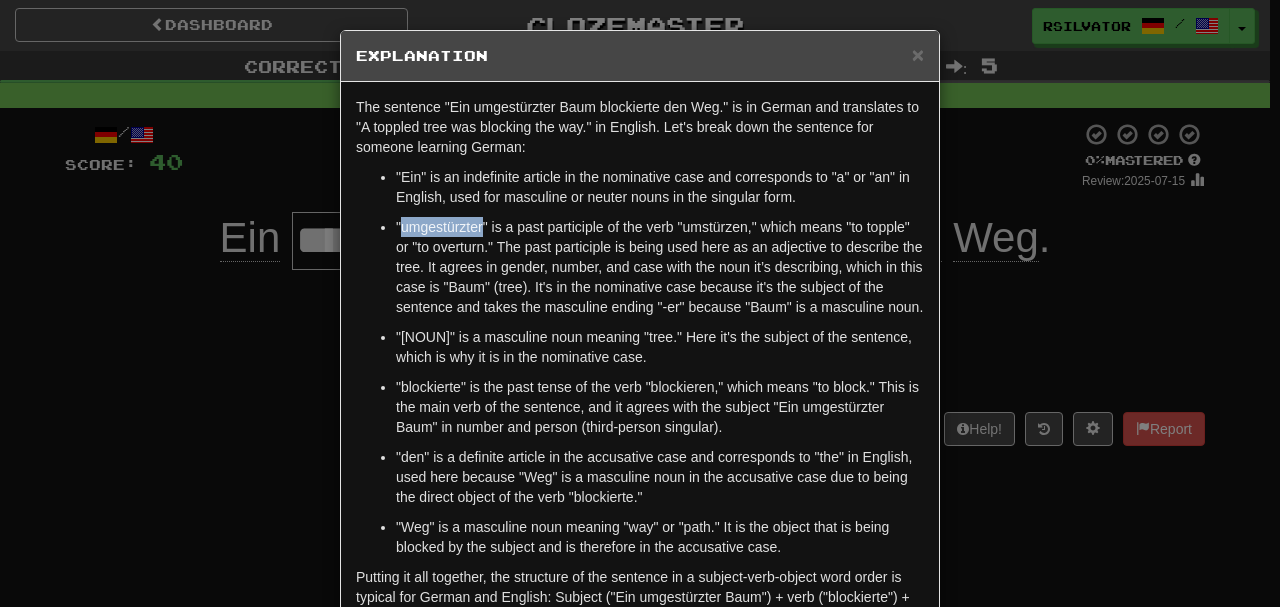 click on ""umgestürzter" is a past participle of the verb "umstürzen," which means "to topple" or "to overturn." The past participle is being used here as an adjective to describe the tree. It agrees in gender, number, and case with the noun it’s describing, which in this case is "Baum" (tree). It's in the nominative case because it's the subject of the sentence and takes the masculine ending "-er" because "Baum" is a masculine noun." at bounding box center (660, 267) 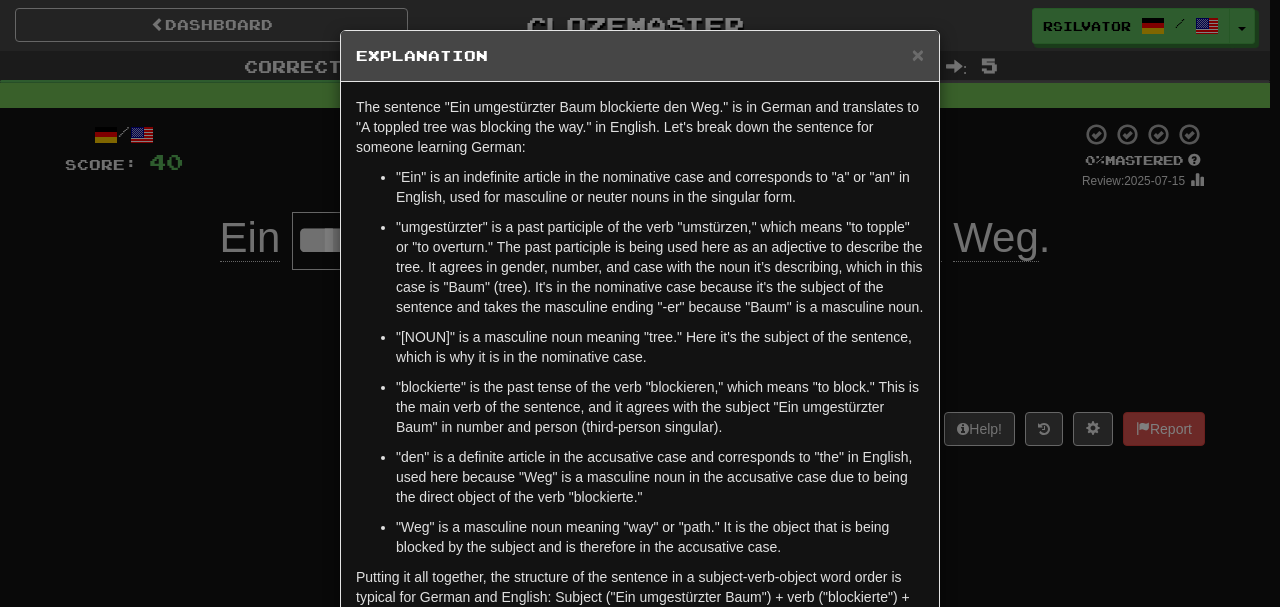 click on "× Explanation The sentence "Ein umgestürzter Baum blockierte den Weg." is in German and translates to "A toppled tree was blocking the way." in English. Let's break down the sentence for someone learning German:
"Ein" is an indefinite article in the nominative case and corresponds to "a" or "an" in English, used for masculine or neuter nouns in the singular form.
"umgestürzter" is a past participle of the verb "umstürzen," which means "to topple" or "to overturn." The past participle is being used here as an adjective to describe the tree. It agrees in gender, number, and case with the noun it’s describing, which in this case is "Baum" (tree). It's in the nominative case because it's the subject of the sentence and takes the masculine ending "-er" because "Baum" is a masculine noun.
"Baum" is a masculine noun meaning "tree." Here it's the subject of the sentence, which is why it is in the nominative case.
In beta. Generated by ChatGPT. Like it? Hate it?  ! Close" at bounding box center [640, 303] 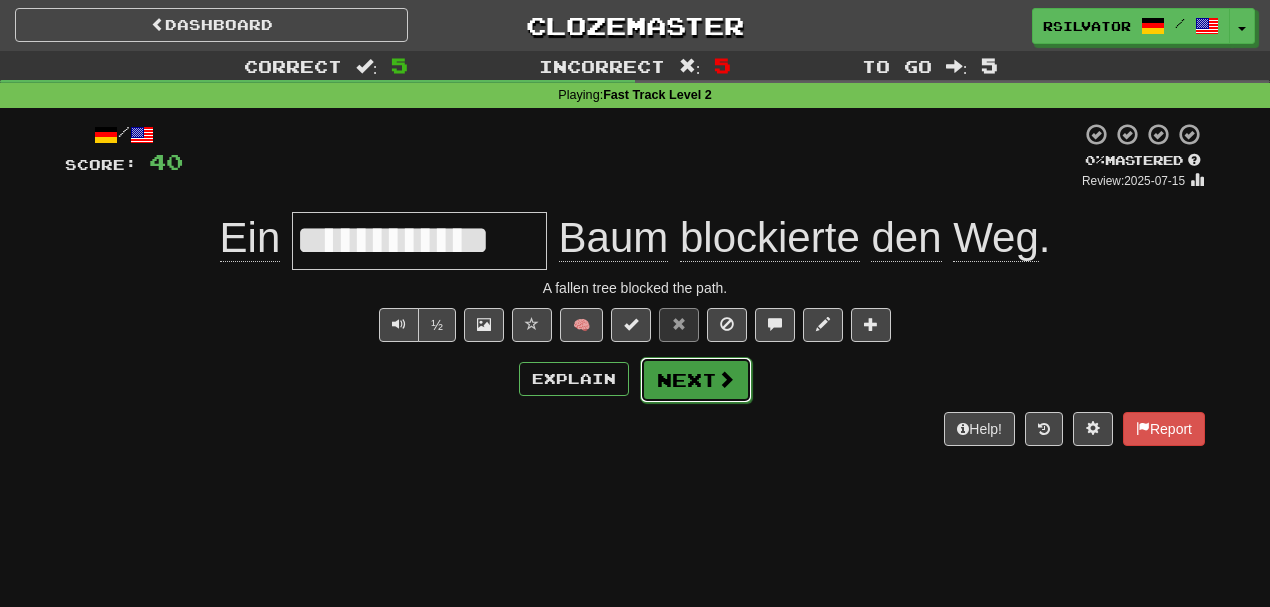 click on "Next" at bounding box center [696, 380] 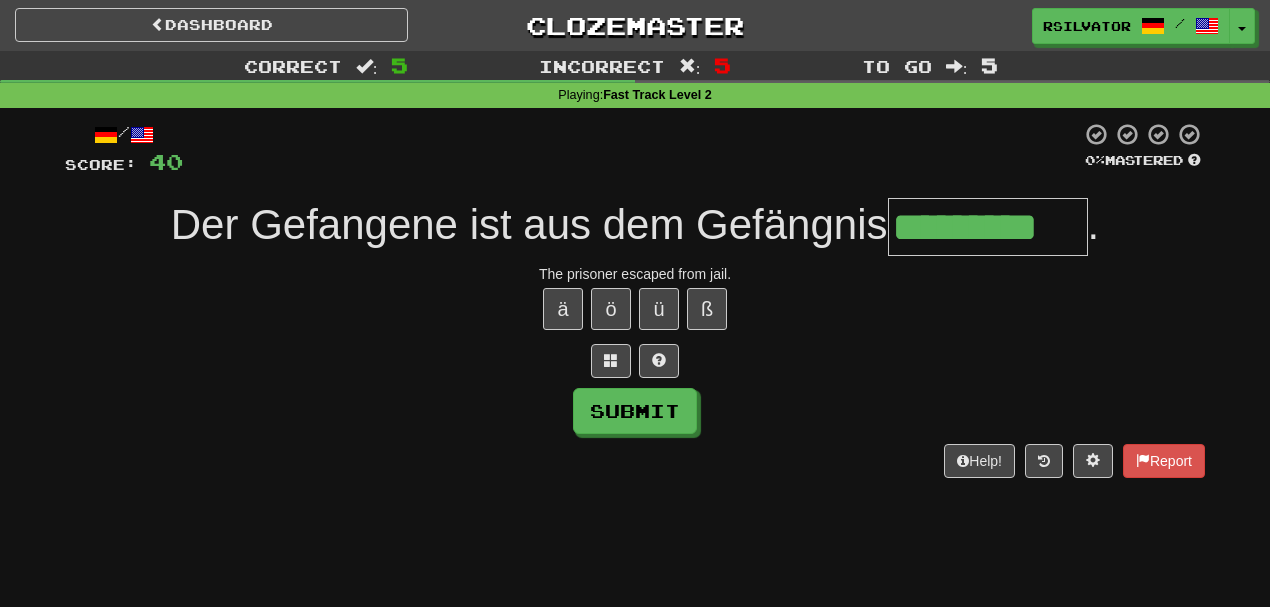 scroll, scrollTop: 0, scrollLeft: 26, axis: horizontal 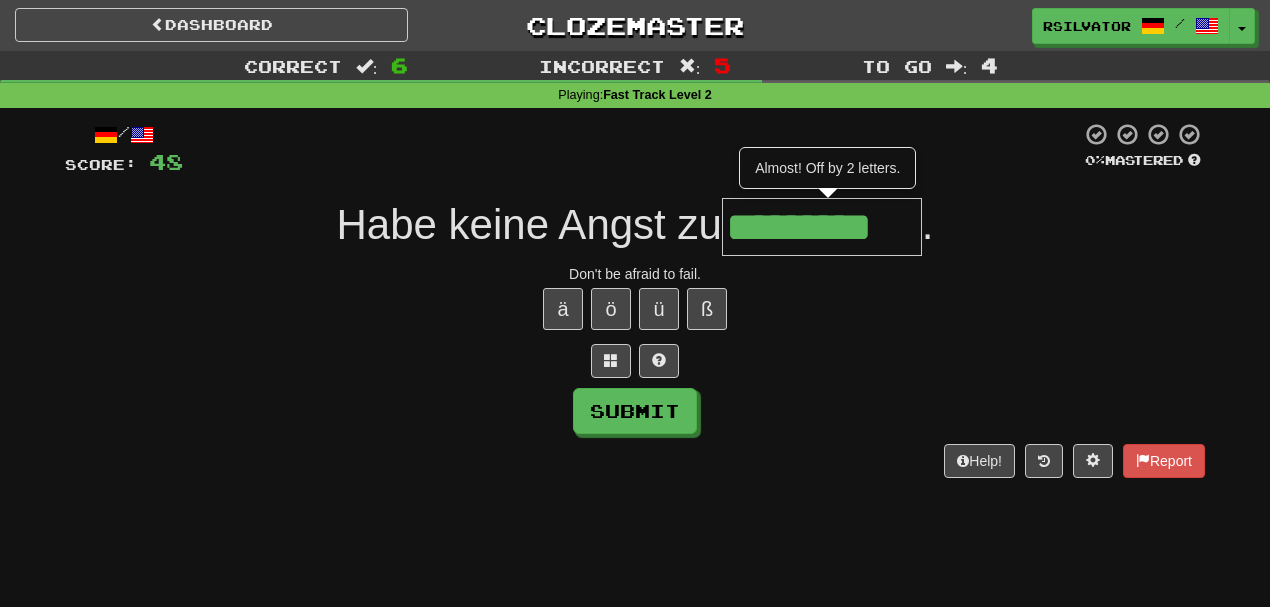 type on "*********" 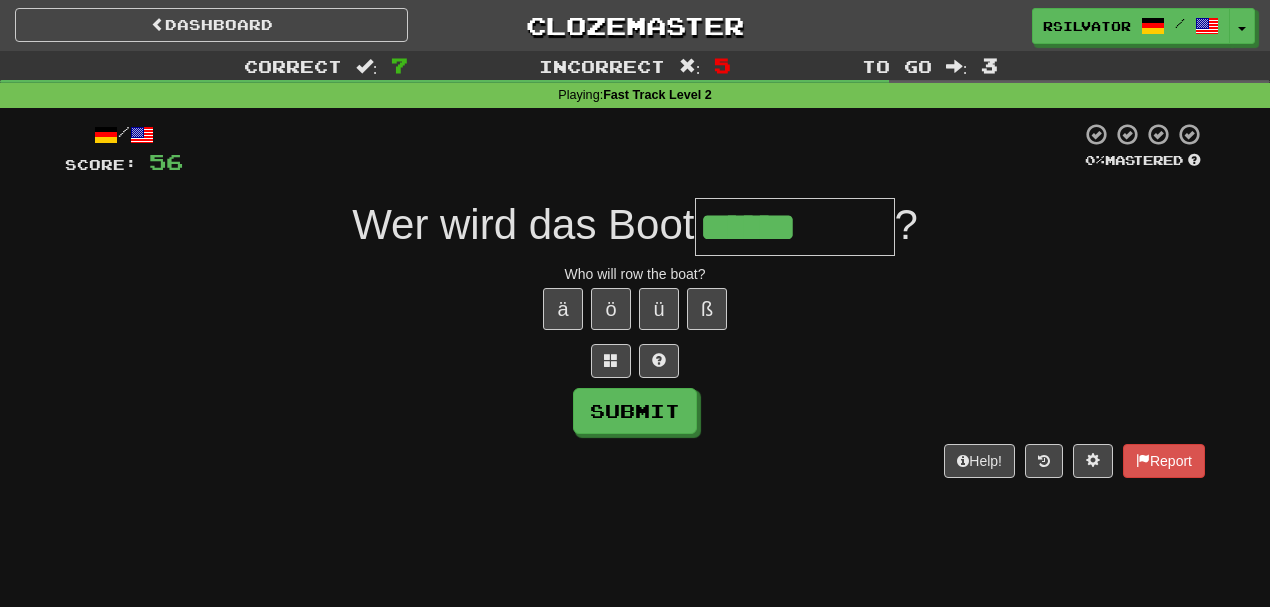type on "******" 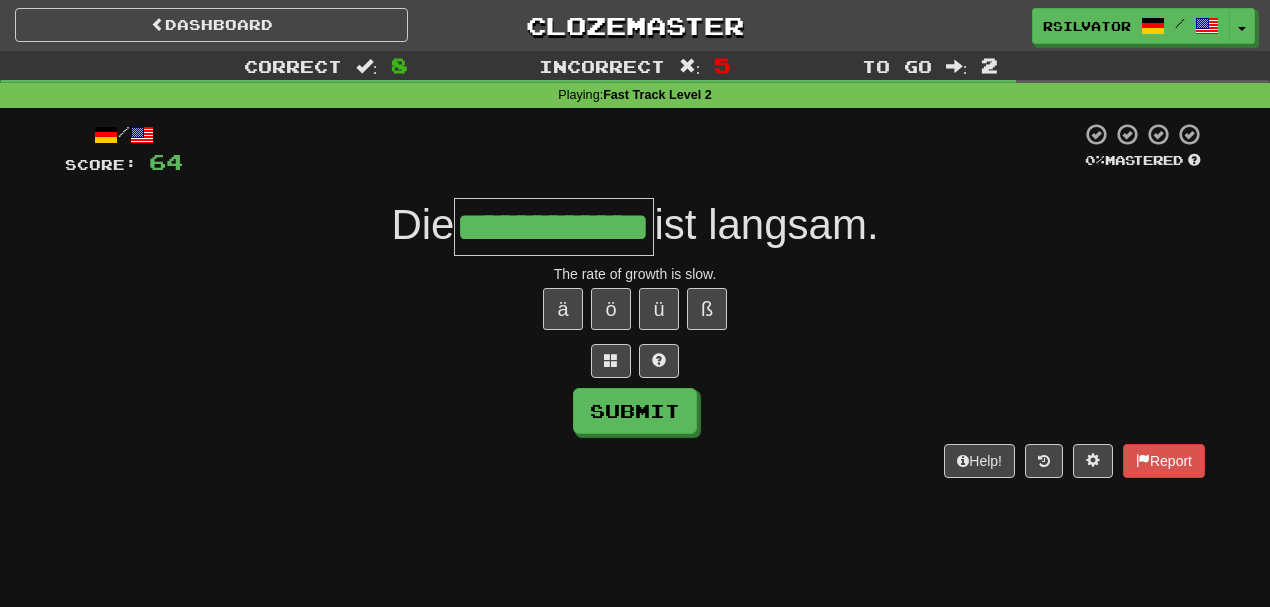 scroll, scrollTop: 0, scrollLeft: 97, axis: horizontal 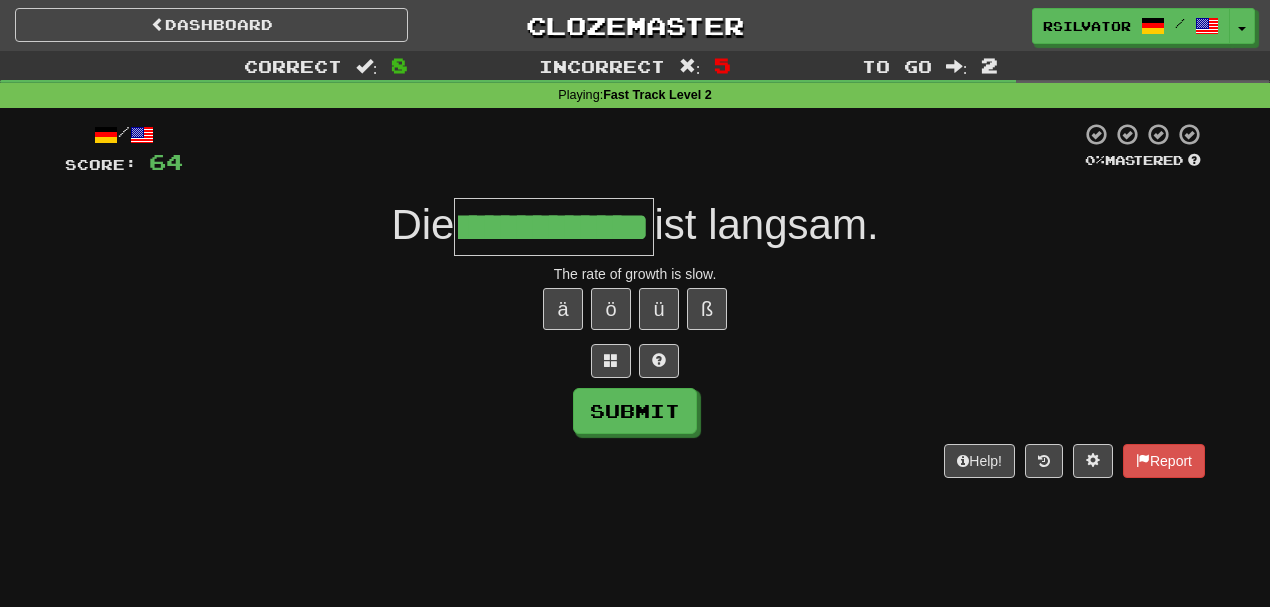 type on "**********" 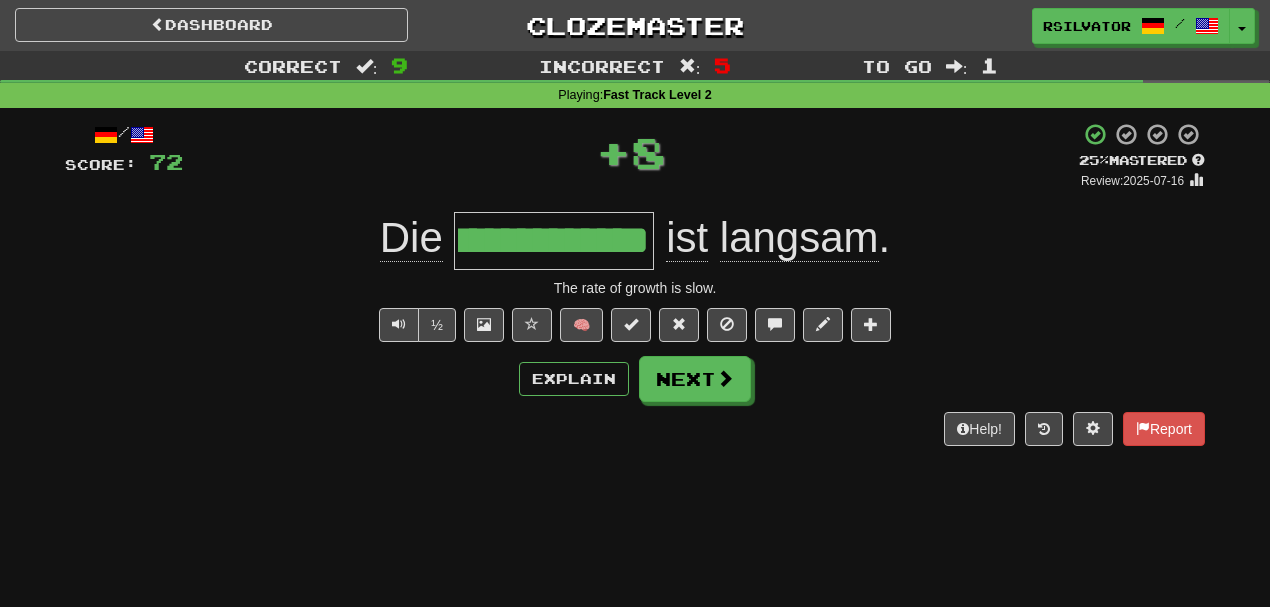 scroll, scrollTop: 0, scrollLeft: 0, axis: both 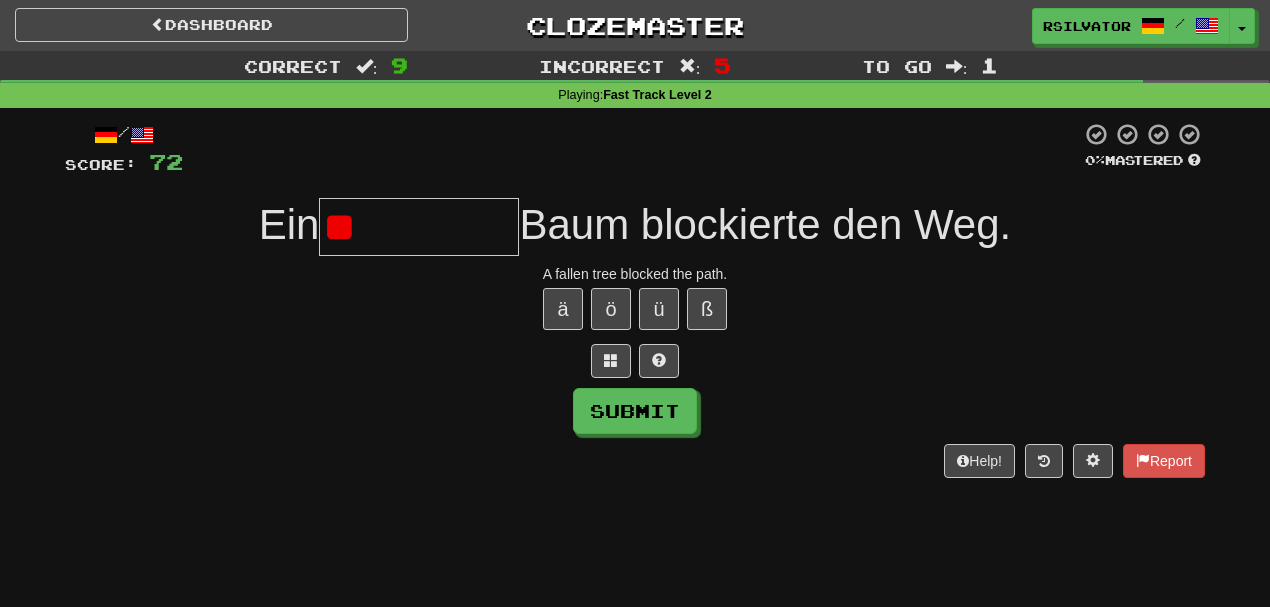 type on "*" 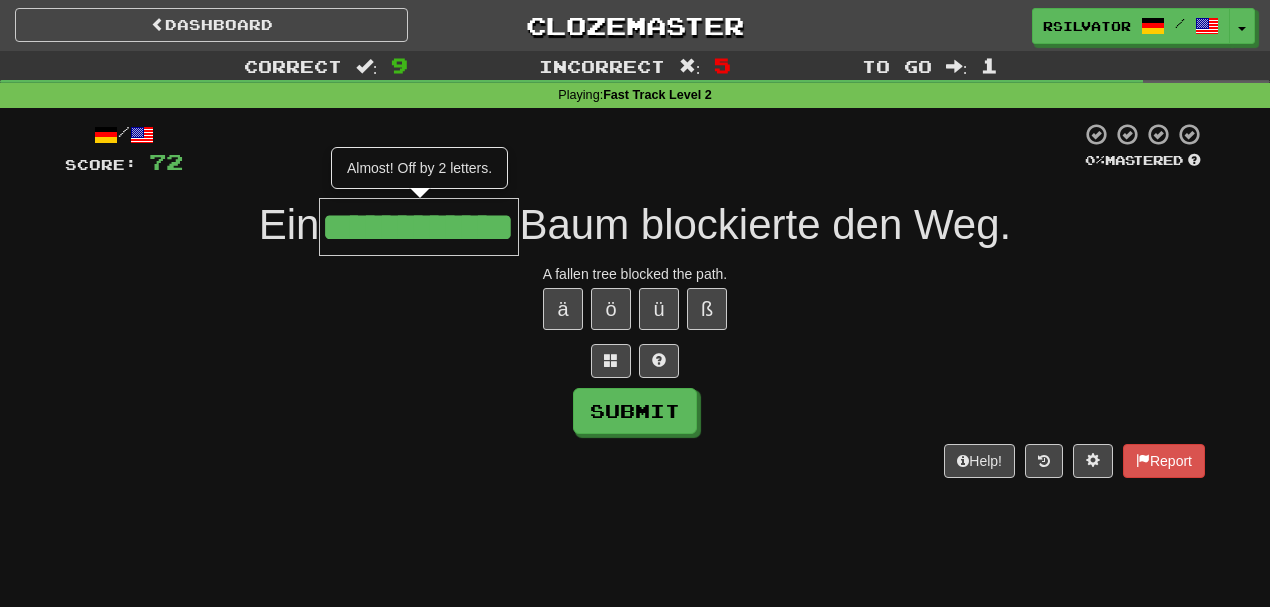 scroll, scrollTop: 0, scrollLeft: 52, axis: horizontal 